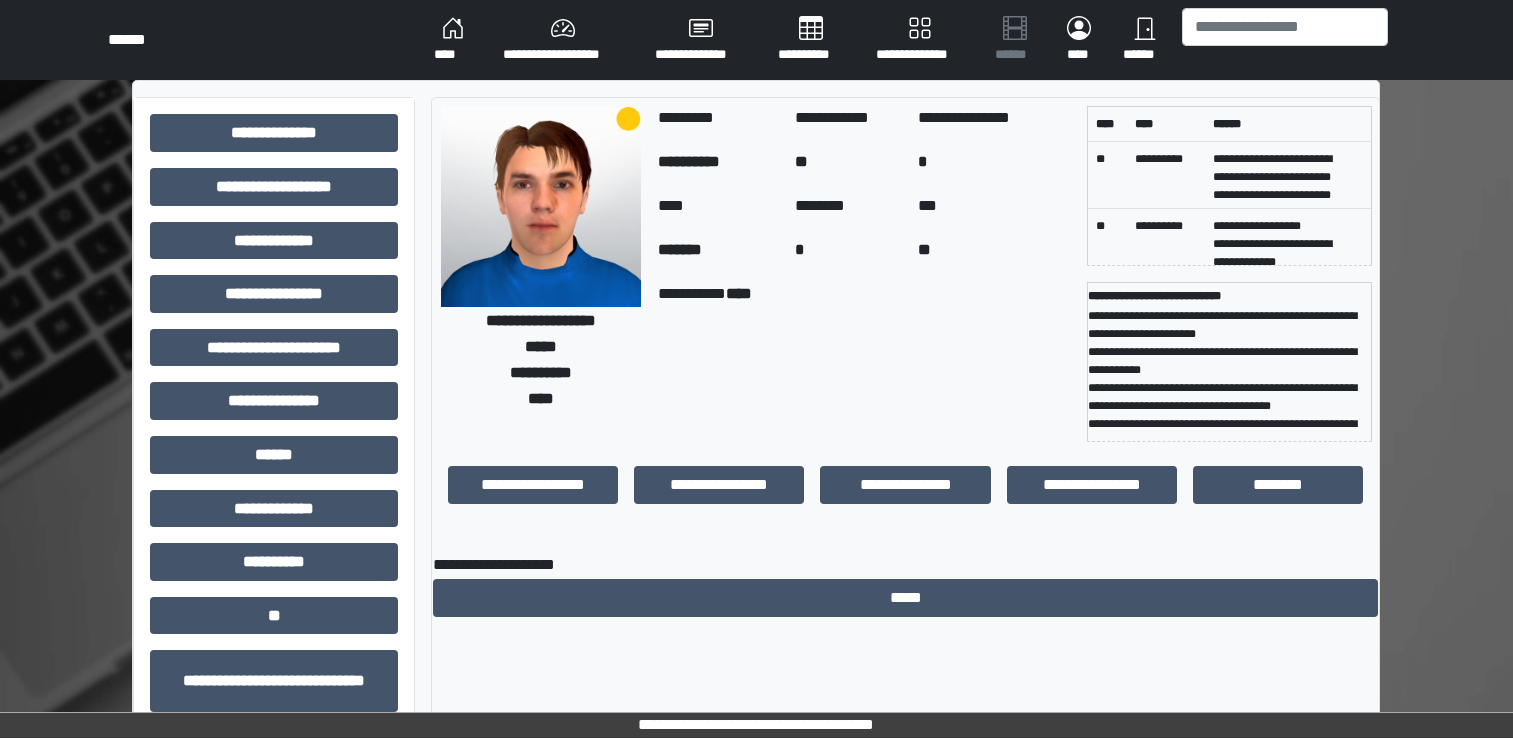 scroll, scrollTop: 184, scrollLeft: 0, axis: vertical 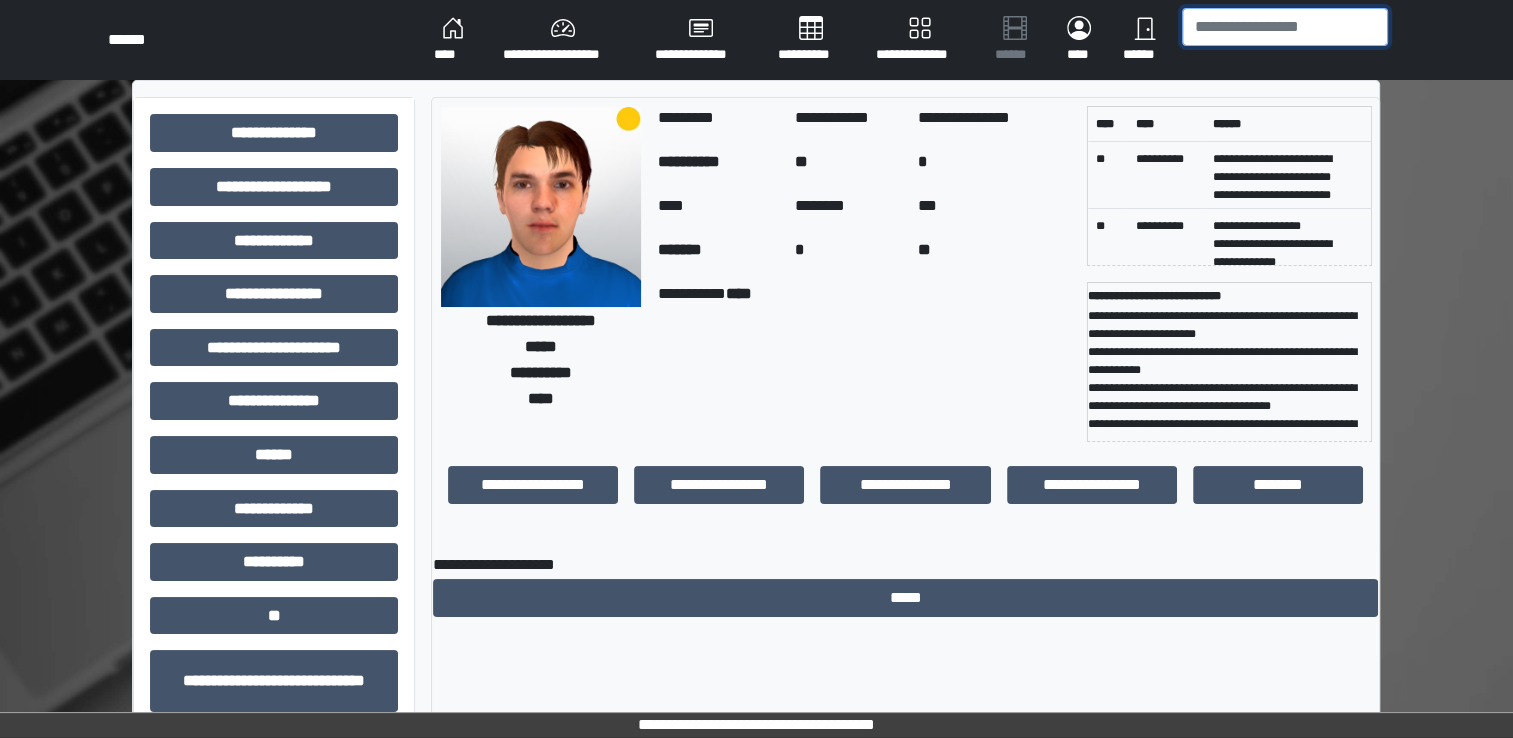 click at bounding box center [1285, 27] 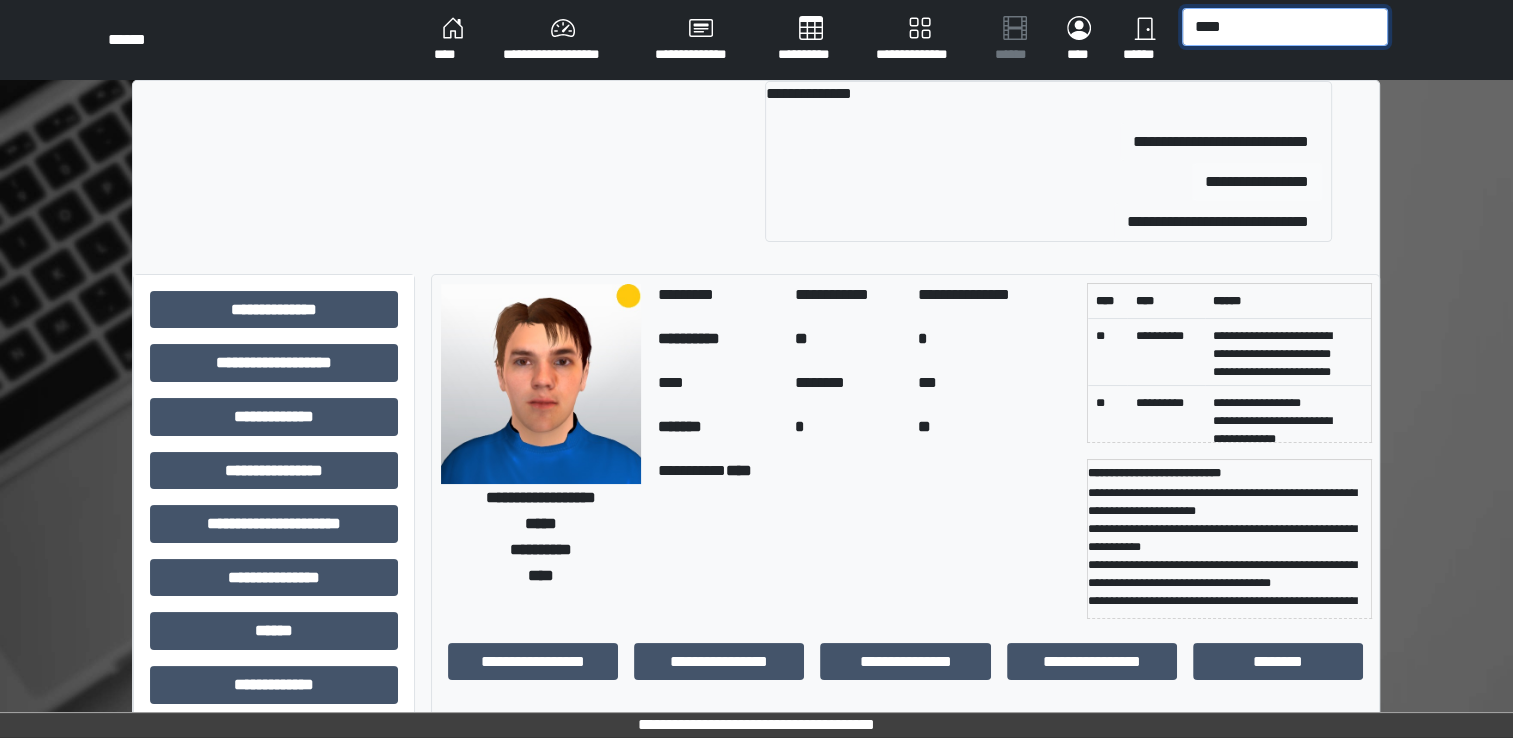 type on "****" 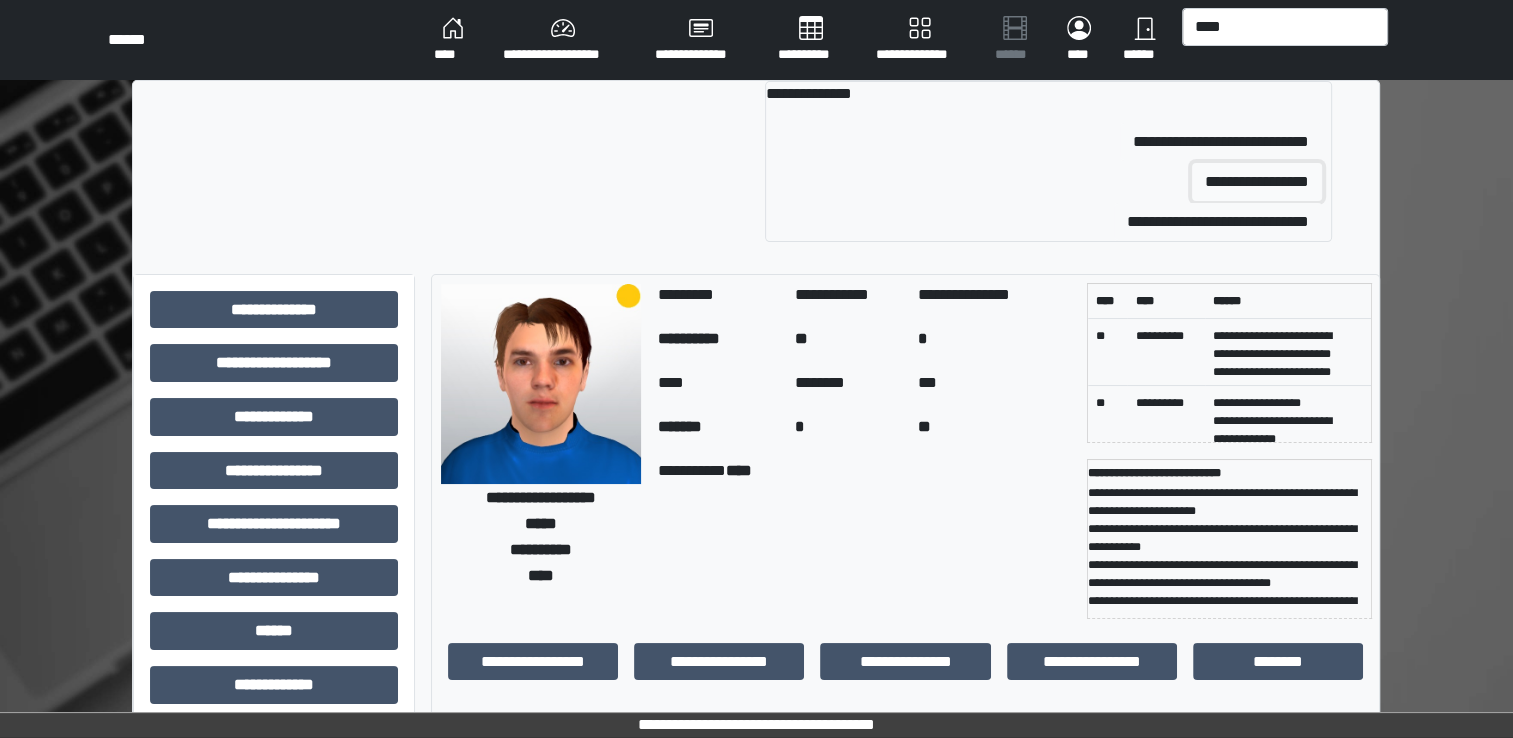 click on "**********" at bounding box center (1257, 182) 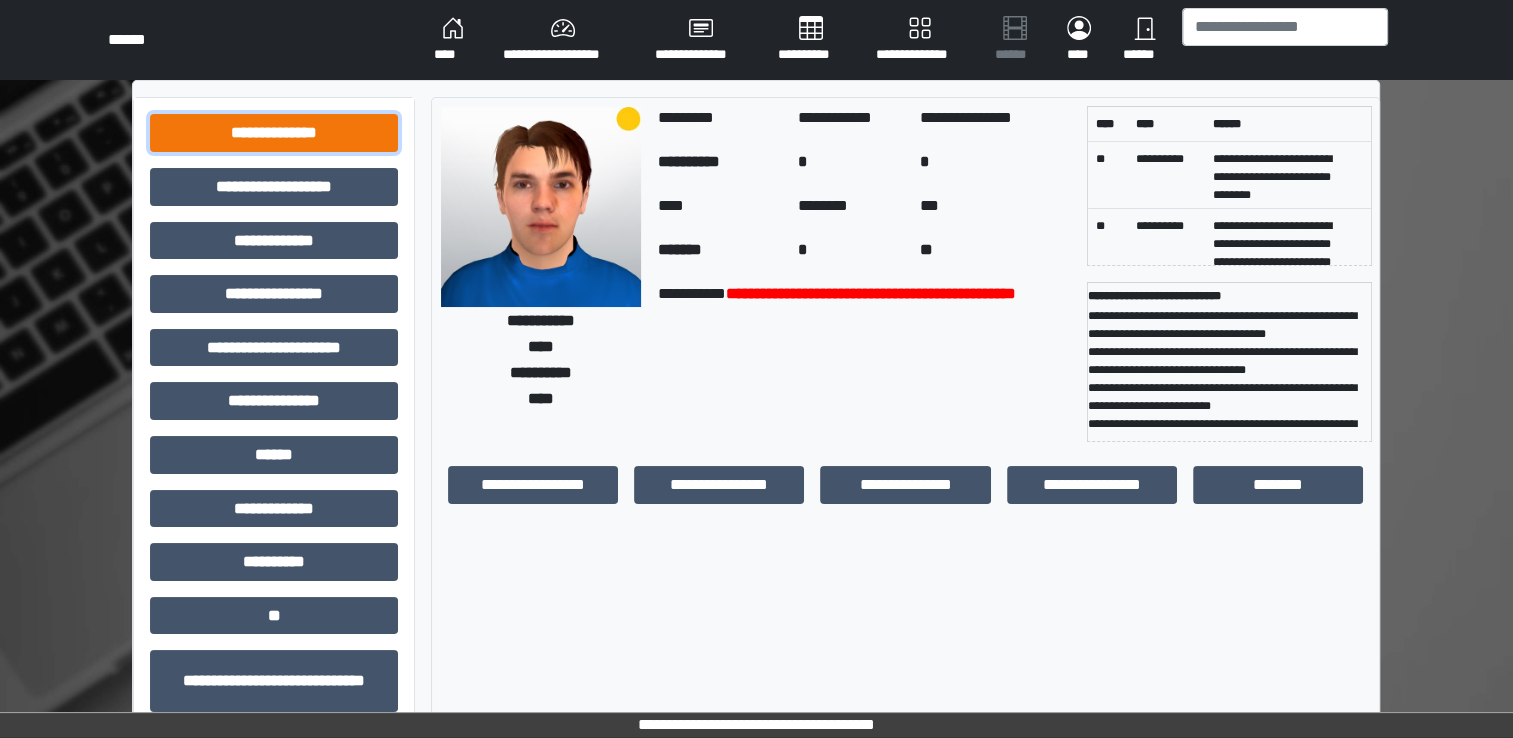 click on "**********" at bounding box center [274, 133] 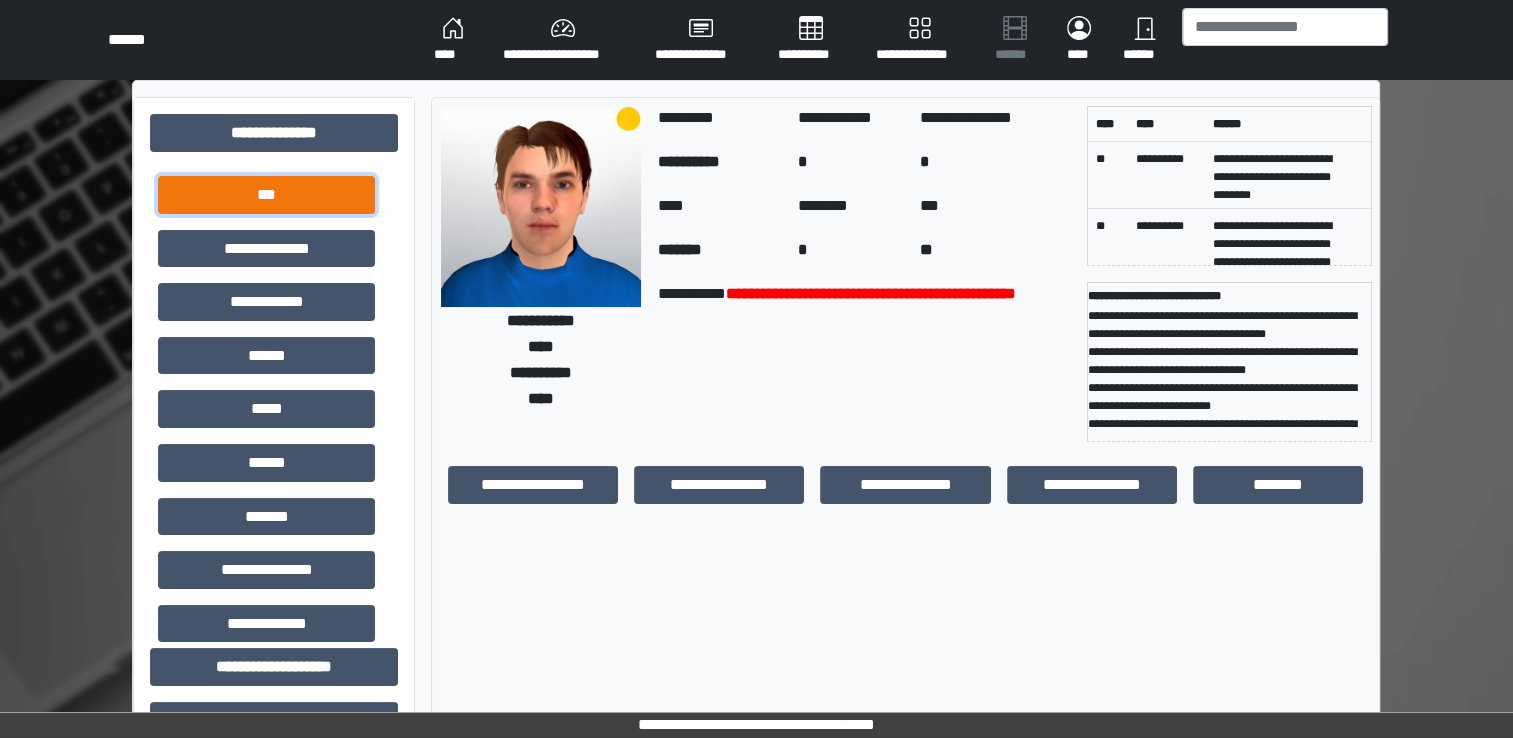 click on "***" at bounding box center [266, 195] 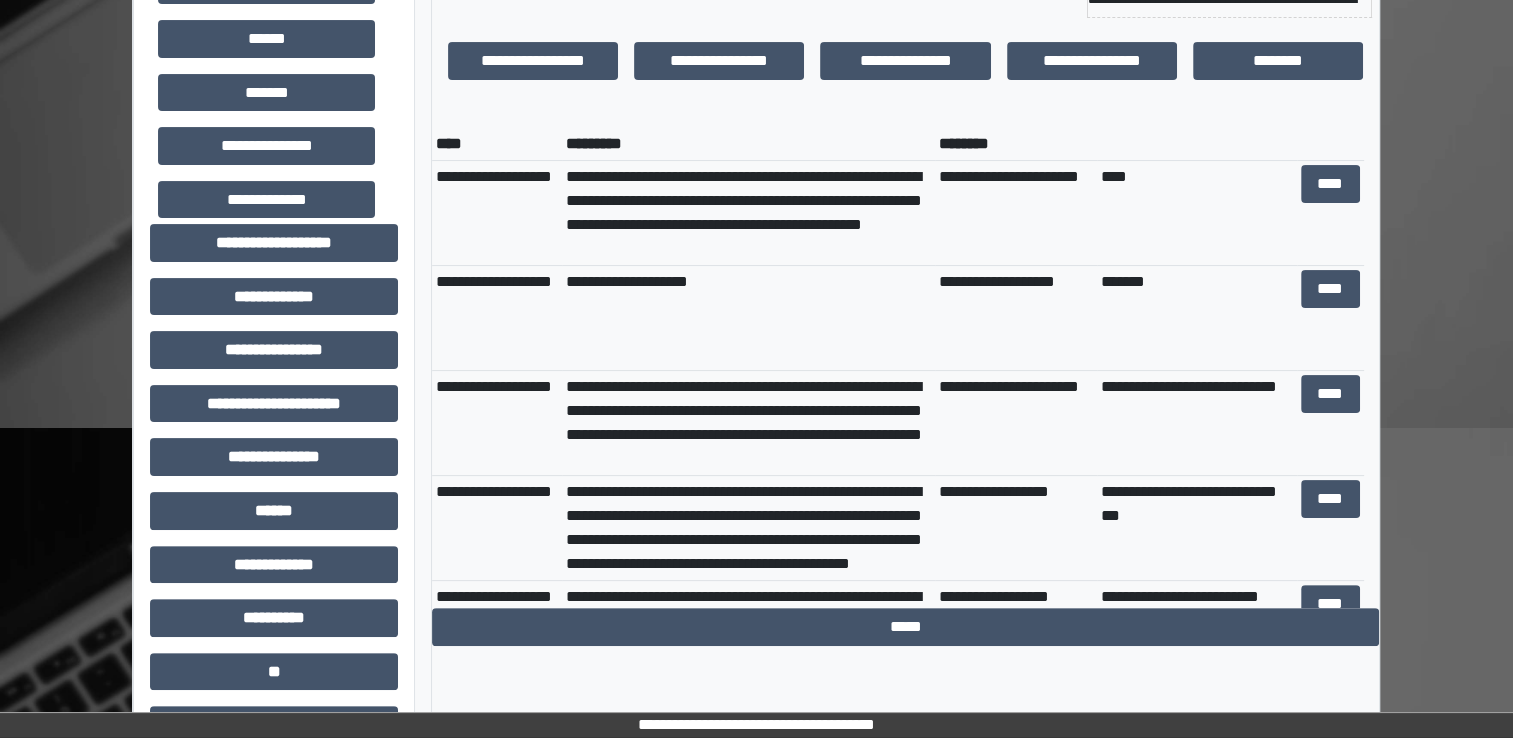 scroll, scrollTop: 491, scrollLeft: 0, axis: vertical 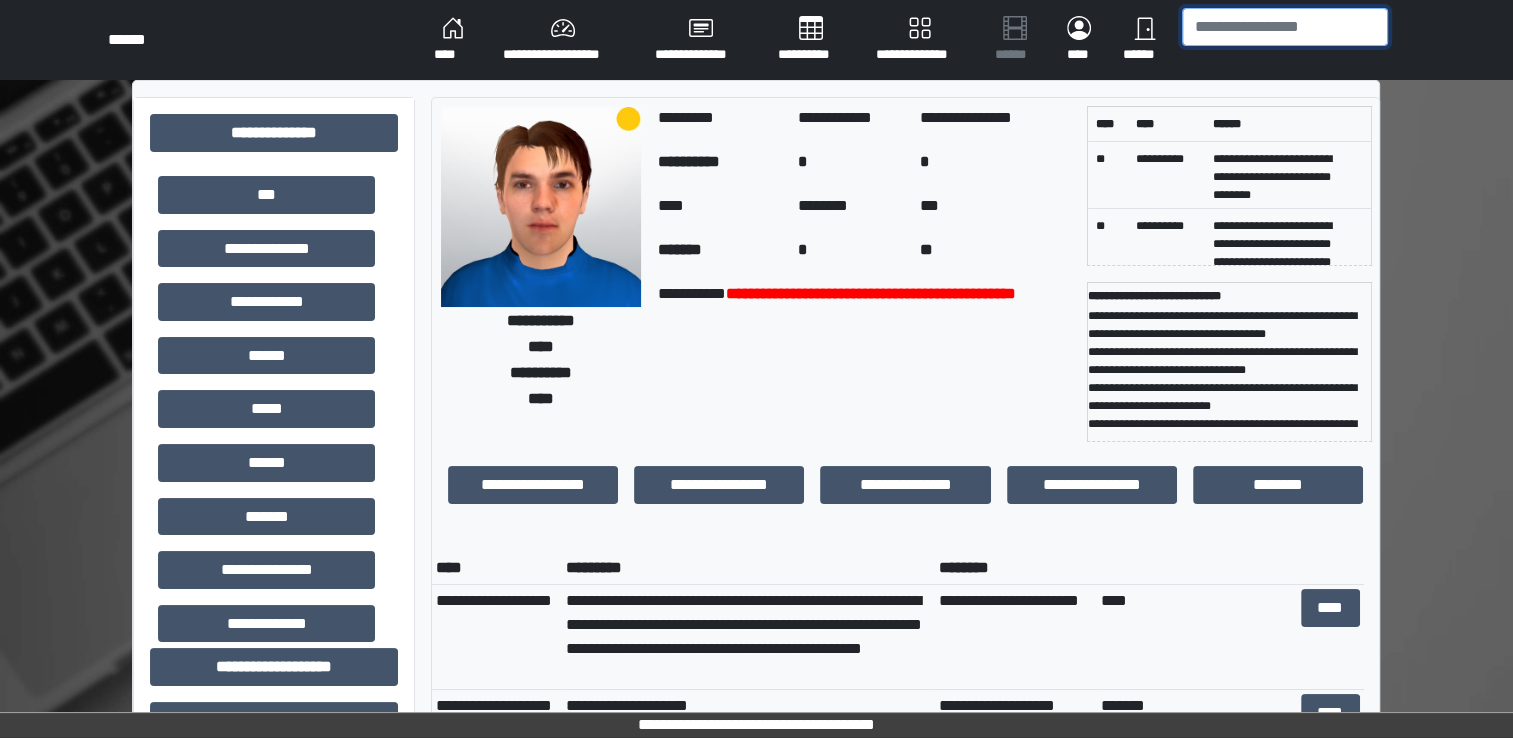 click at bounding box center (1285, 27) 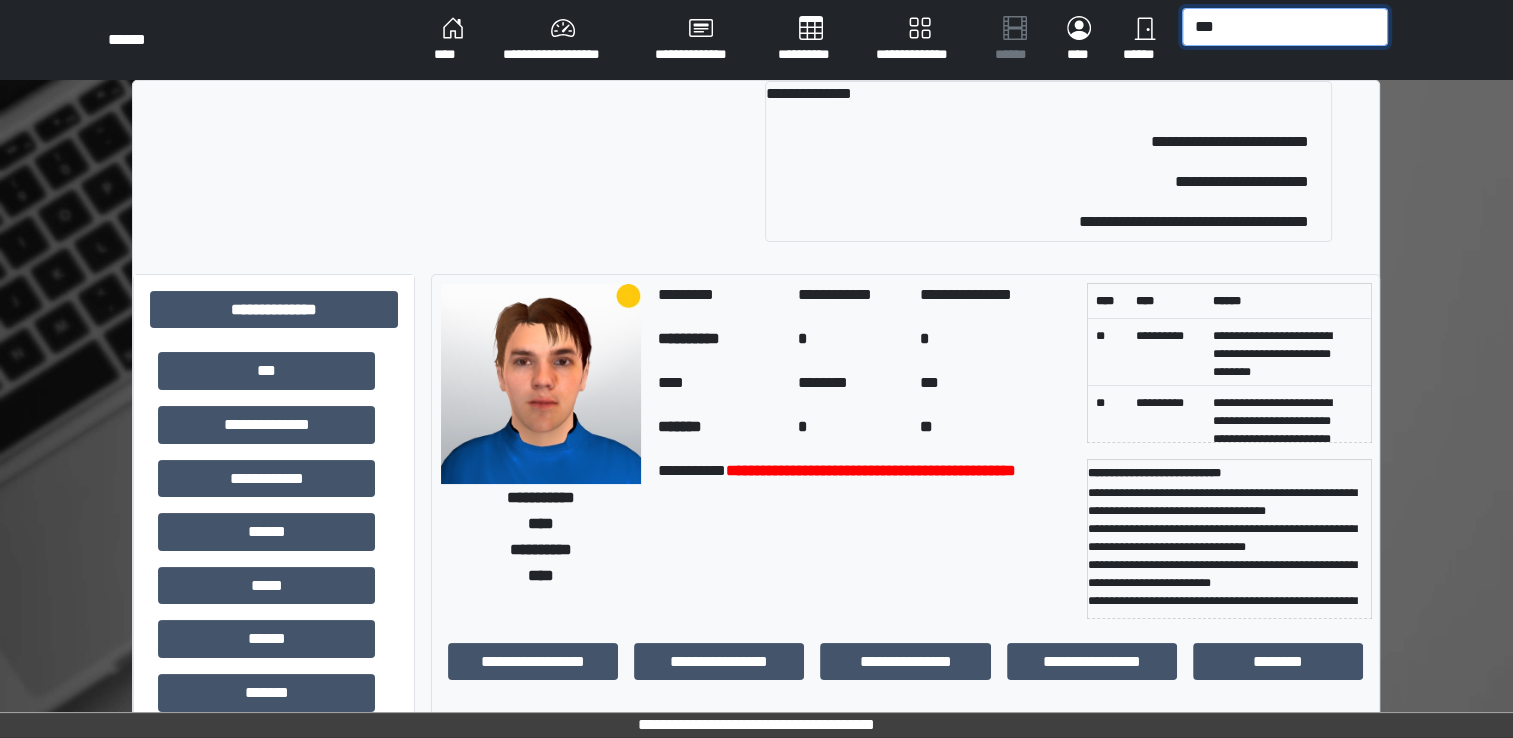 type on "***" 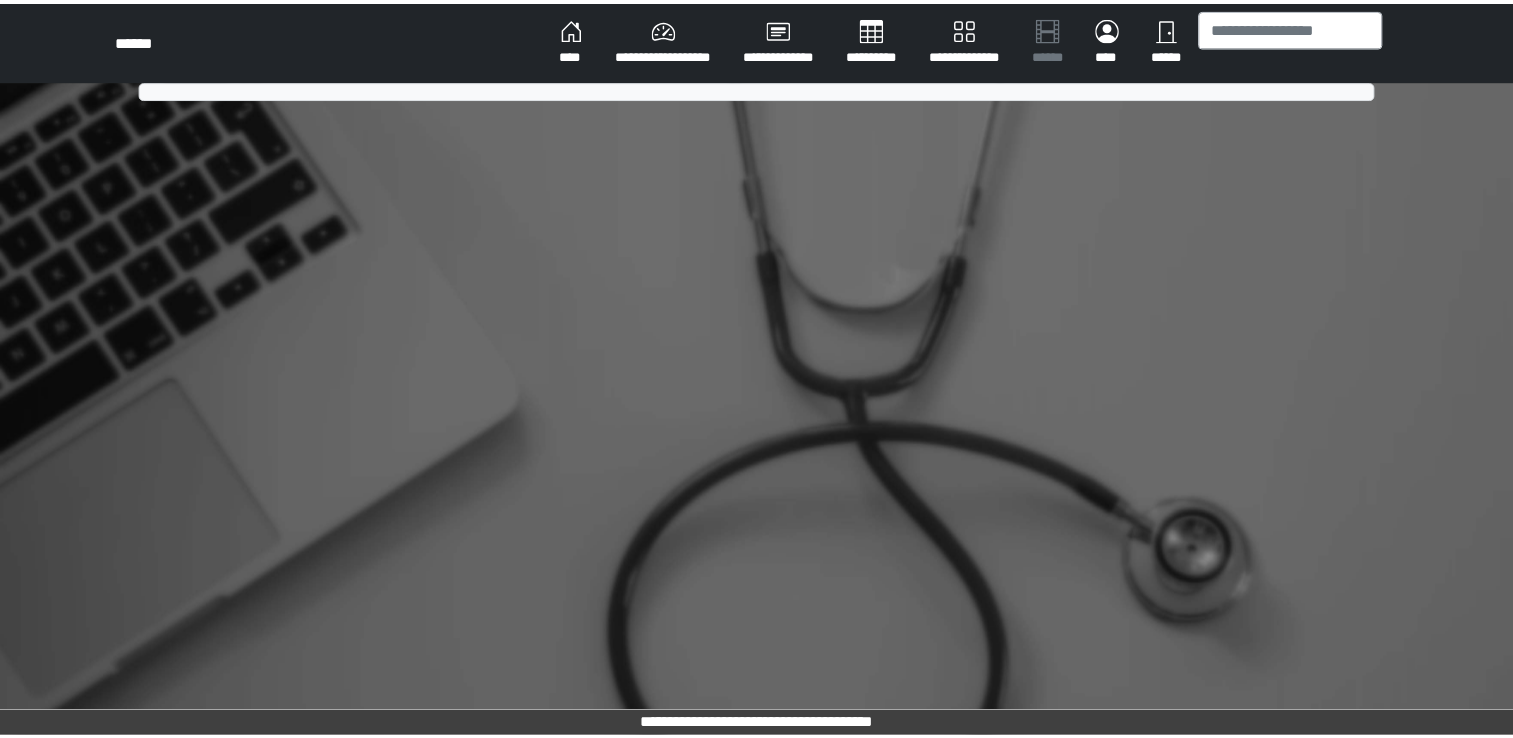 scroll, scrollTop: 0, scrollLeft: 0, axis: both 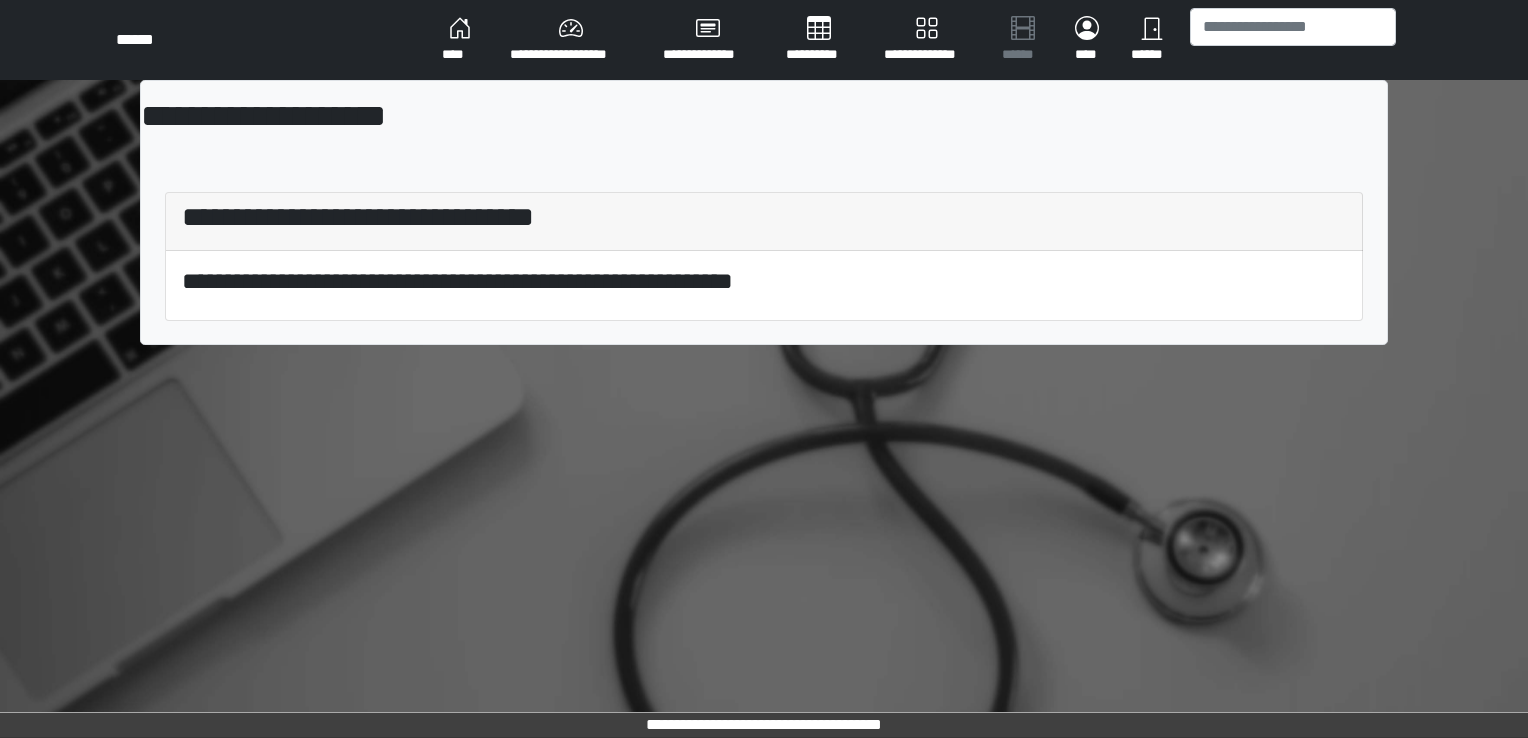 click on "**********" at bounding box center [764, 40] 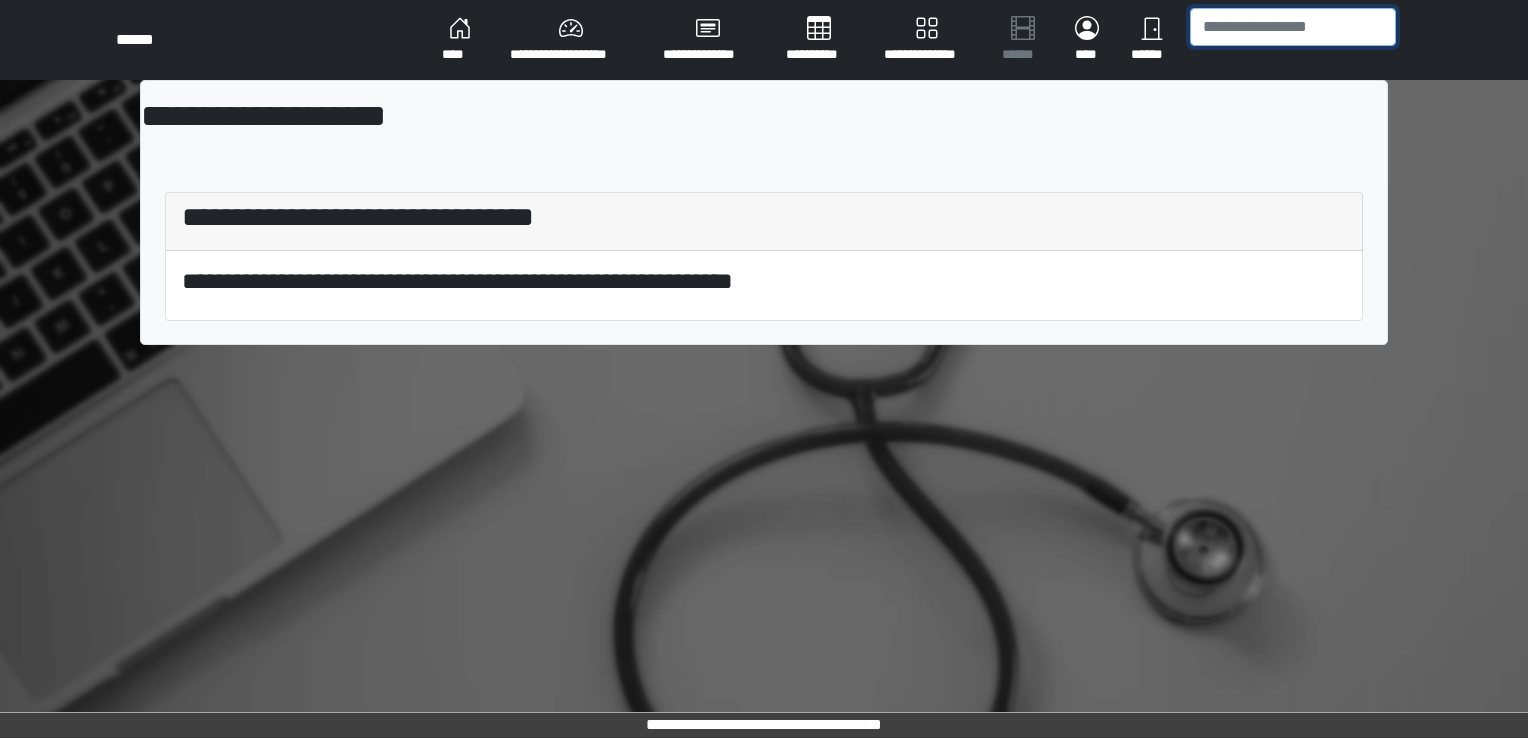 click at bounding box center (1293, 27) 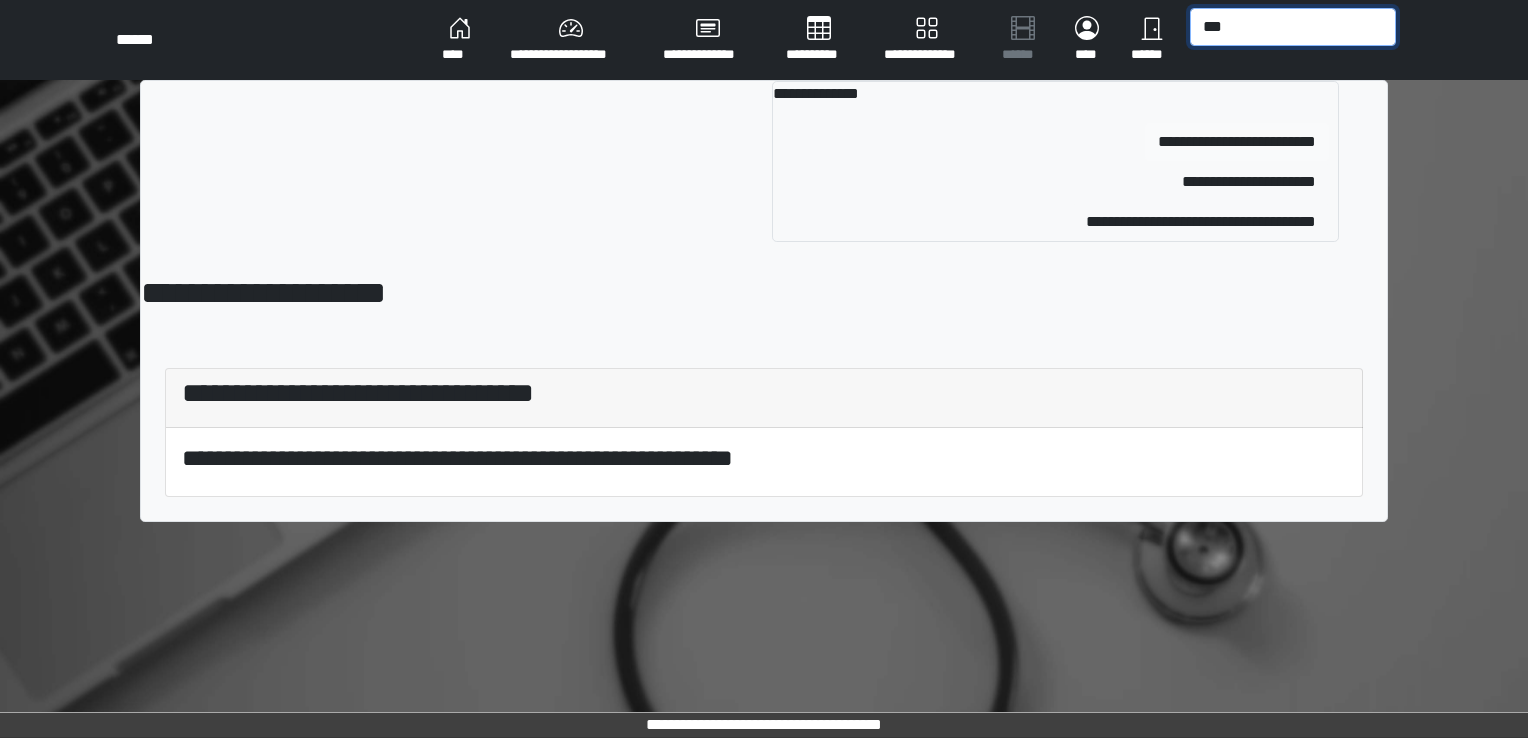 type on "***" 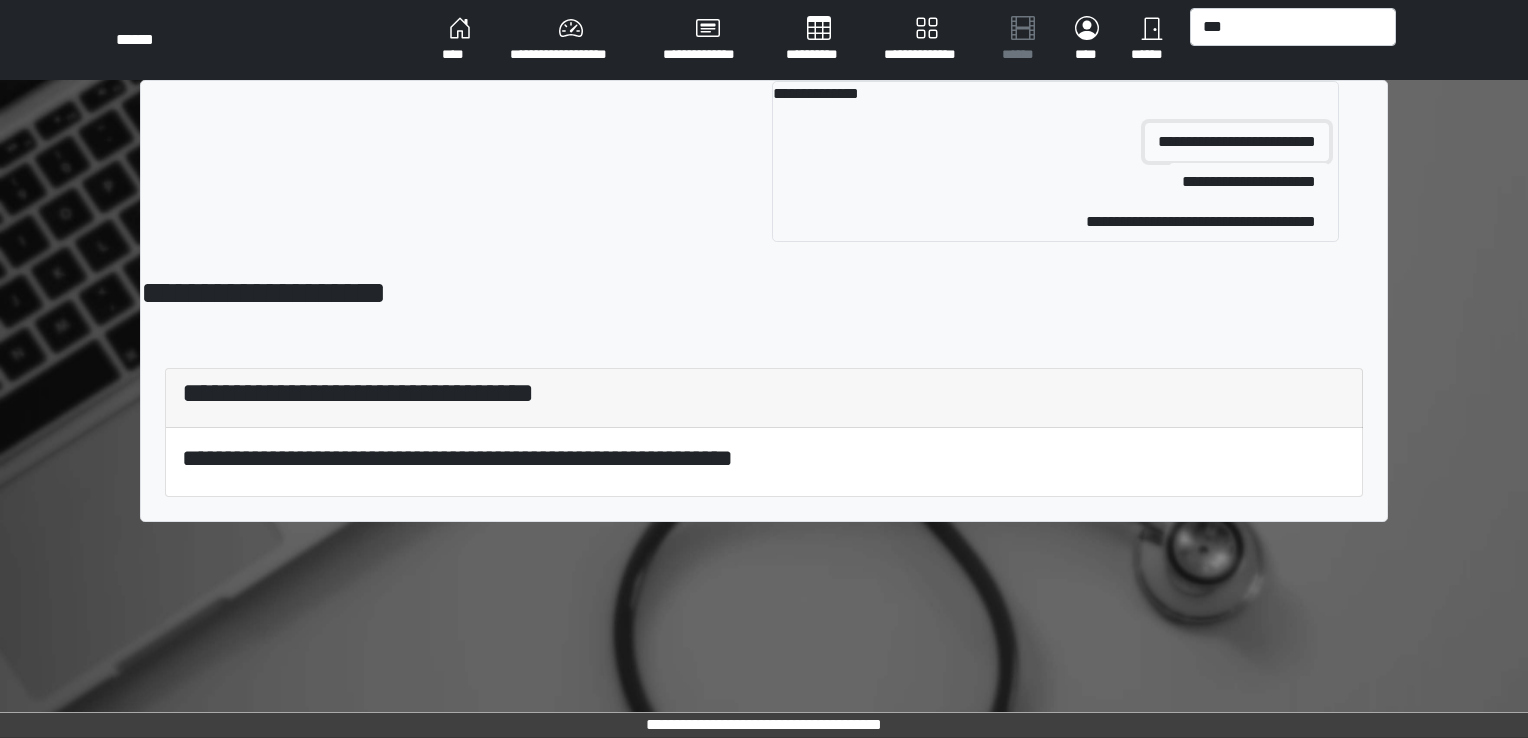 click on "**********" at bounding box center [1237, 142] 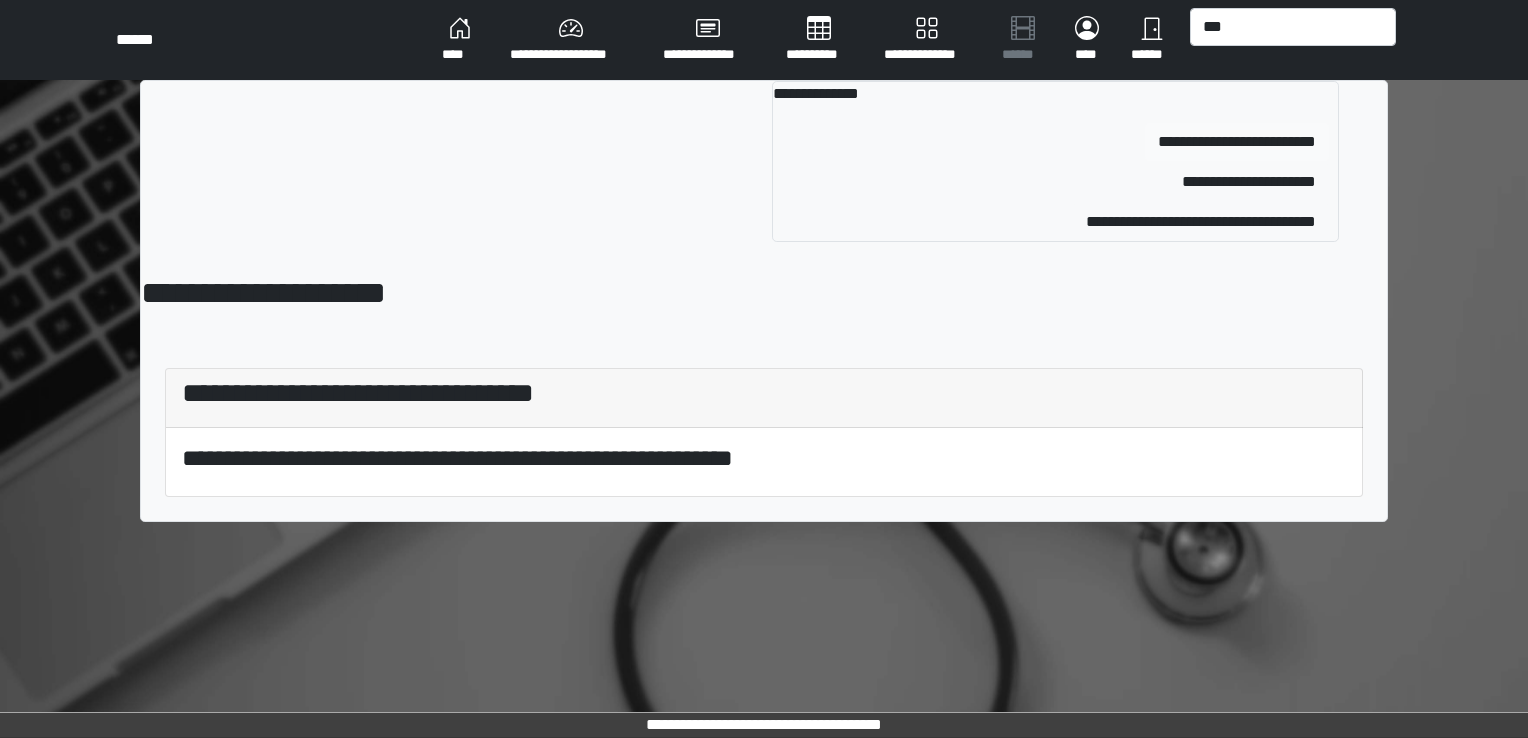 type 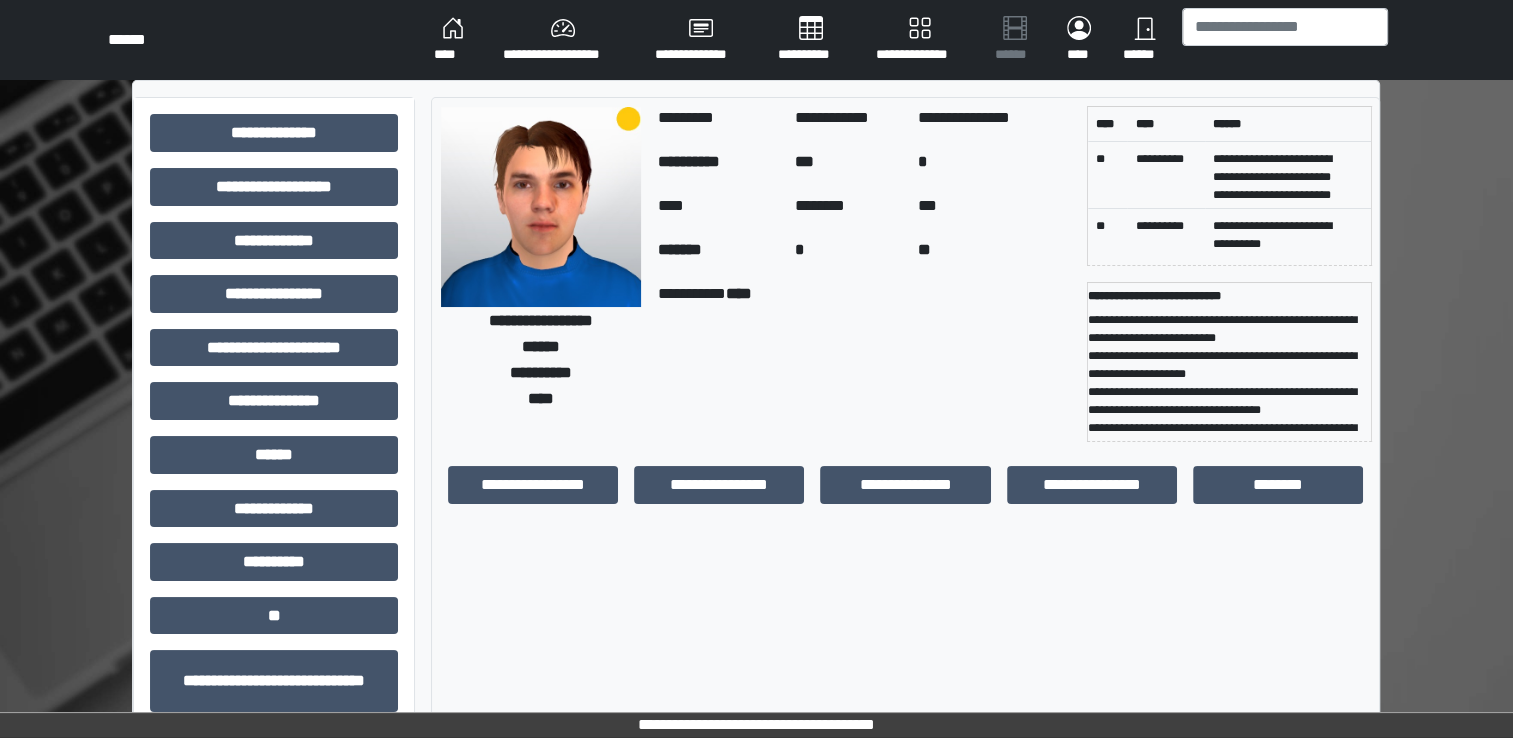 scroll, scrollTop: 19, scrollLeft: 0, axis: vertical 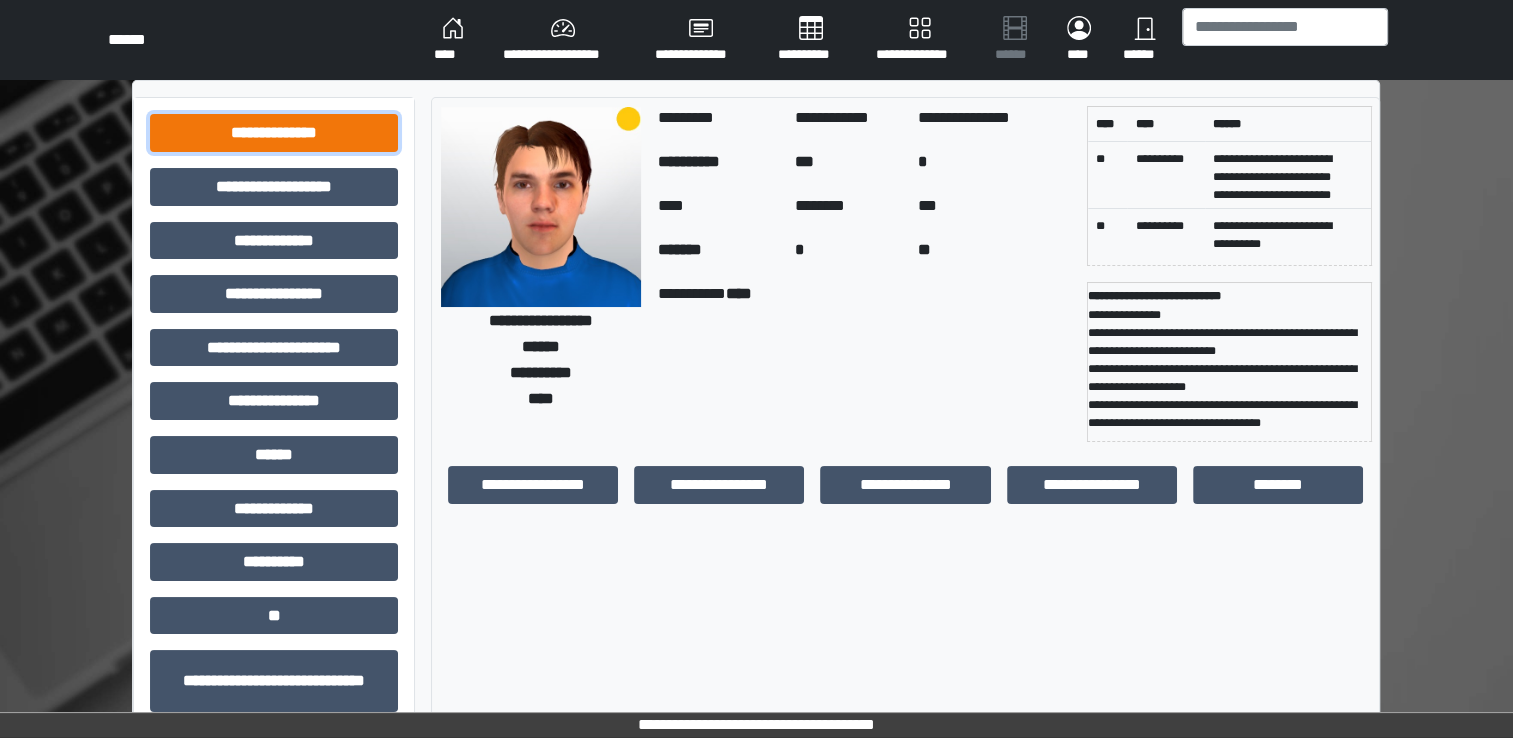 click on "**********" at bounding box center [274, 133] 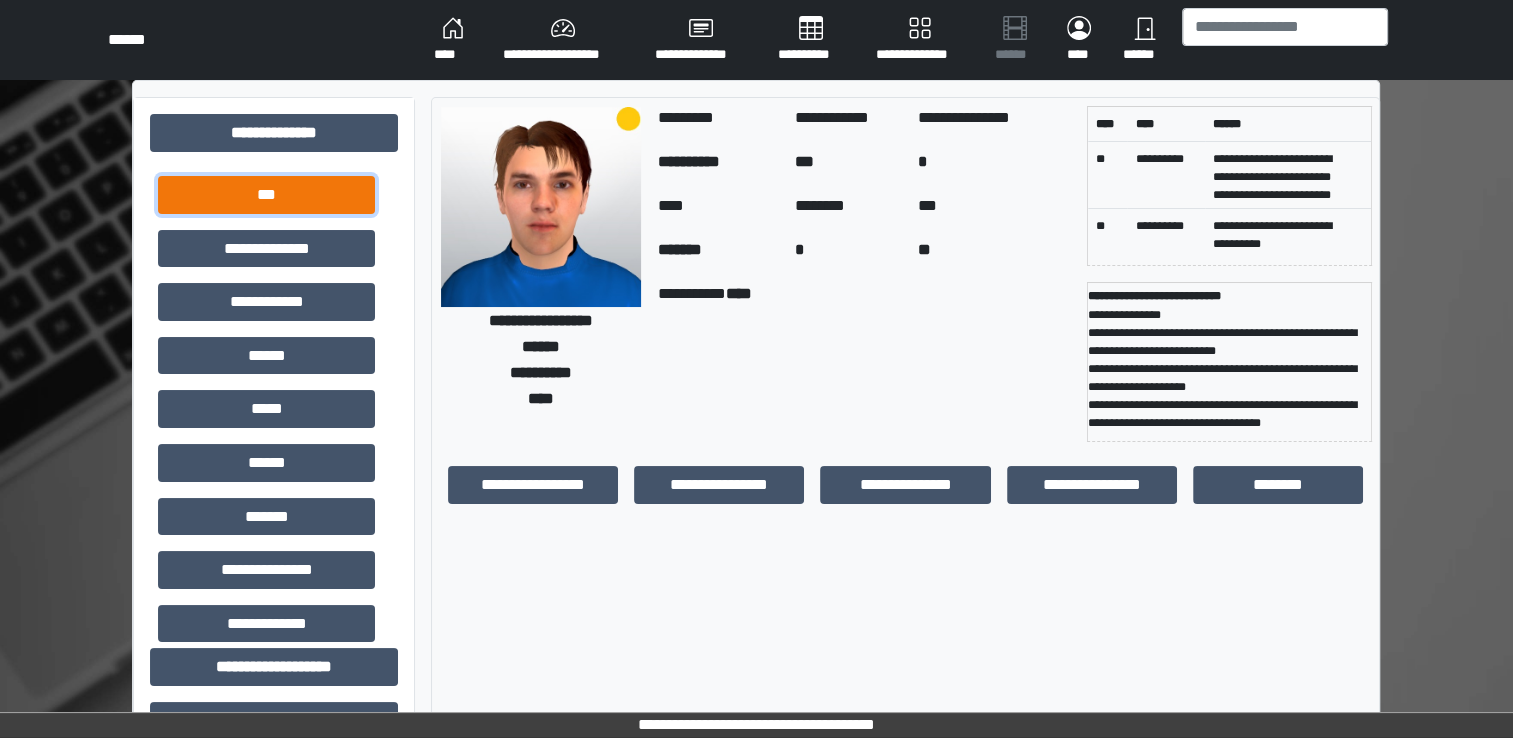click on "***" at bounding box center (266, 195) 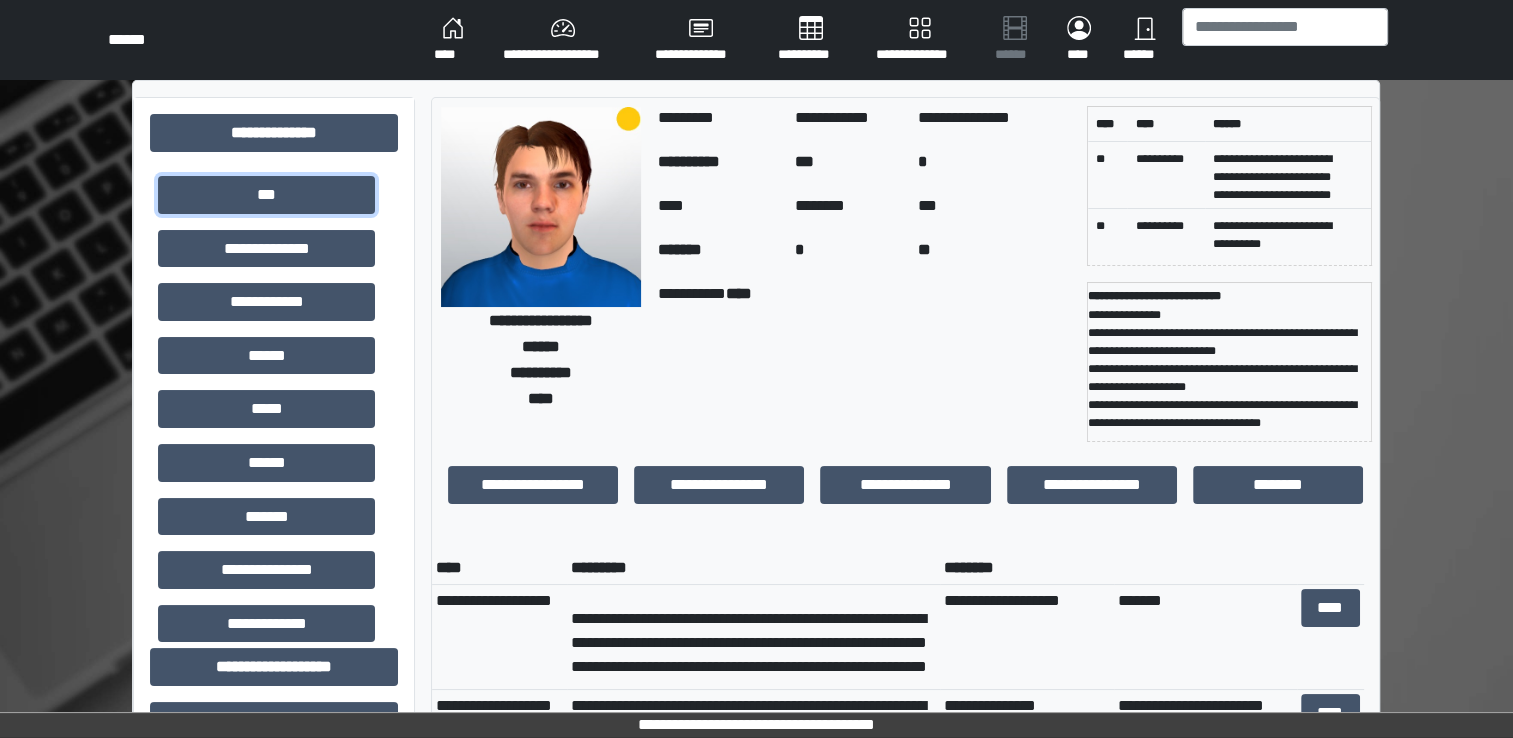scroll, scrollTop: 40, scrollLeft: 0, axis: vertical 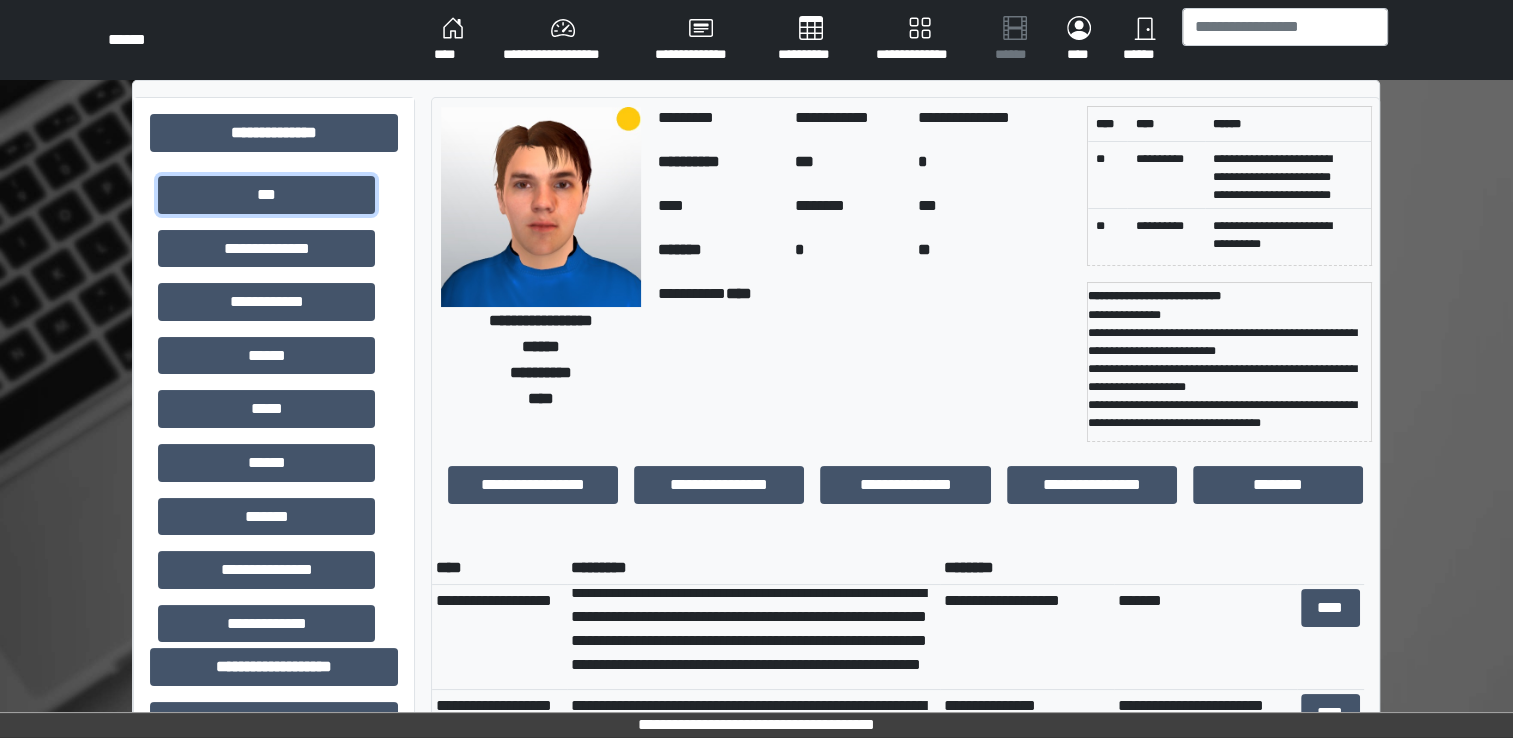 type 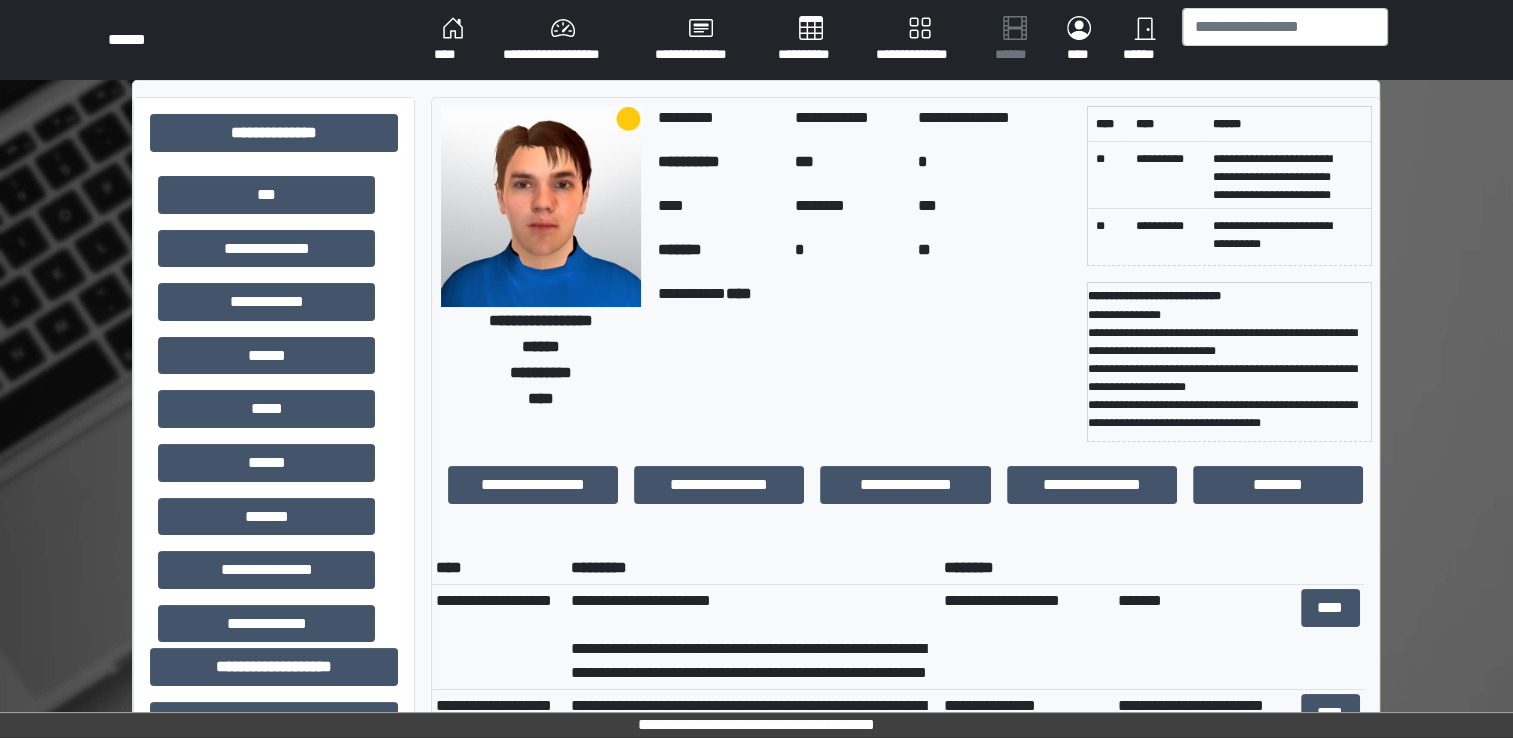 click on "****" at bounding box center [452, 40] 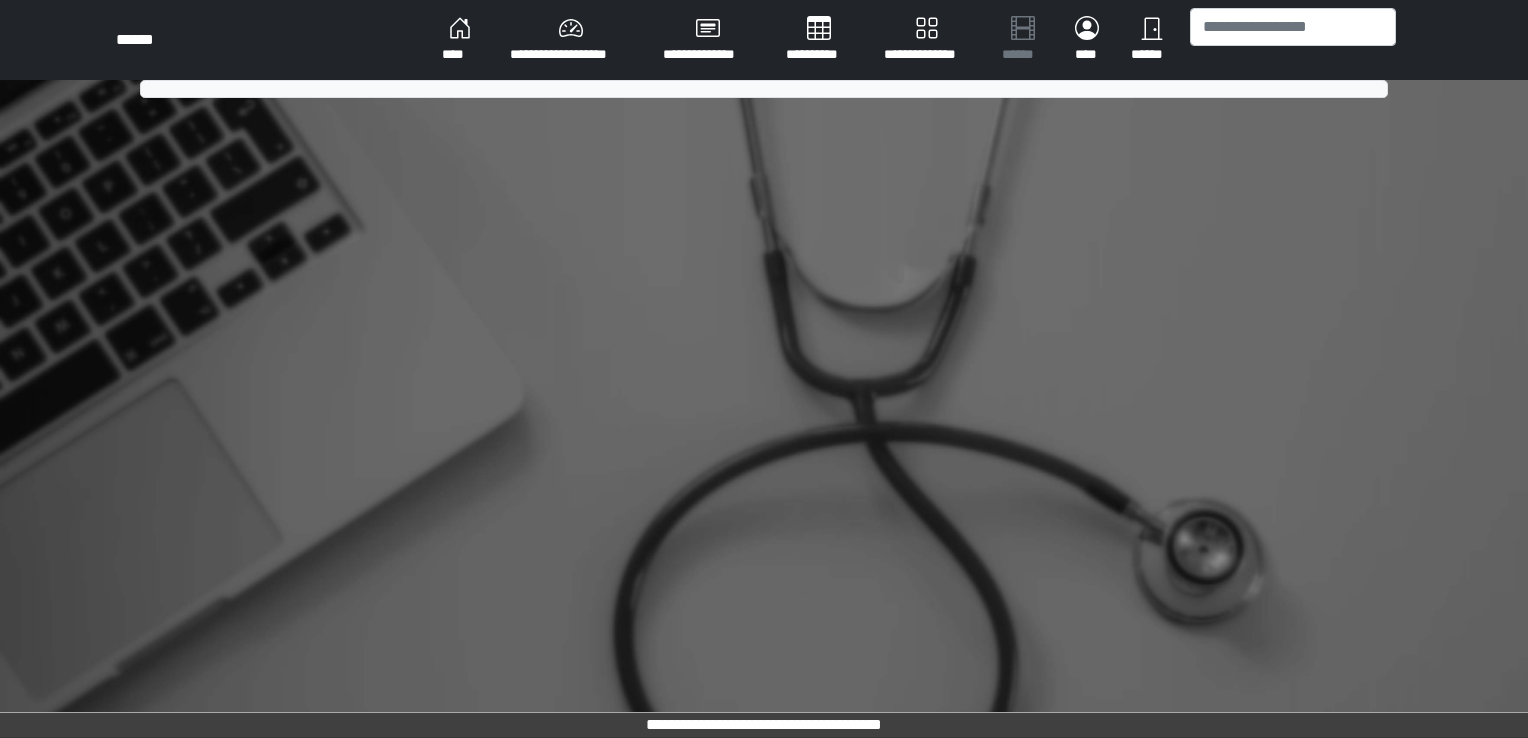click on "****" at bounding box center [460, 40] 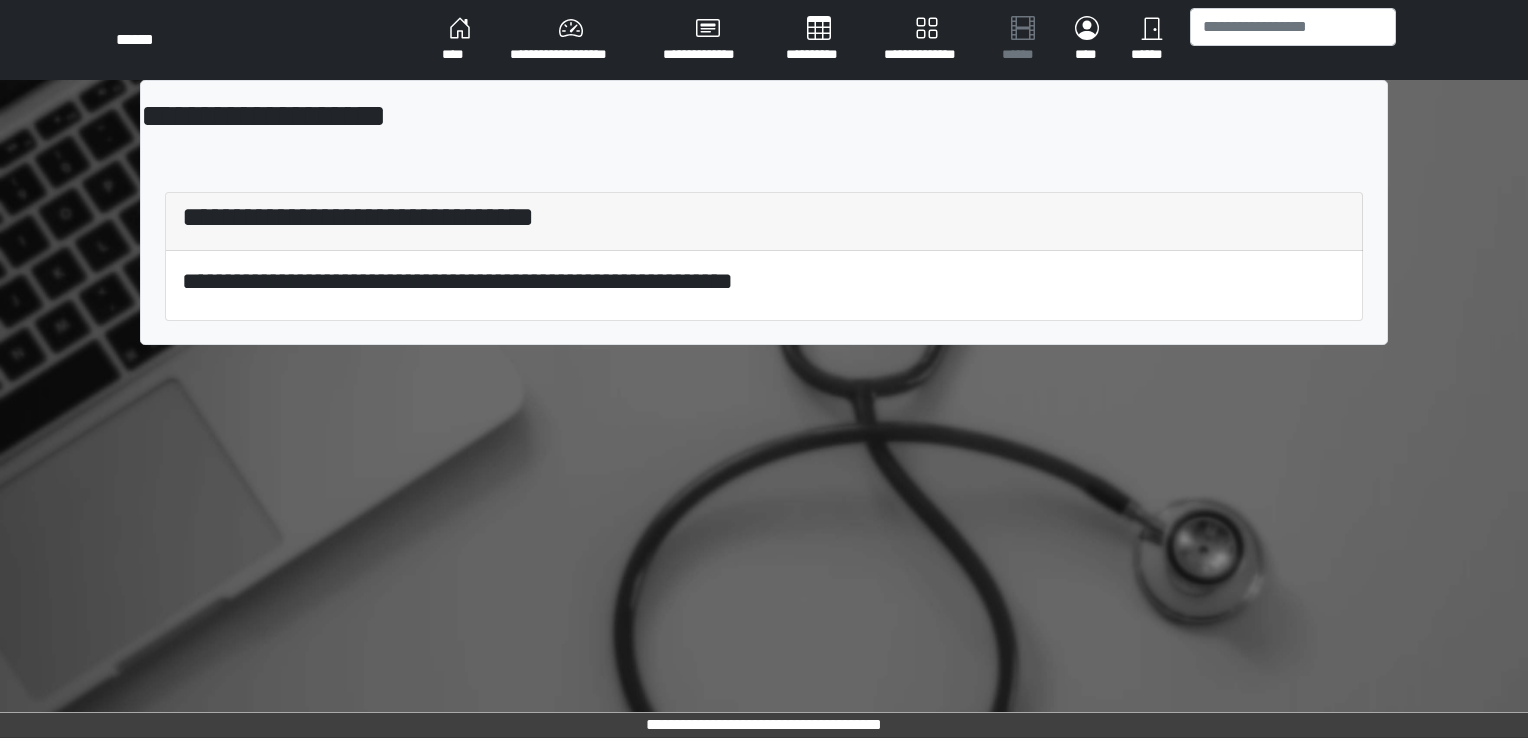click on "**********" at bounding box center (570, 40) 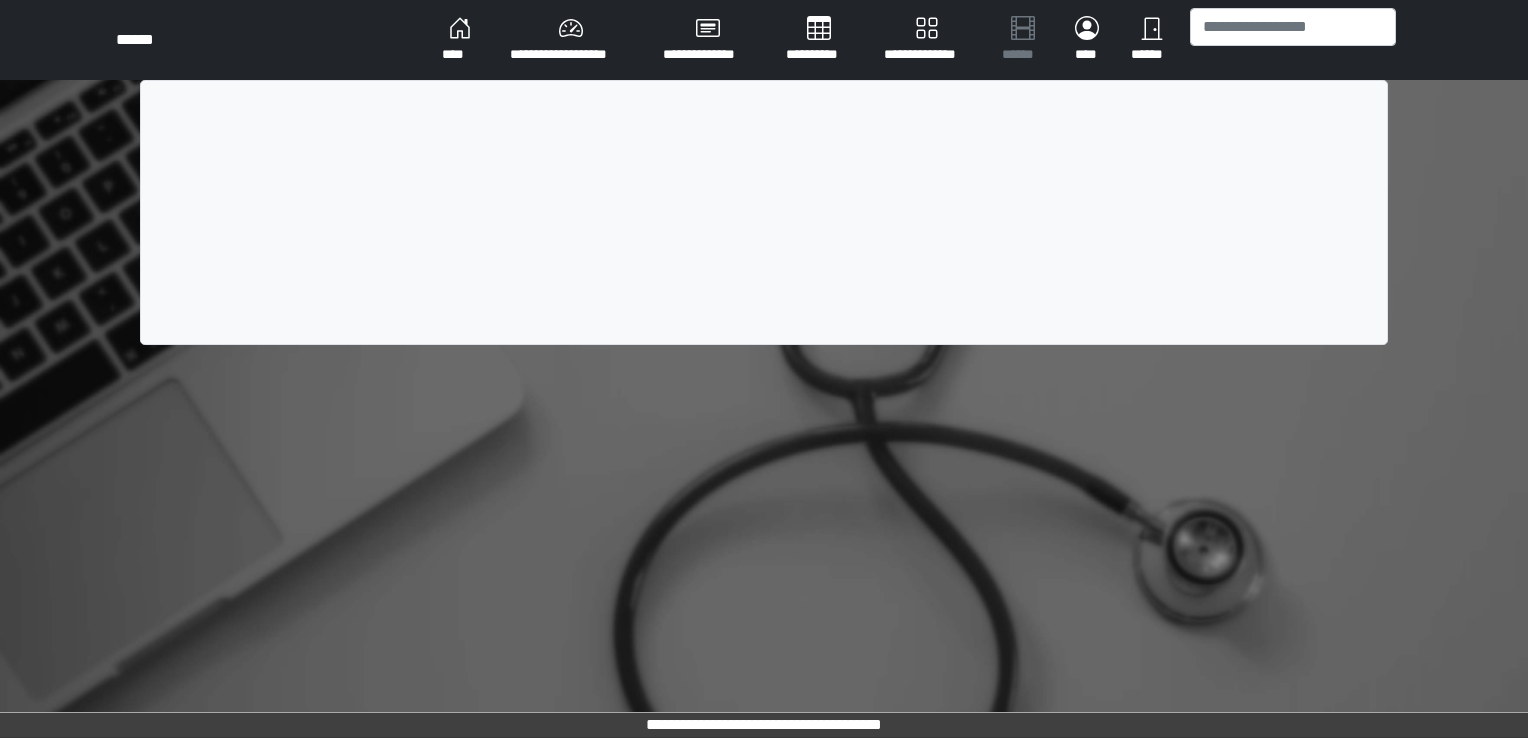 click on "**********" at bounding box center [570, 40] 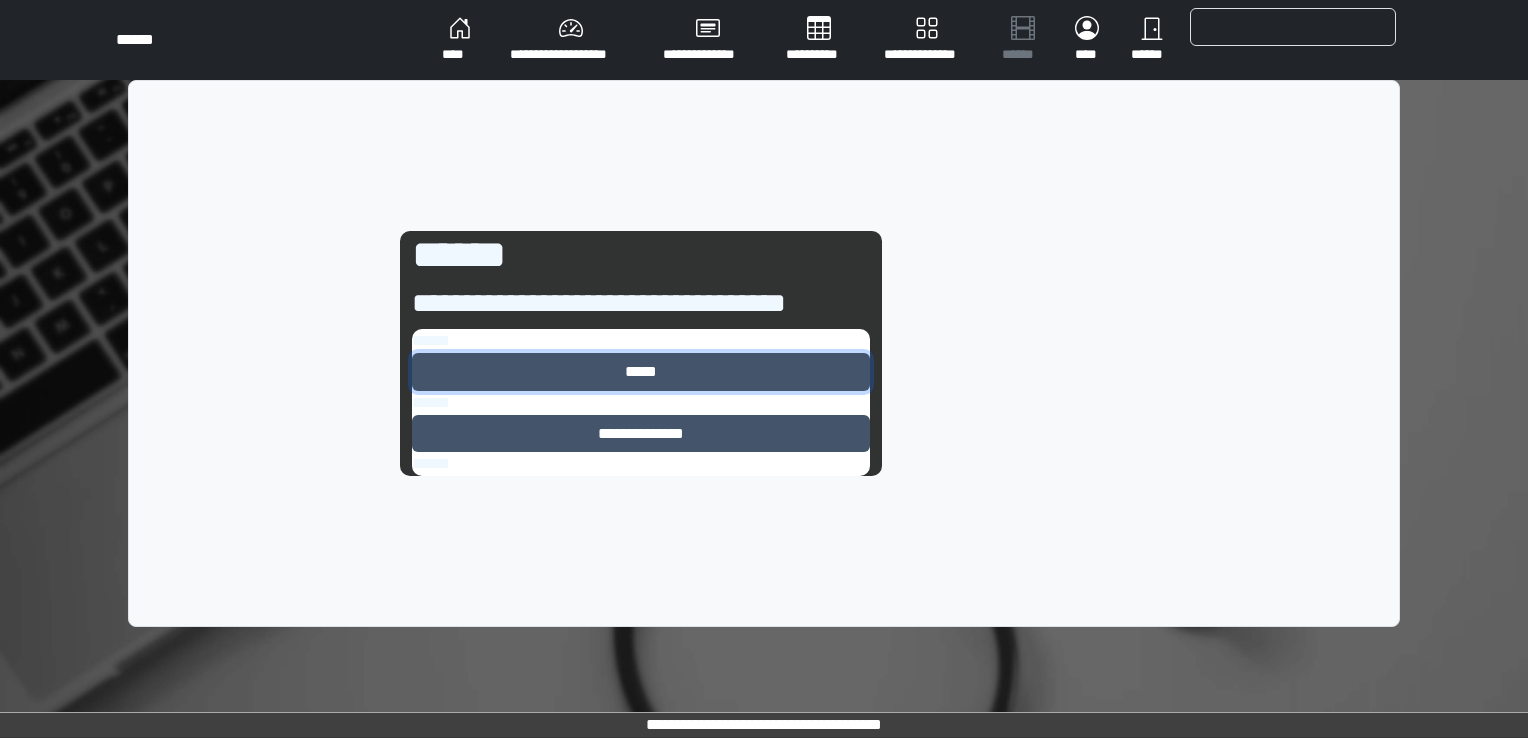 click on "*****" at bounding box center [641, 372] 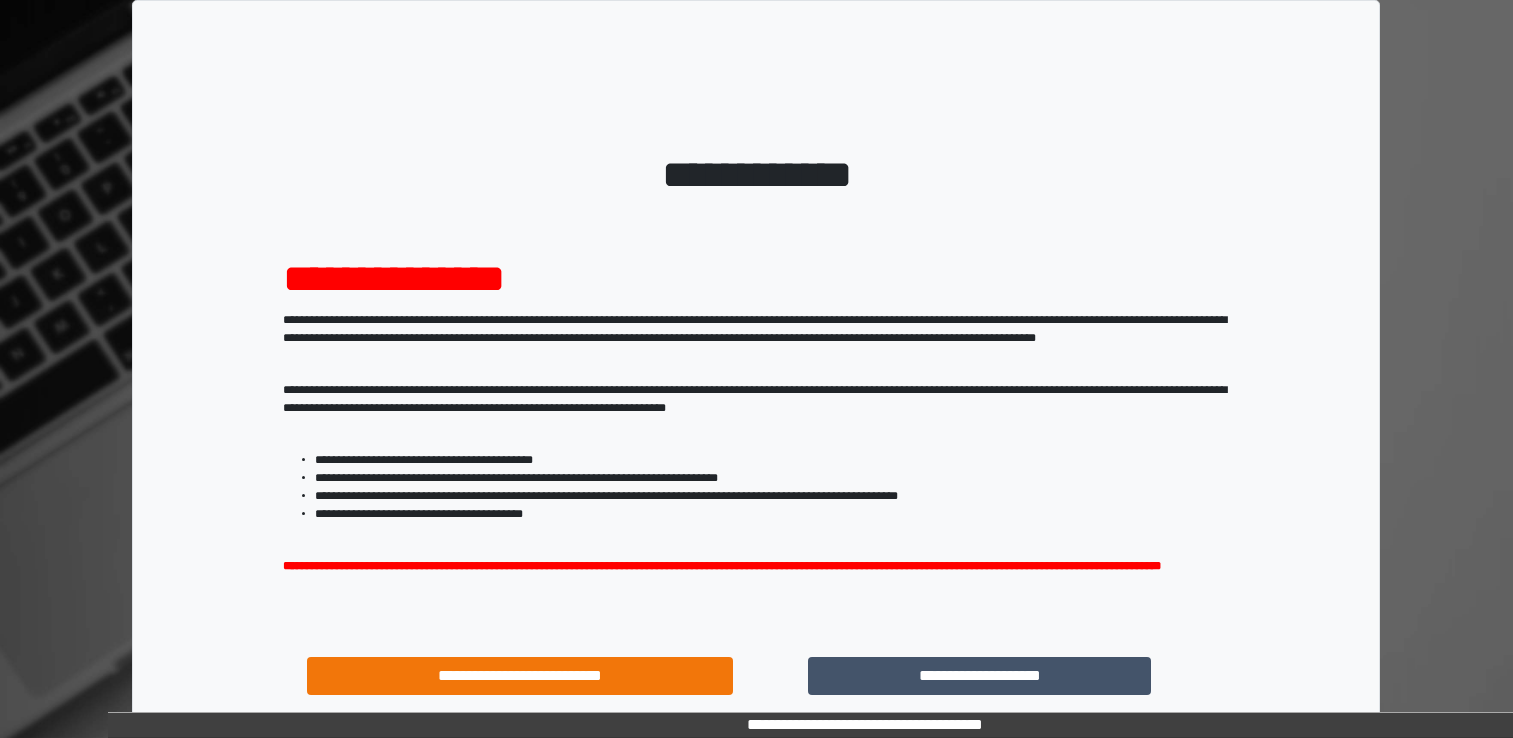 scroll, scrollTop: 0, scrollLeft: 0, axis: both 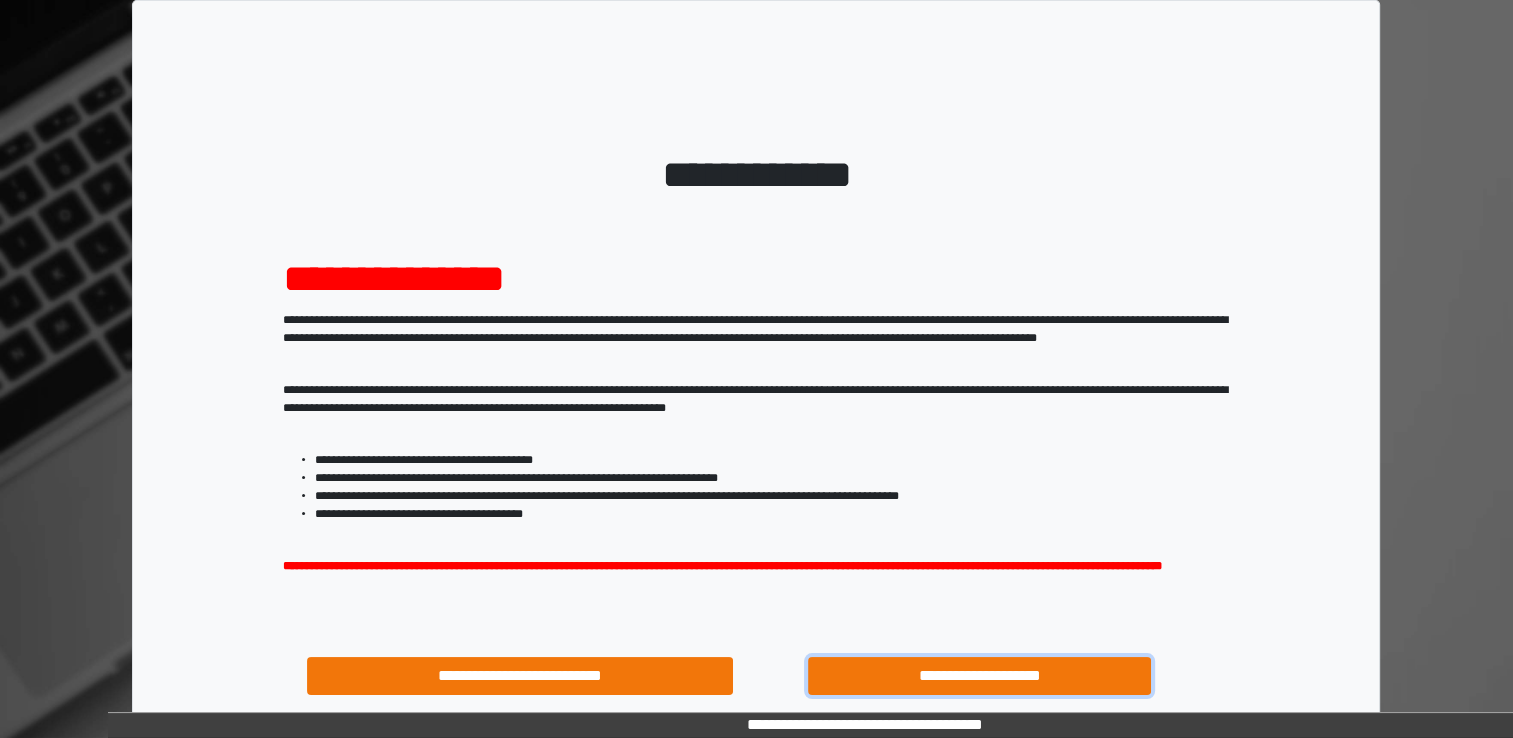 click on "**********" at bounding box center (980, 676) 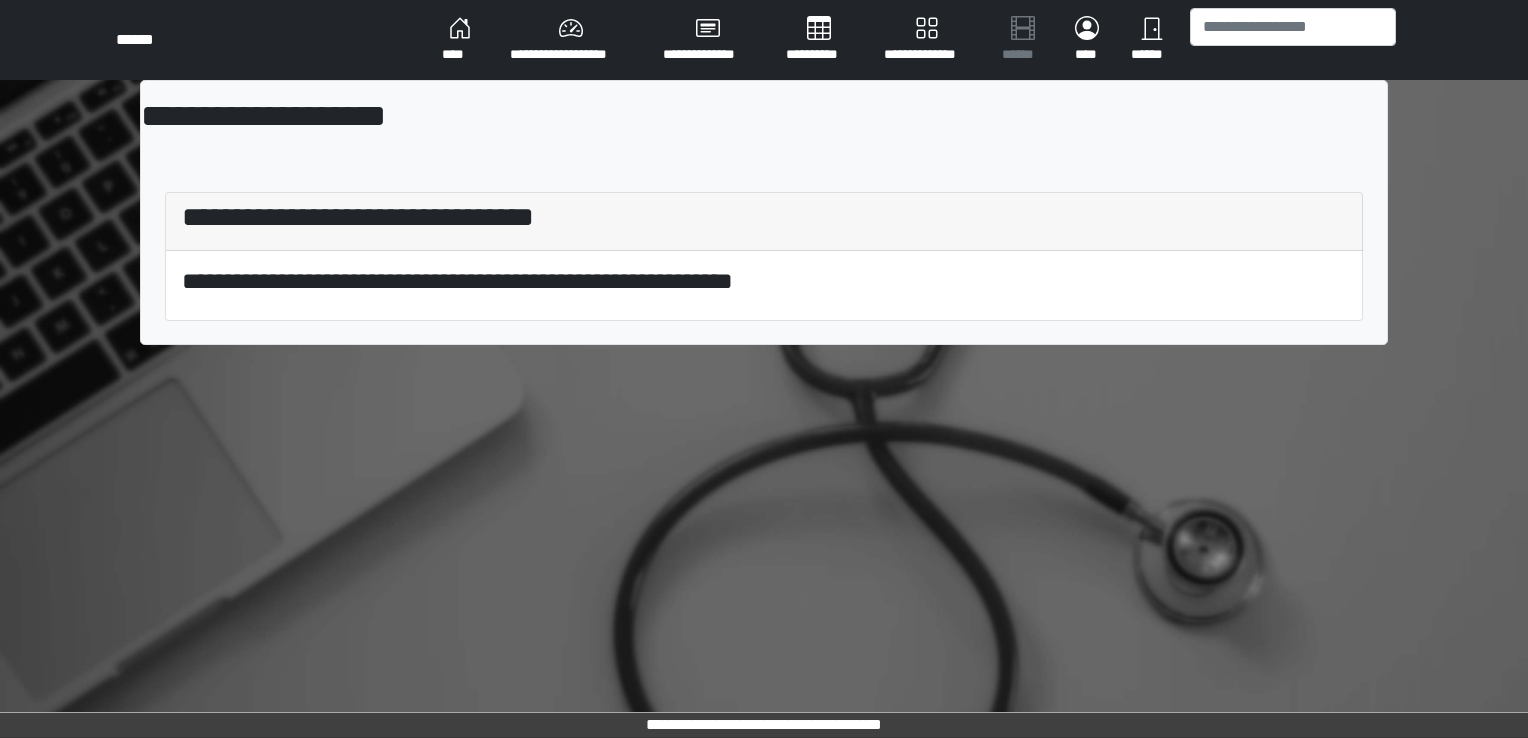 scroll, scrollTop: 0, scrollLeft: 0, axis: both 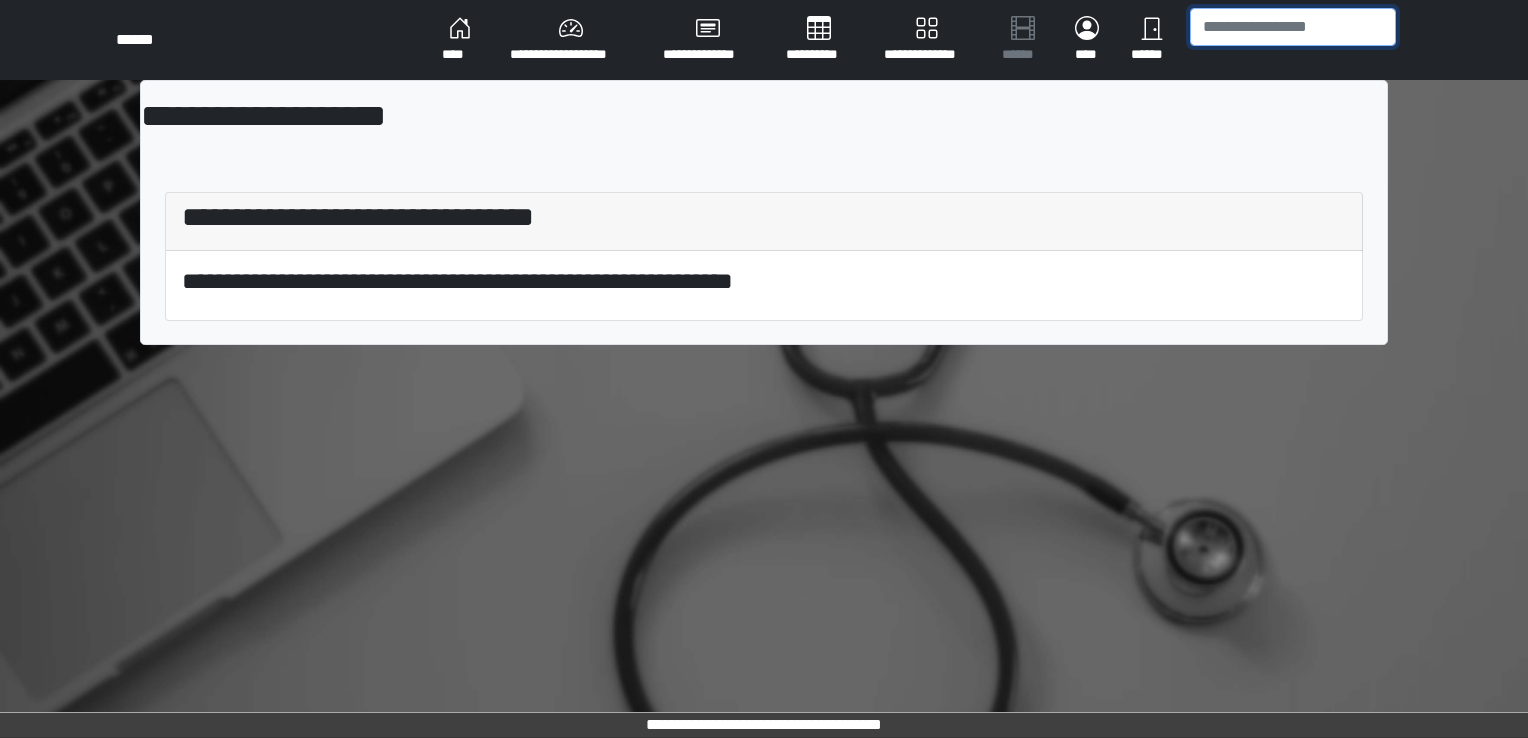 click at bounding box center (1293, 27) 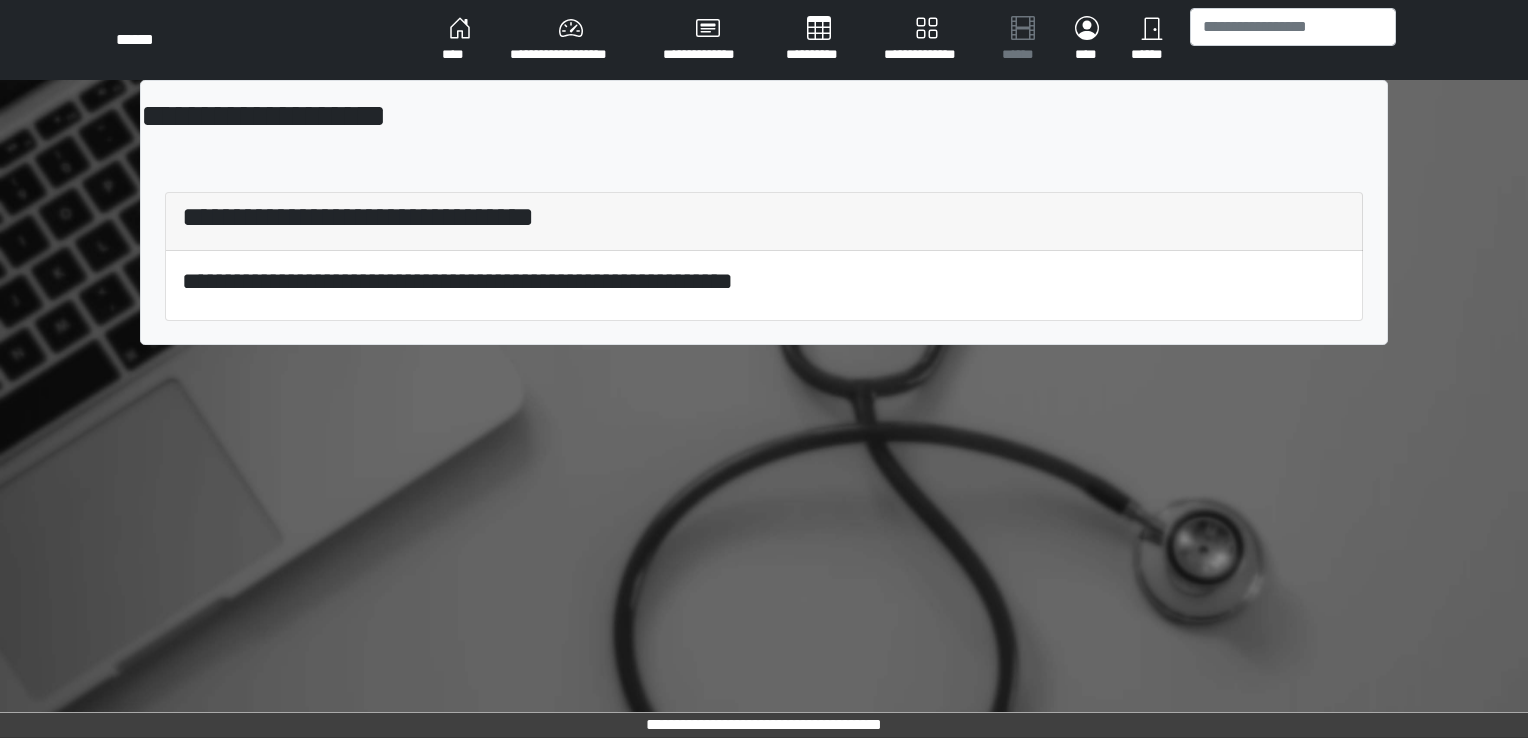 click on "**********" at bounding box center [570, 40] 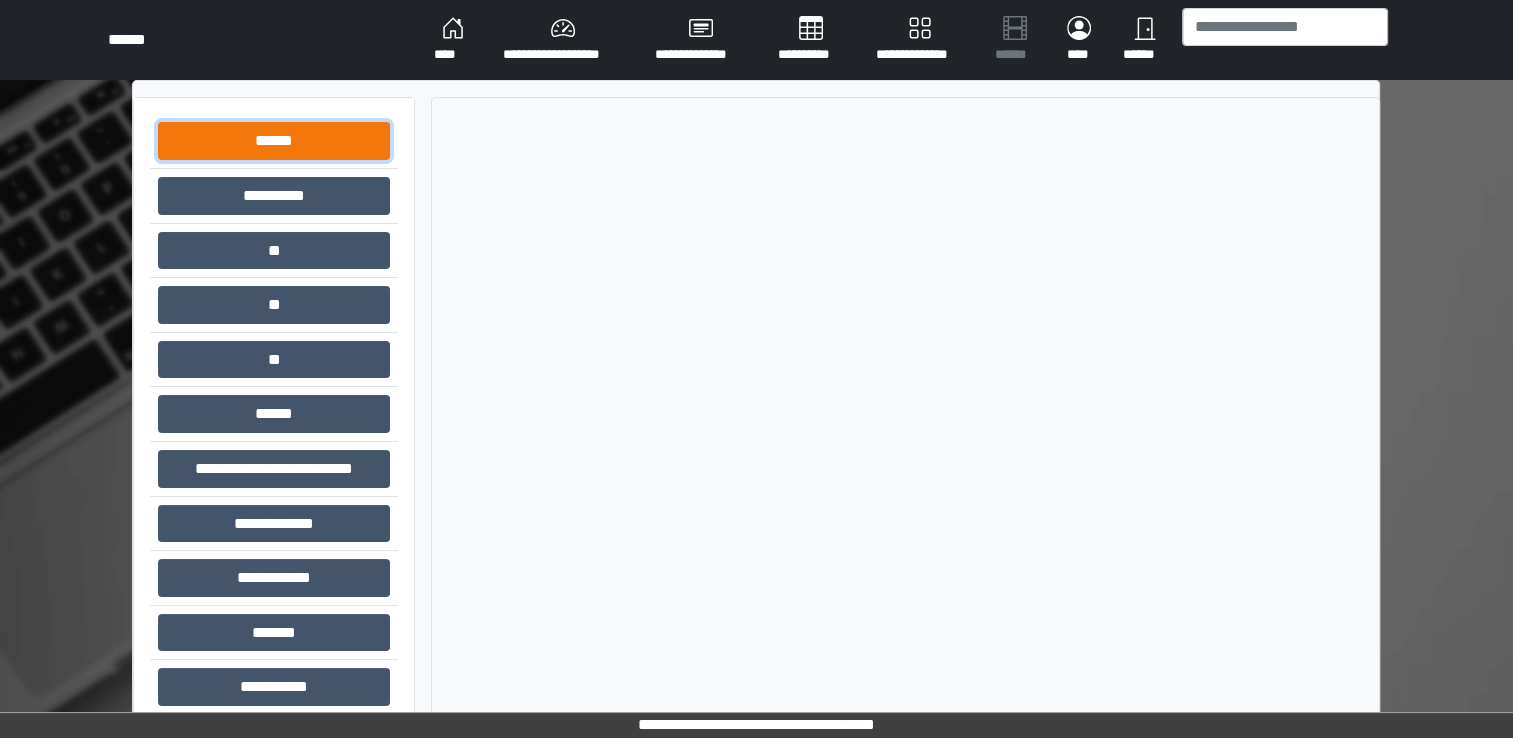 click on "******" at bounding box center (274, 141) 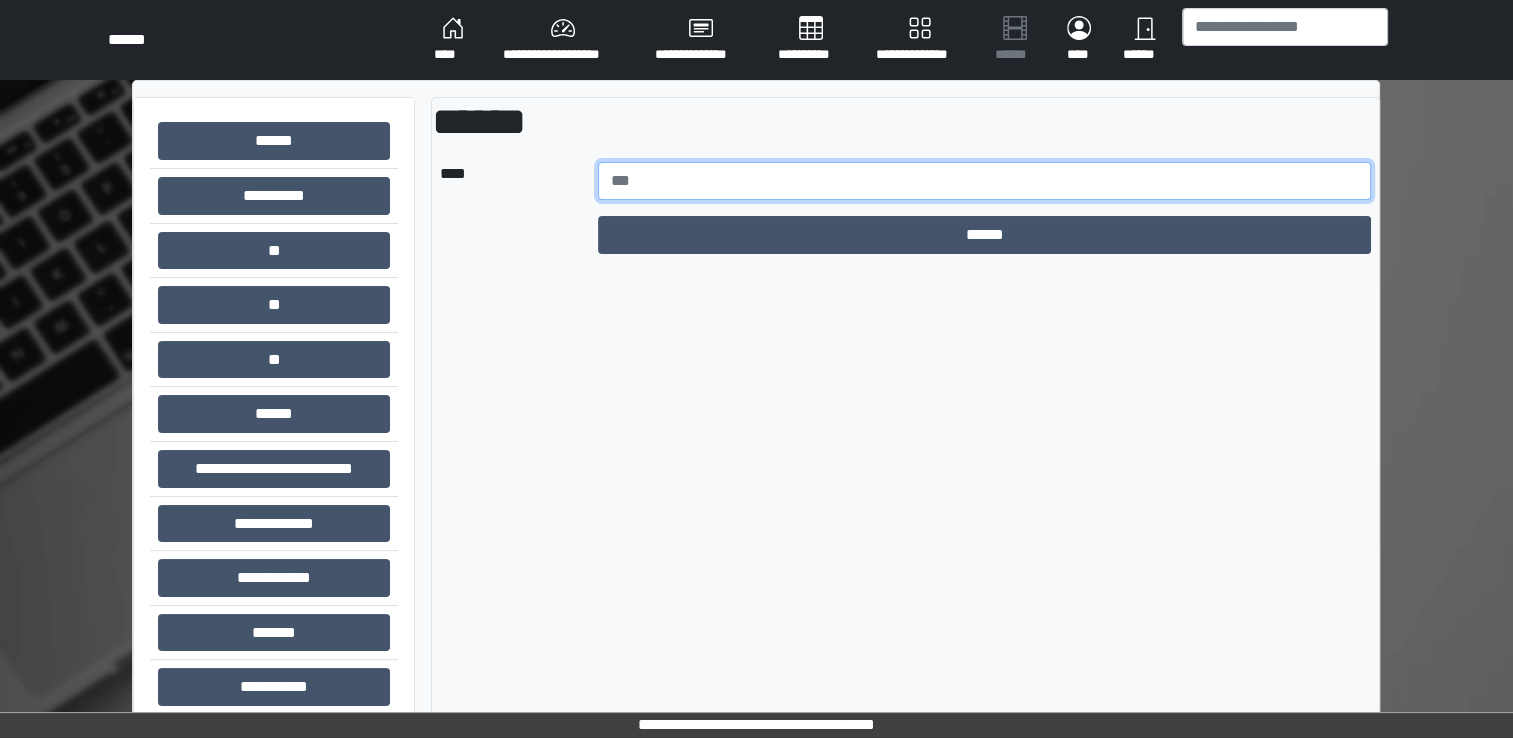click at bounding box center (985, 181) 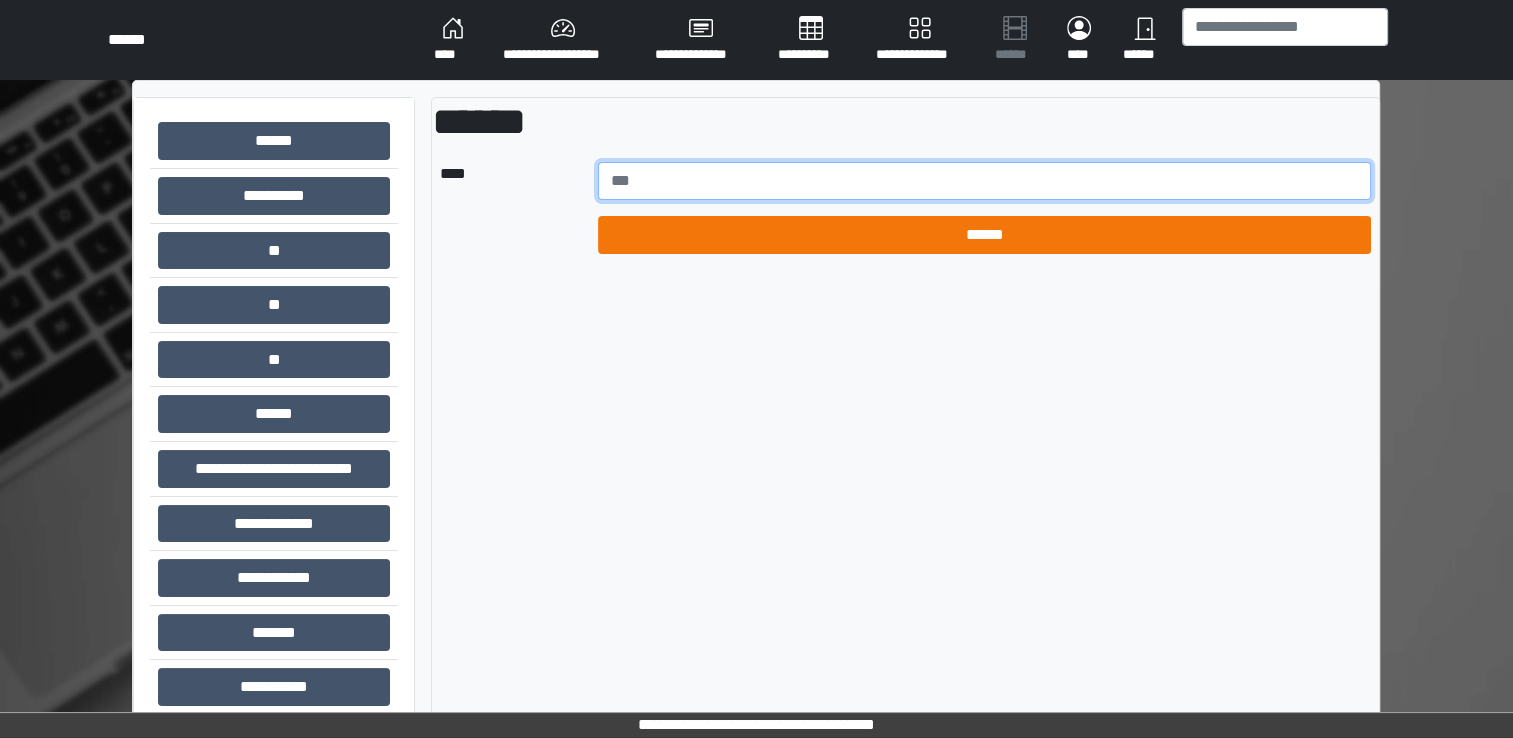 type on "*****" 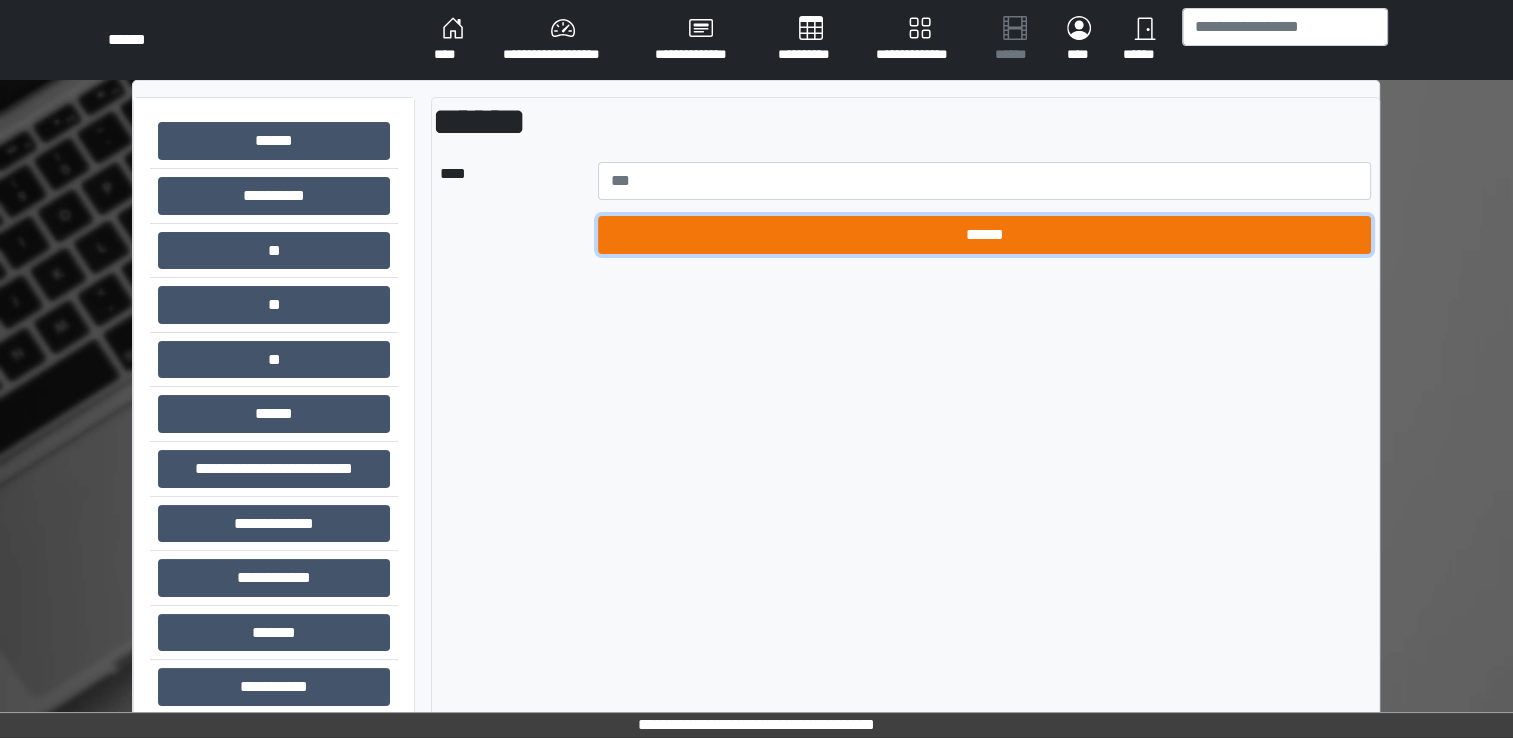 click on "******" at bounding box center [985, 235] 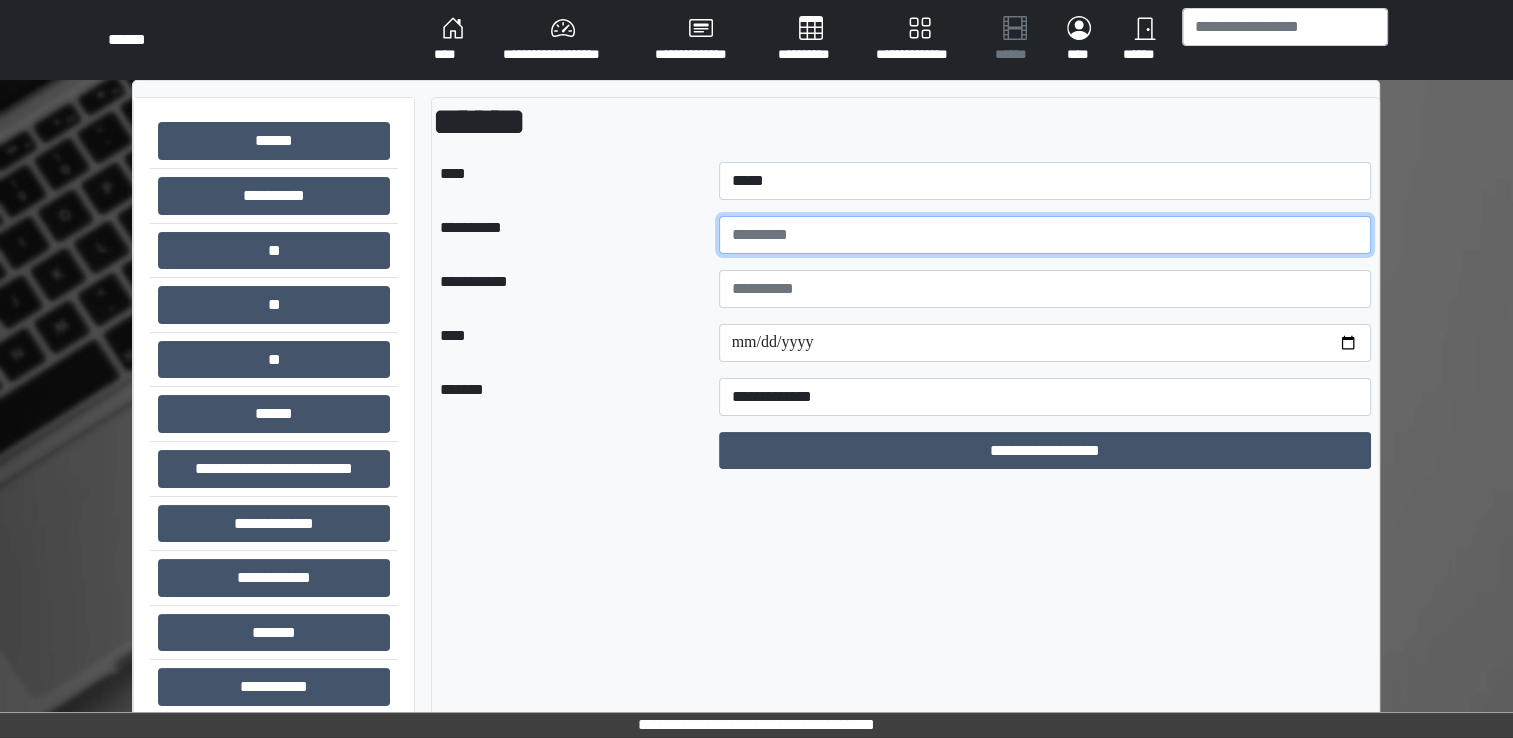click at bounding box center (1045, 235) 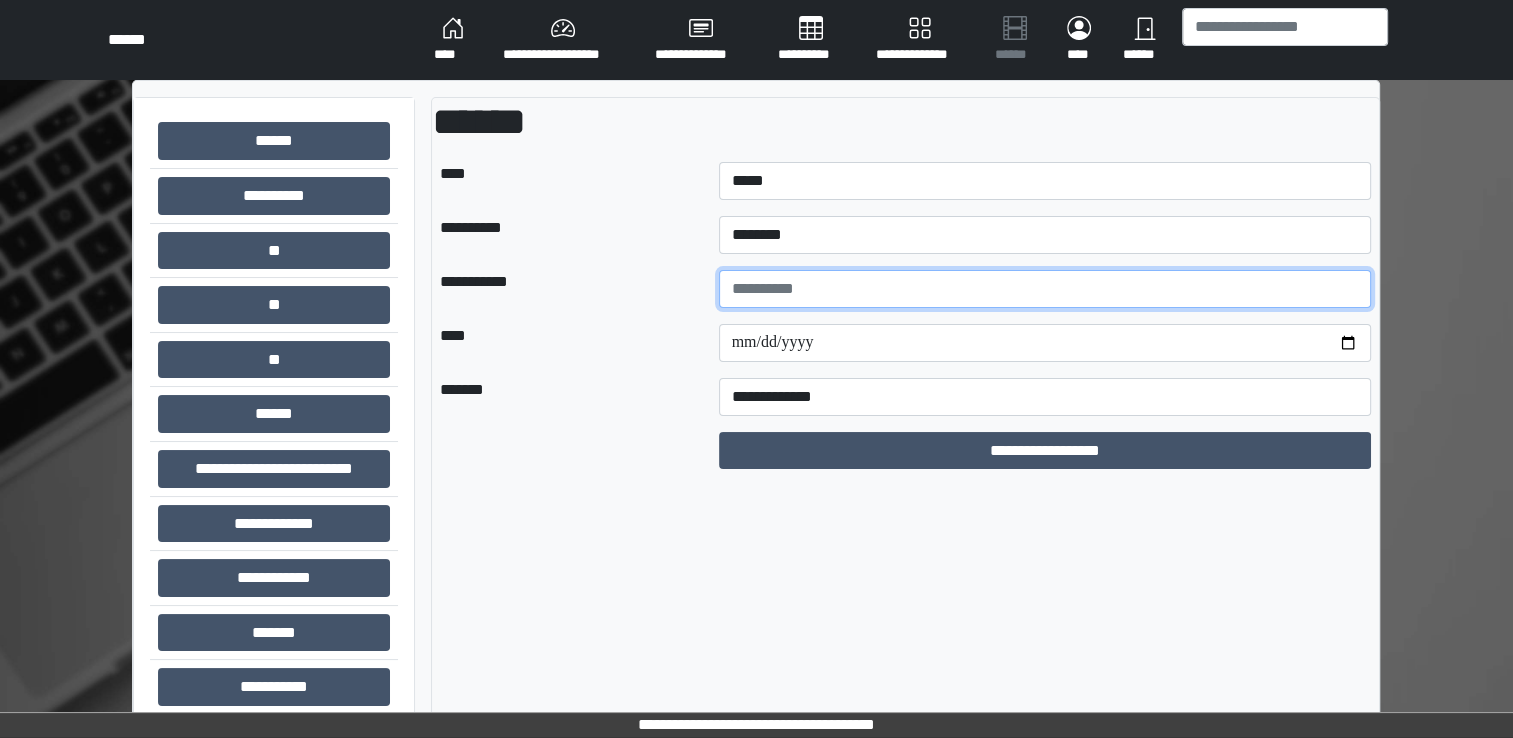 click at bounding box center (1045, 289) 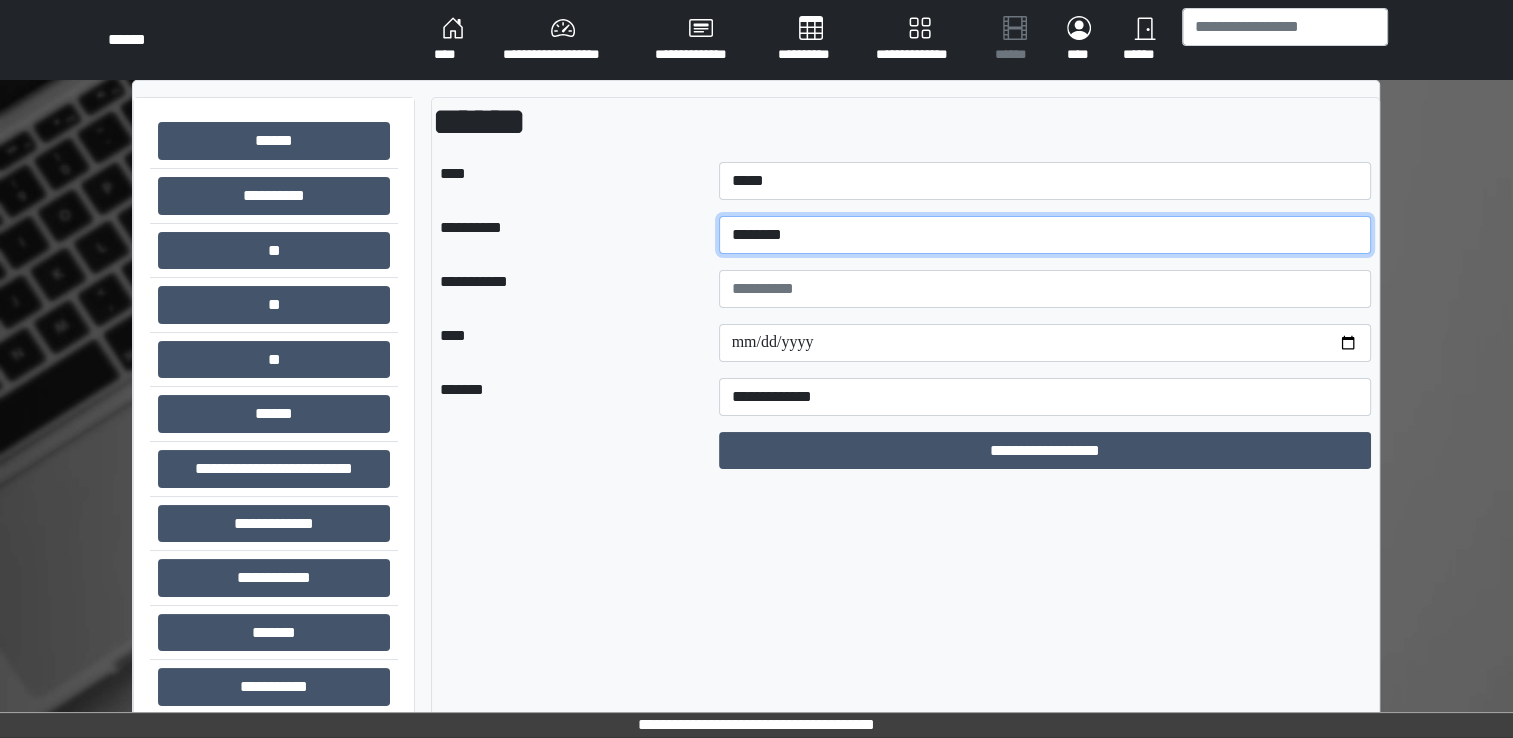 click on "********" at bounding box center (1045, 235) 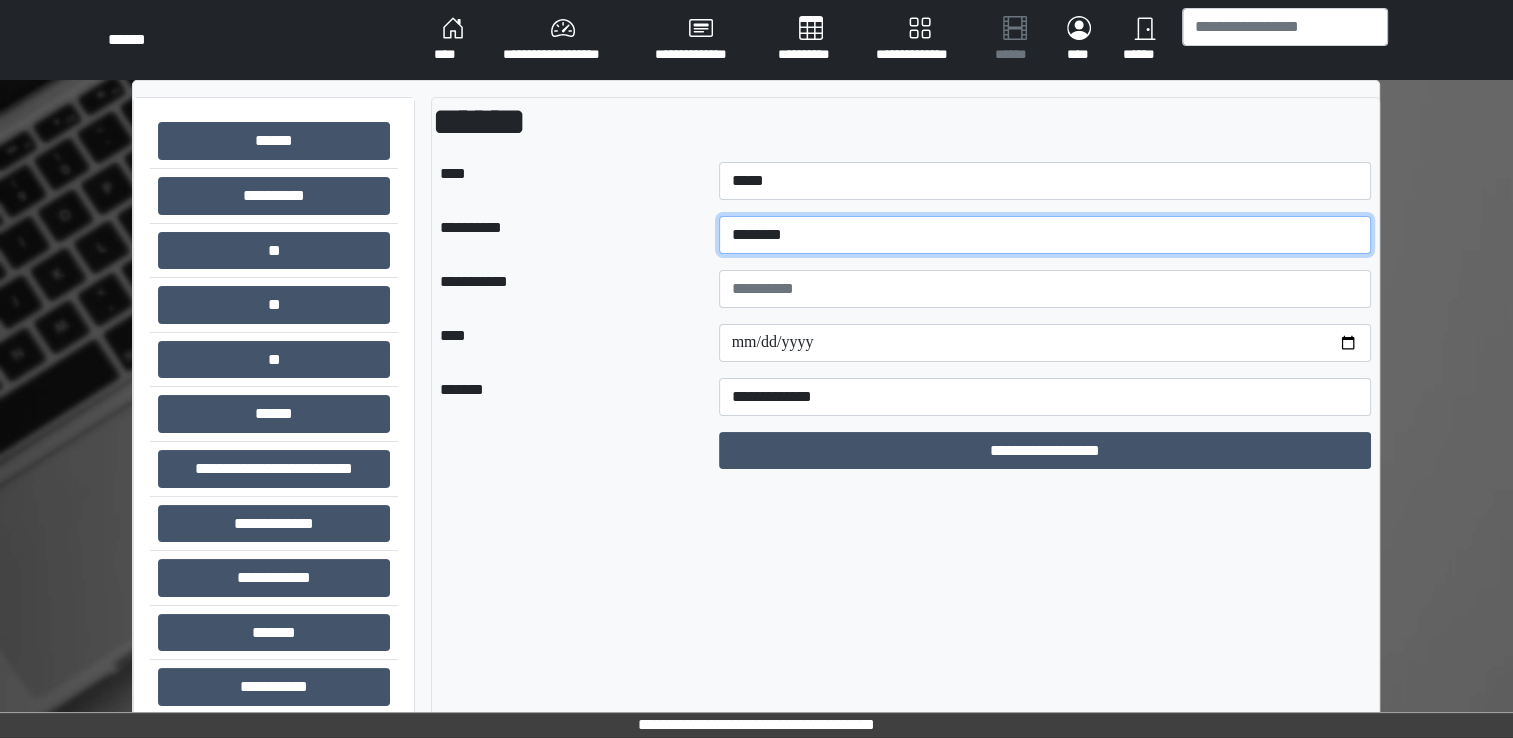 type on "********" 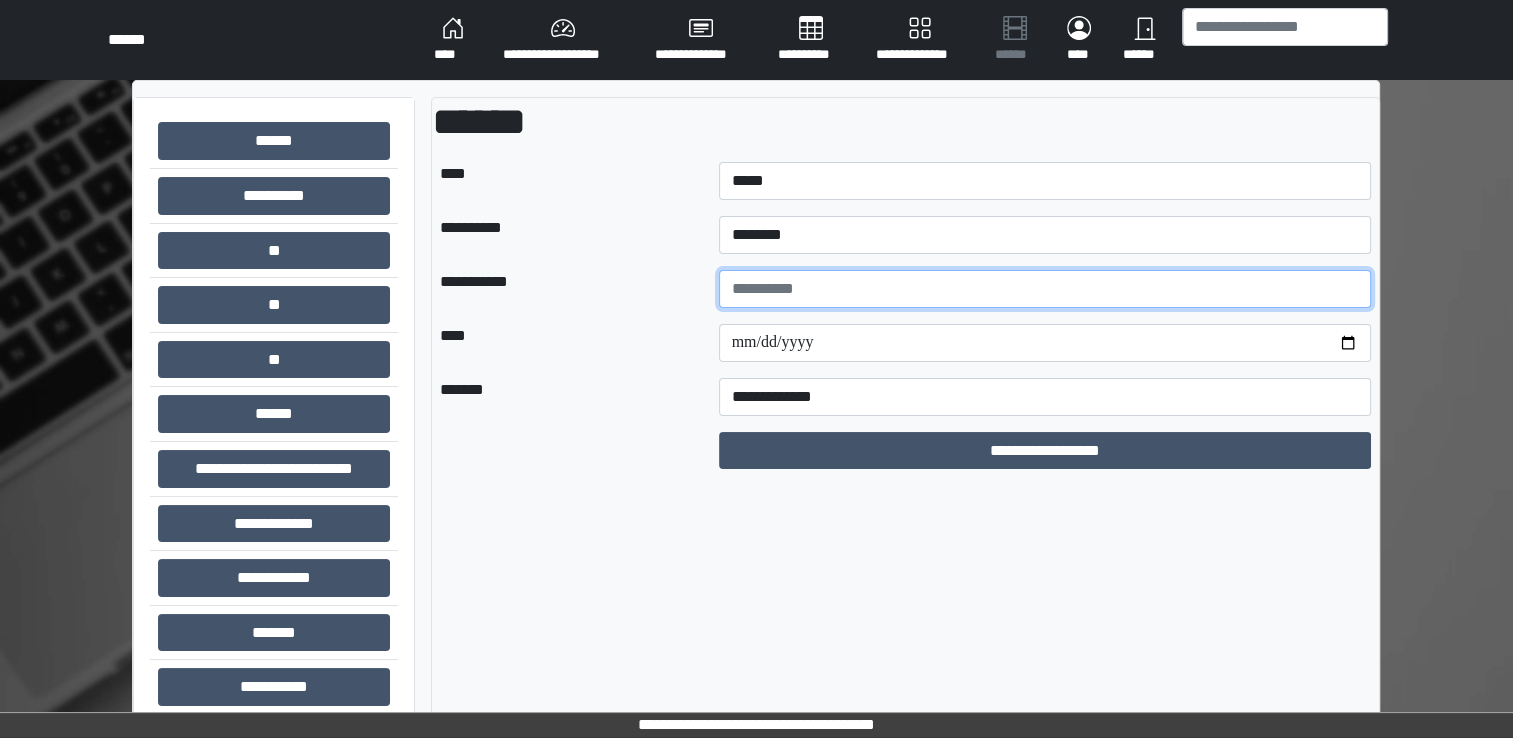 click at bounding box center (1045, 289) 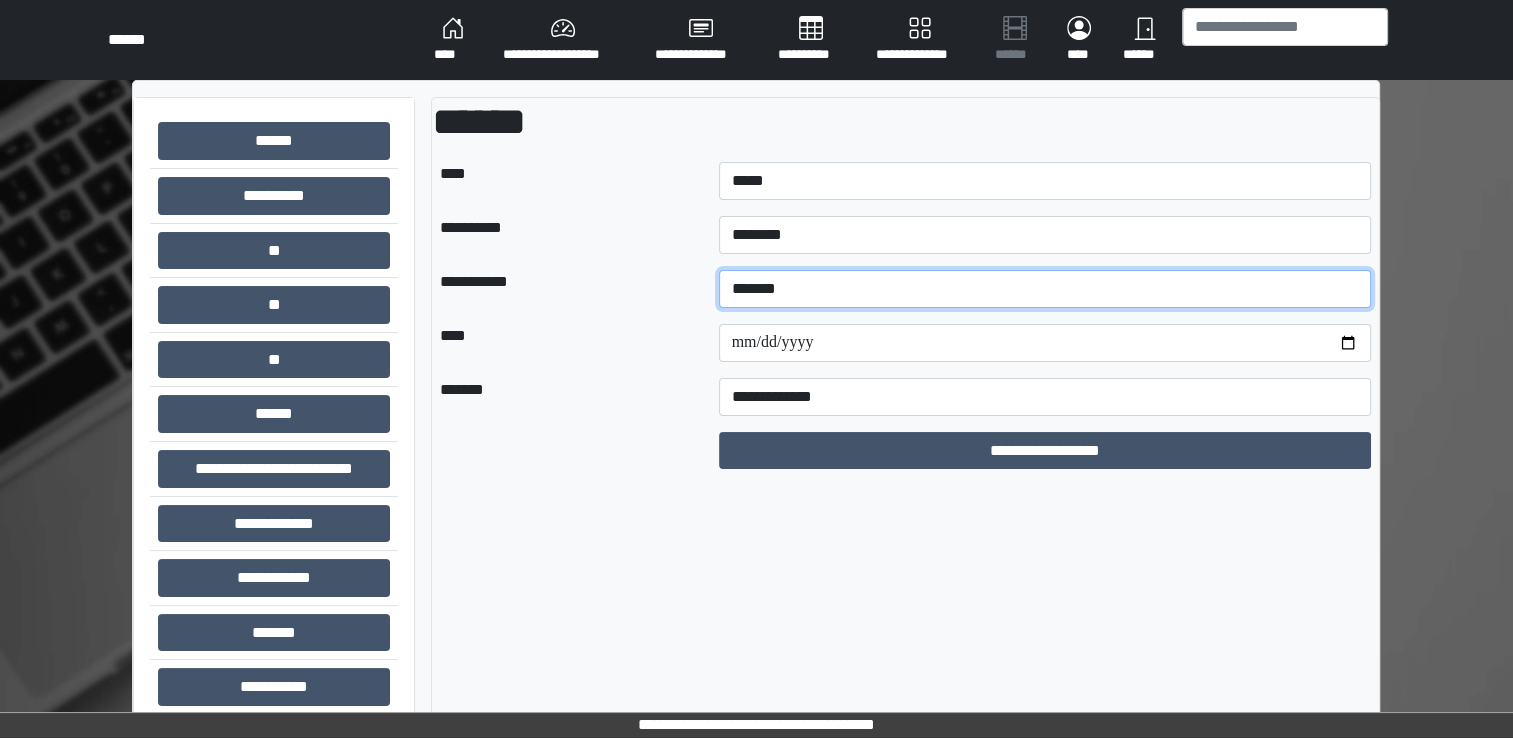 type on "*******" 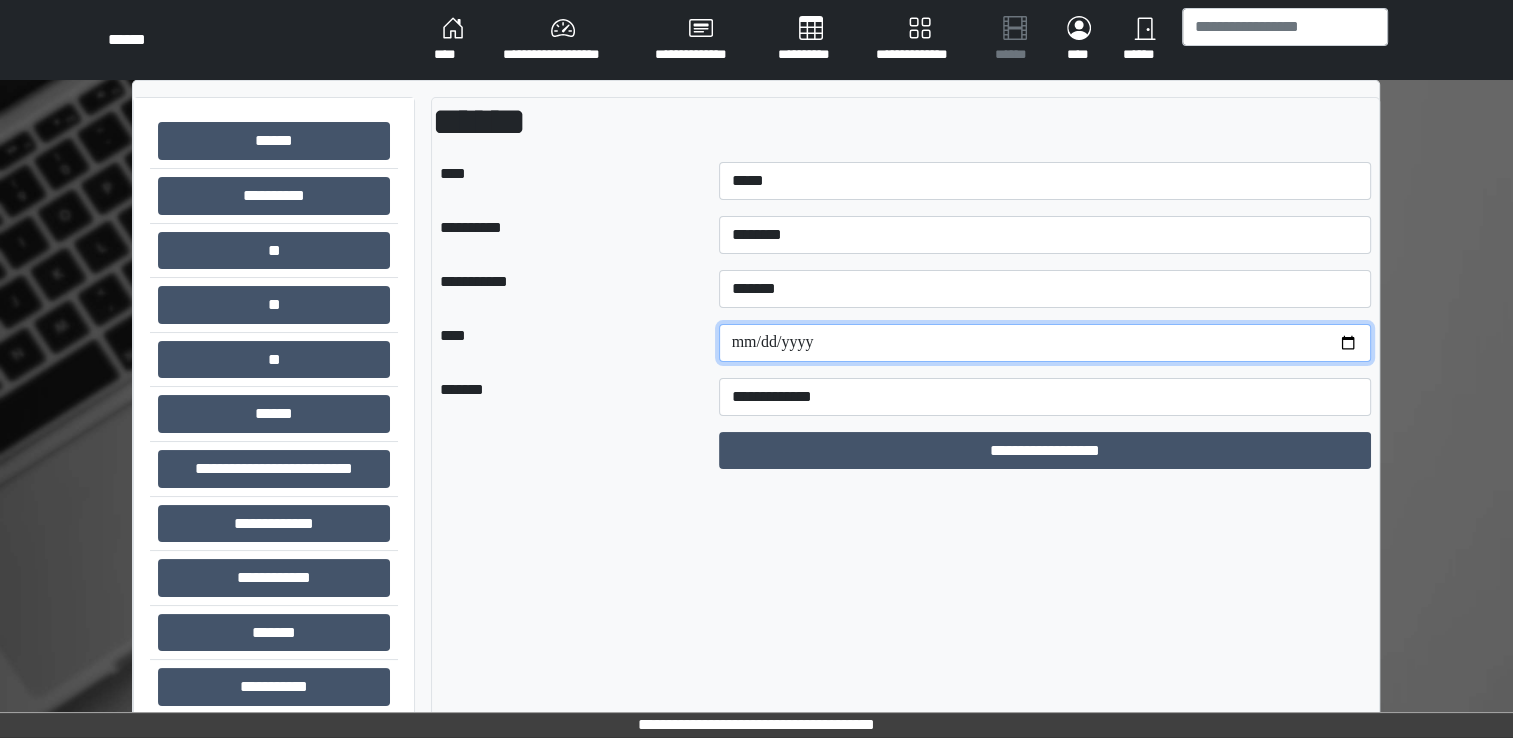 click at bounding box center (1045, 343) 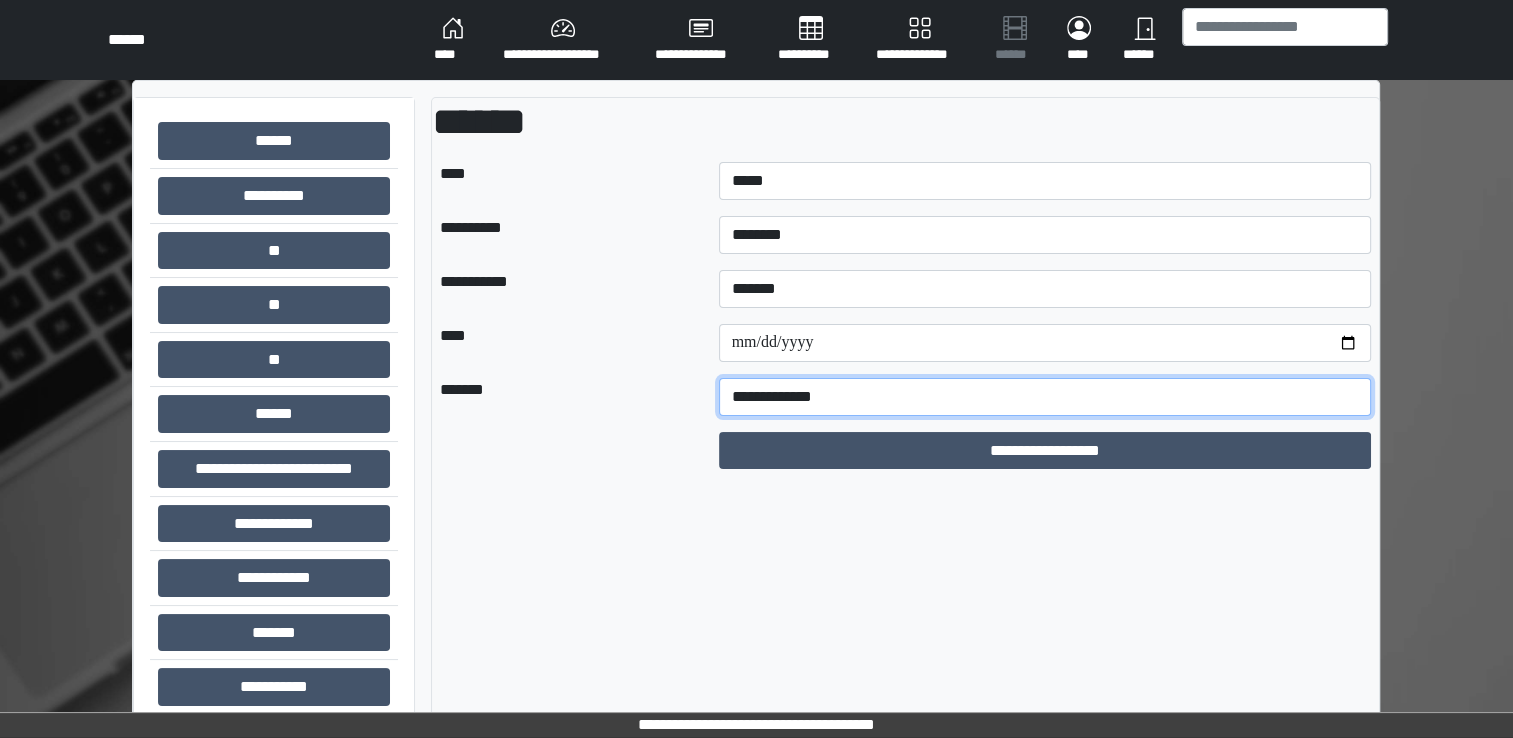 click on "**********" at bounding box center [1045, 397] 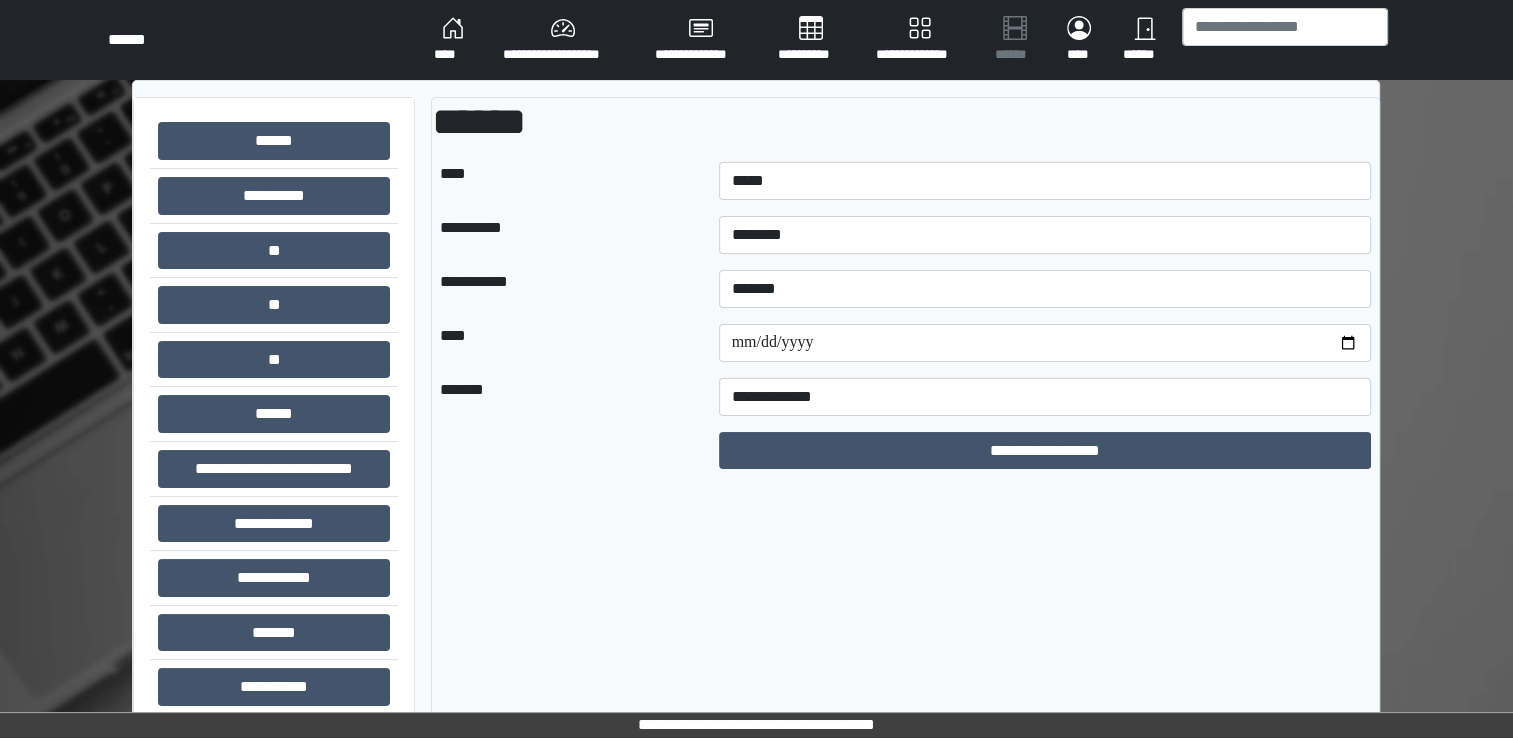 click on "**********" at bounding box center (1045, 451) 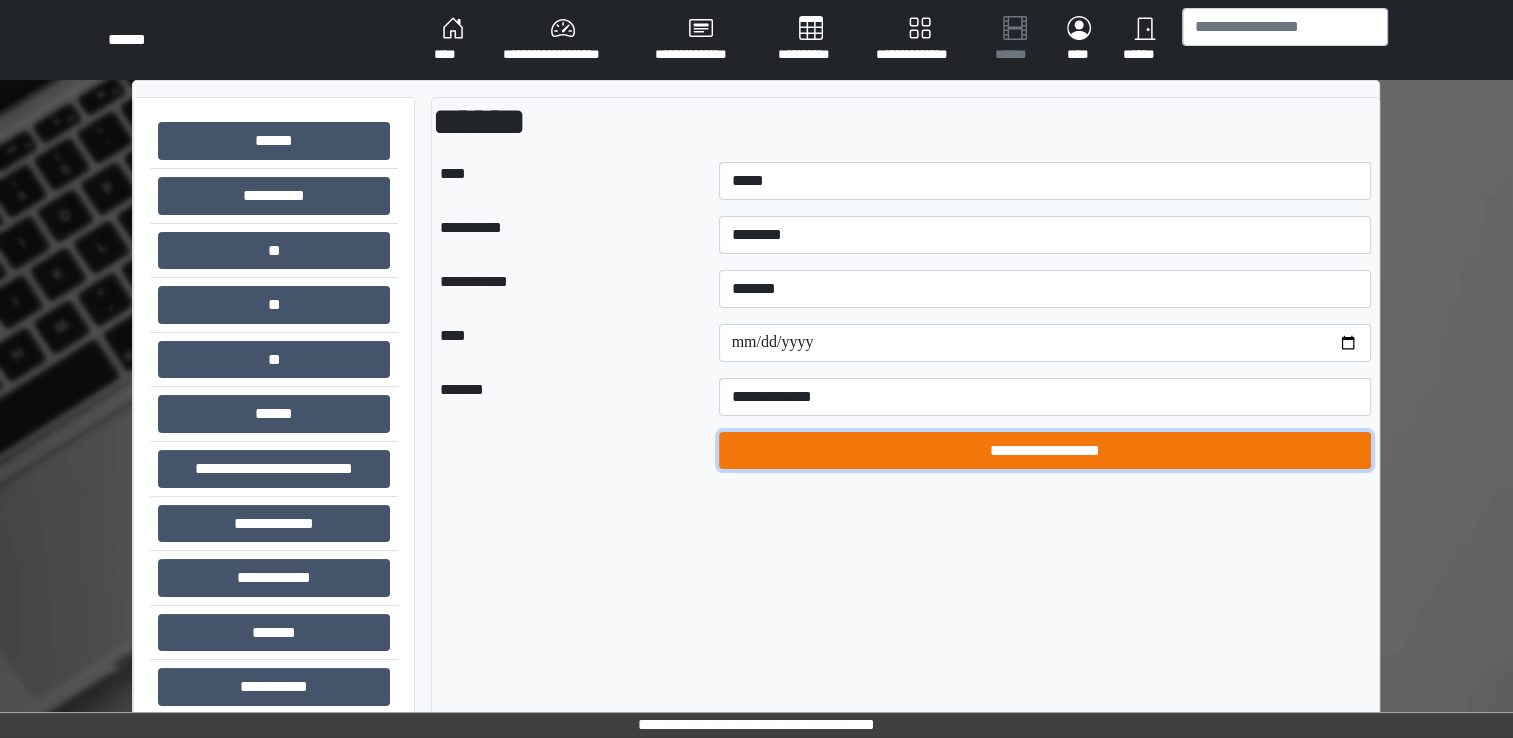 click on "**********" at bounding box center [1045, 451] 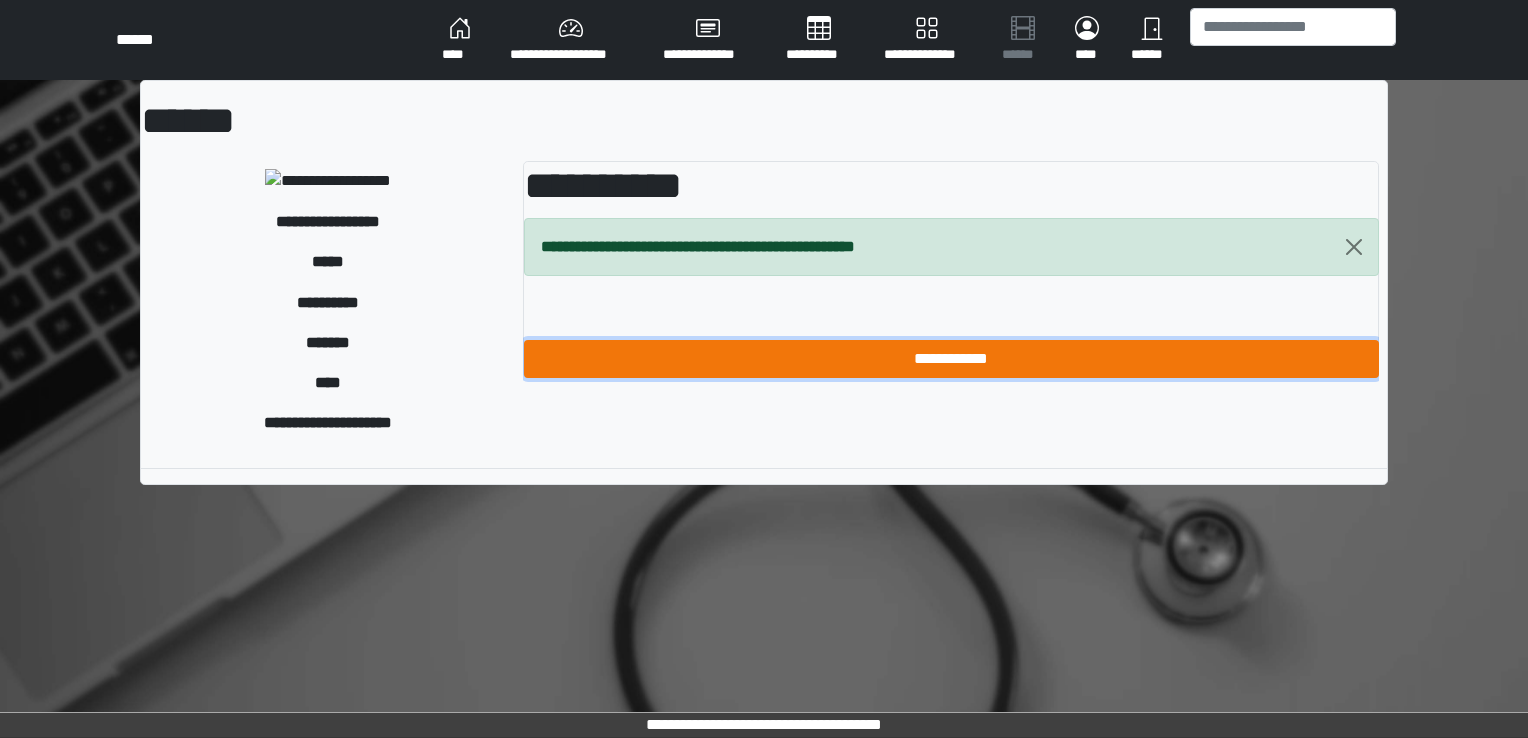 click on "**********" at bounding box center [951, 359] 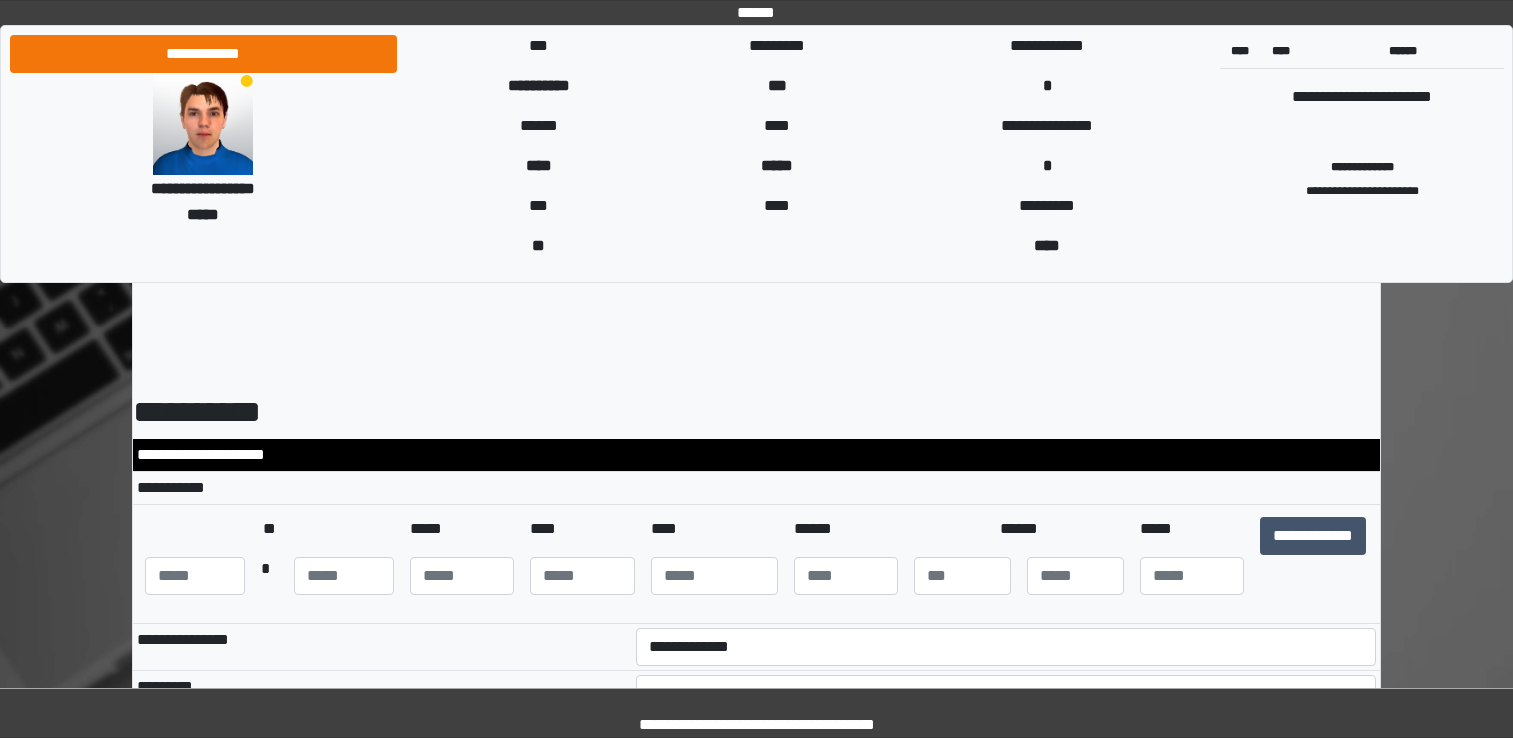 scroll, scrollTop: 0, scrollLeft: 0, axis: both 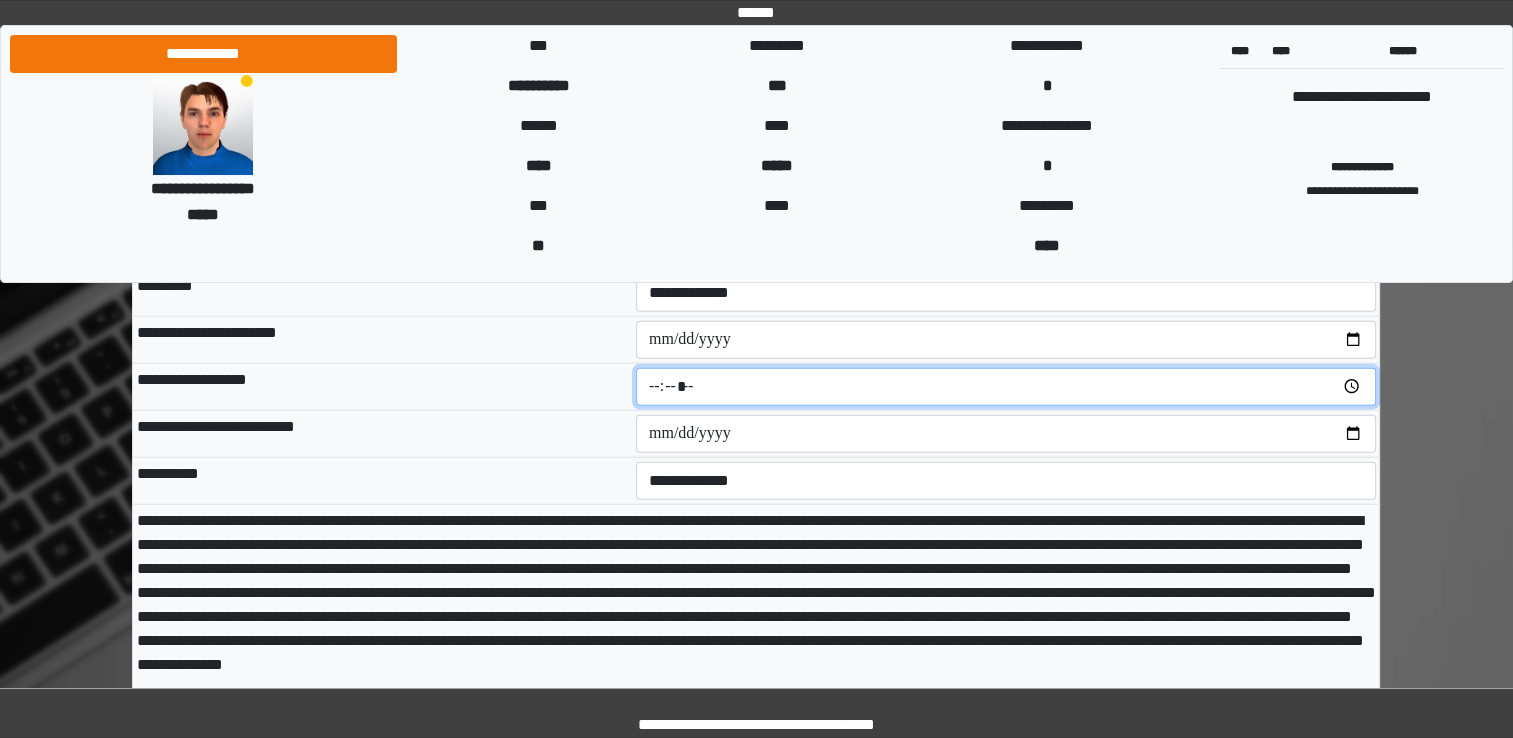 click at bounding box center [1006, 387] 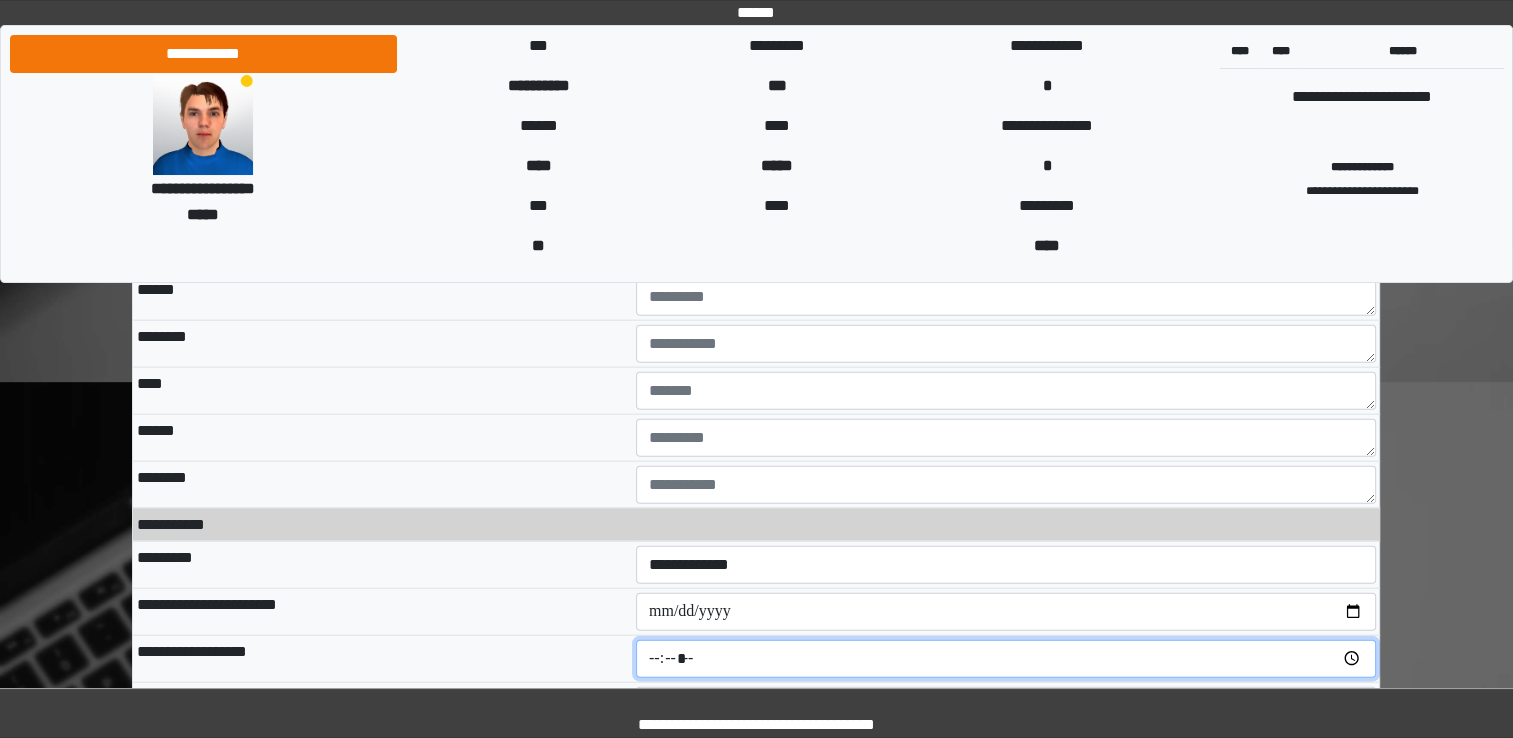 scroll, scrollTop: 12040, scrollLeft: 0, axis: vertical 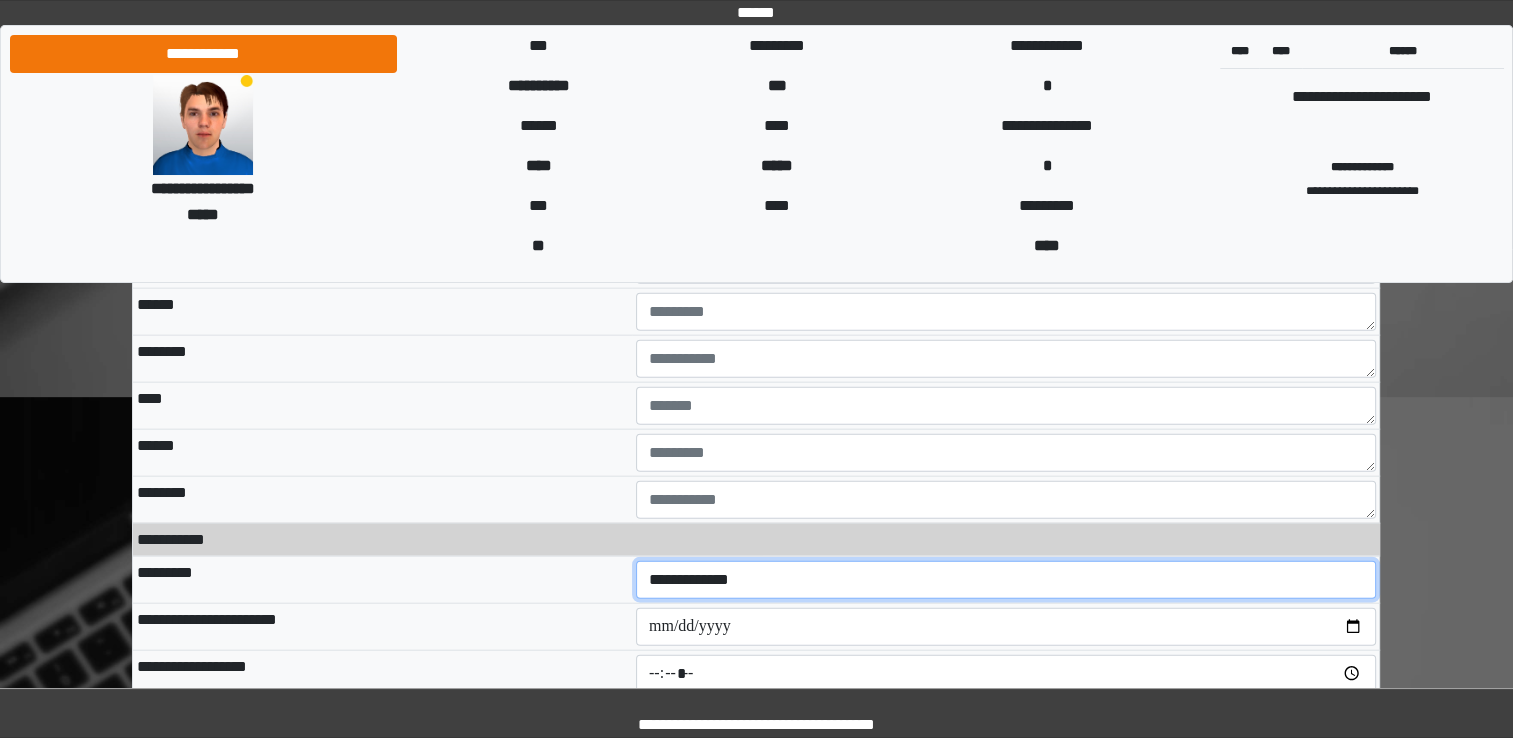 click on "**********" at bounding box center (1006, 580) 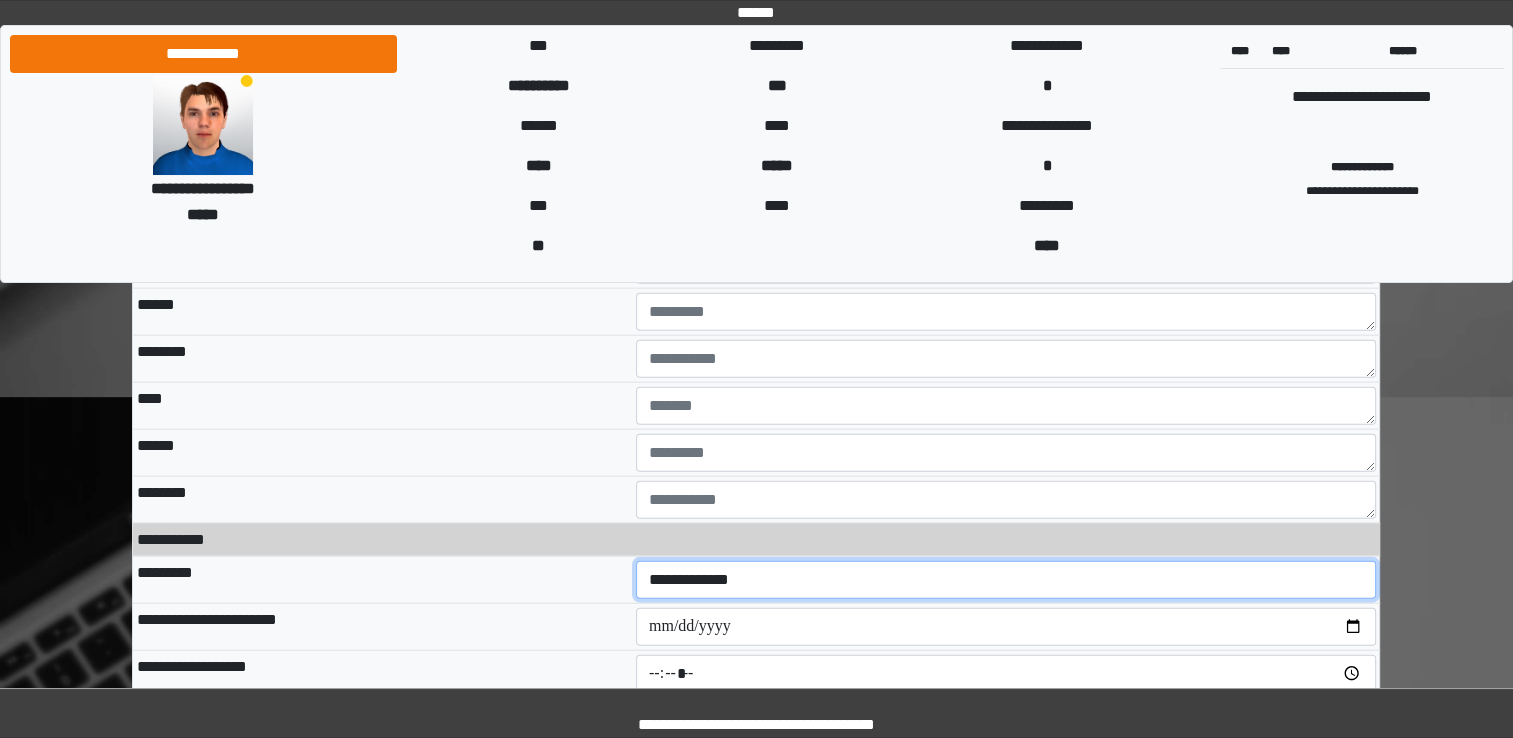 select on "**" 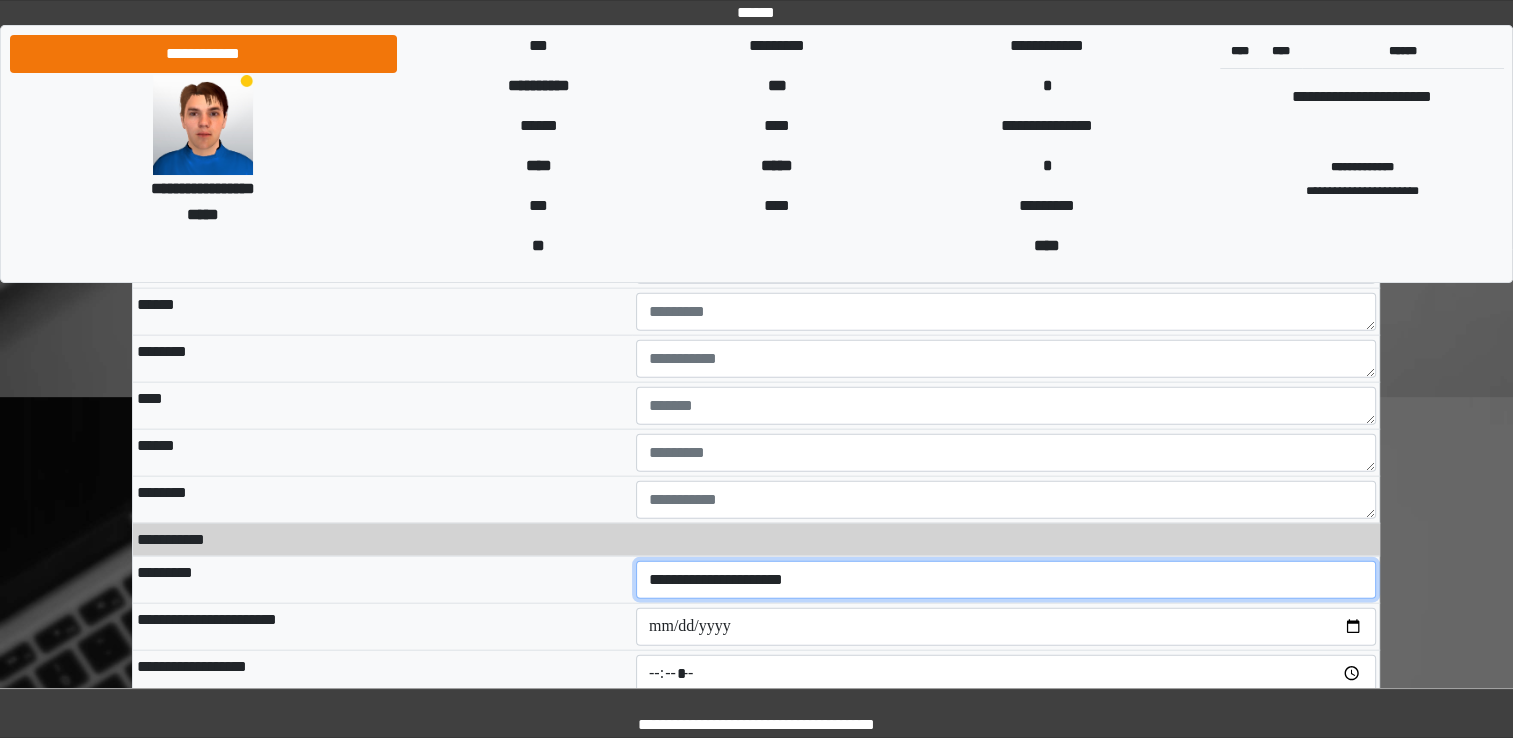 click on "**********" at bounding box center (1006, 580) 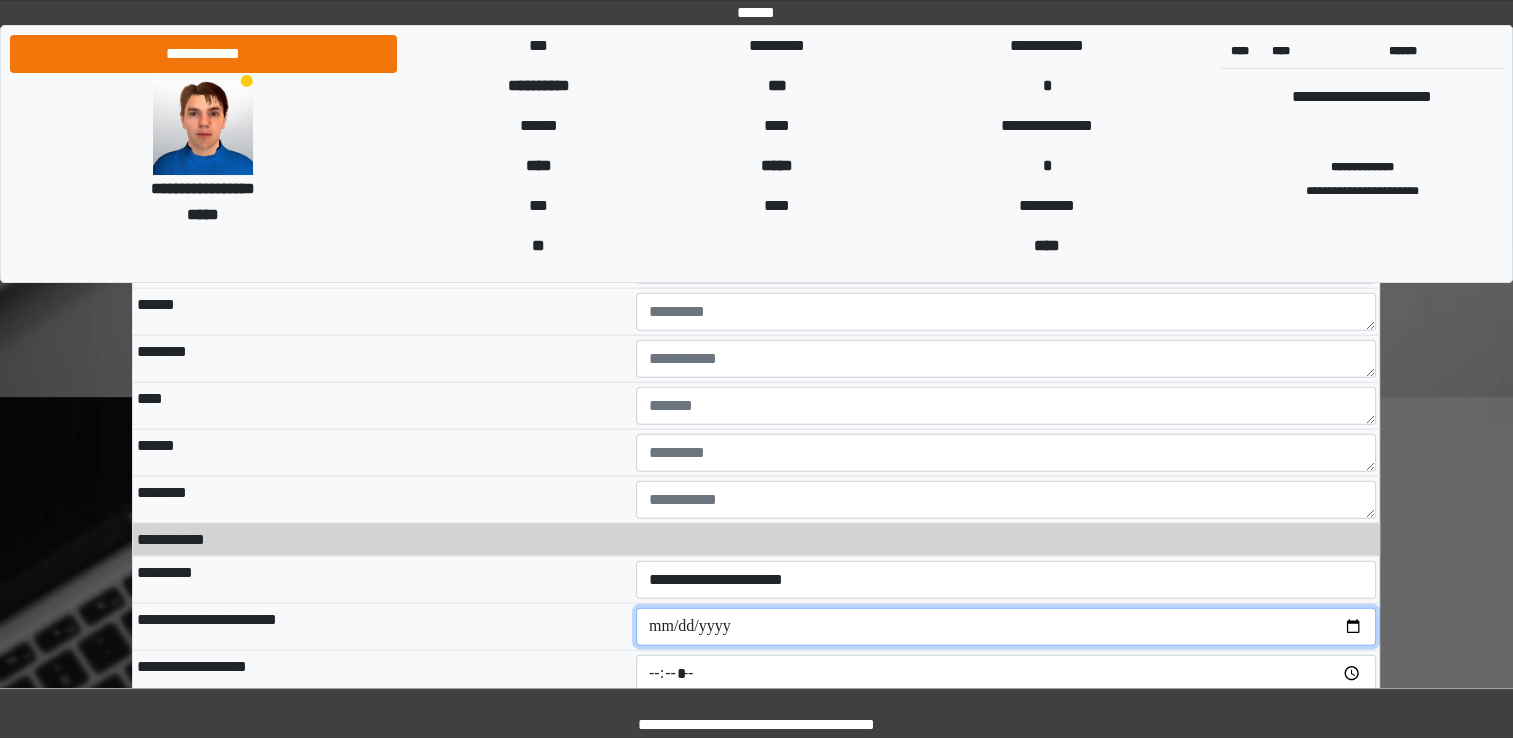 click at bounding box center [1006, 627] 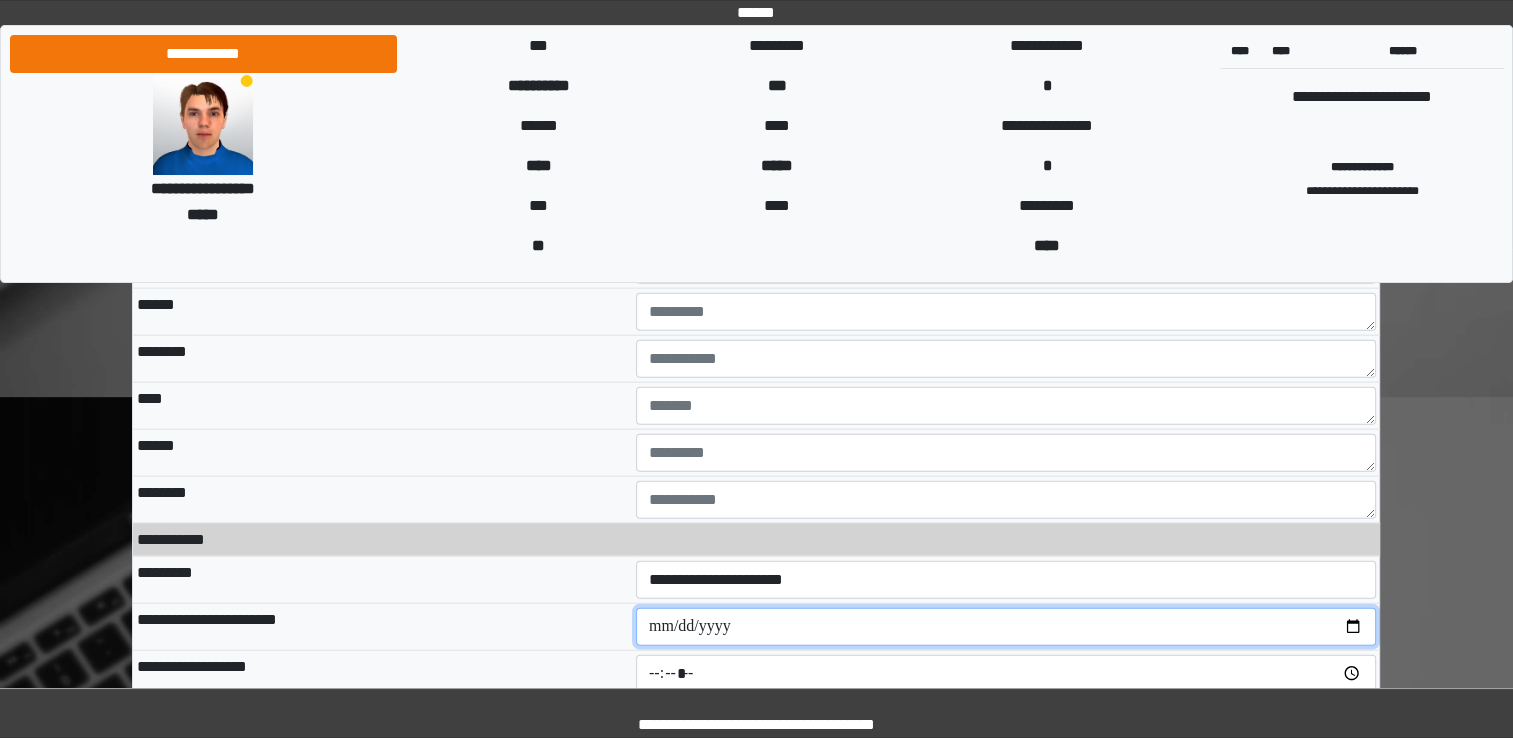 type on "**********" 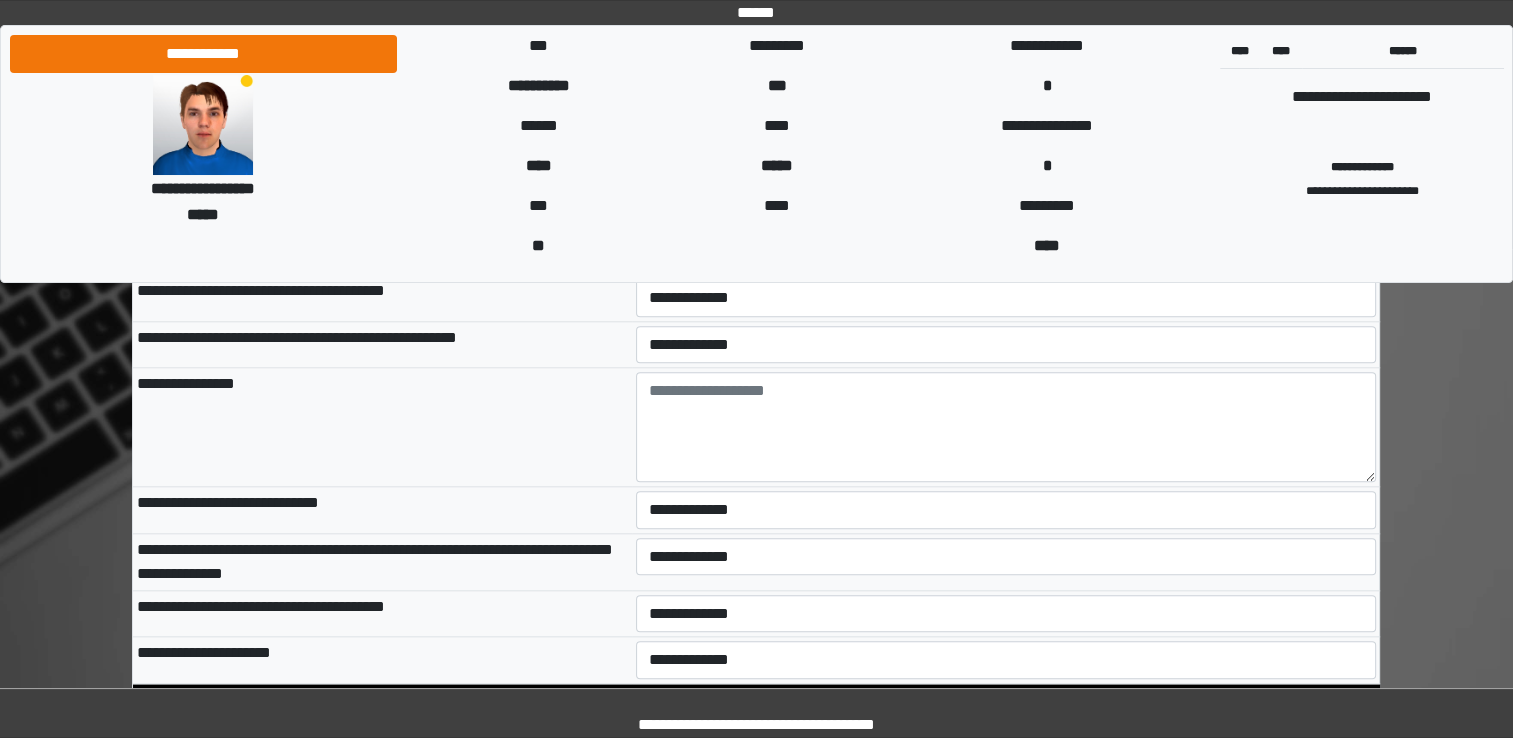 scroll, scrollTop: 8456, scrollLeft: 0, axis: vertical 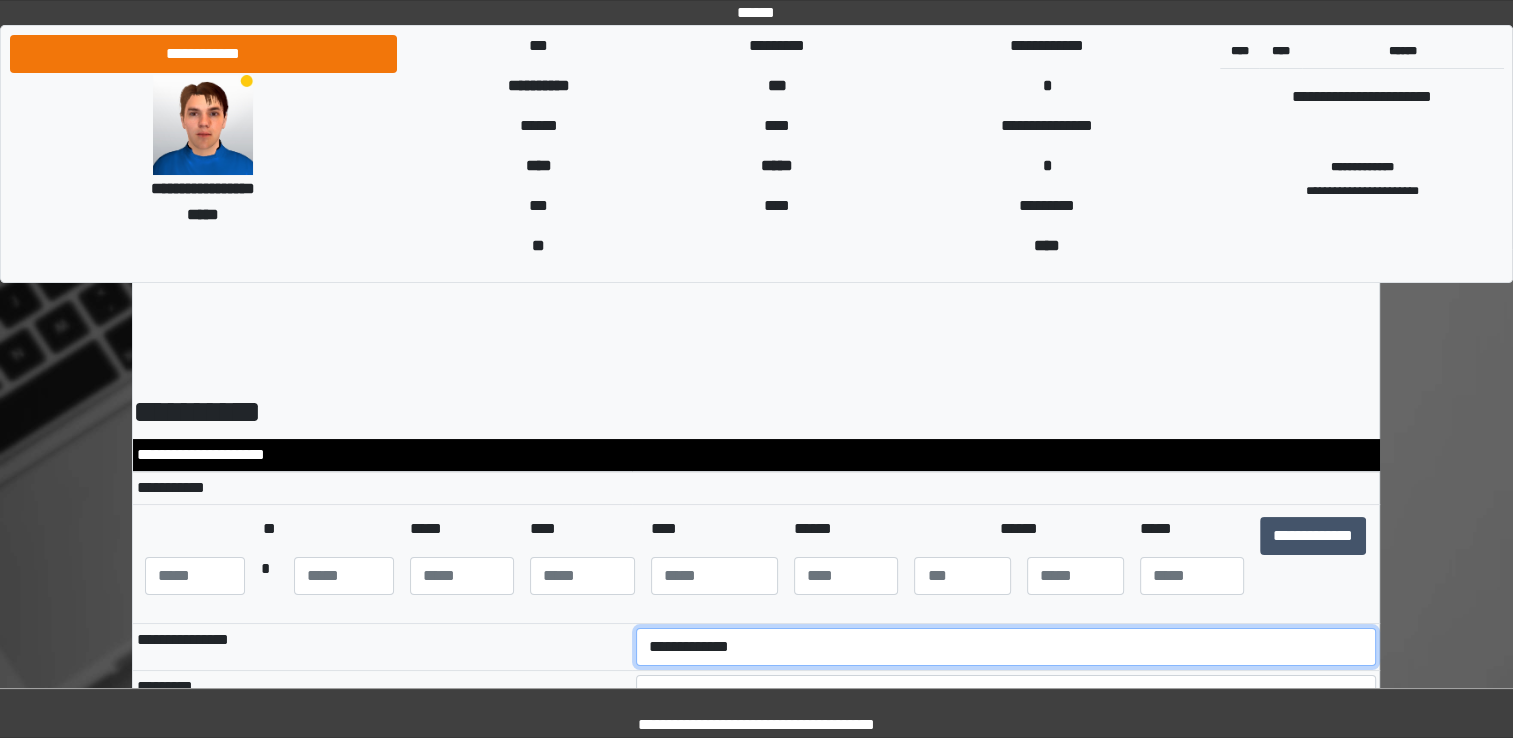 click on "**********" at bounding box center [1006, 647] 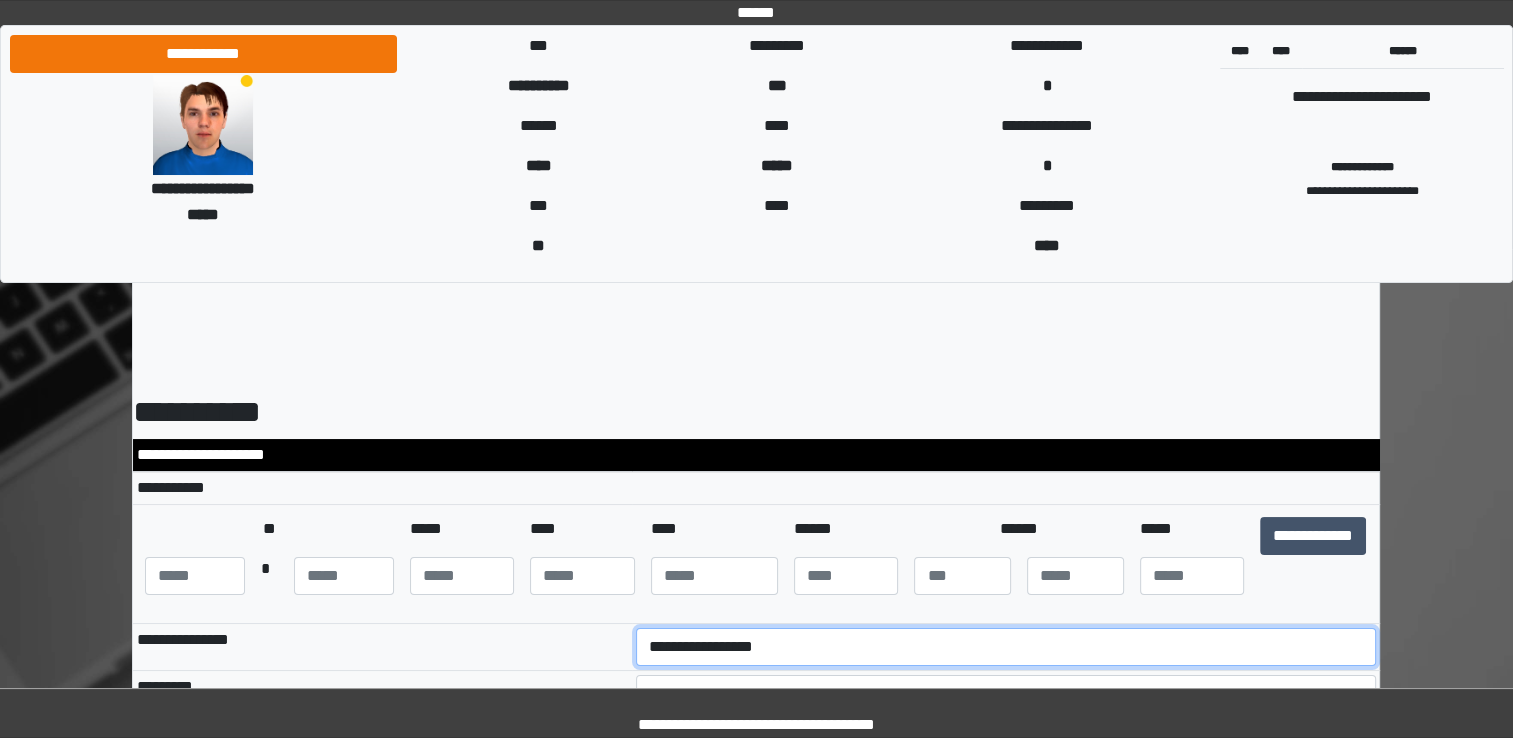 click on "**********" at bounding box center [1006, 647] 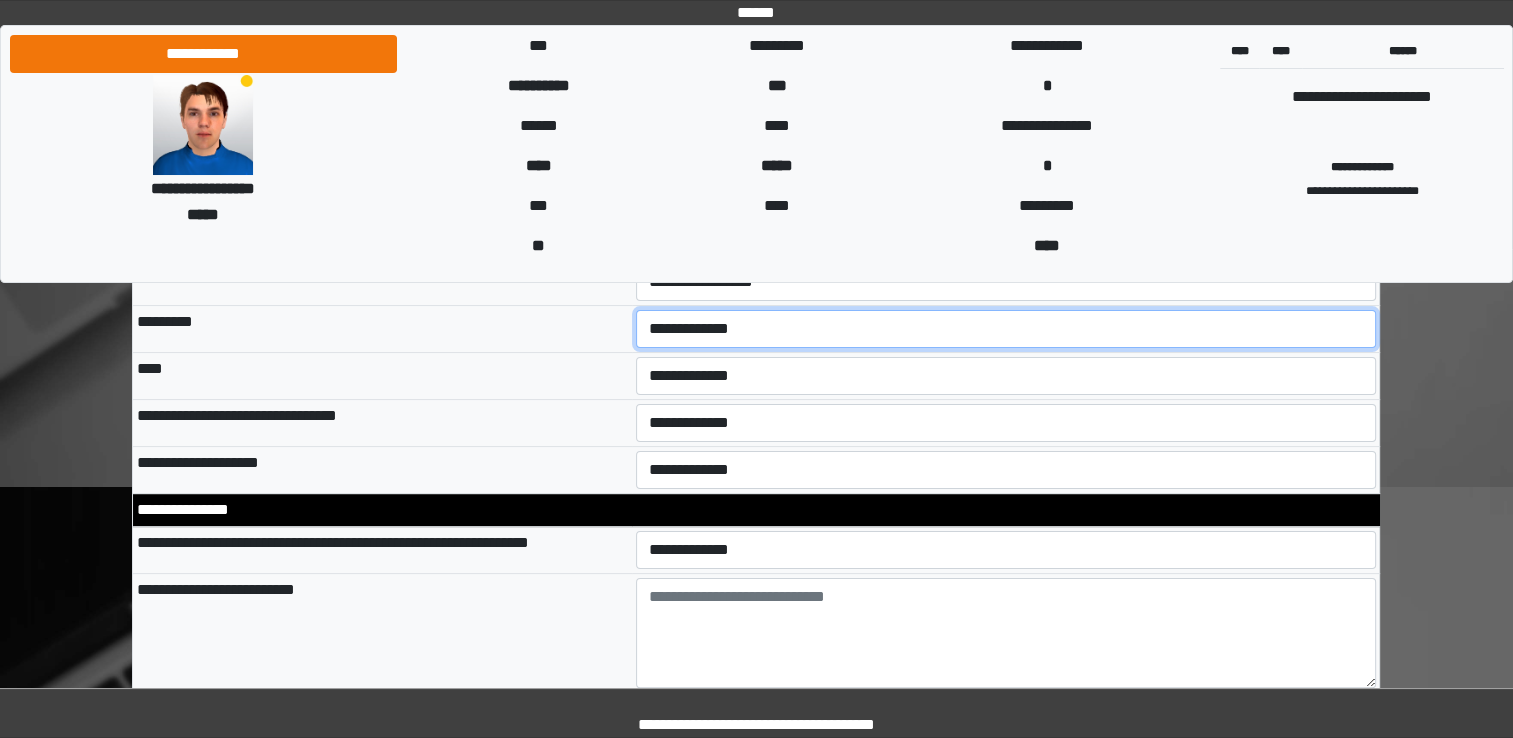 scroll, scrollTop: 334, scrollLeft: 0, axis: vertical 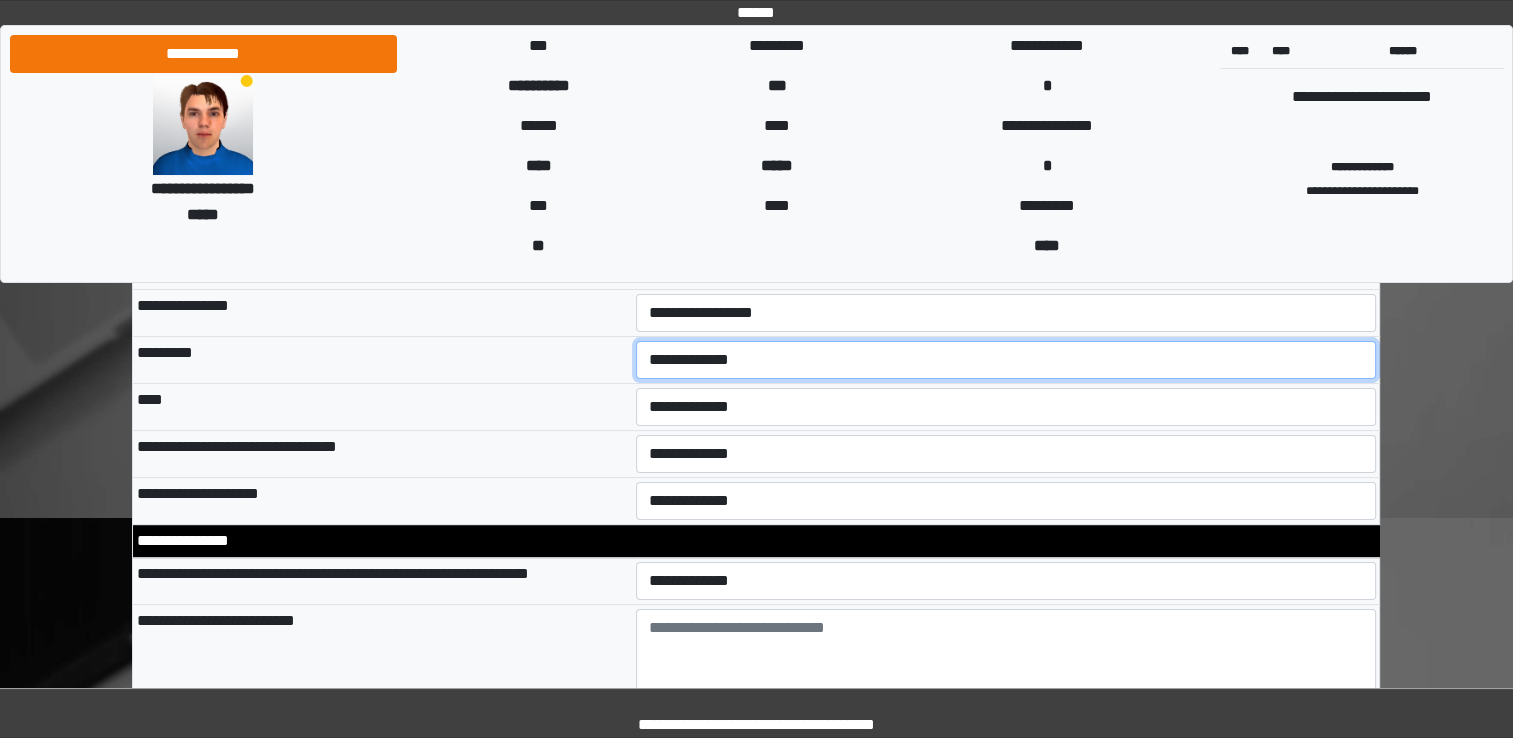 click on "**********" at bounding box center [1006, 360] 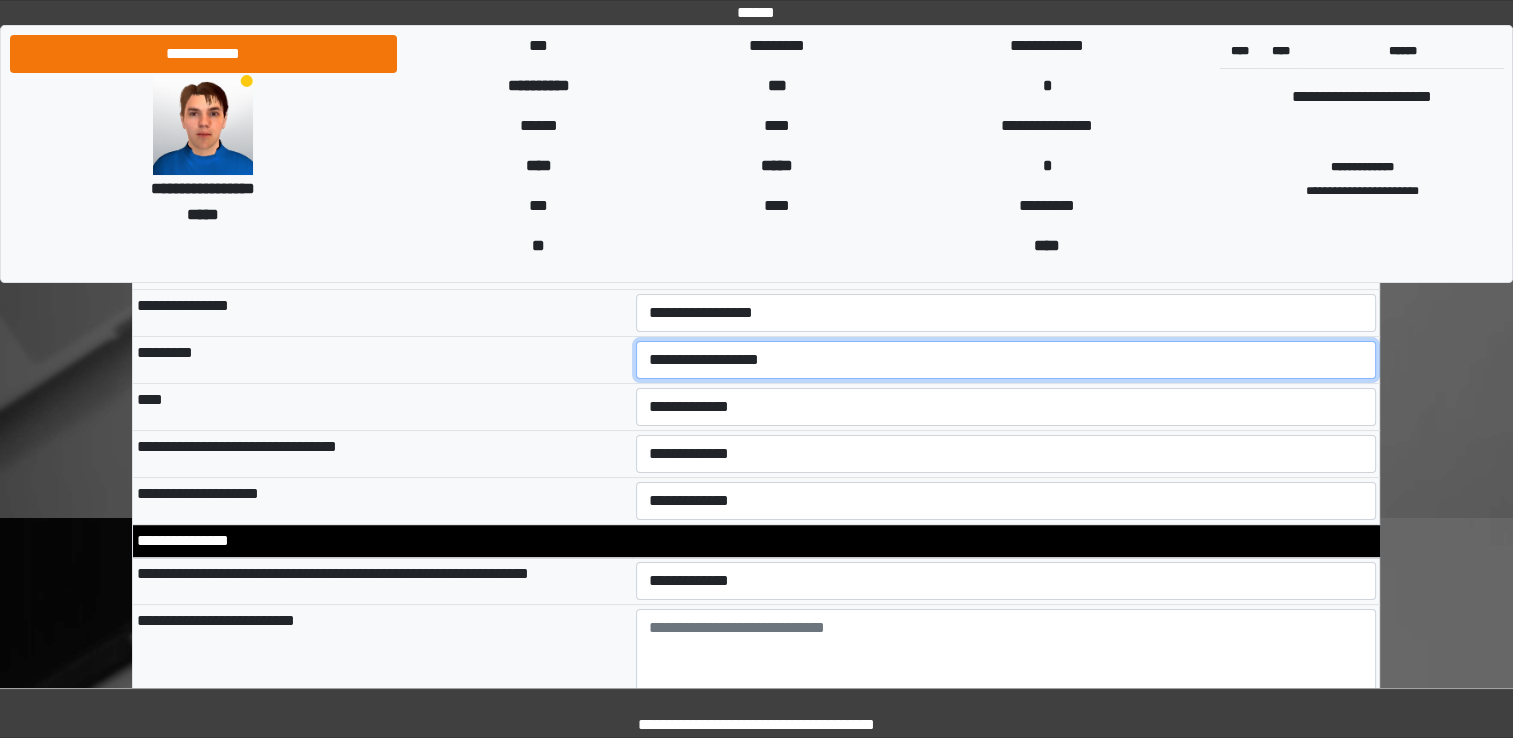 click on "**********" at bounding box center [1006, 360] 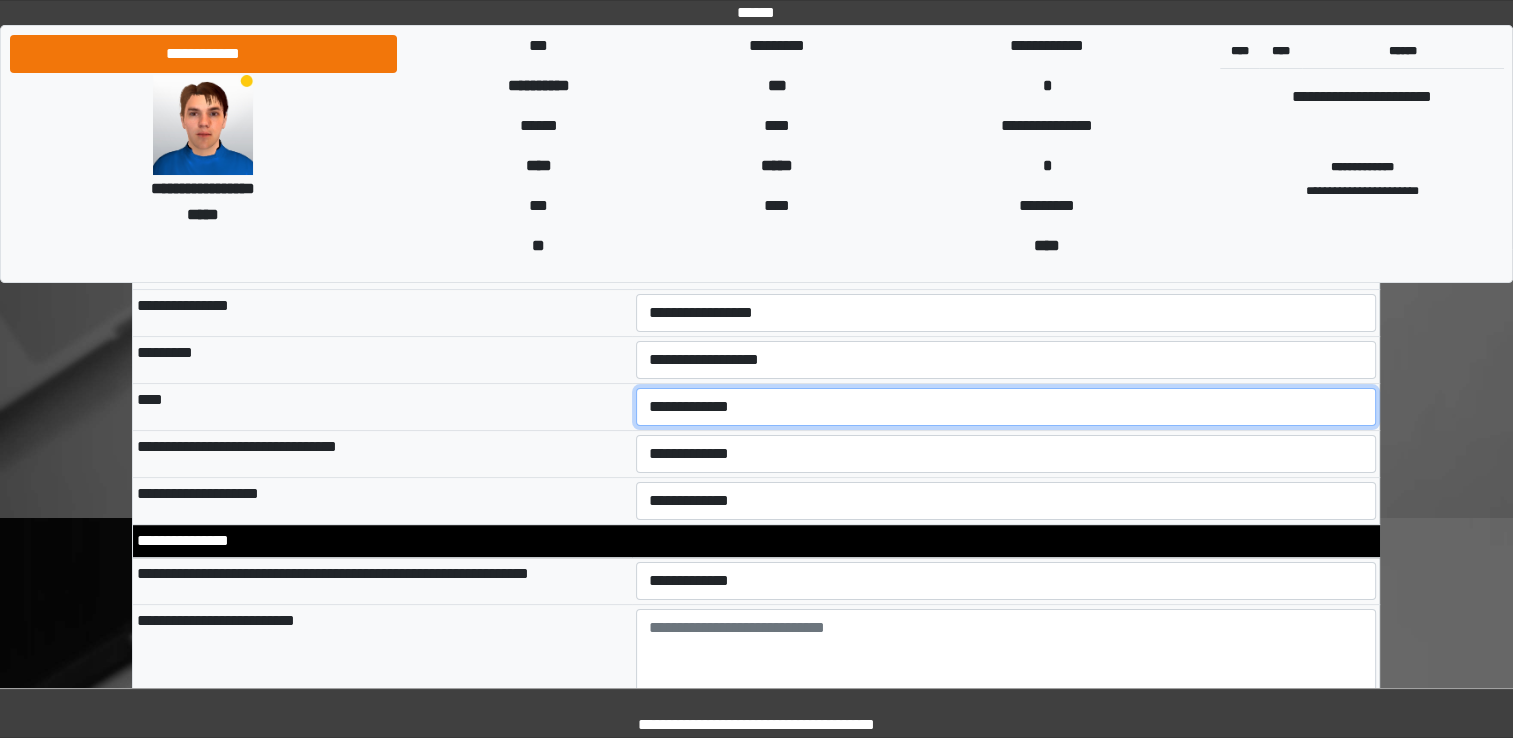 click on "**********" at bounding box center [1006, 407] 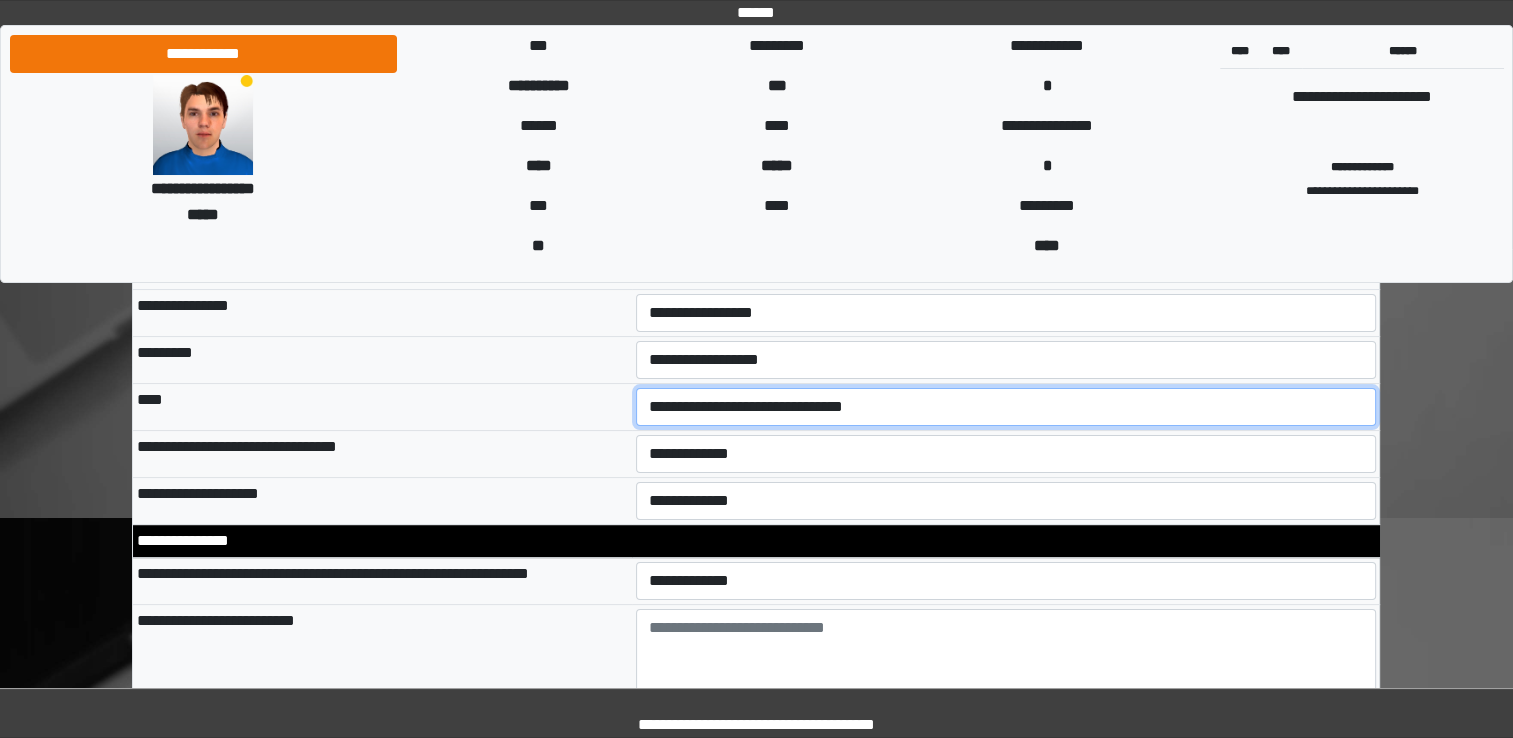 click on "**********" at bounding box center (1006, 407) 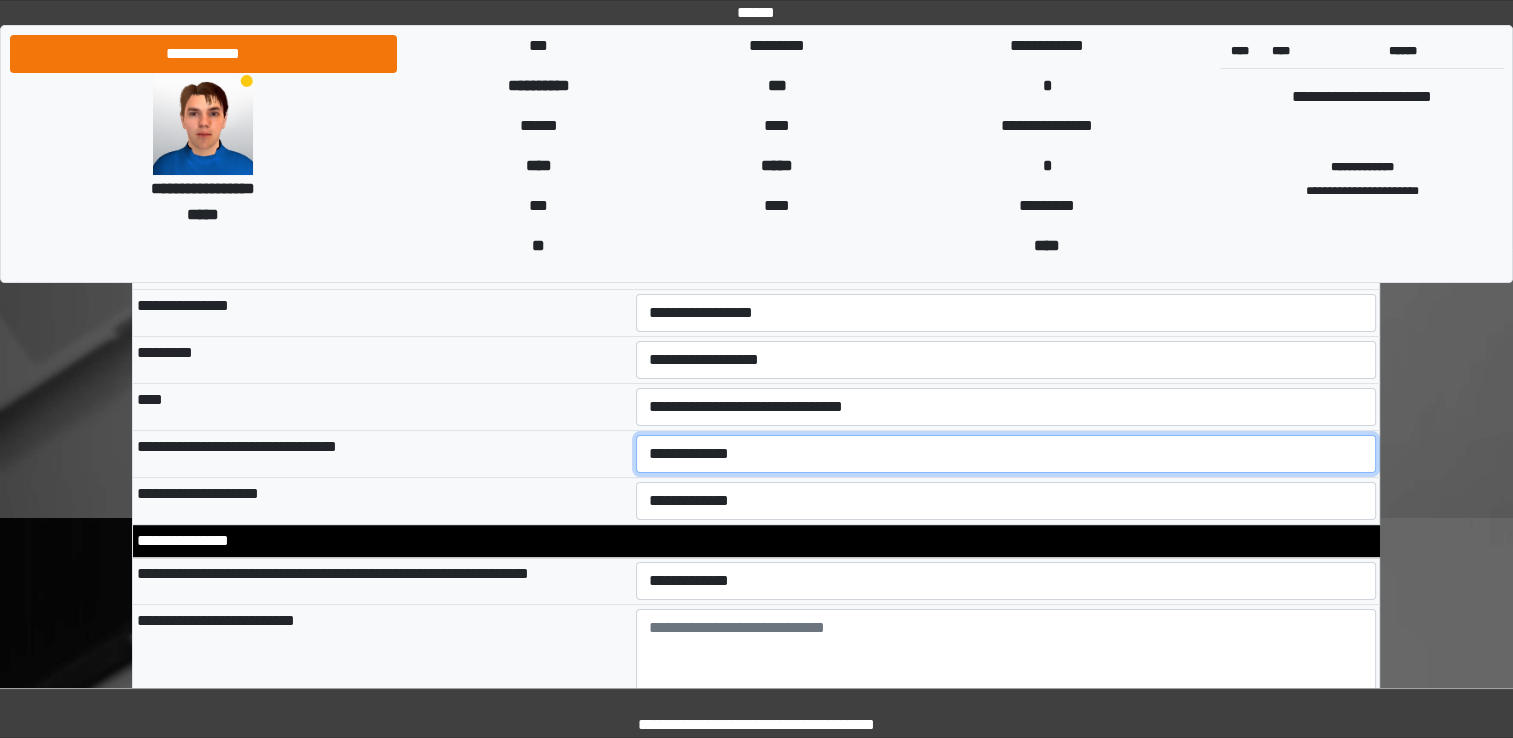 click on "**********" at bounding box center (1006, 454) 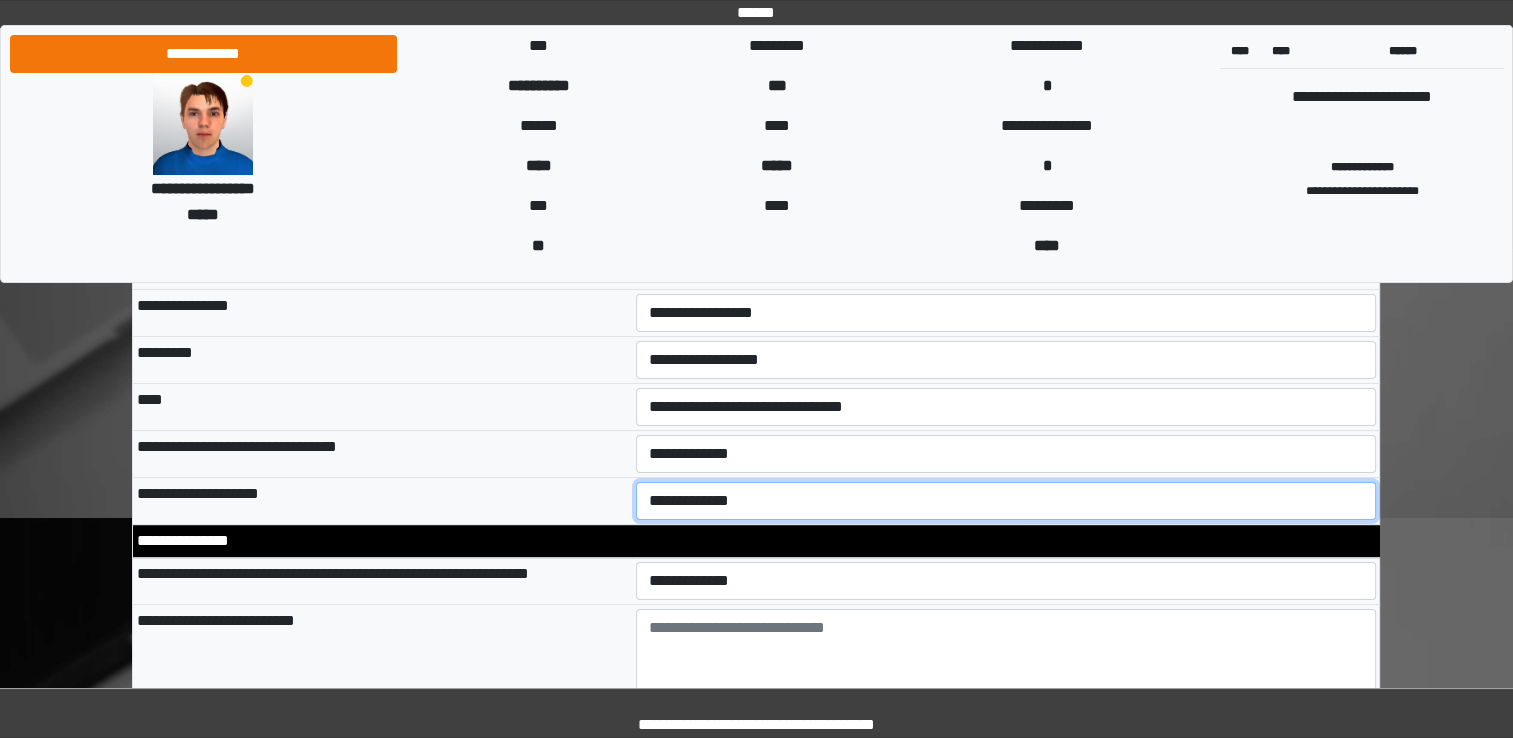 click on "**********" at bounding box center (1006, 501) 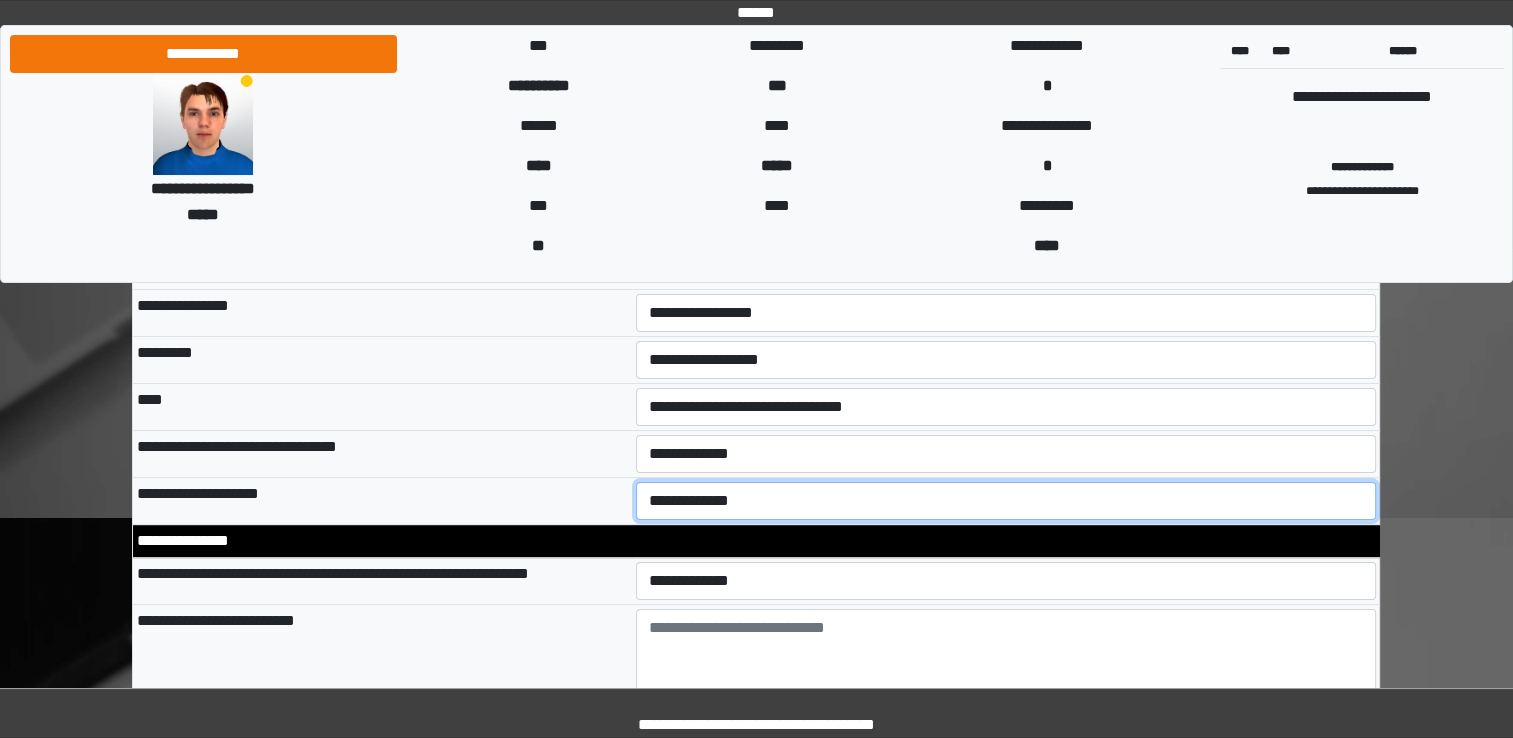 select on "**" 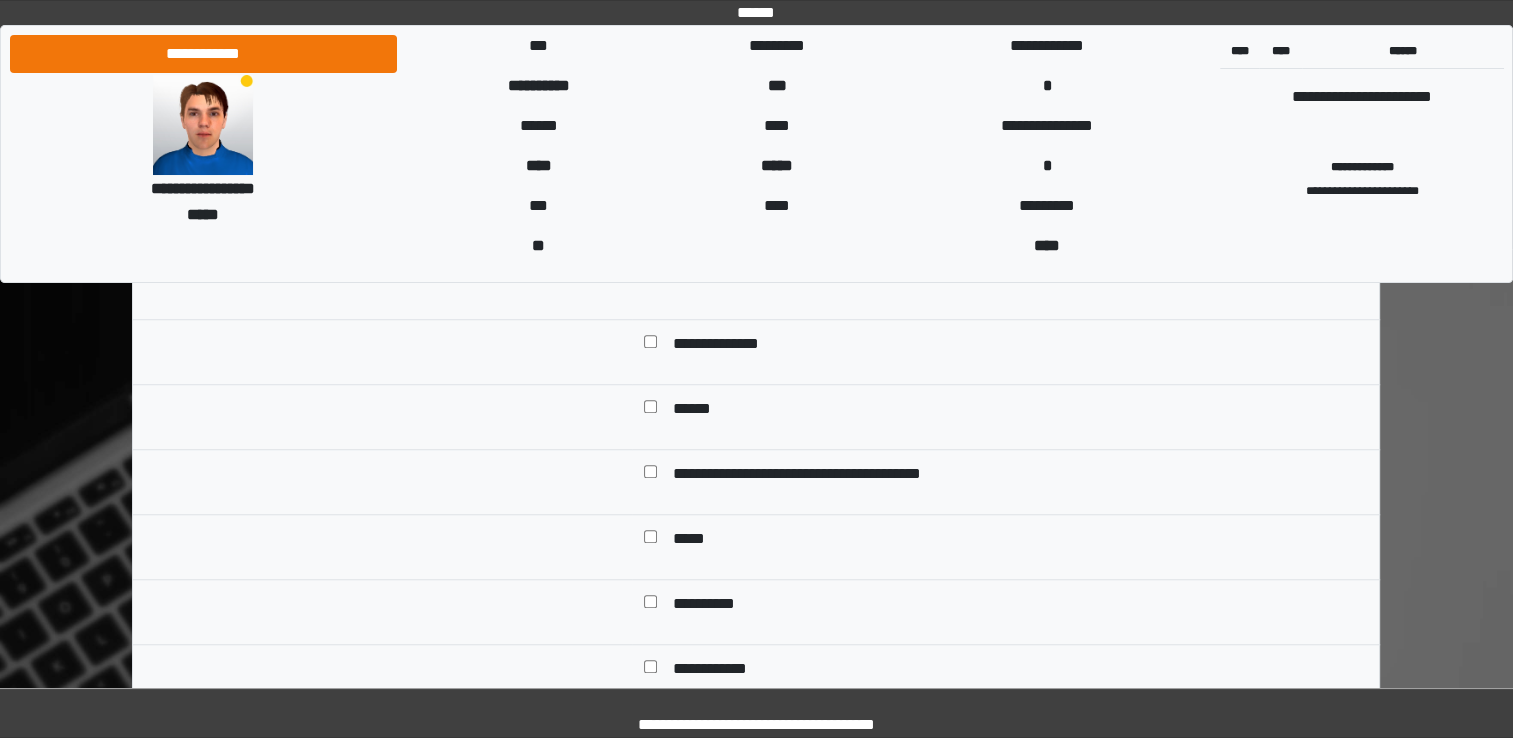 scroll, scrollTop: 1508, scrollLeft: 0, axis: vertical 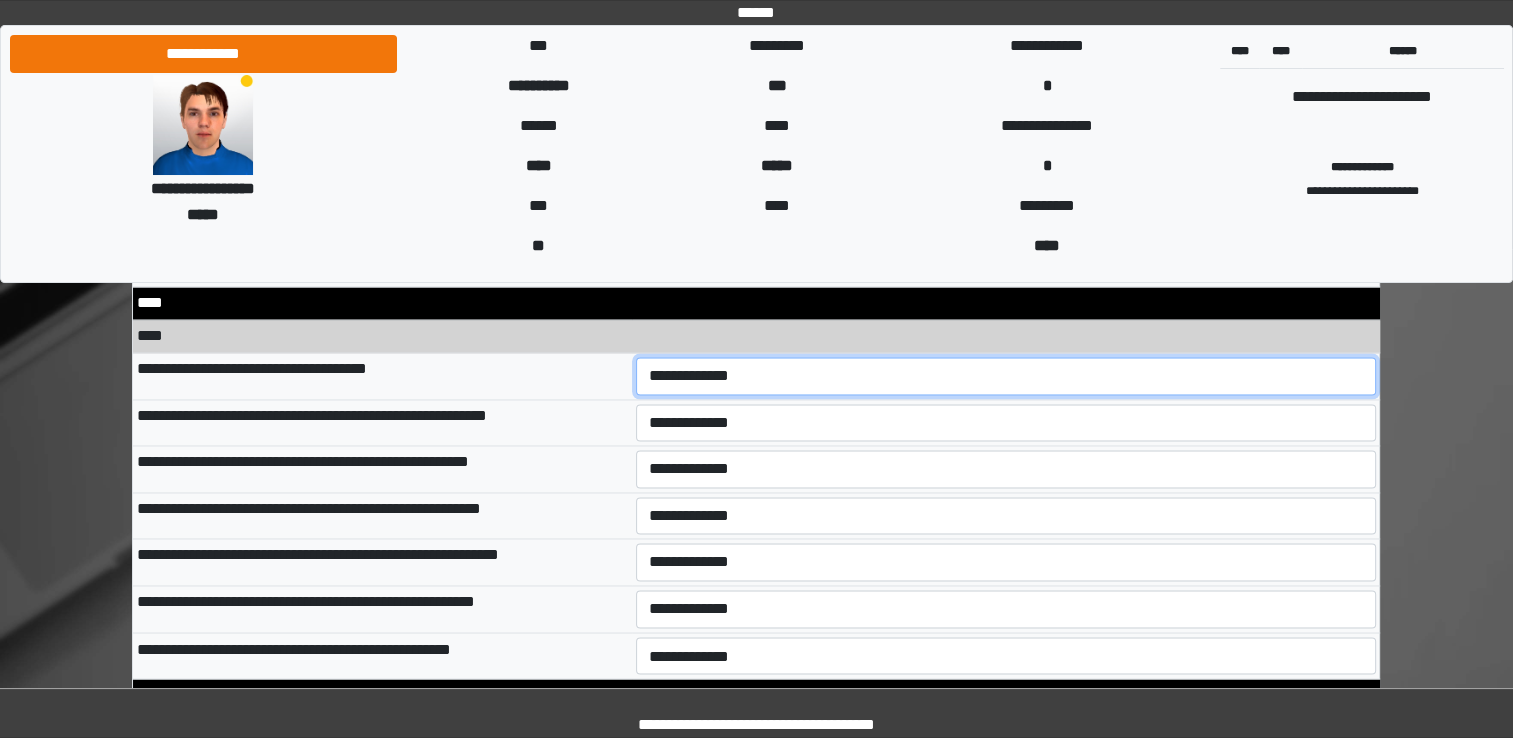 click on "**********" at bounding box center [1006, 376] 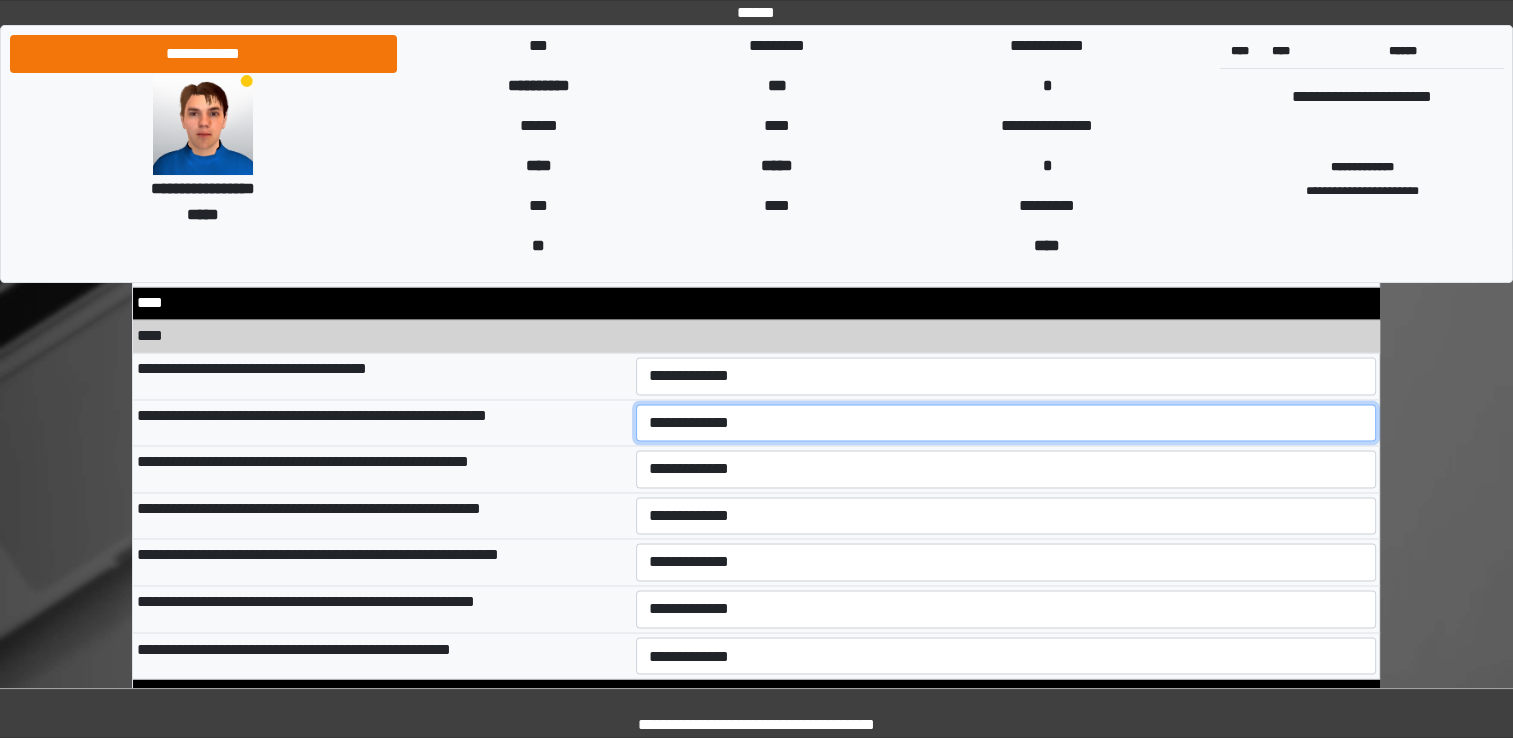 click on "**********" at bounding box center [1006, 423] 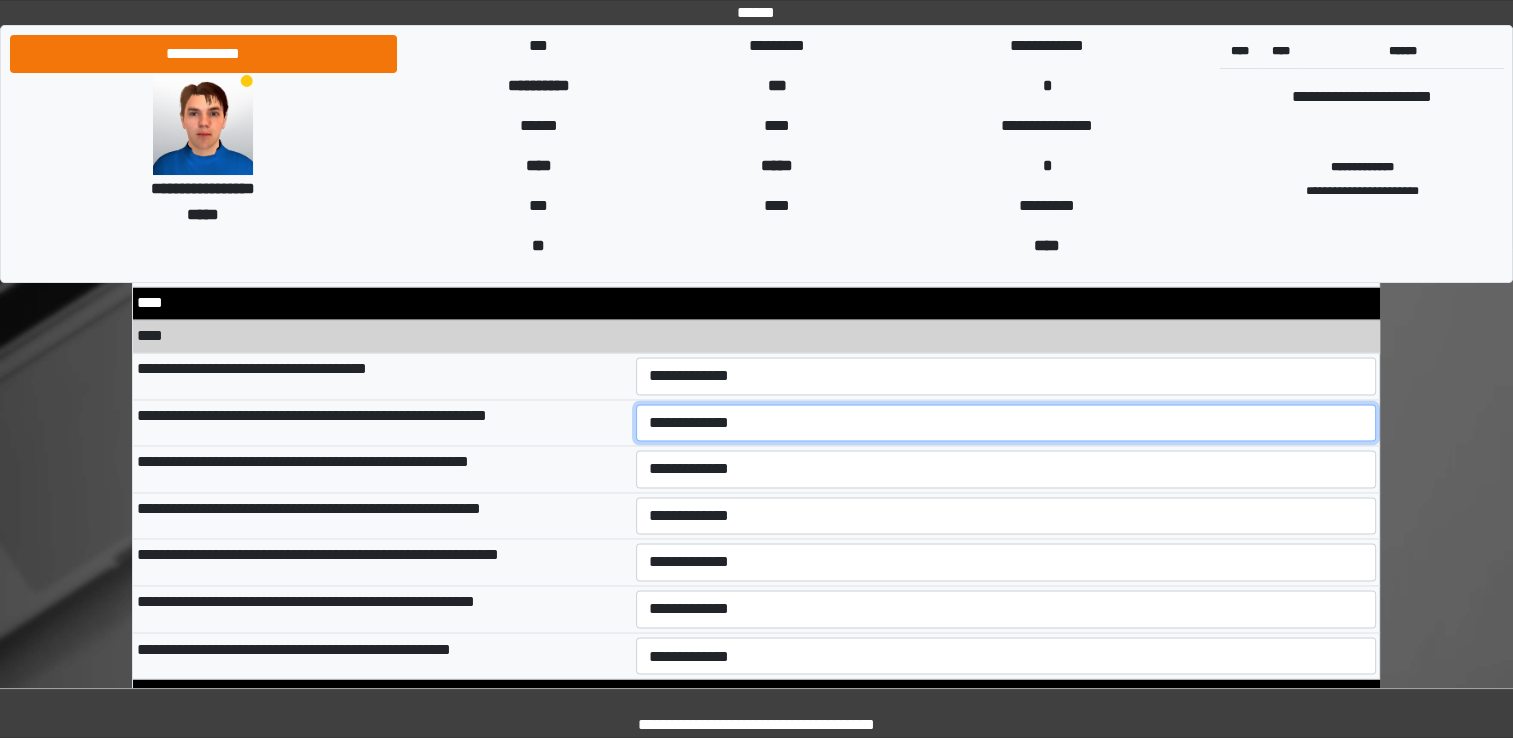 select on "*" 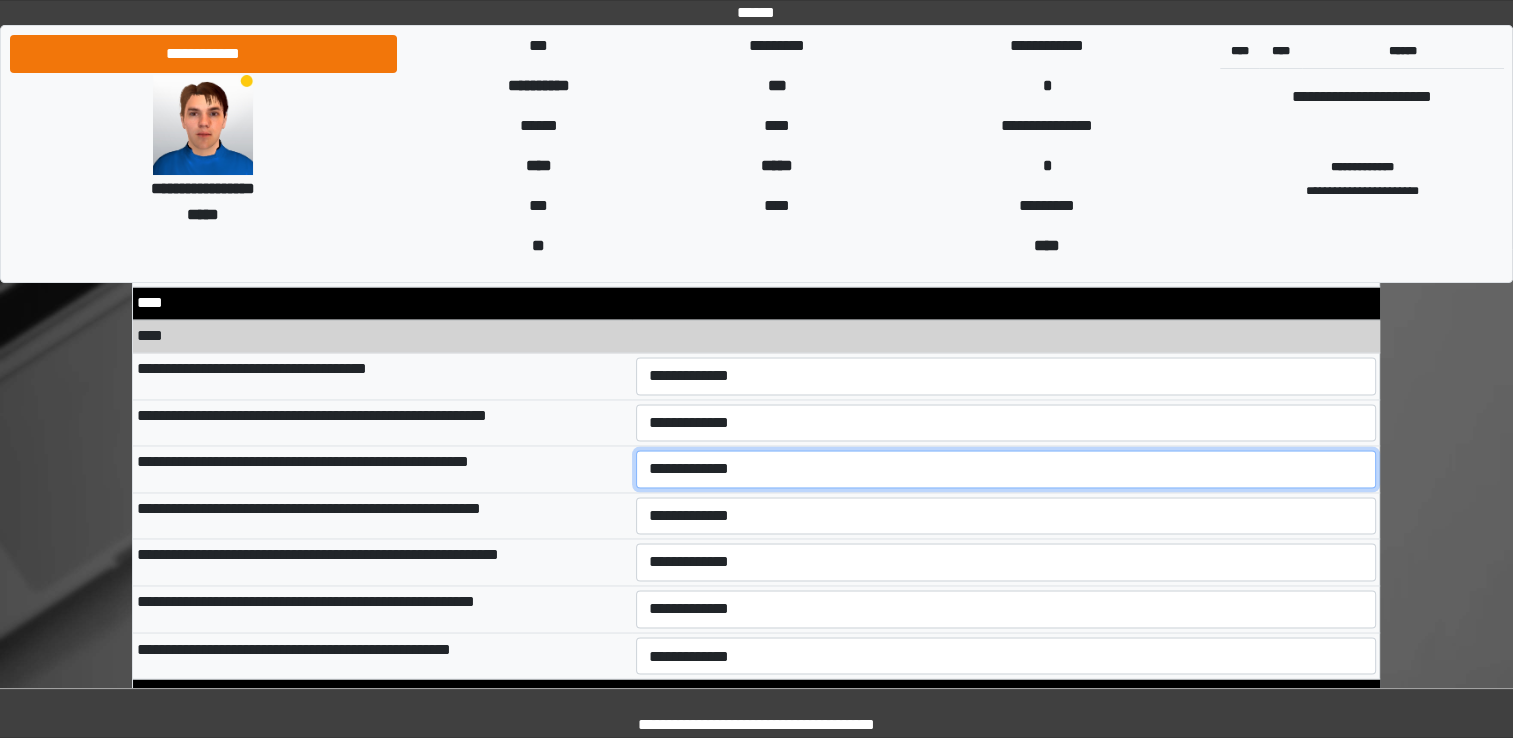 click on "**********" at bounding box center [1006, 469] 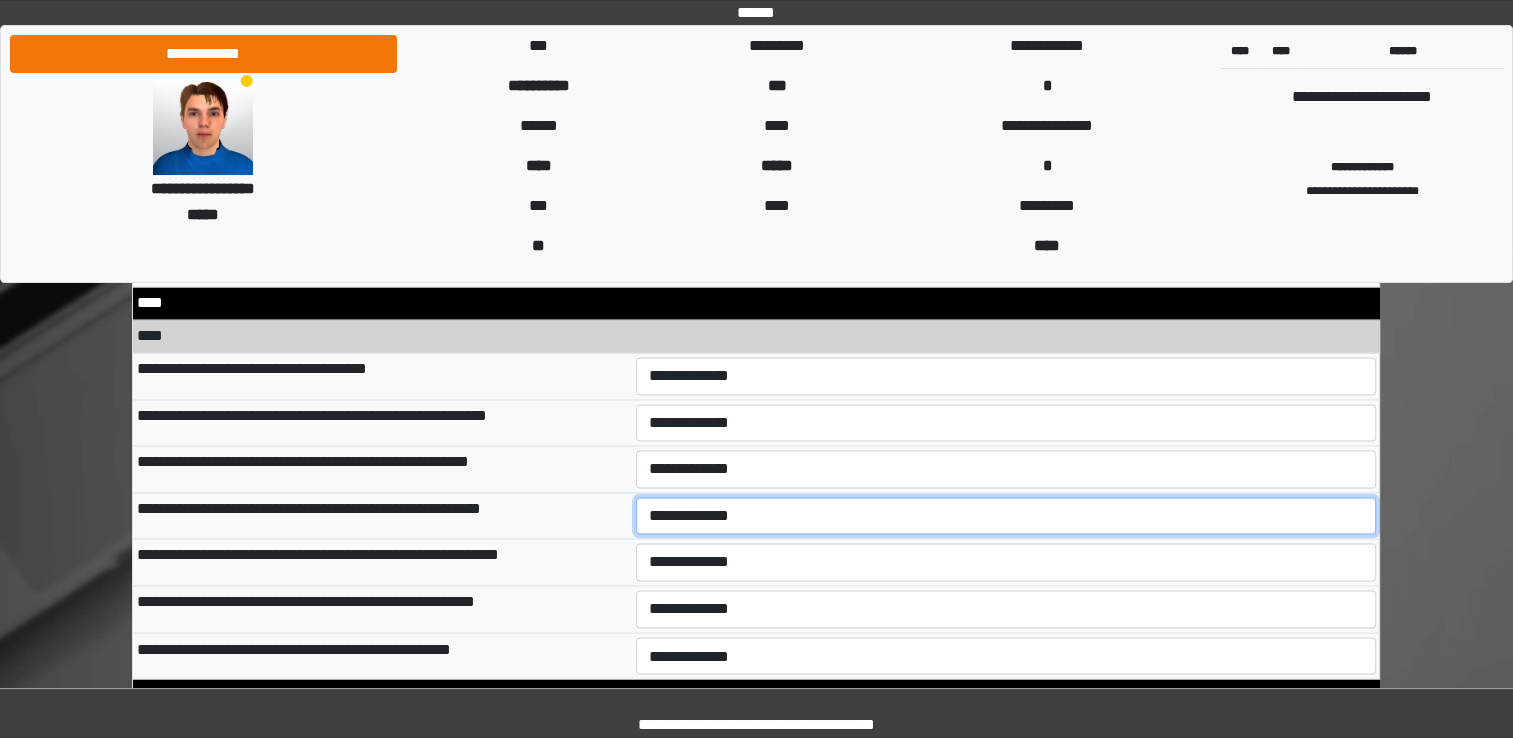 click on "**********" at bounding box center [1006, 516] 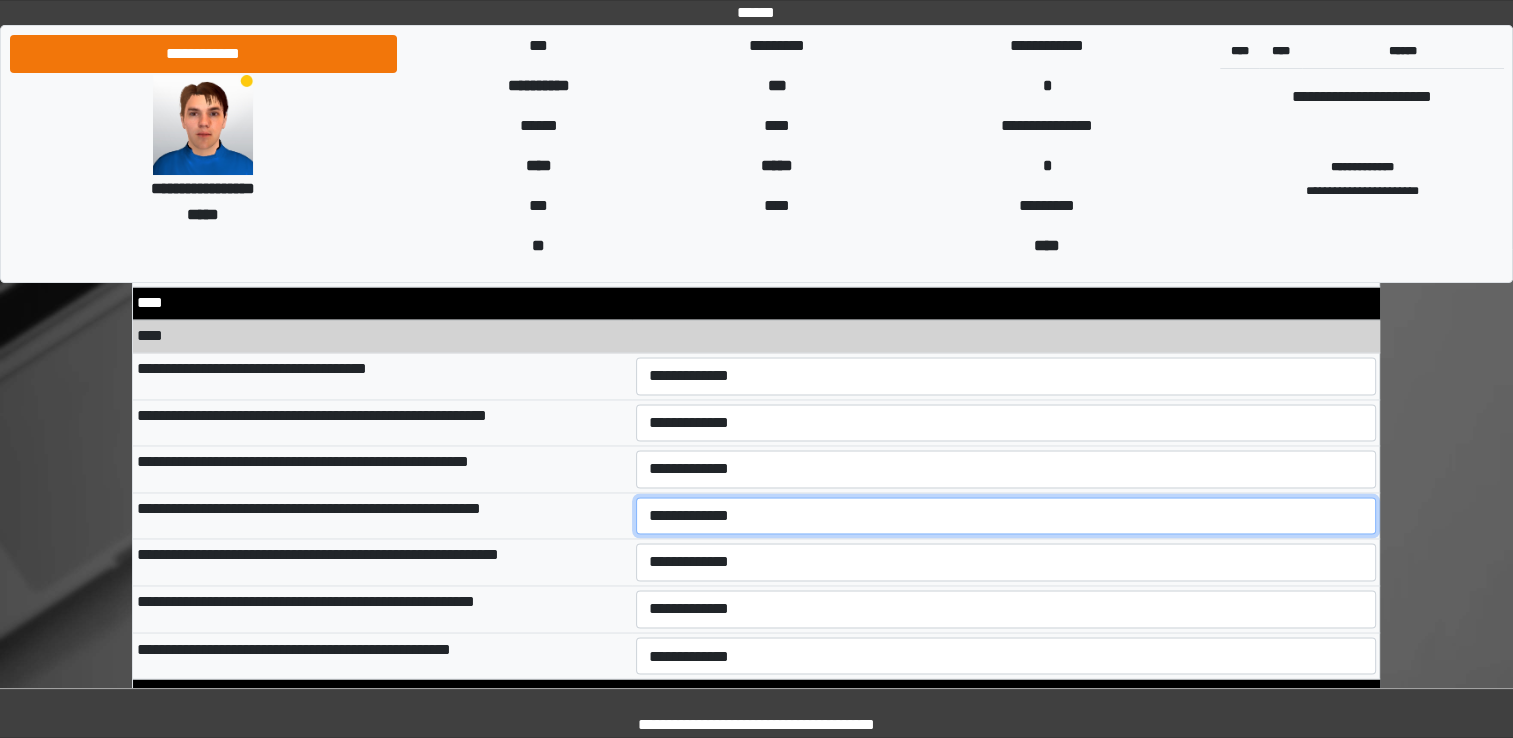 select on "*" 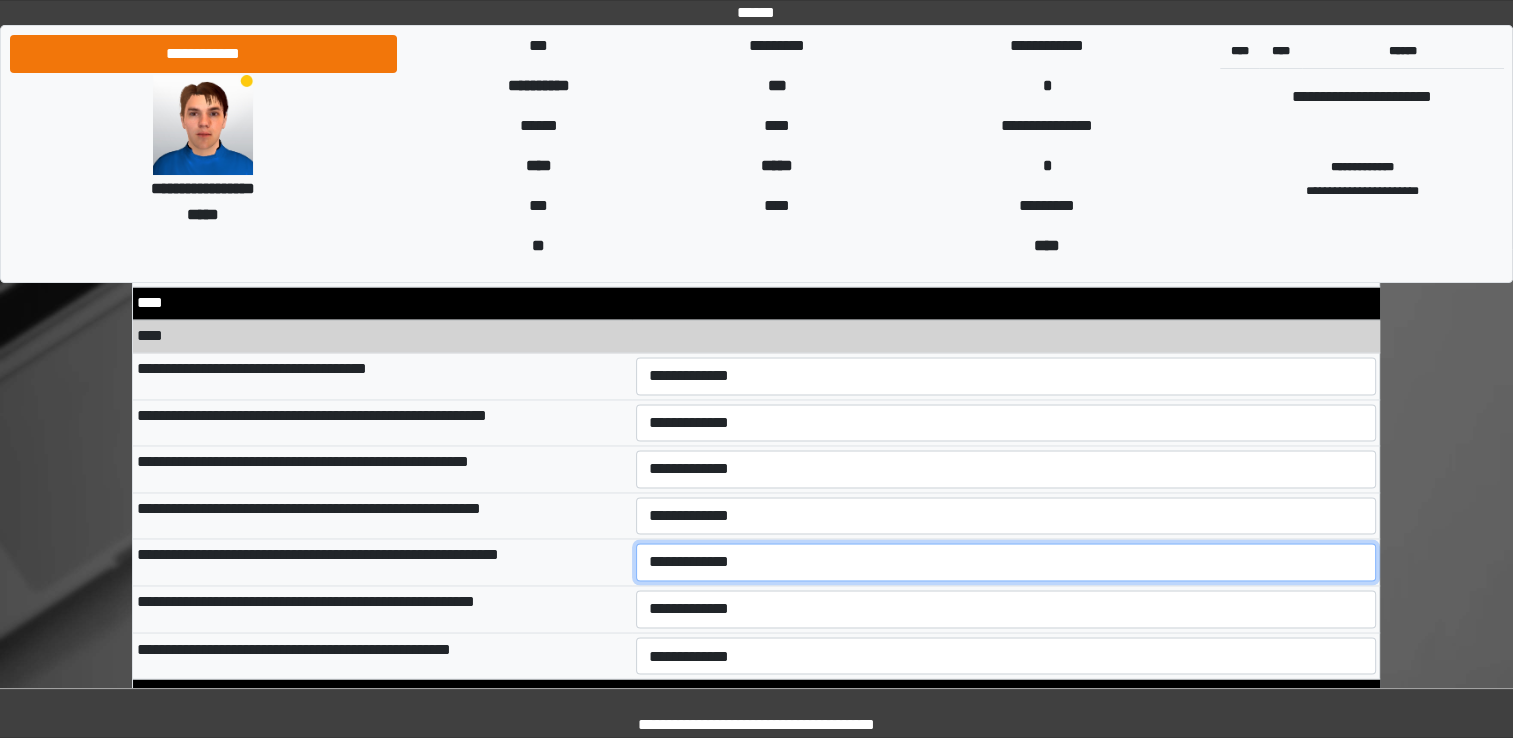 click on "**********" at bounding box center (1006, 562) 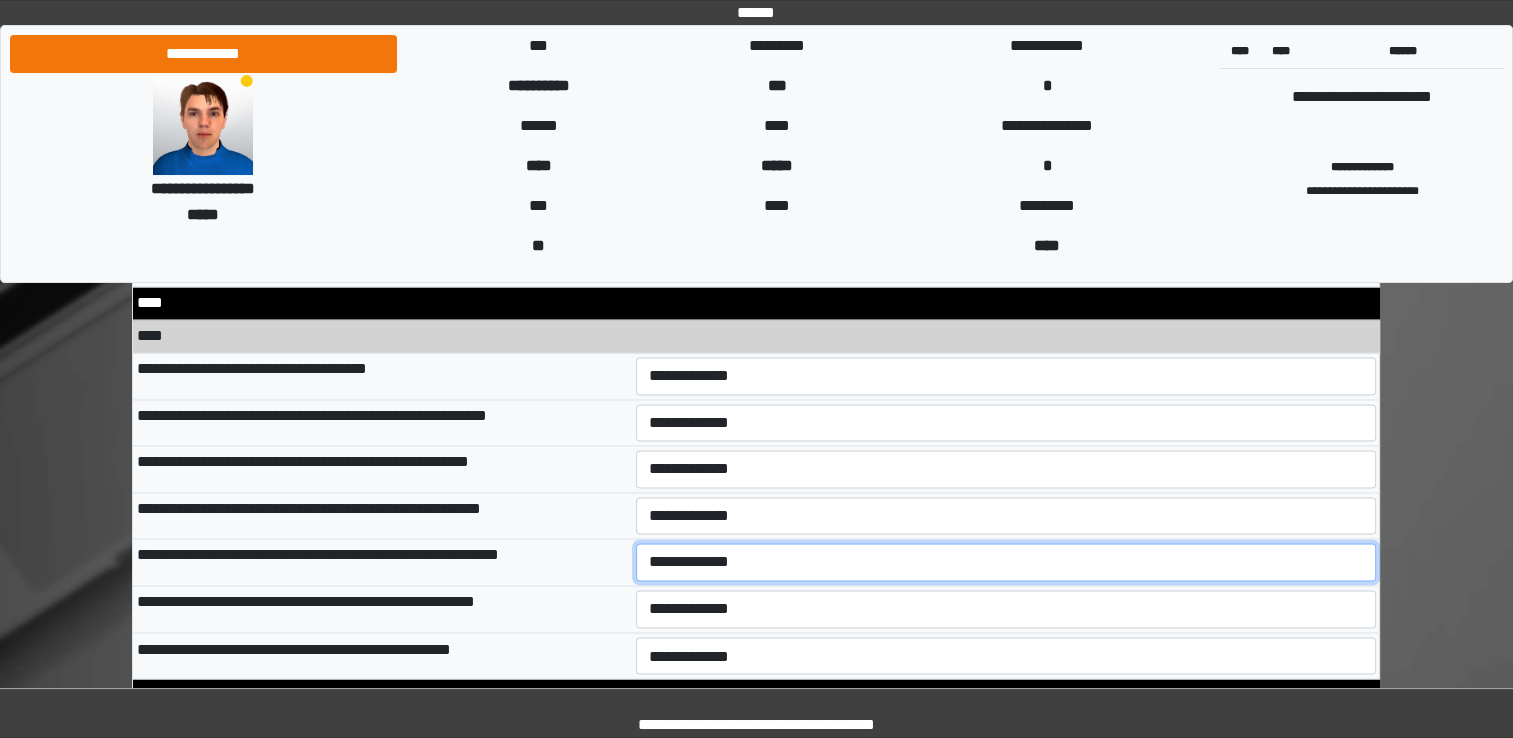 select on "*" 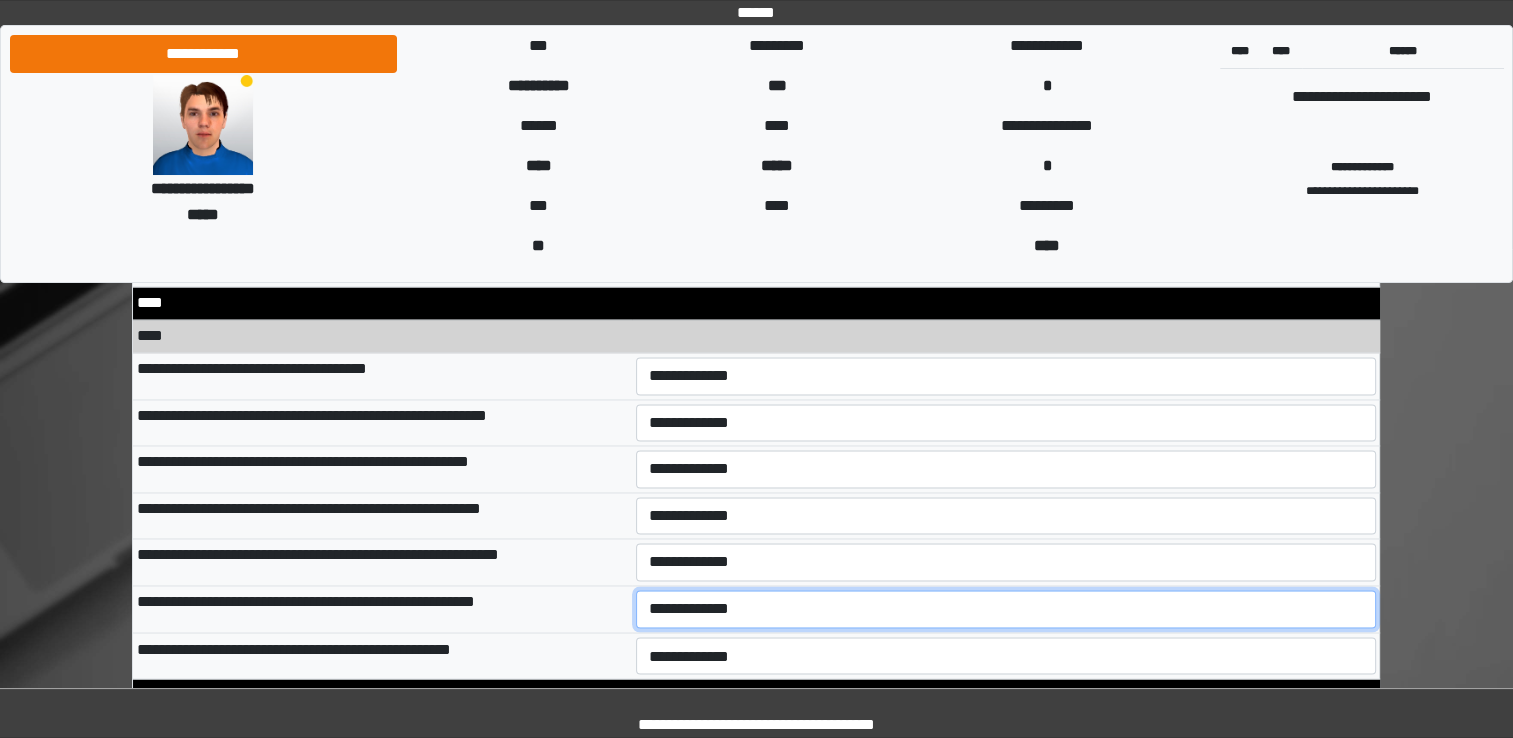 click on "**********" at bounding box center [1006, 609] 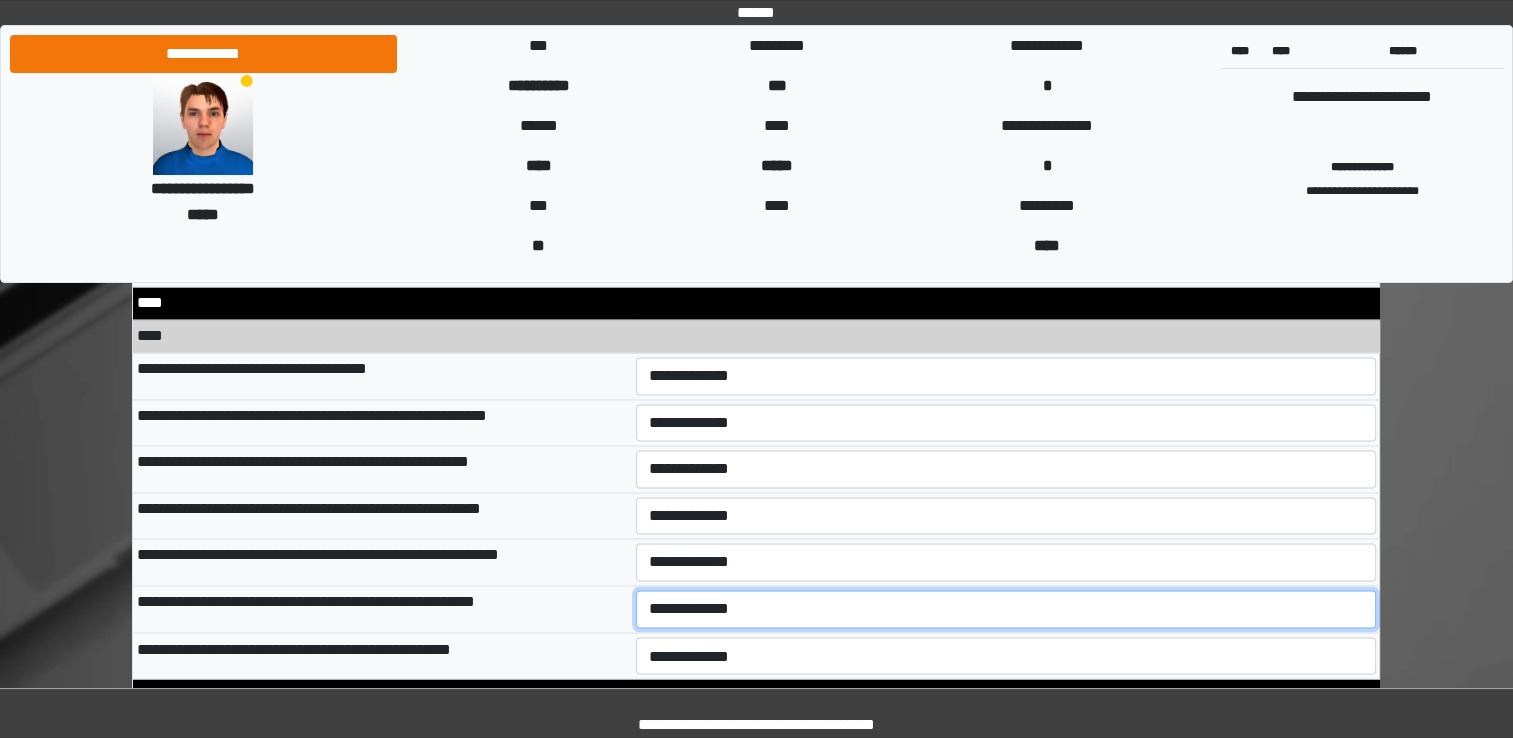 select on "*" 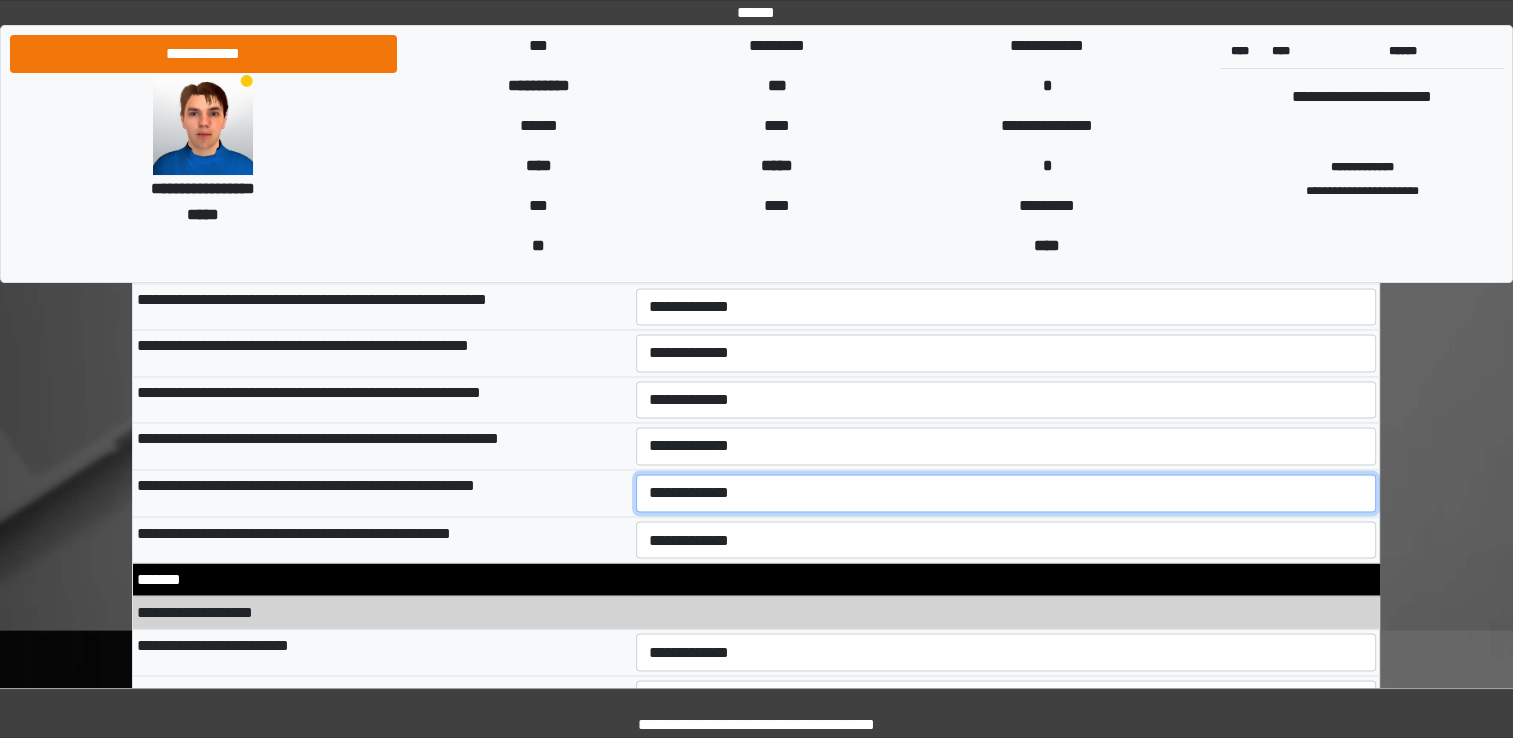 scroll, scrollTop: 10920, scrollLeft: 0, axis: vertical 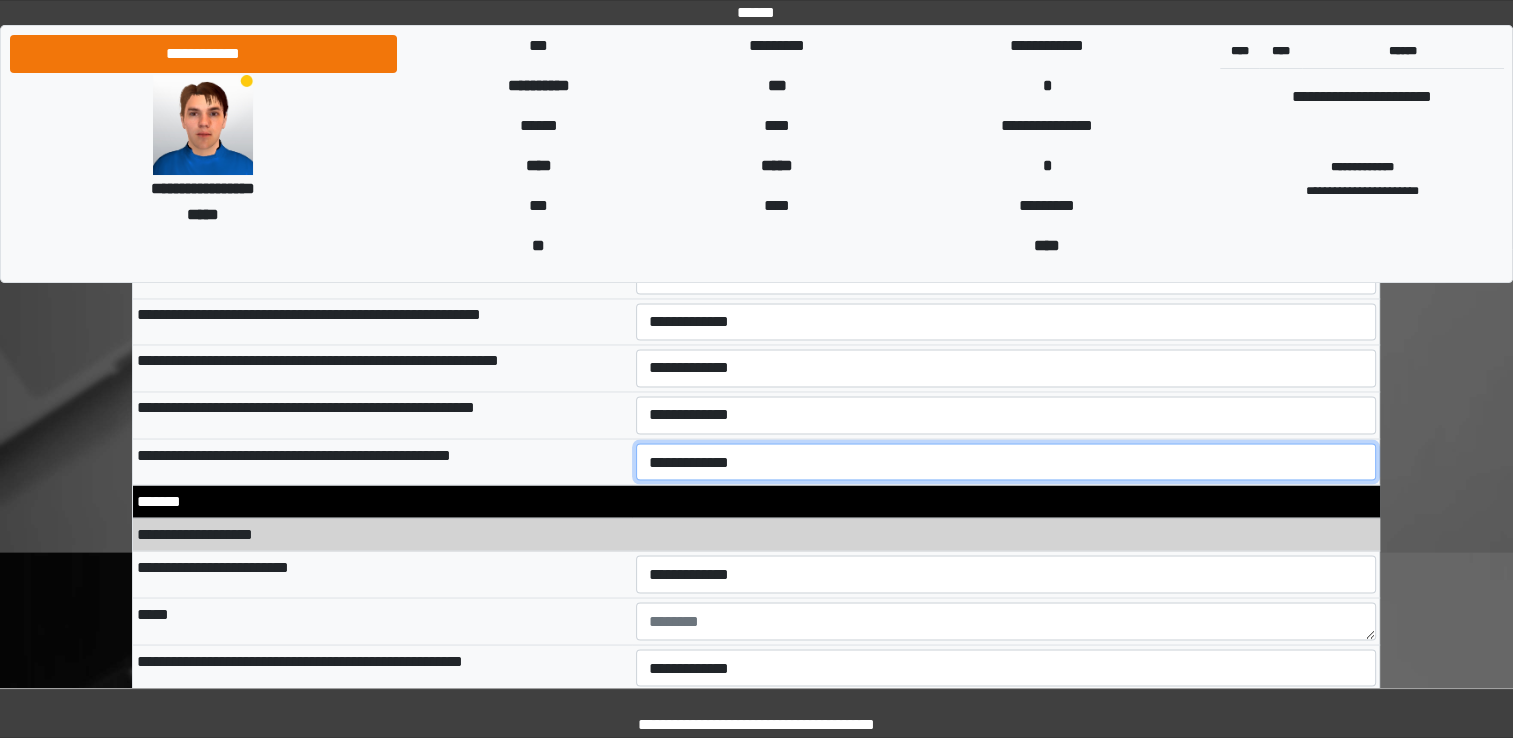 click on "**********" at bounding box center (1006, 462) 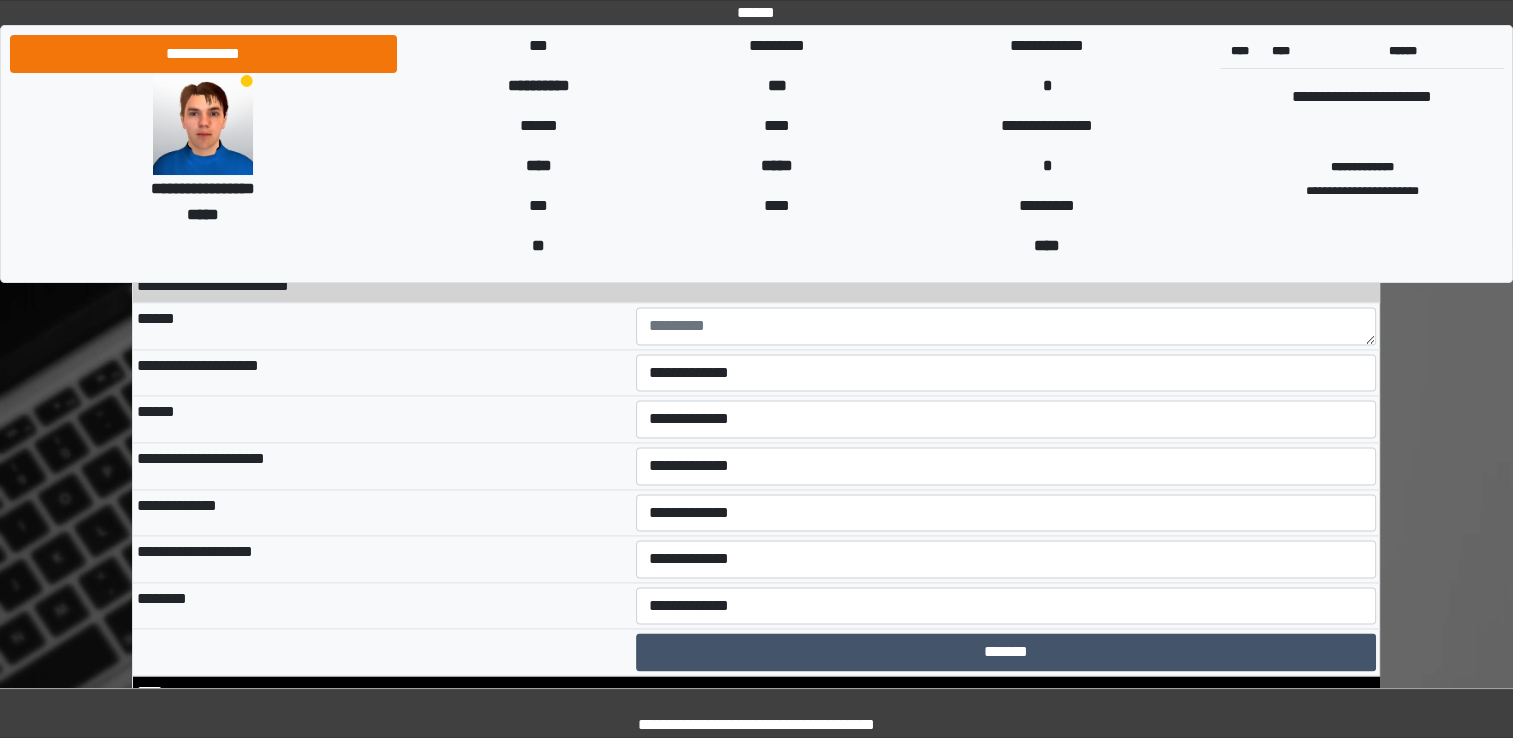 scroll, scrollTop: 10322, scrollLeft: 0, axis: vertical 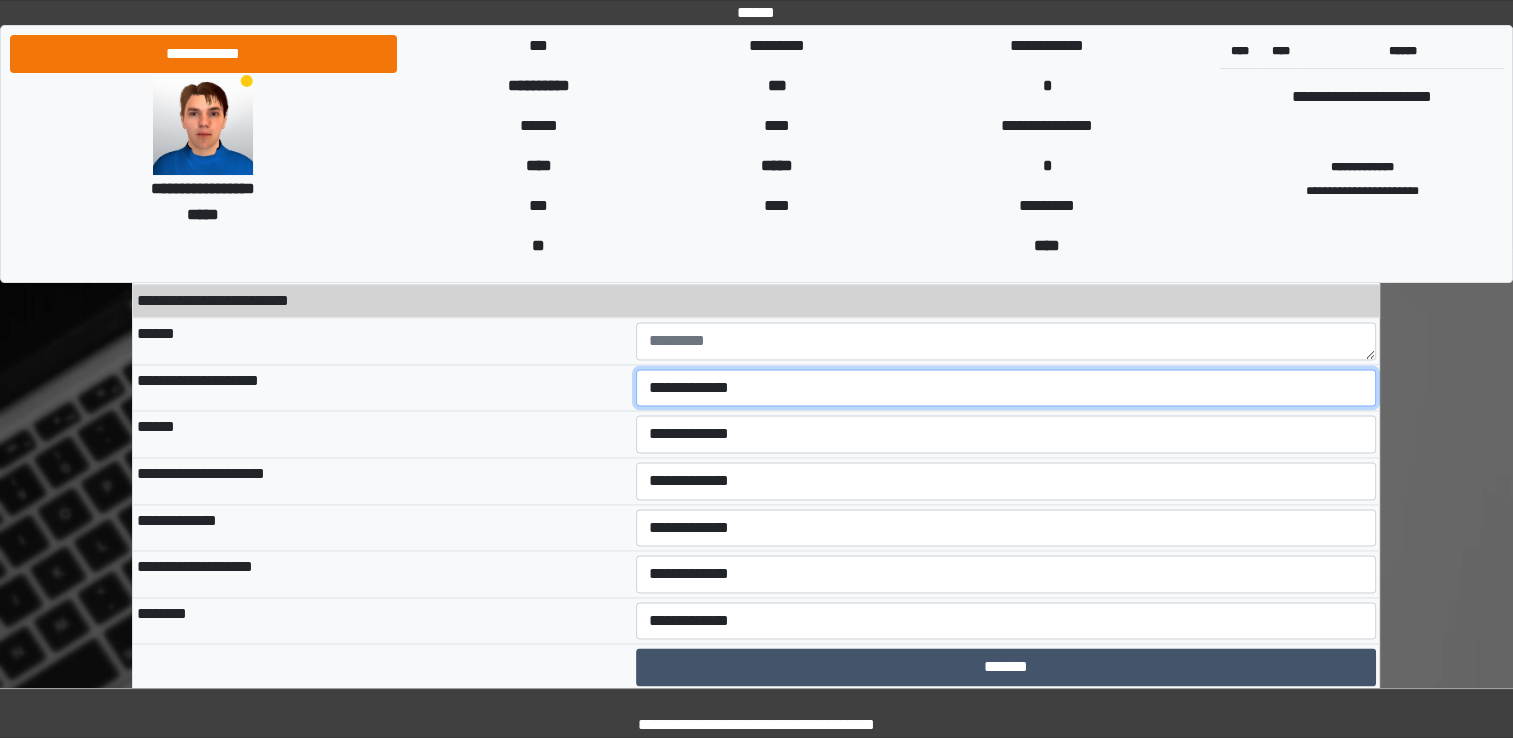 click on "**********" at bounding box center (1006, 388) 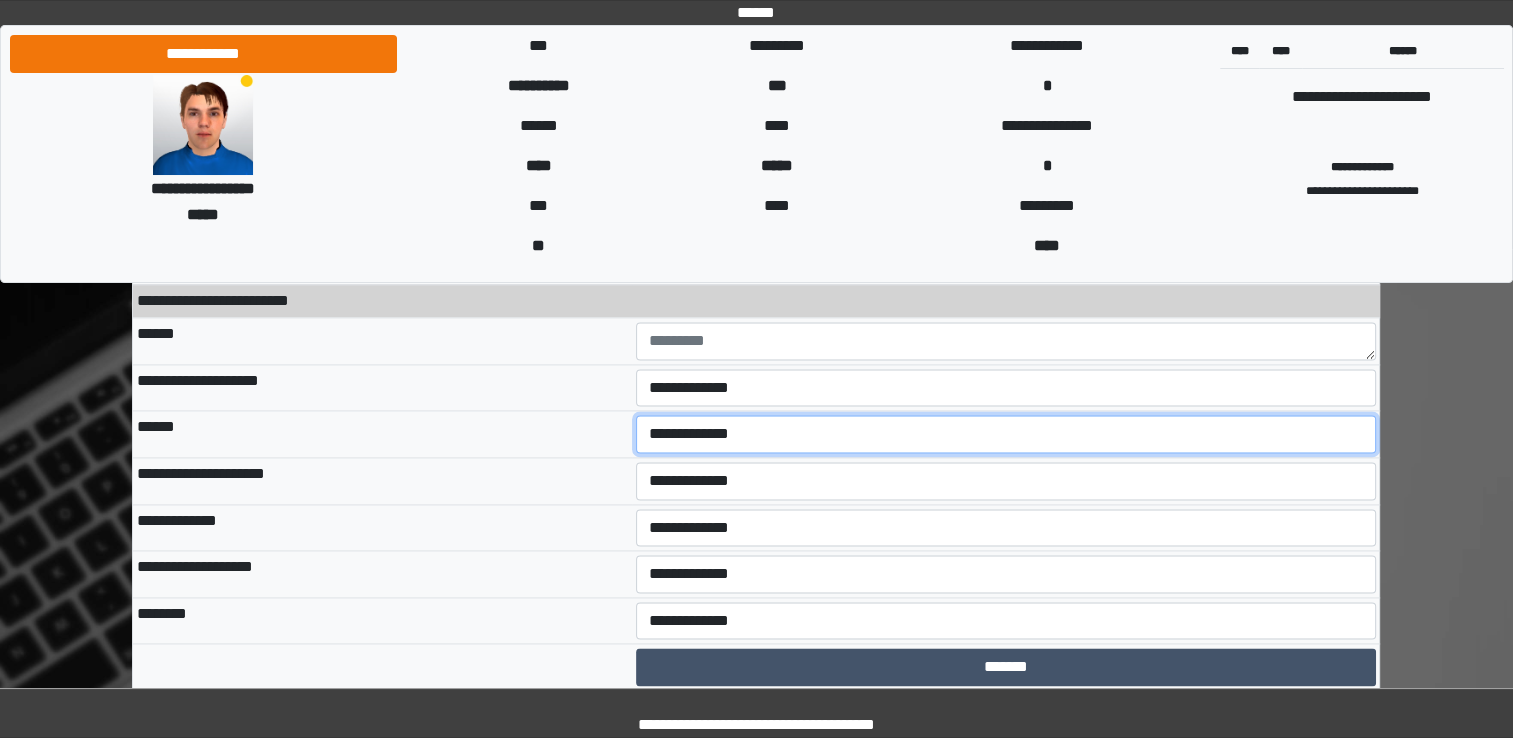 select on "*" 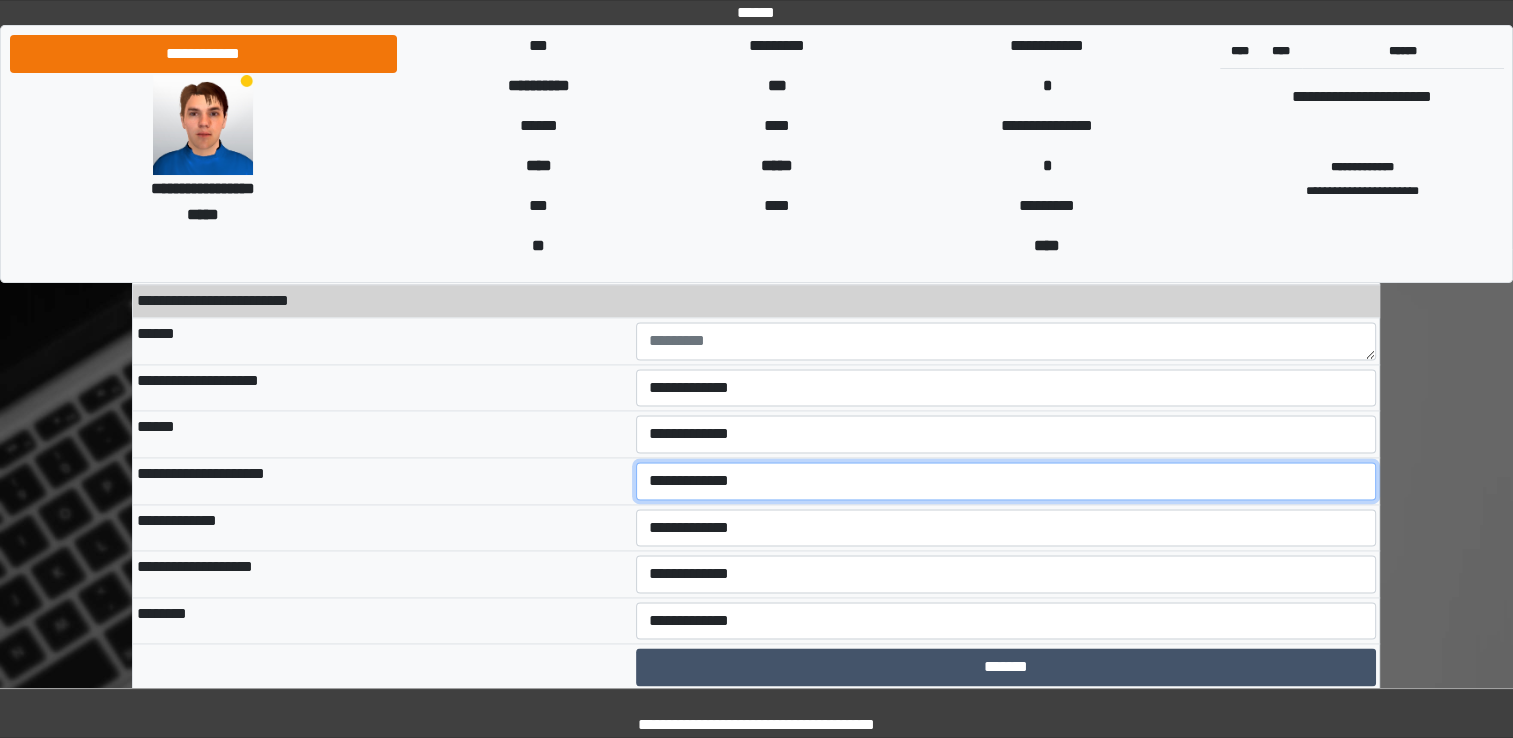 select on "*" 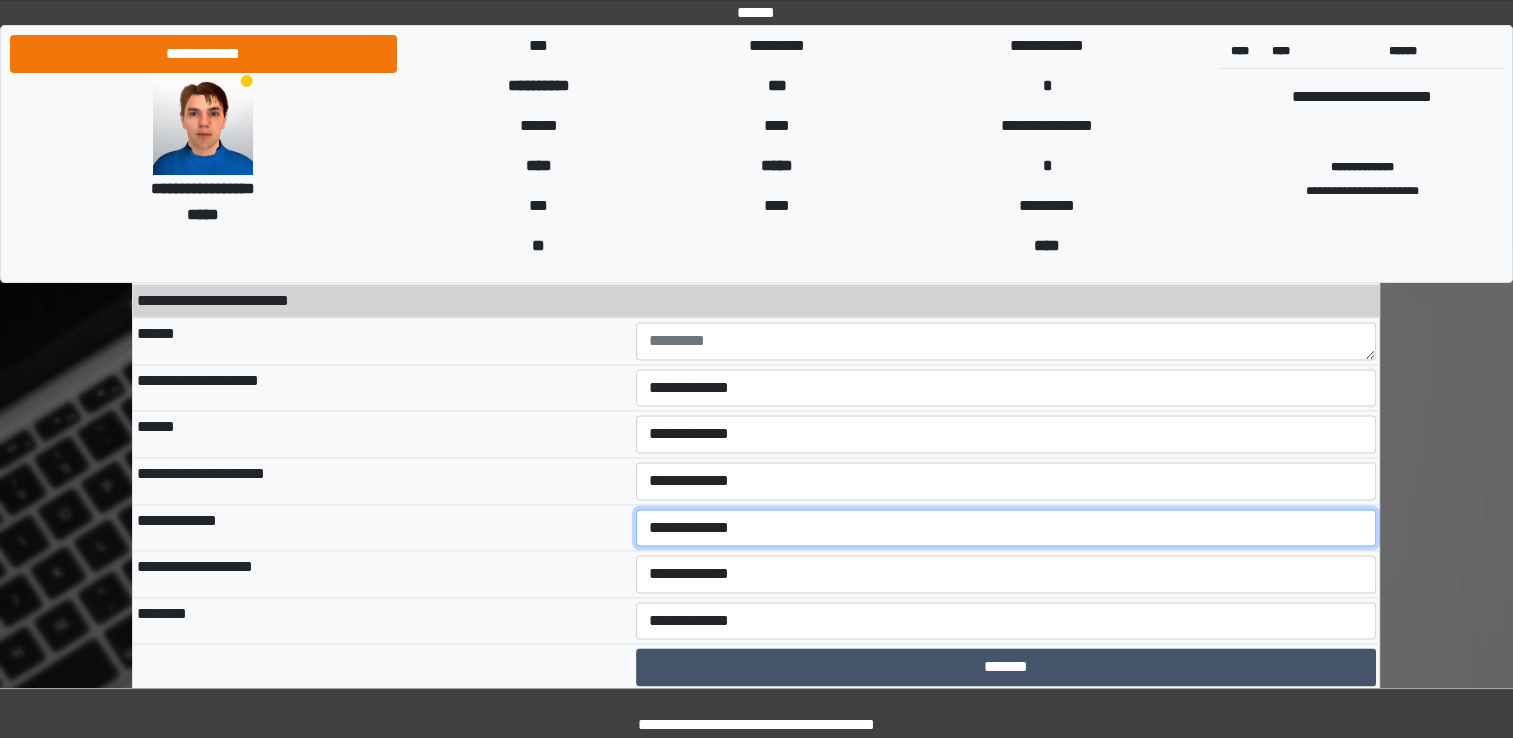 select on "*" 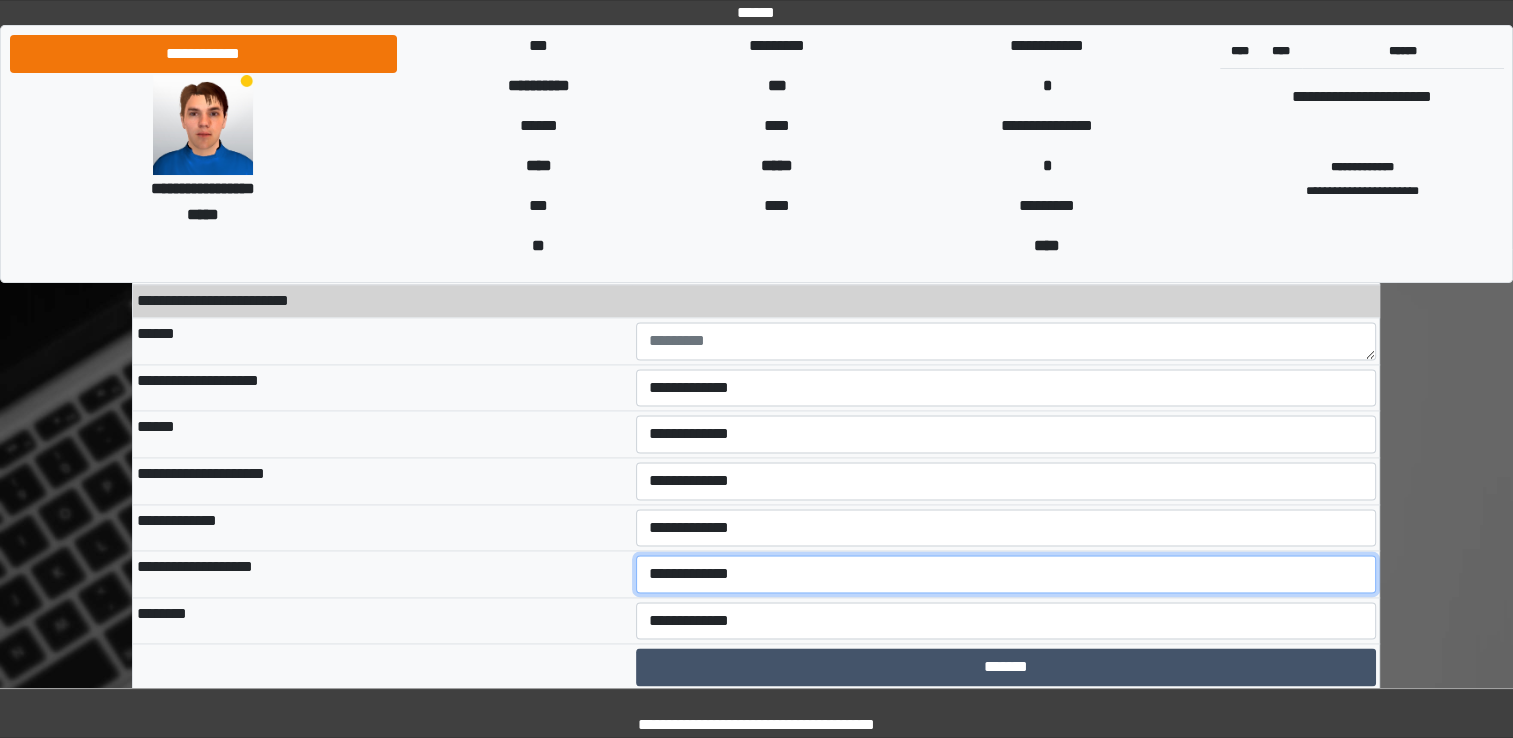 select on "*" 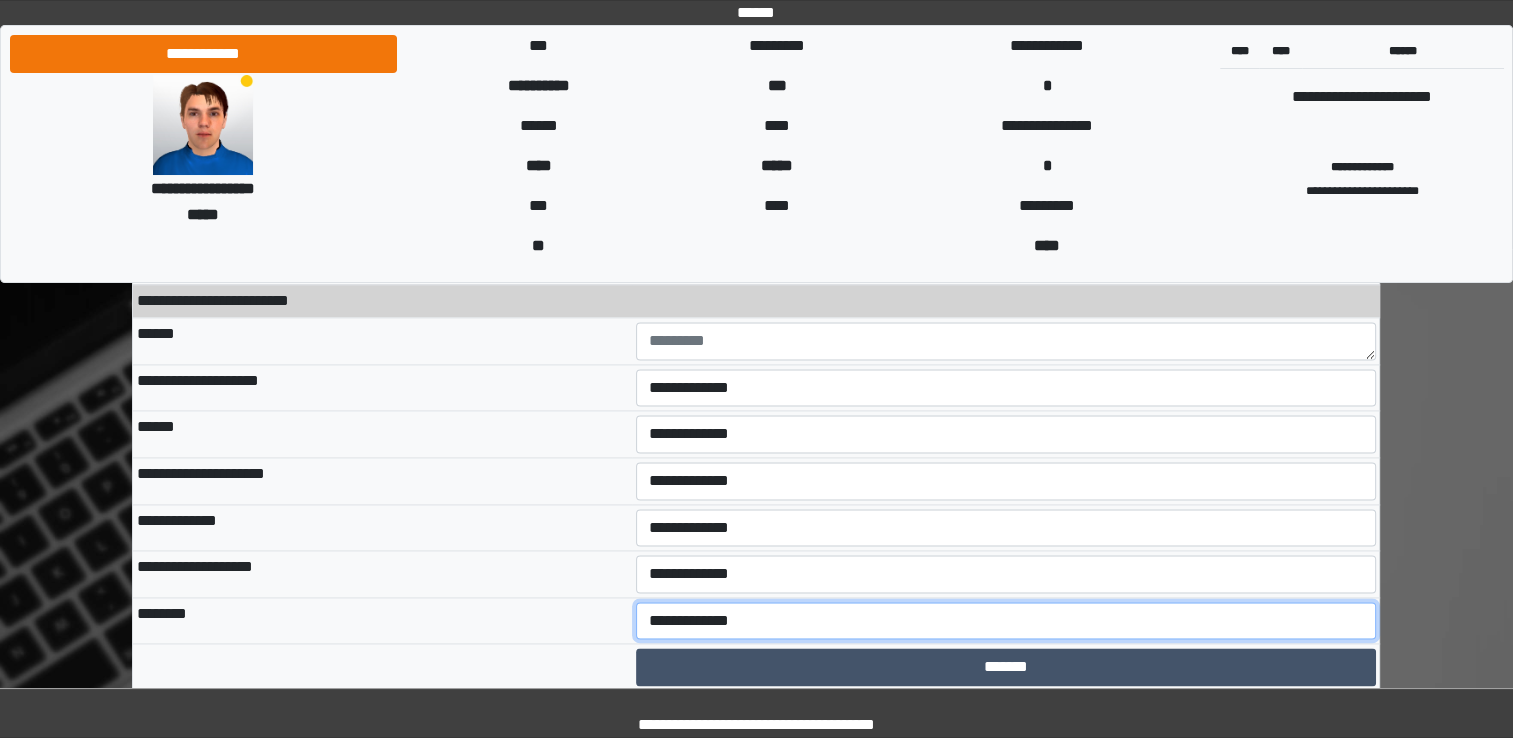 select on "*" 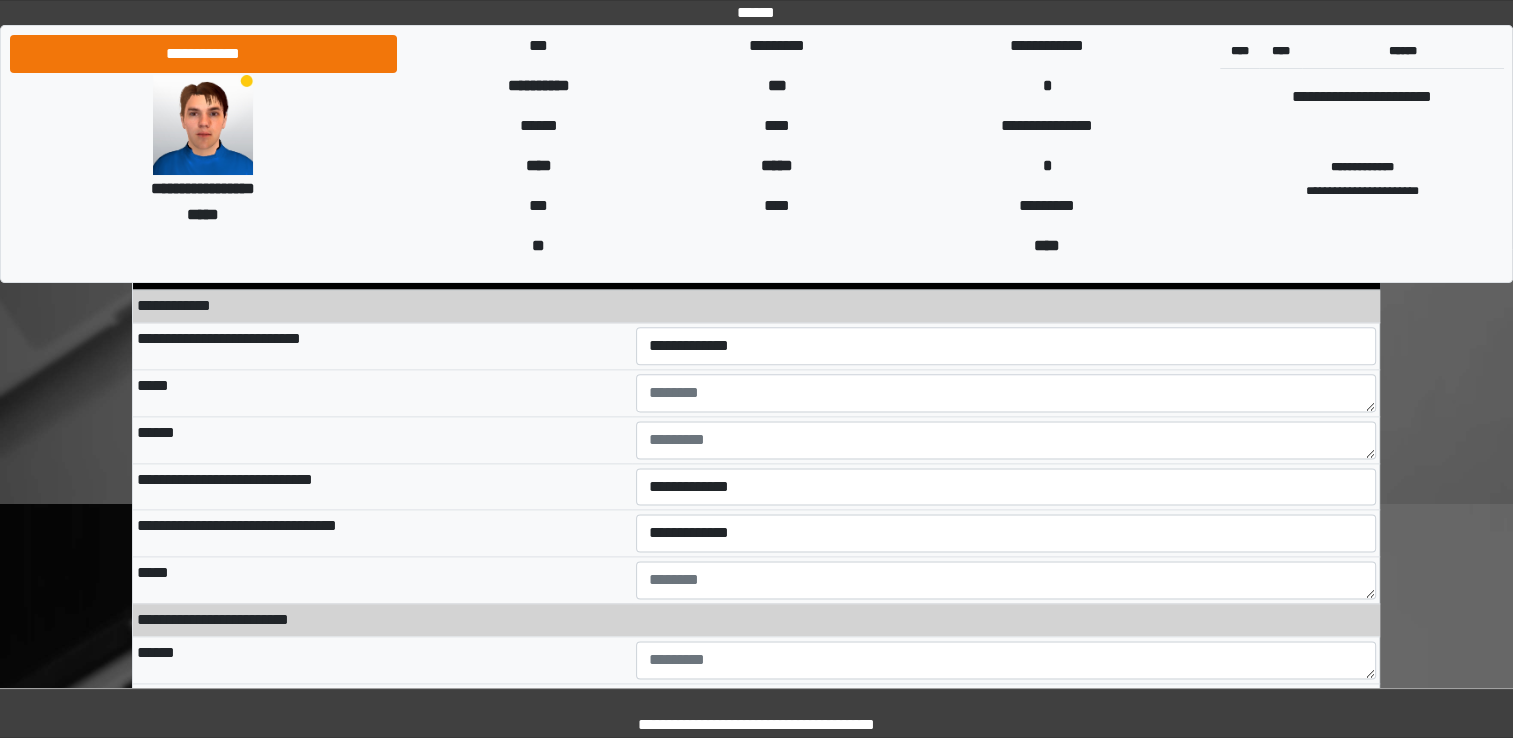 scroll, scrollTop: 9956, scrollLeft: 0, axis: vertical 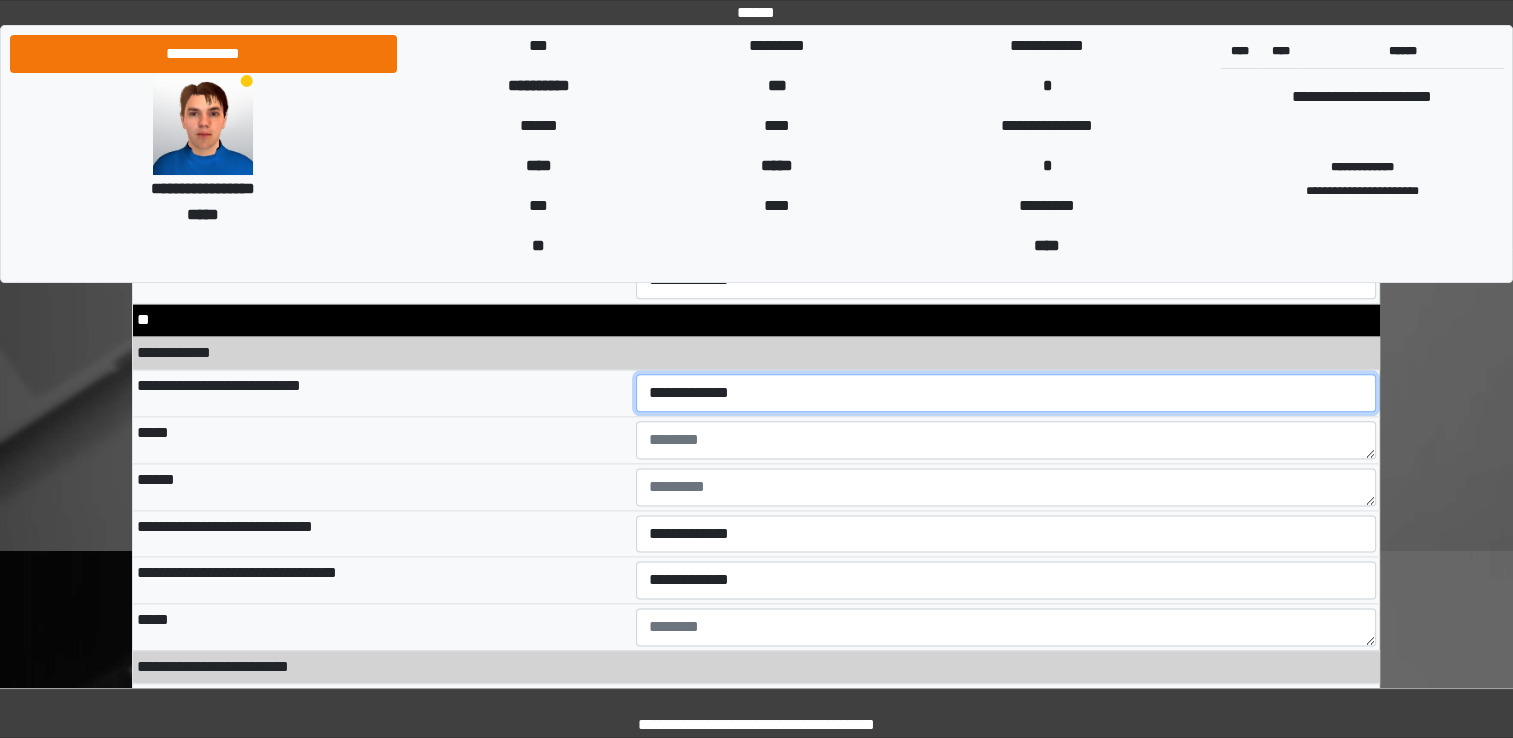 click on "**********" at bounding box center [1006, 393] 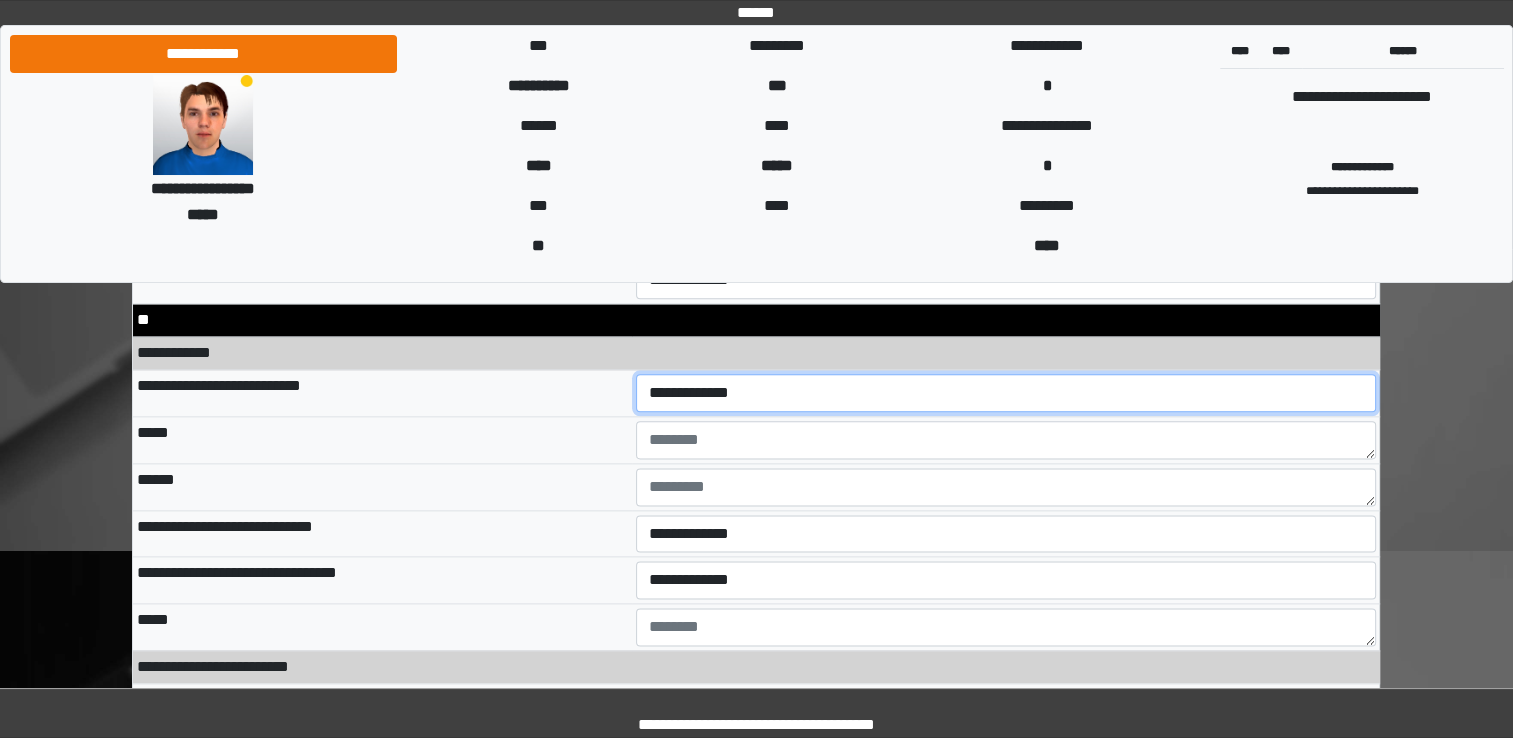 select on "*" 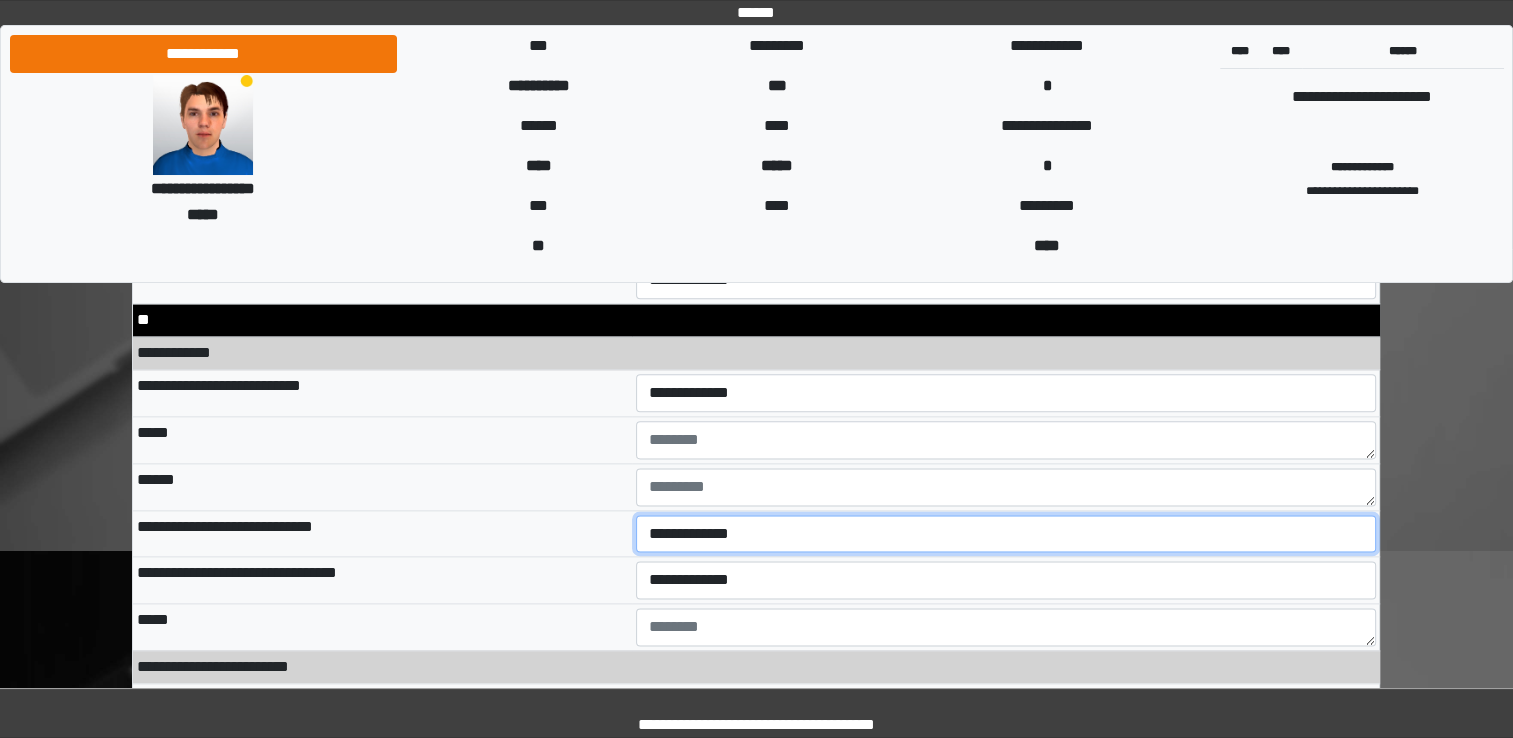click on "**********" at bounding box center (1006, 534) 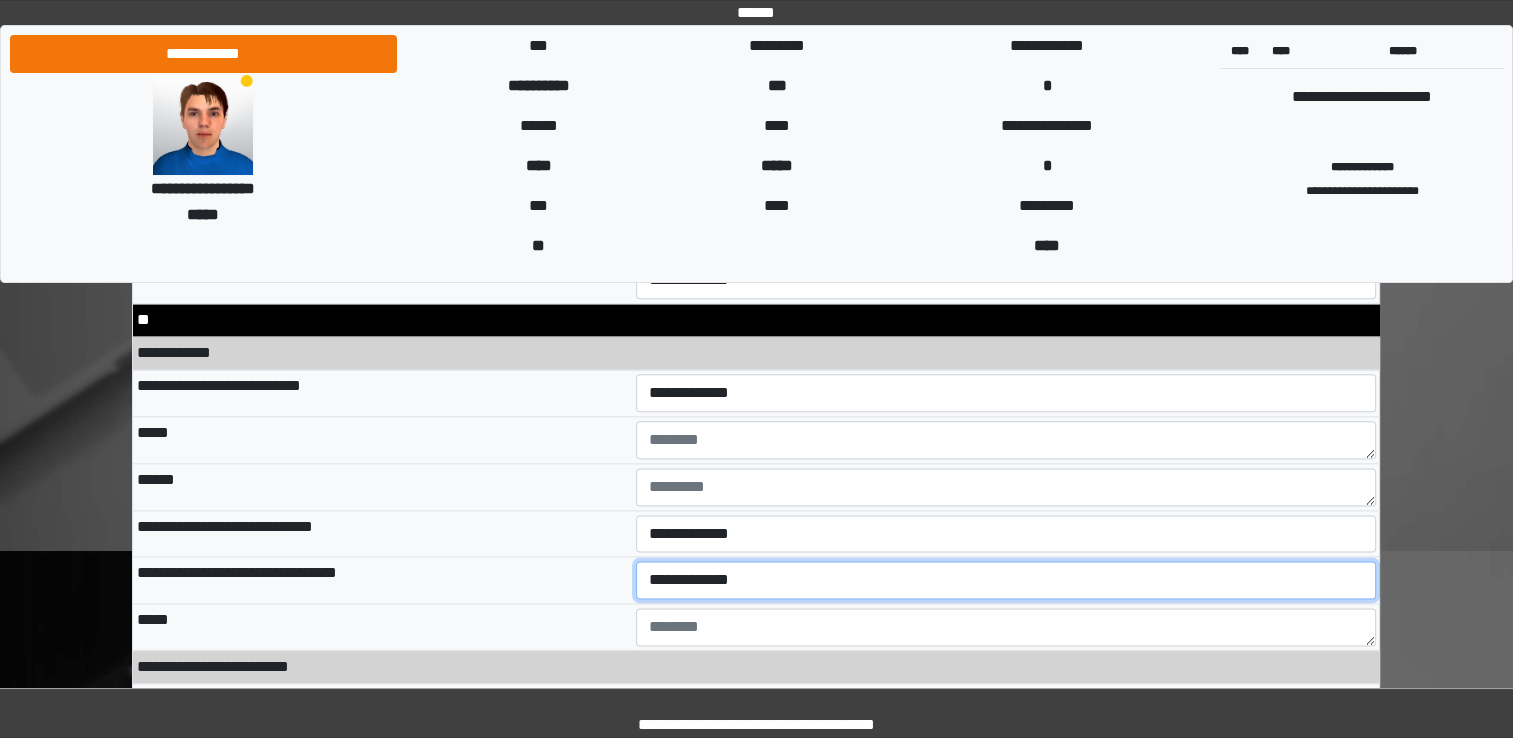 click on "**********" at bounding box center [1006, 580] 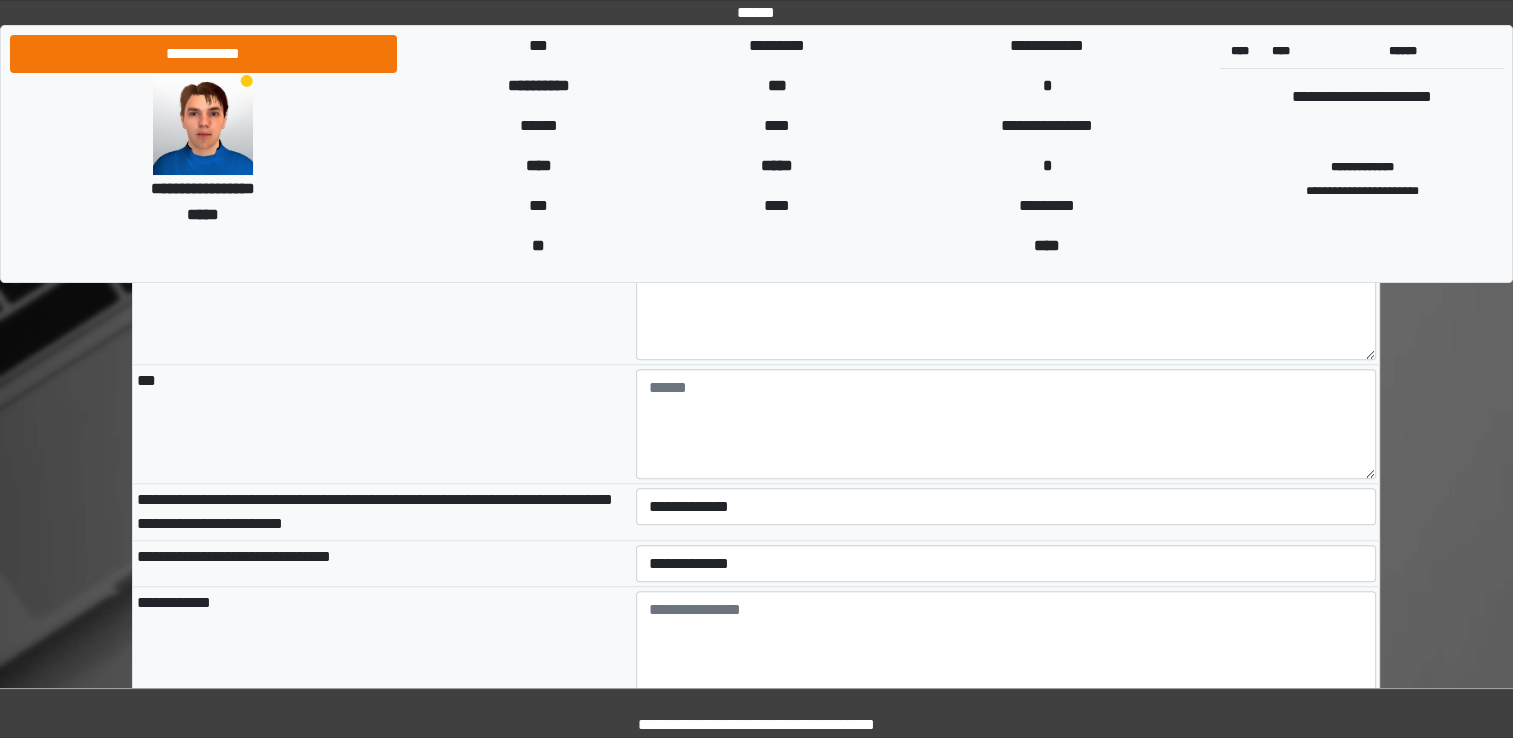 scroll, scrollTop: 8752, scrollLeft: 0, axis: vertical 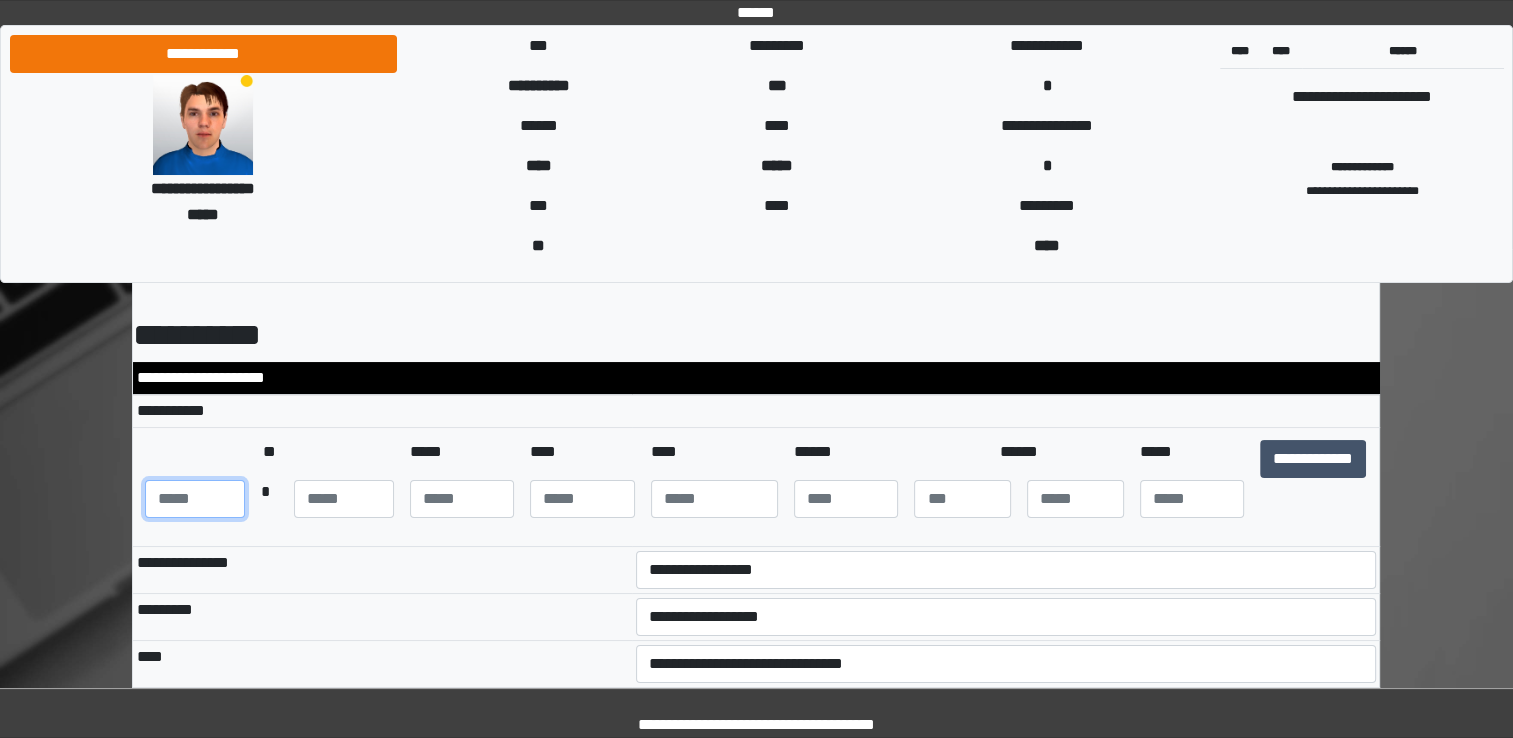 click at bounding box center (195, 499) 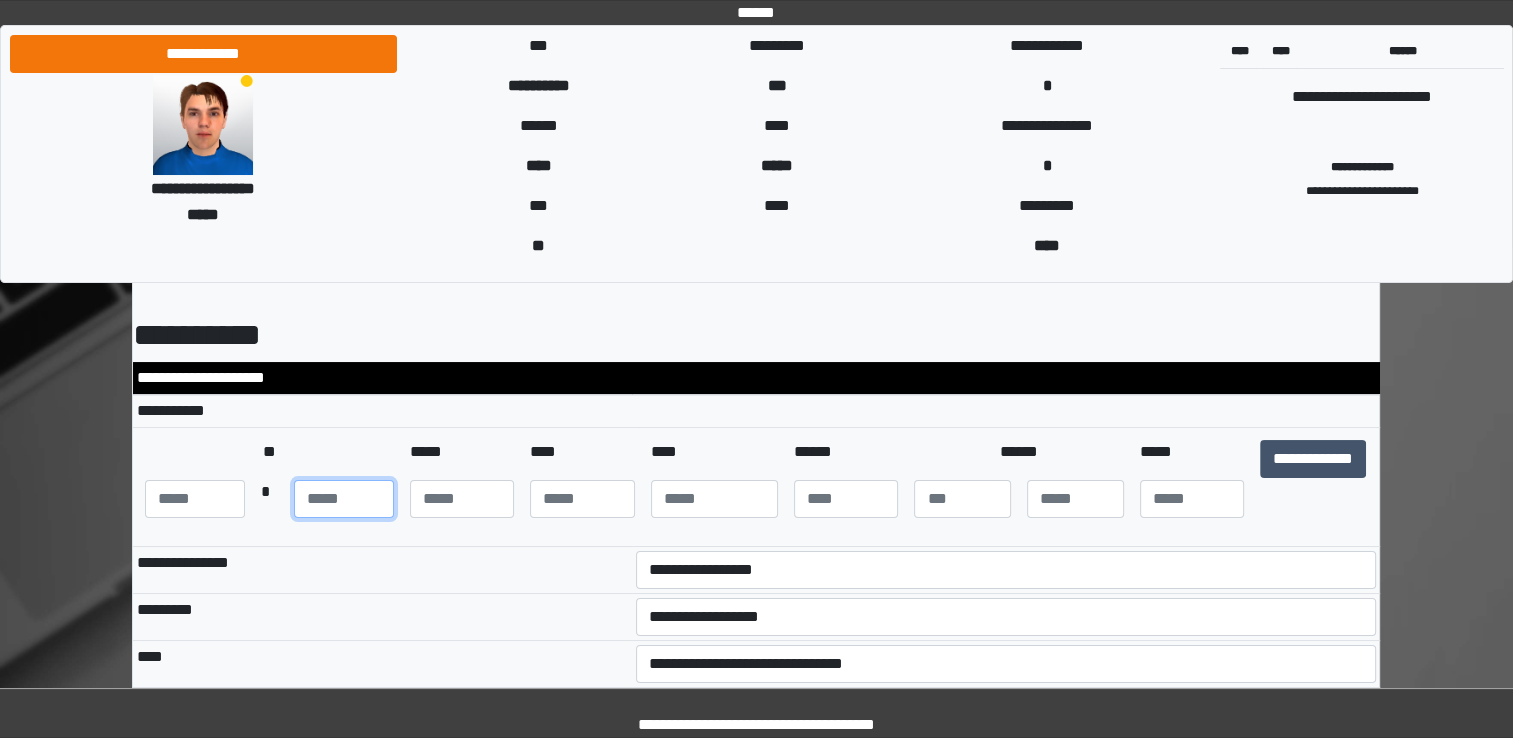 type on "**" 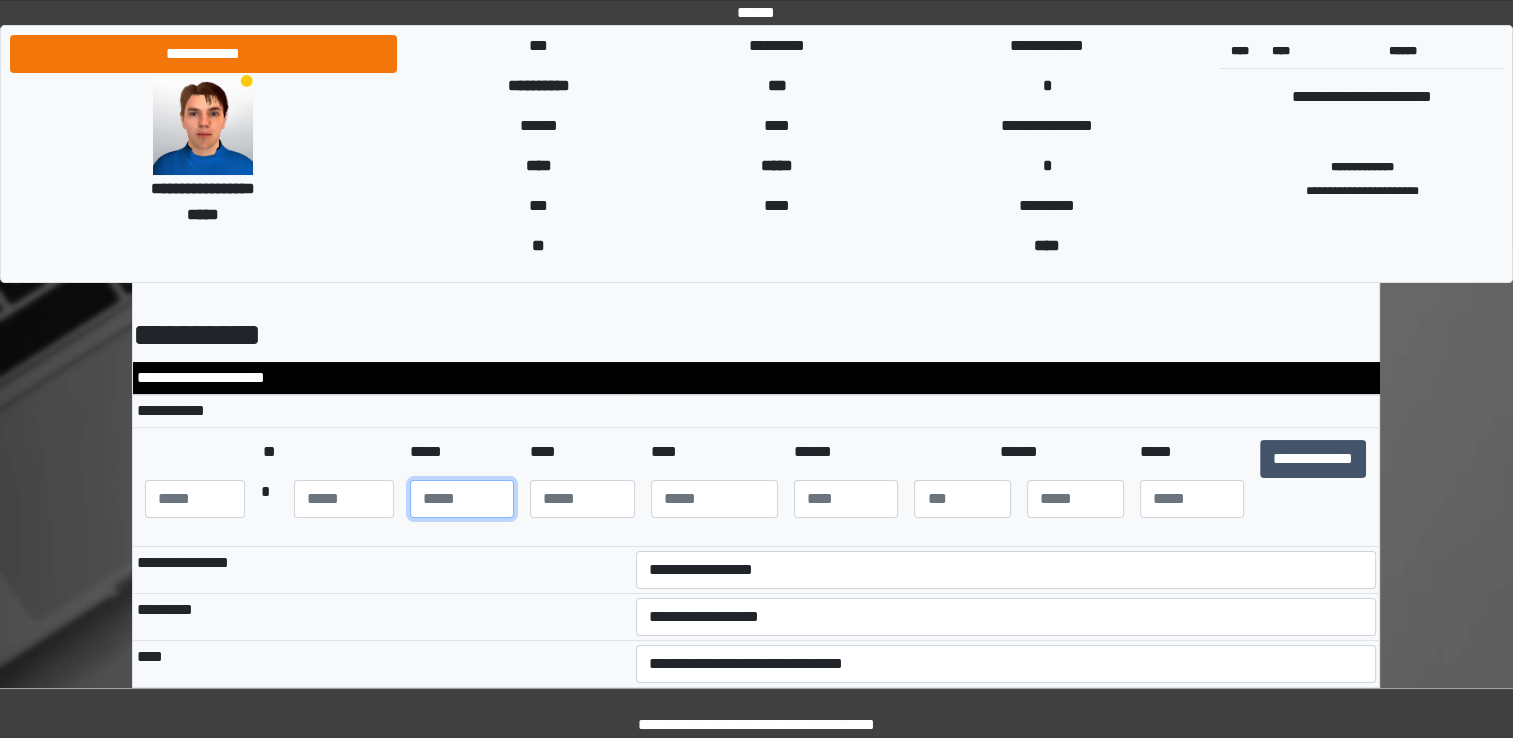 type on "**" 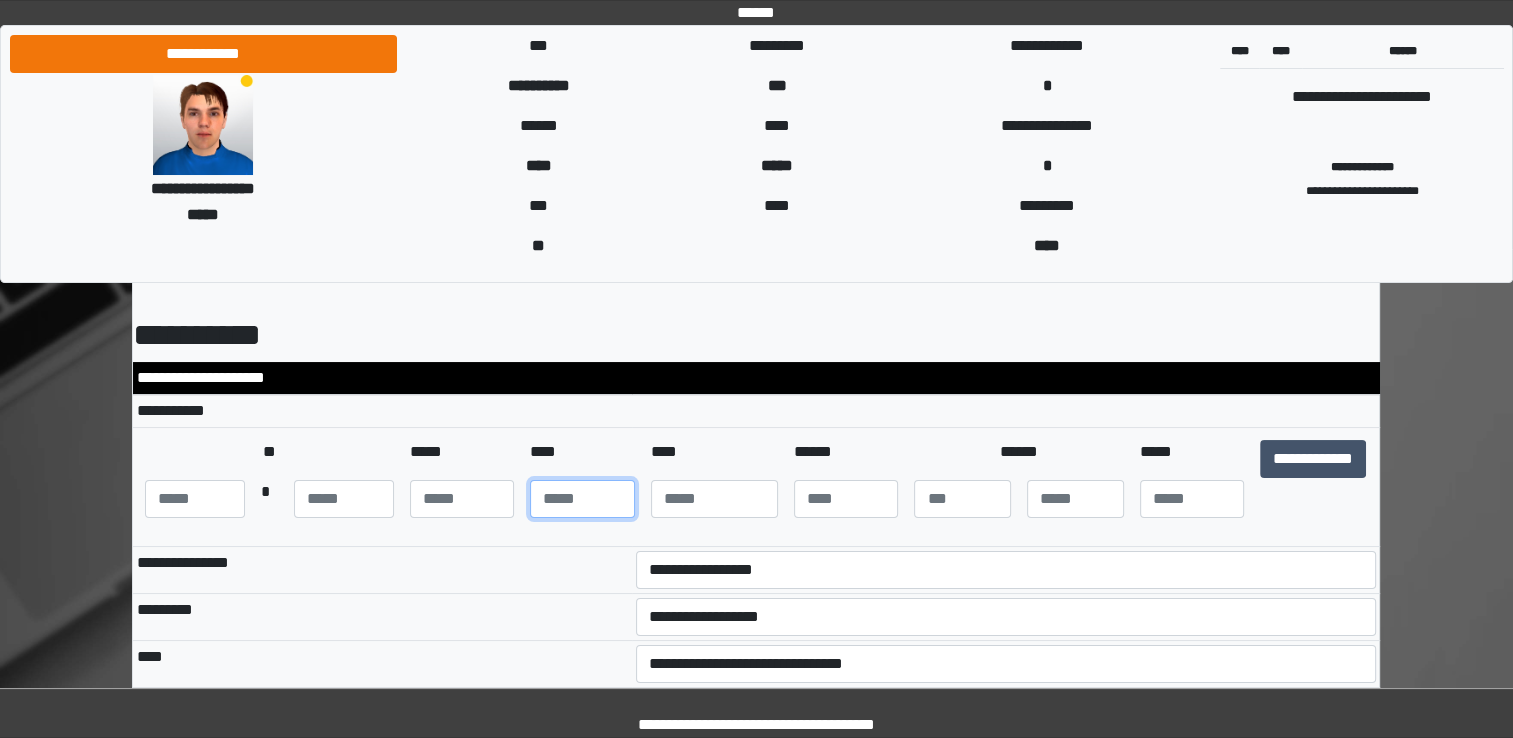 type on "**" 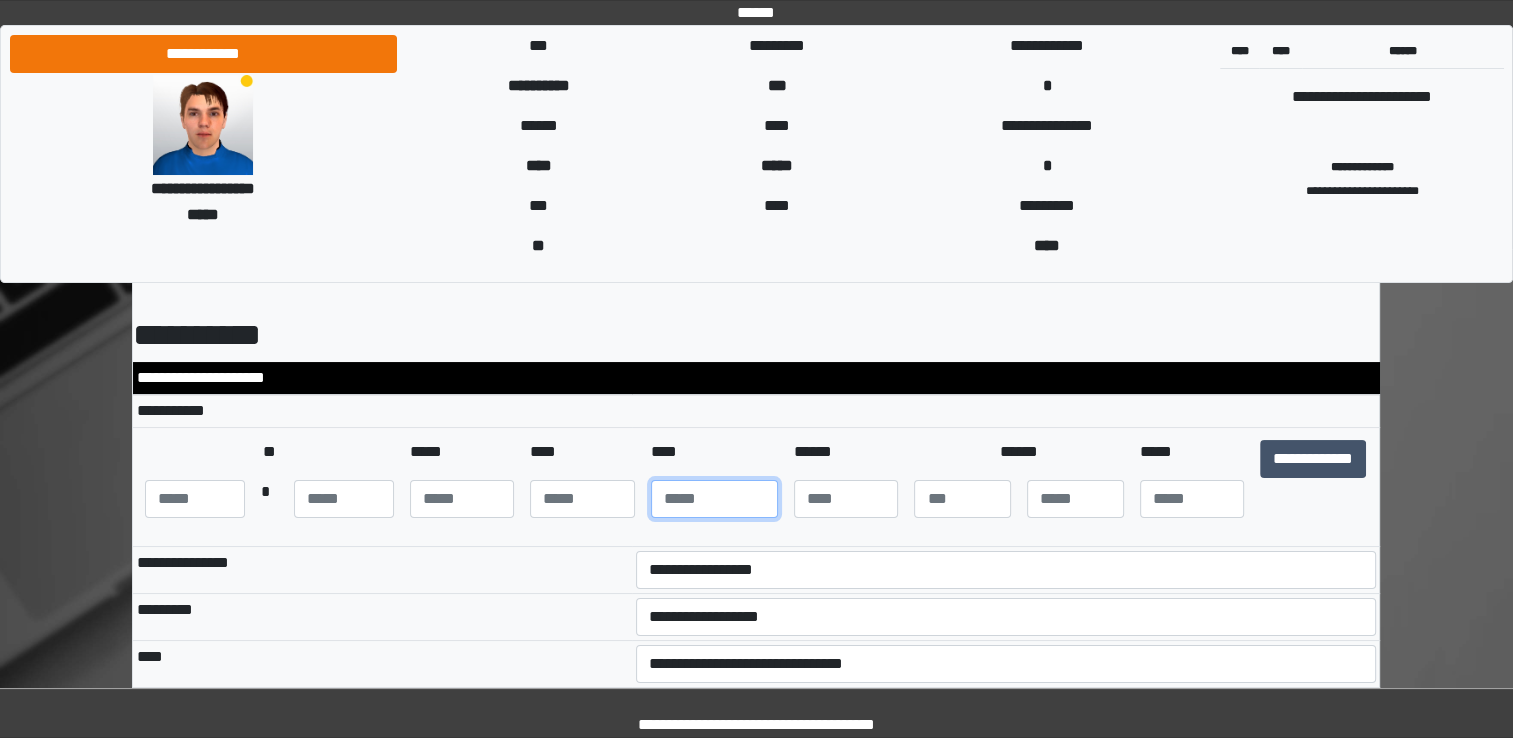 type on "****" 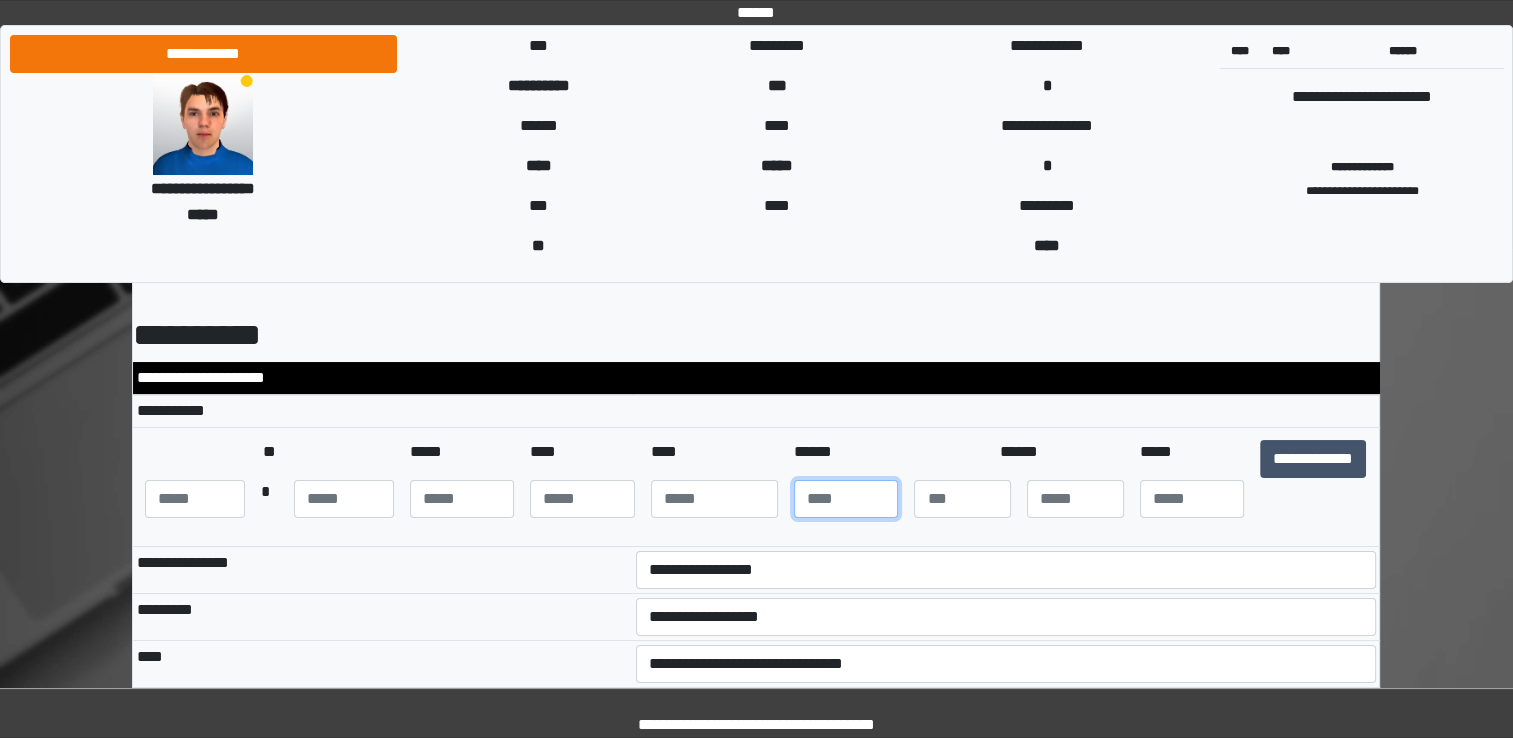 click at bounding box center [846, 499] 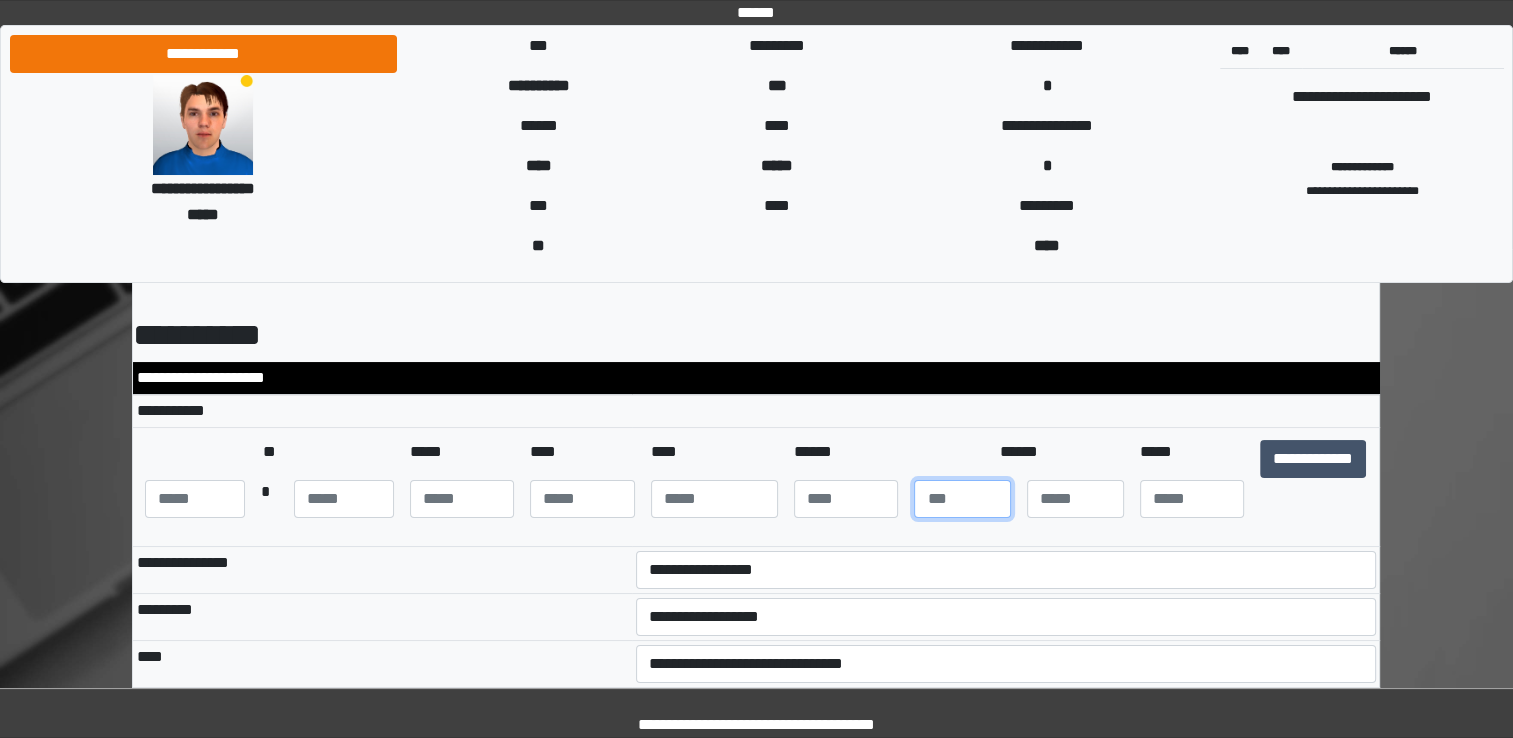 click at bounding box center (962, 499) 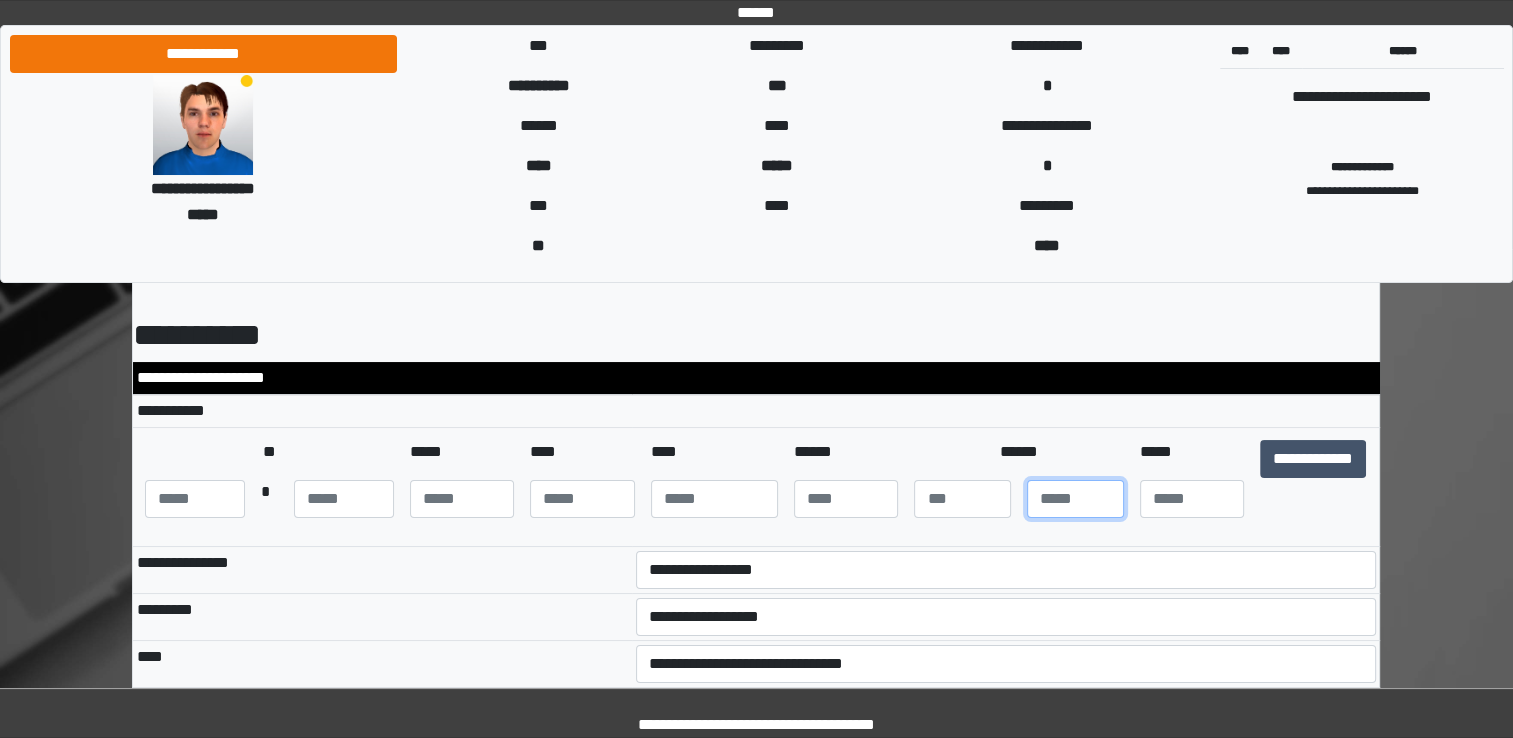 click at bounding box center [1075, 499] 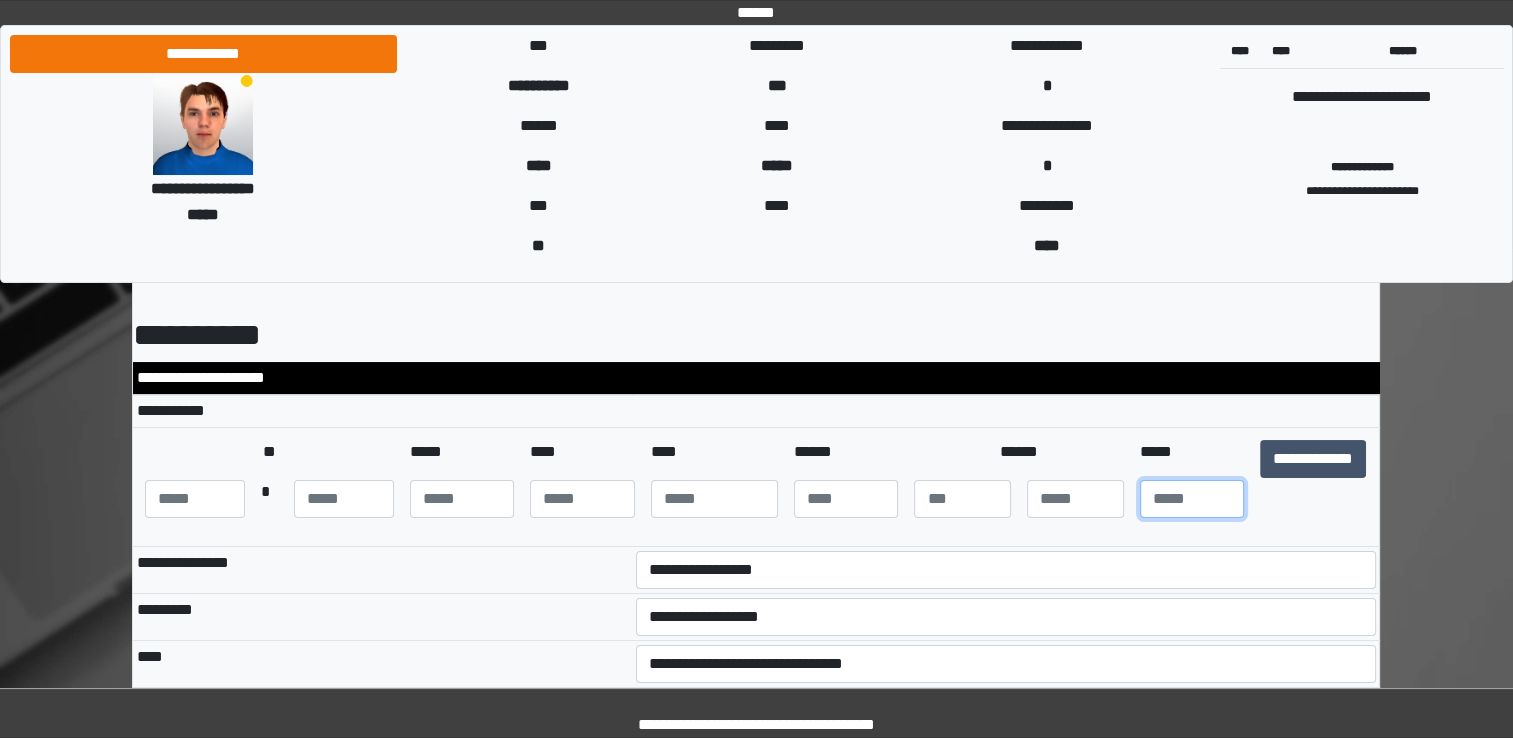 click at bounding box center (1192, 499) 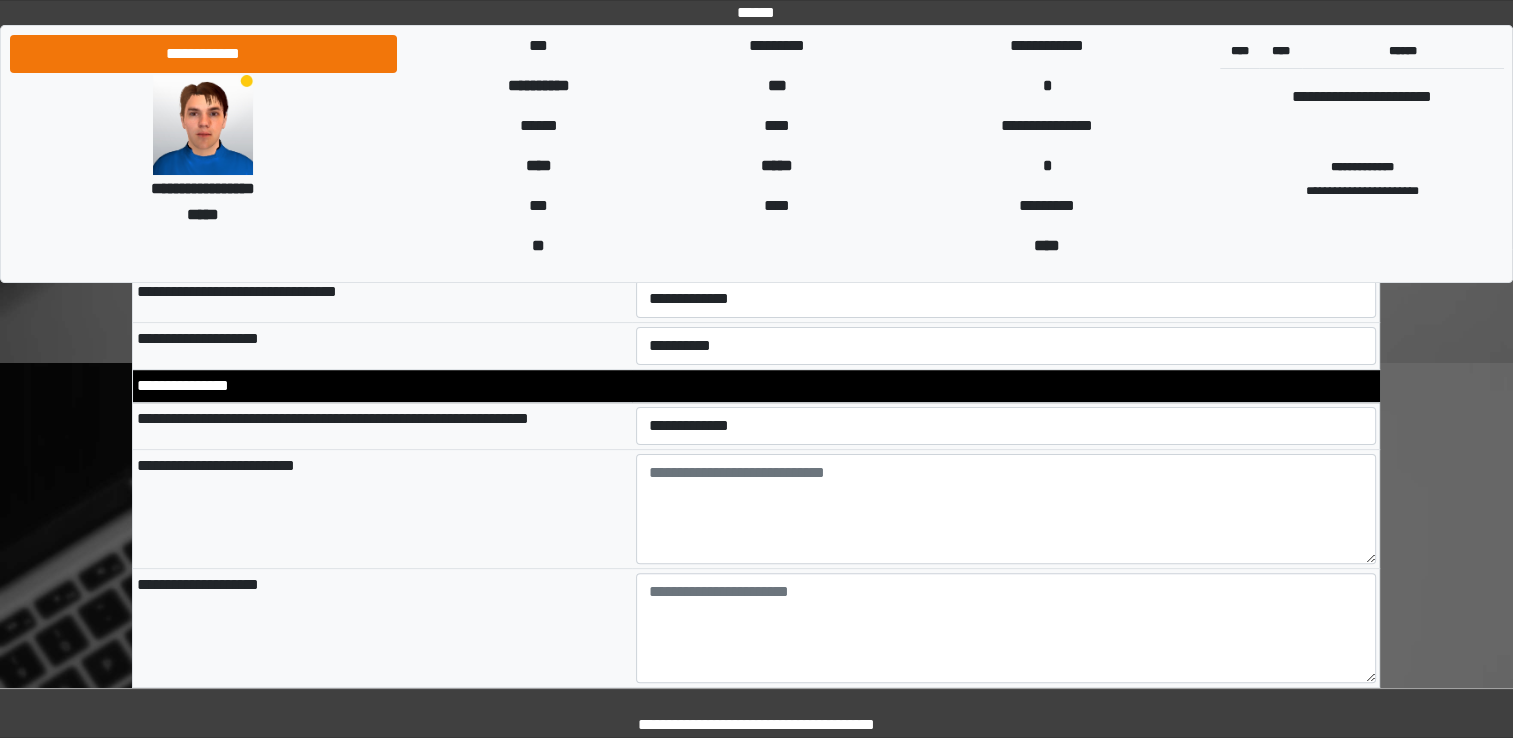 scroll, scrollTop: 520, scrollLeft: 0, axis: vertical 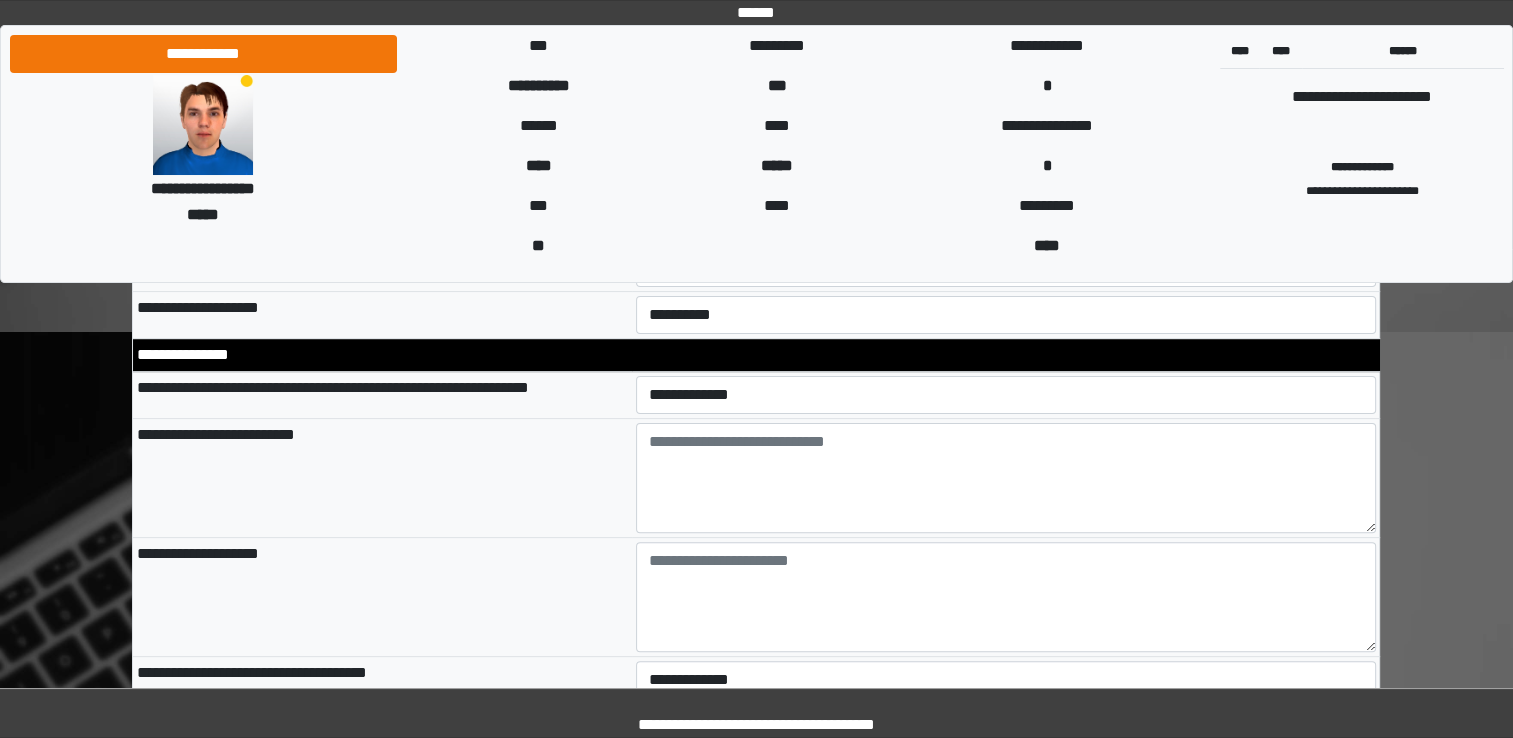 type on "**" 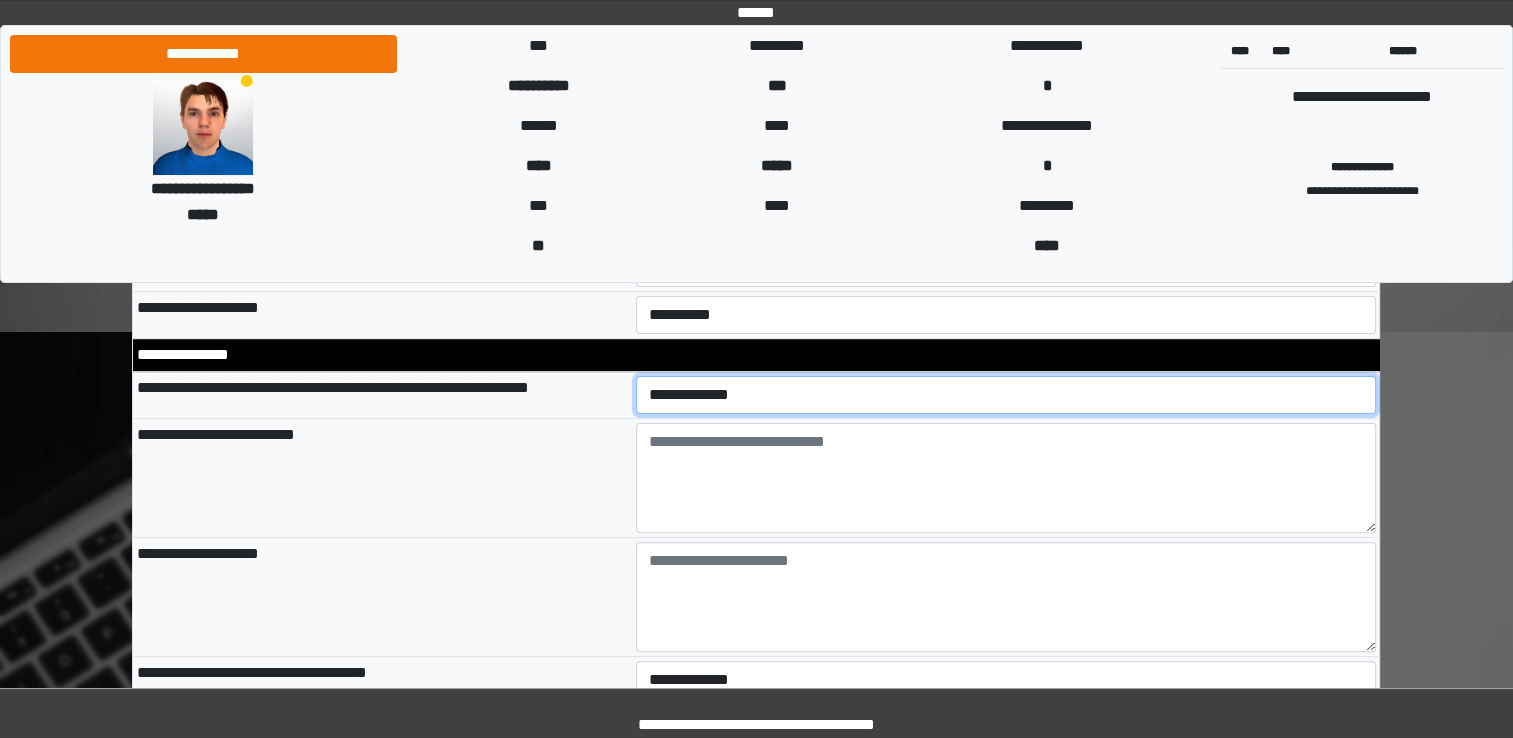 click on "**********" at bounding box center [1006, 395] 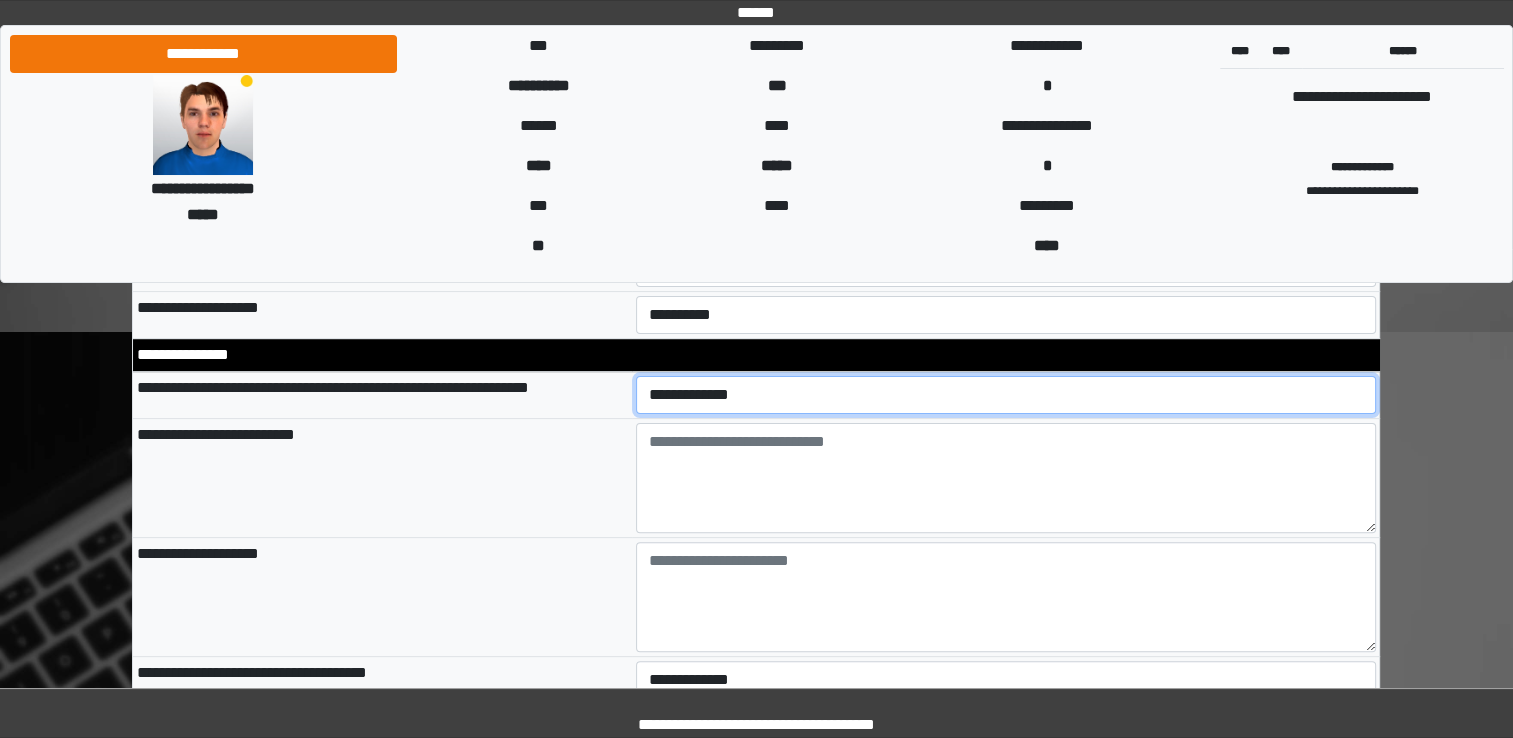 select on "*" 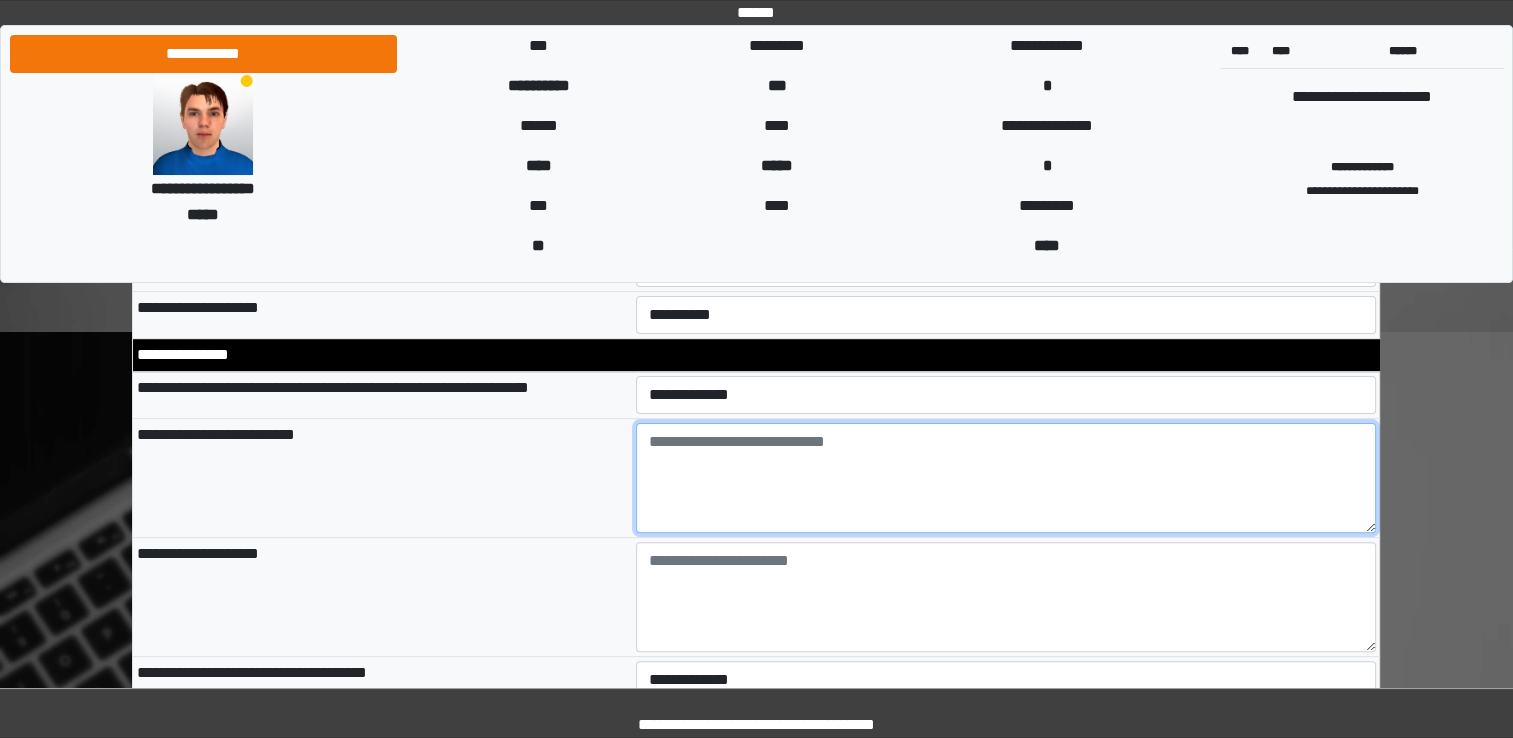 click at bounding box center (1006, 478) 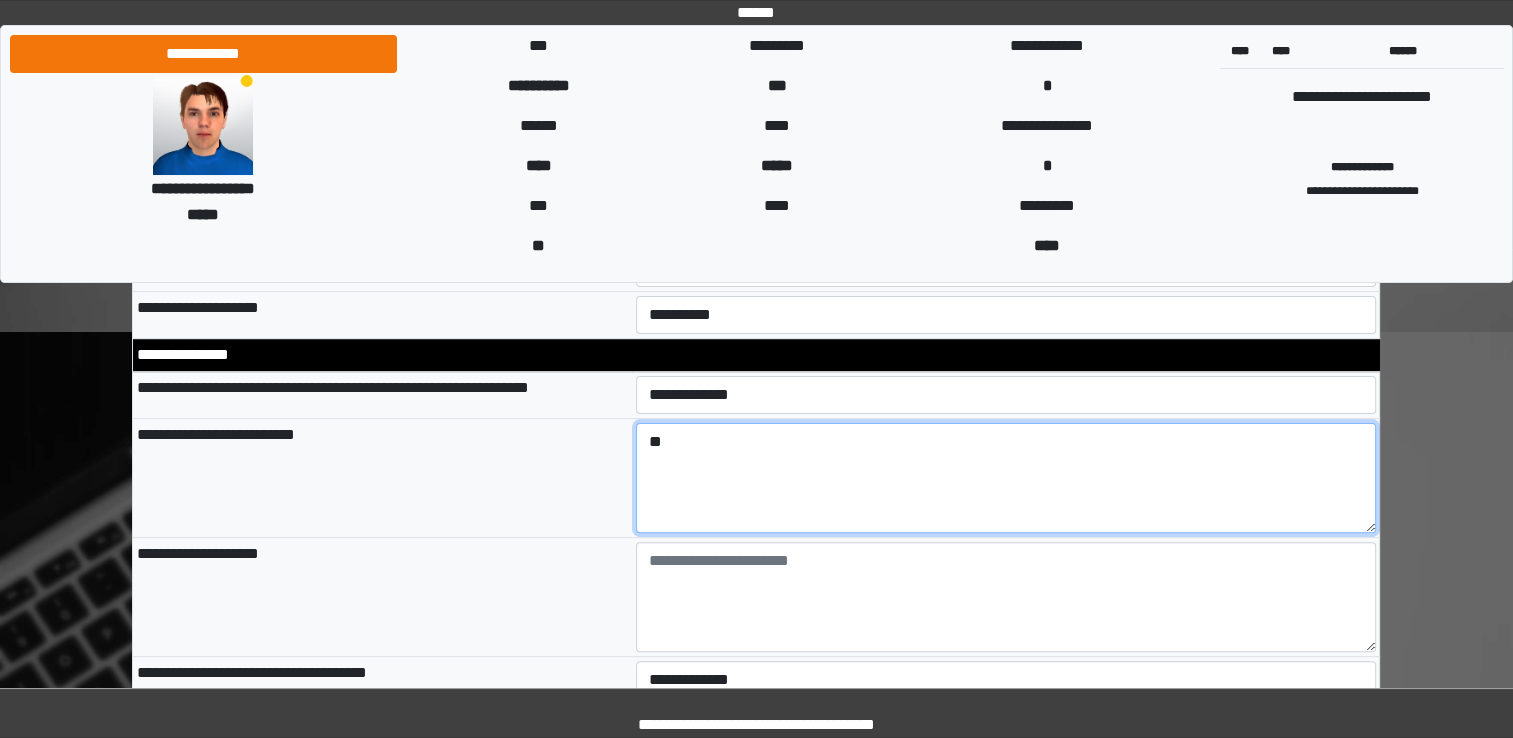 type on "*" 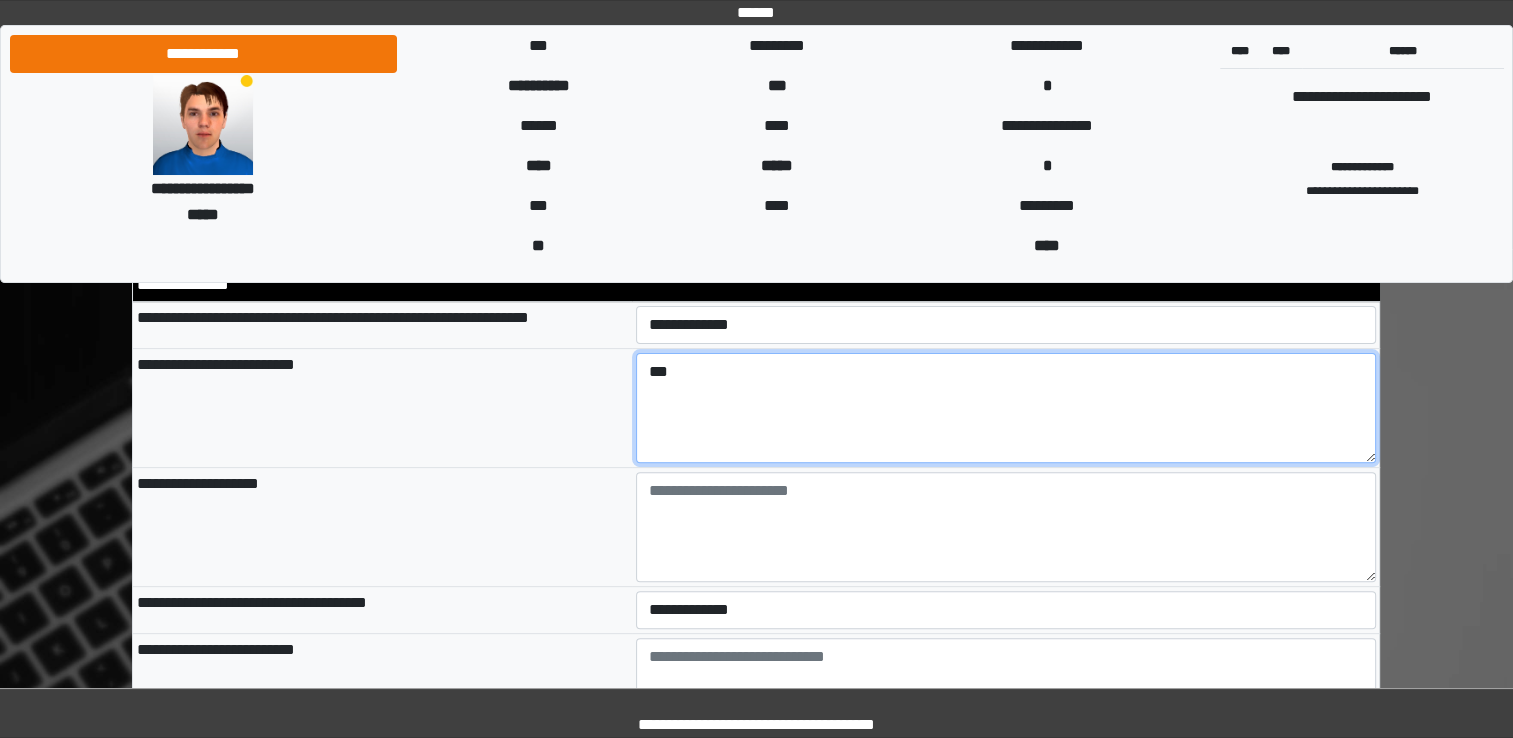 scroll, scrollTop: 606, scrollLeft: 0, axis: vertical 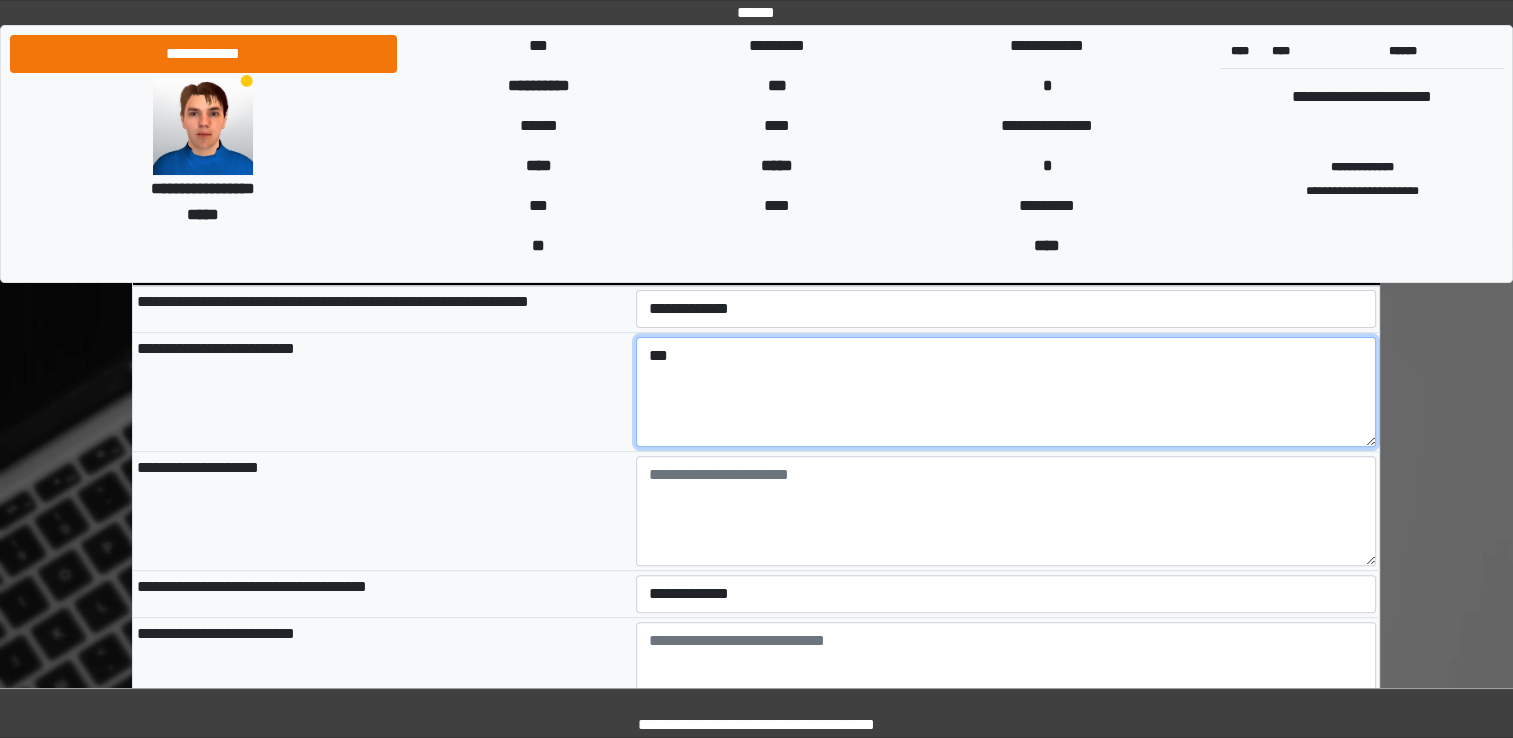 type on "***" 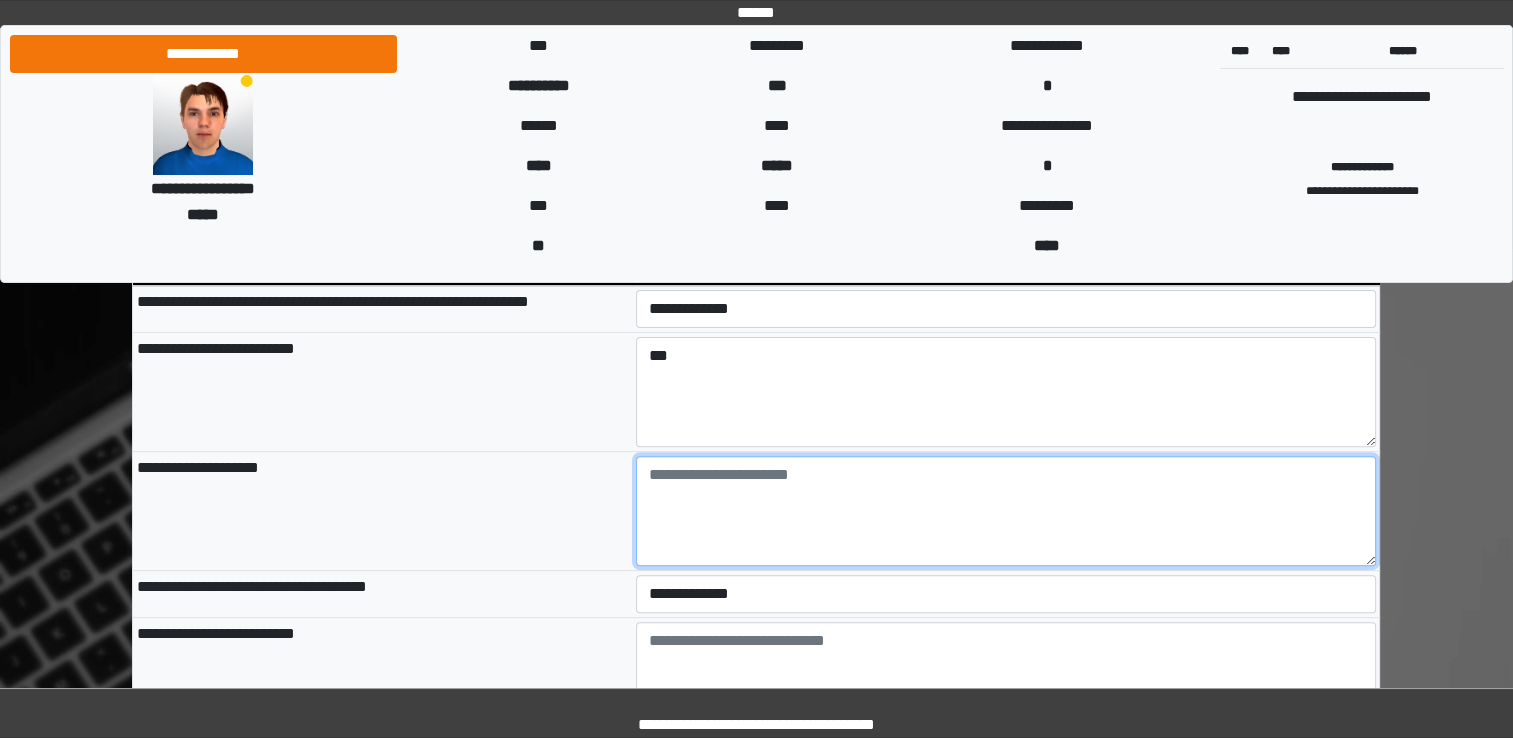 click at bounding box center (1006, 511) 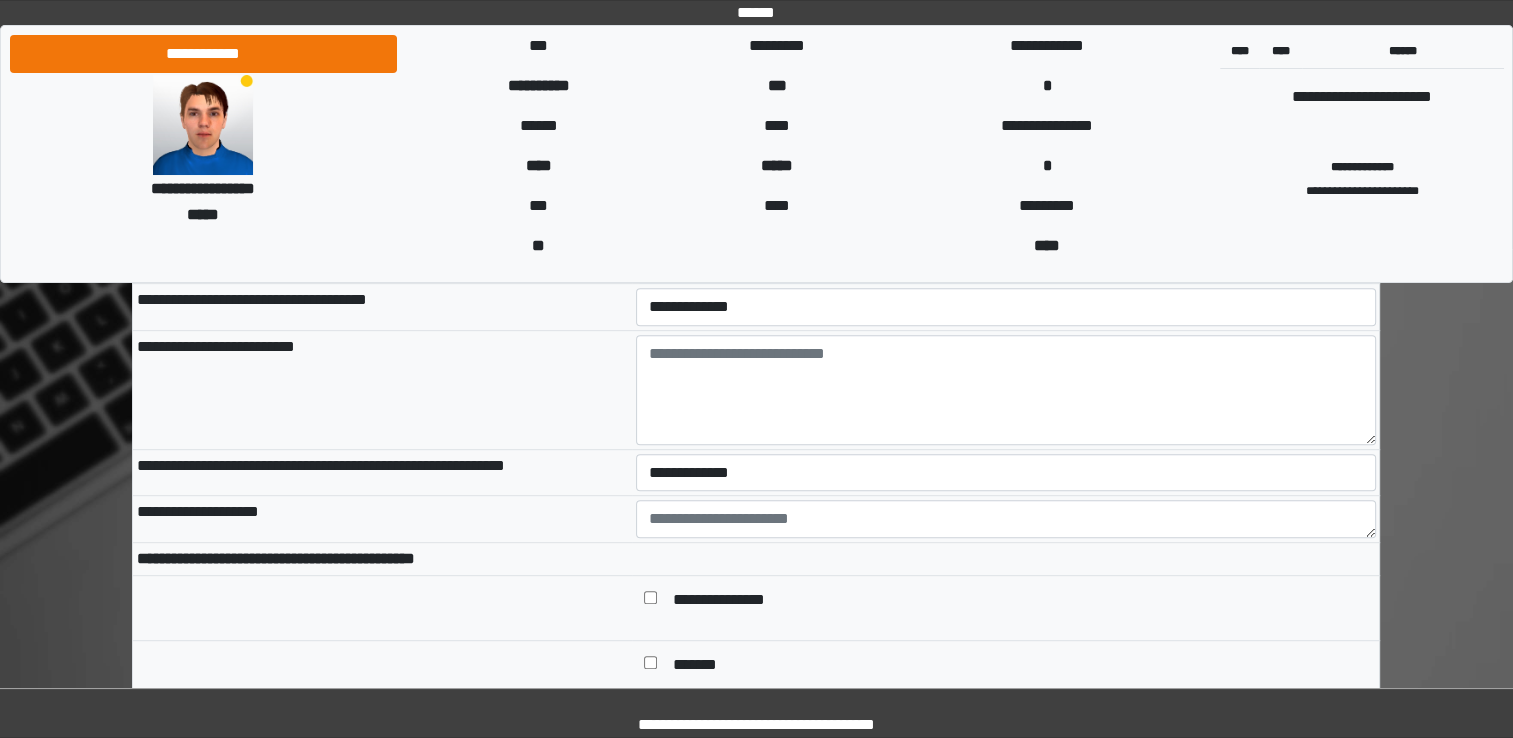 scroll, scrollTop: 753, scrollLeft: 0, axis: vertical 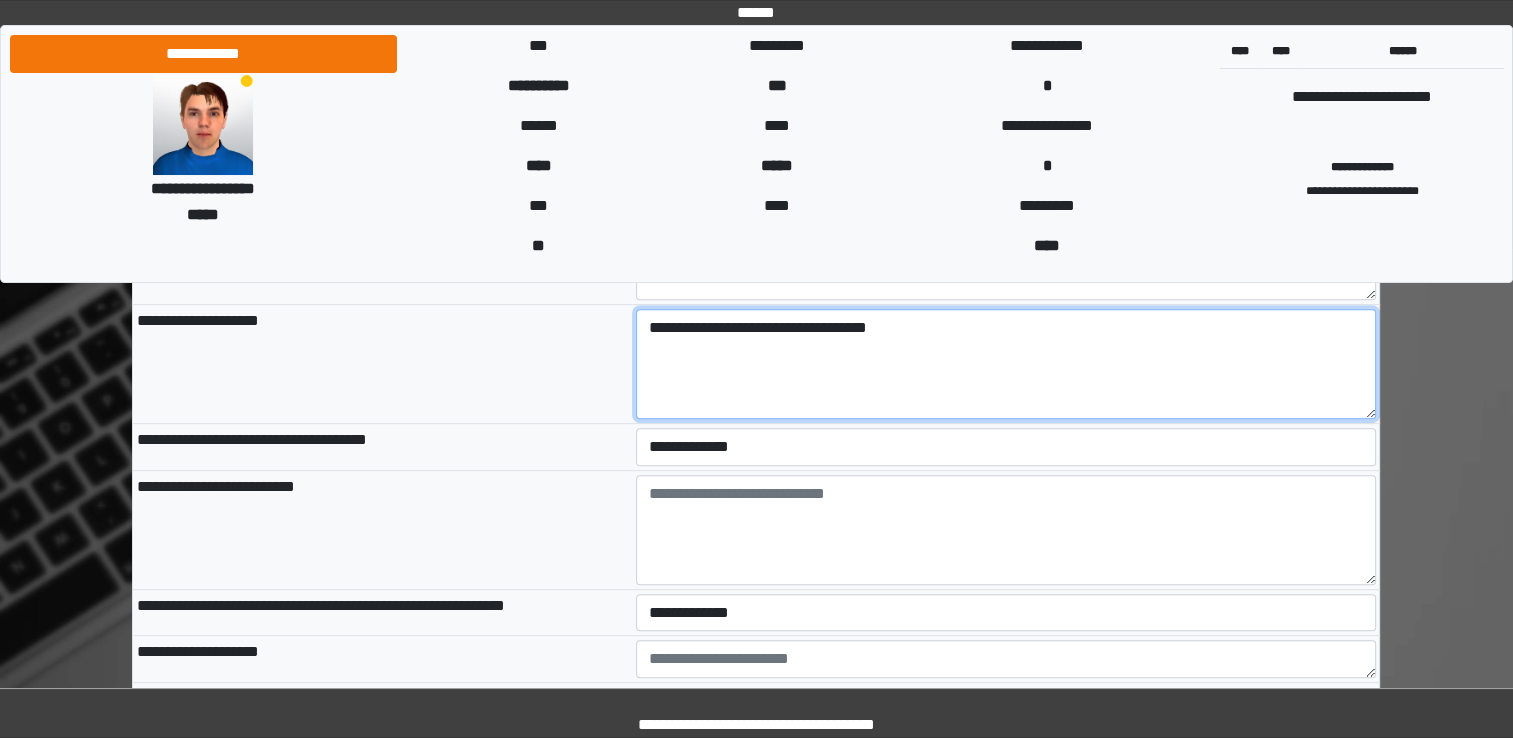 type on "**********" 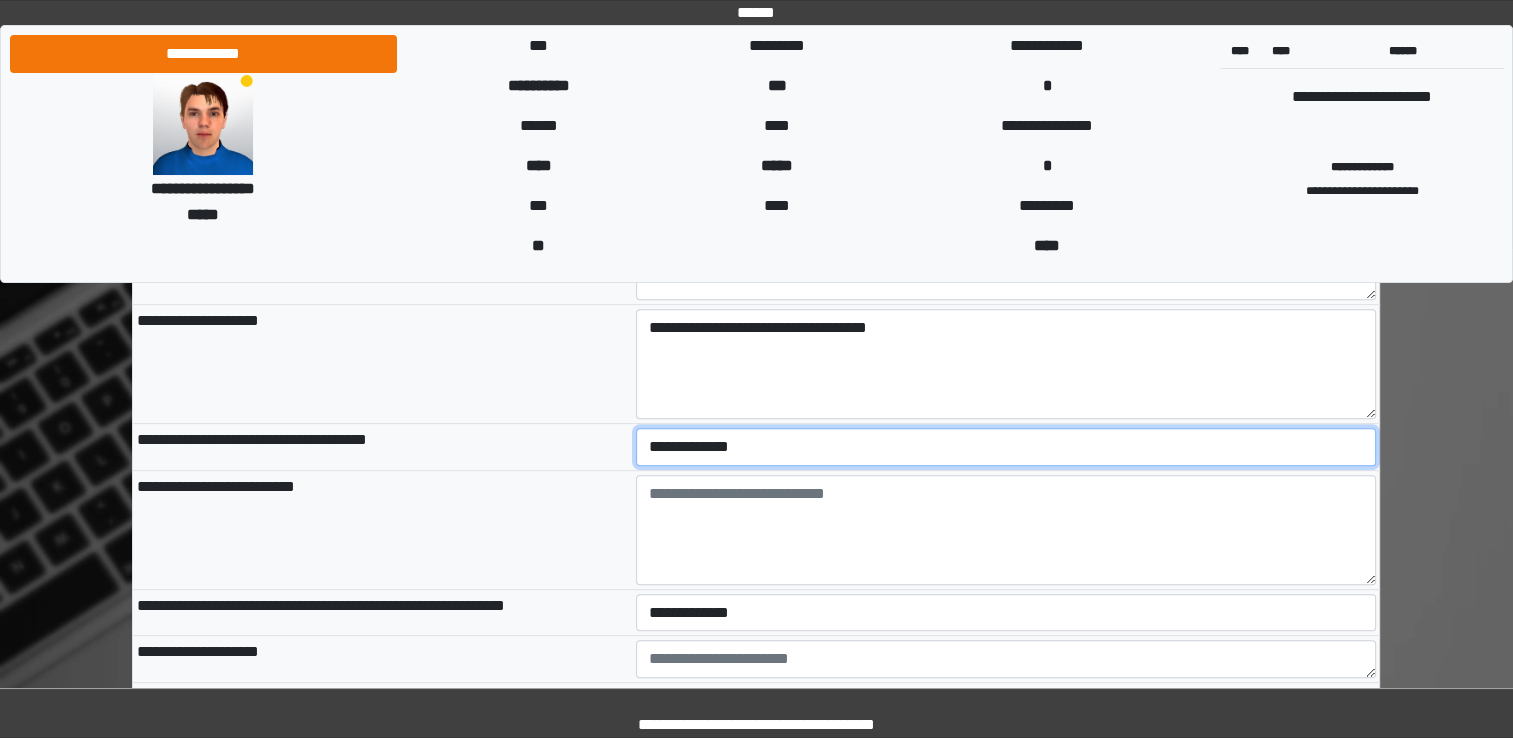 click on "**********" at bounding box center [1006, 447] 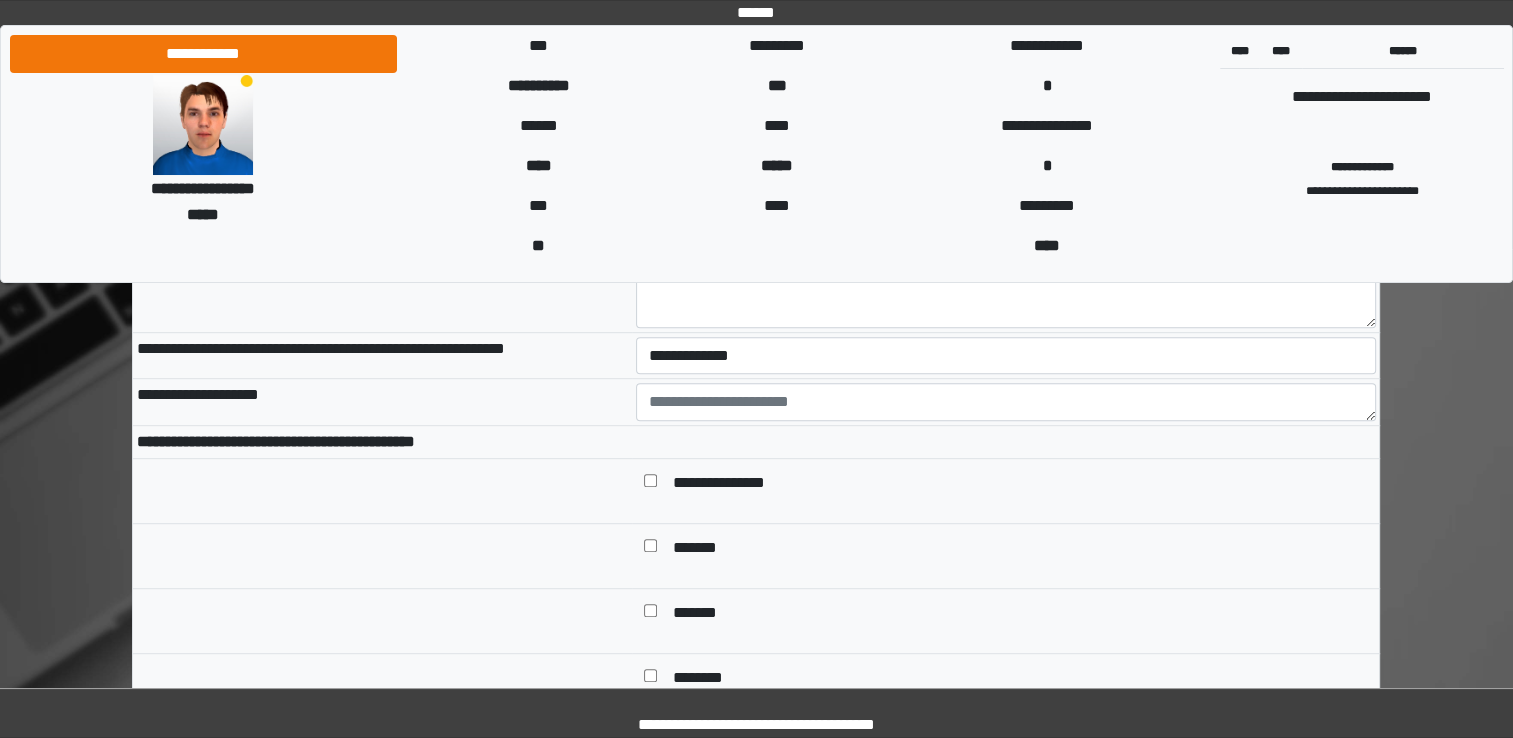 scroll, scrollTop: 1041, scrollLeft: 0, axis: vertical 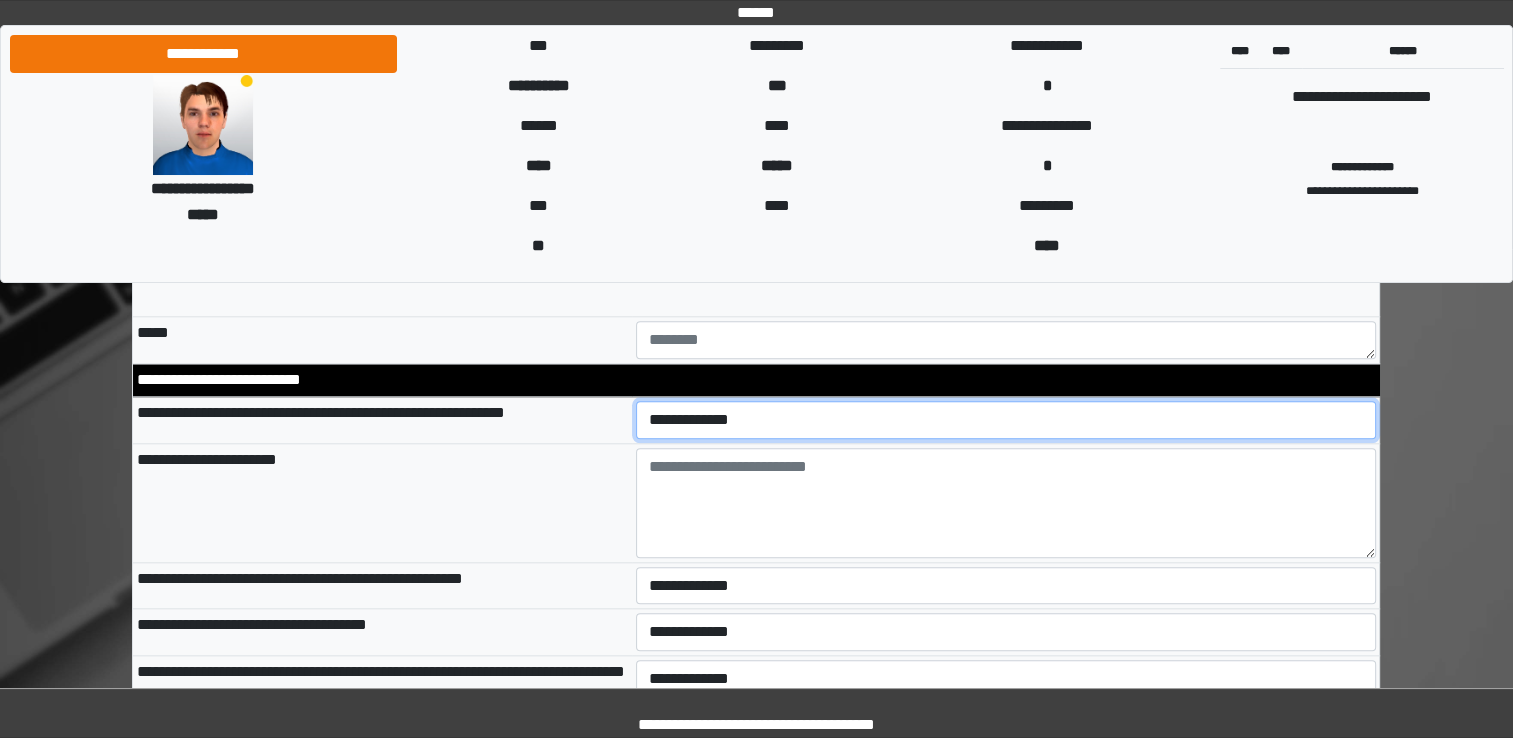 click on "**********" at bounding box center (1006, 420) 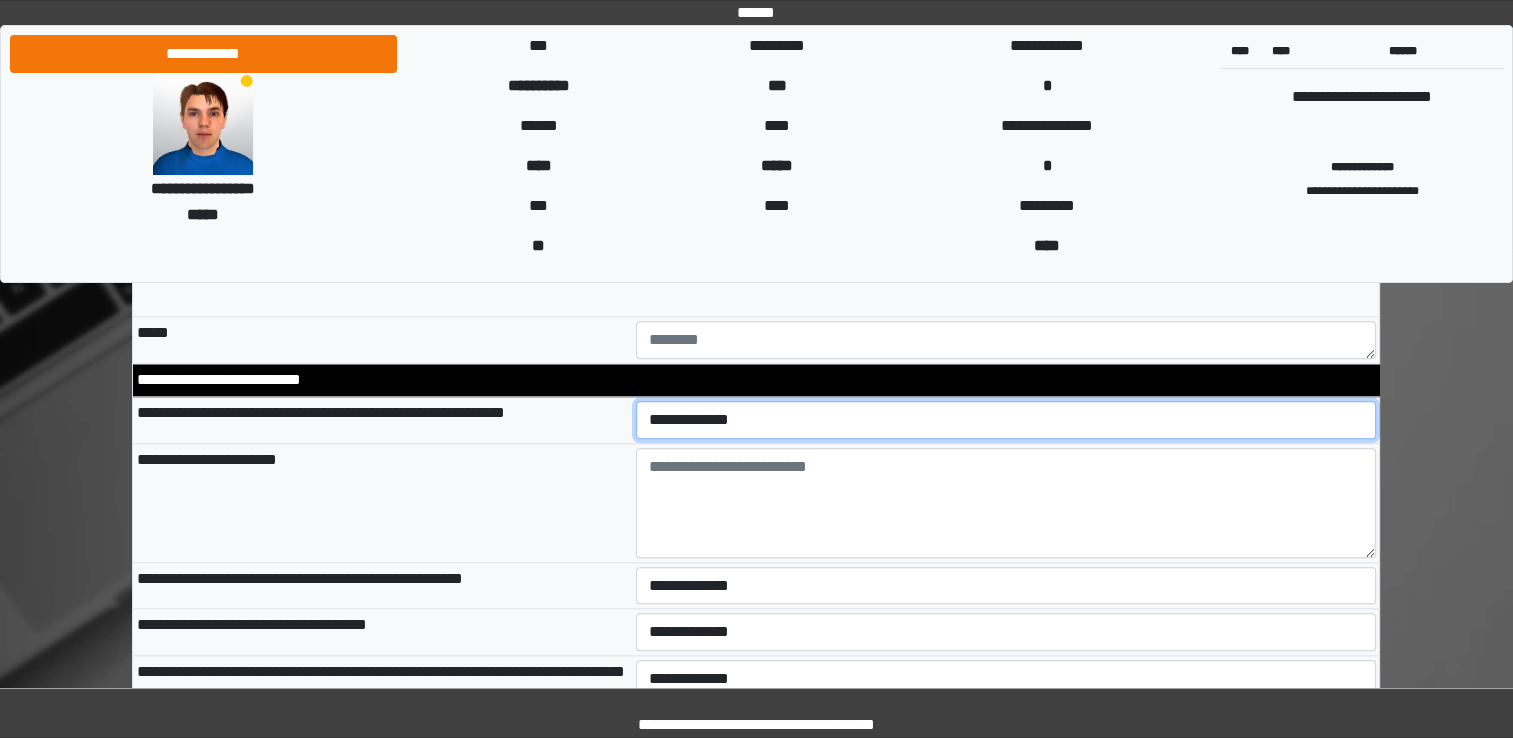 click on "**********" at bounding box center (1006, 420) 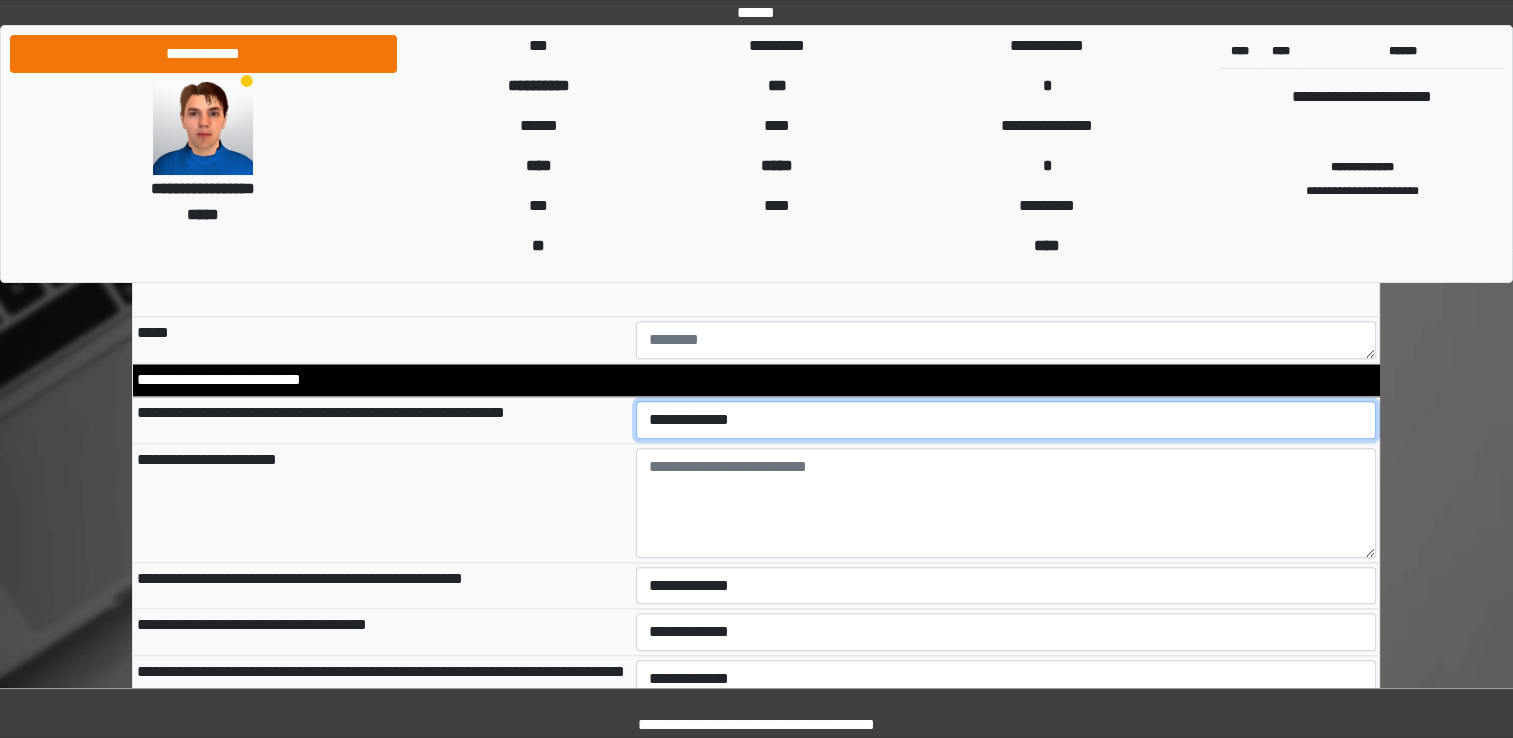 click on "**********" at bounding box center [1006, 420] 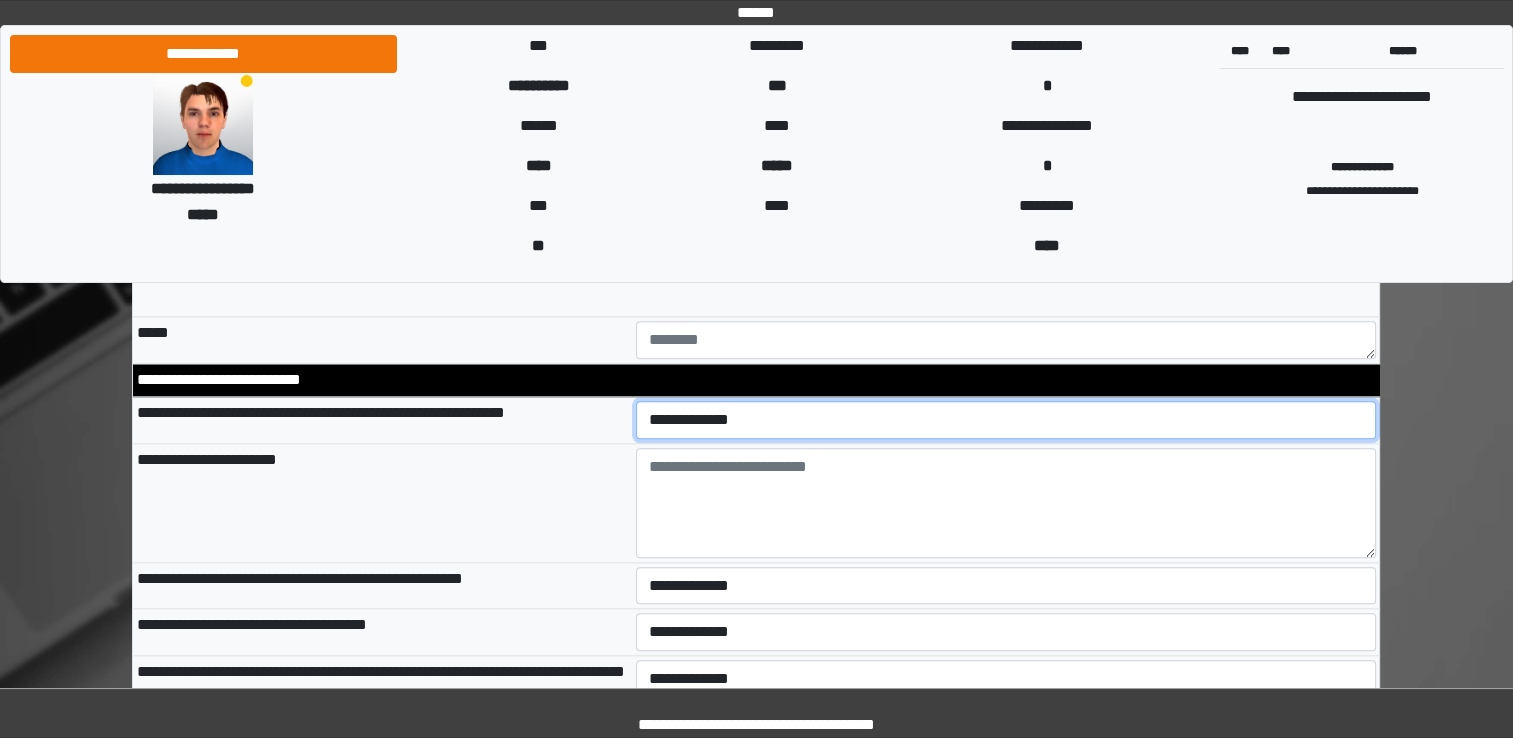 select on "*" 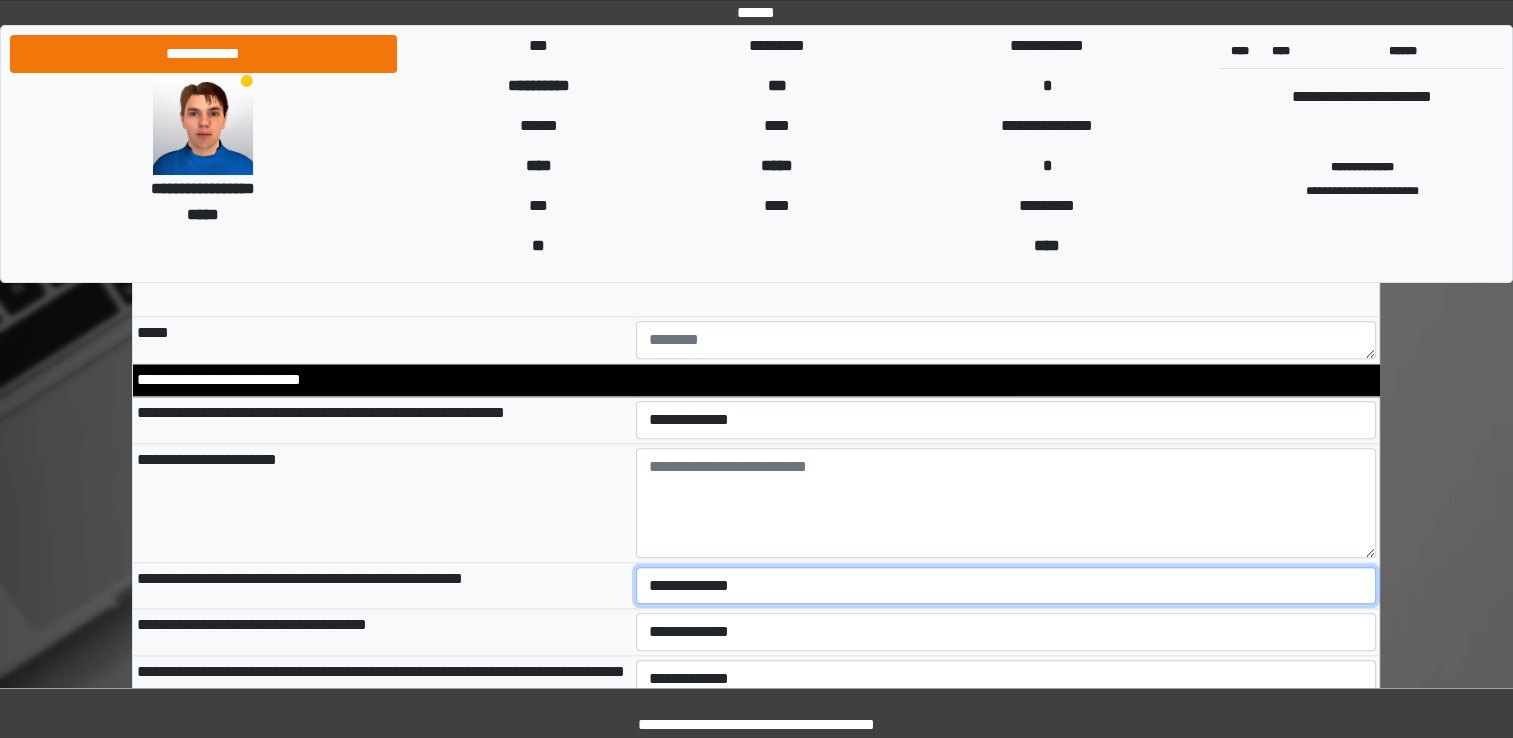 click on "**********" at bounding box center [1006, 586] 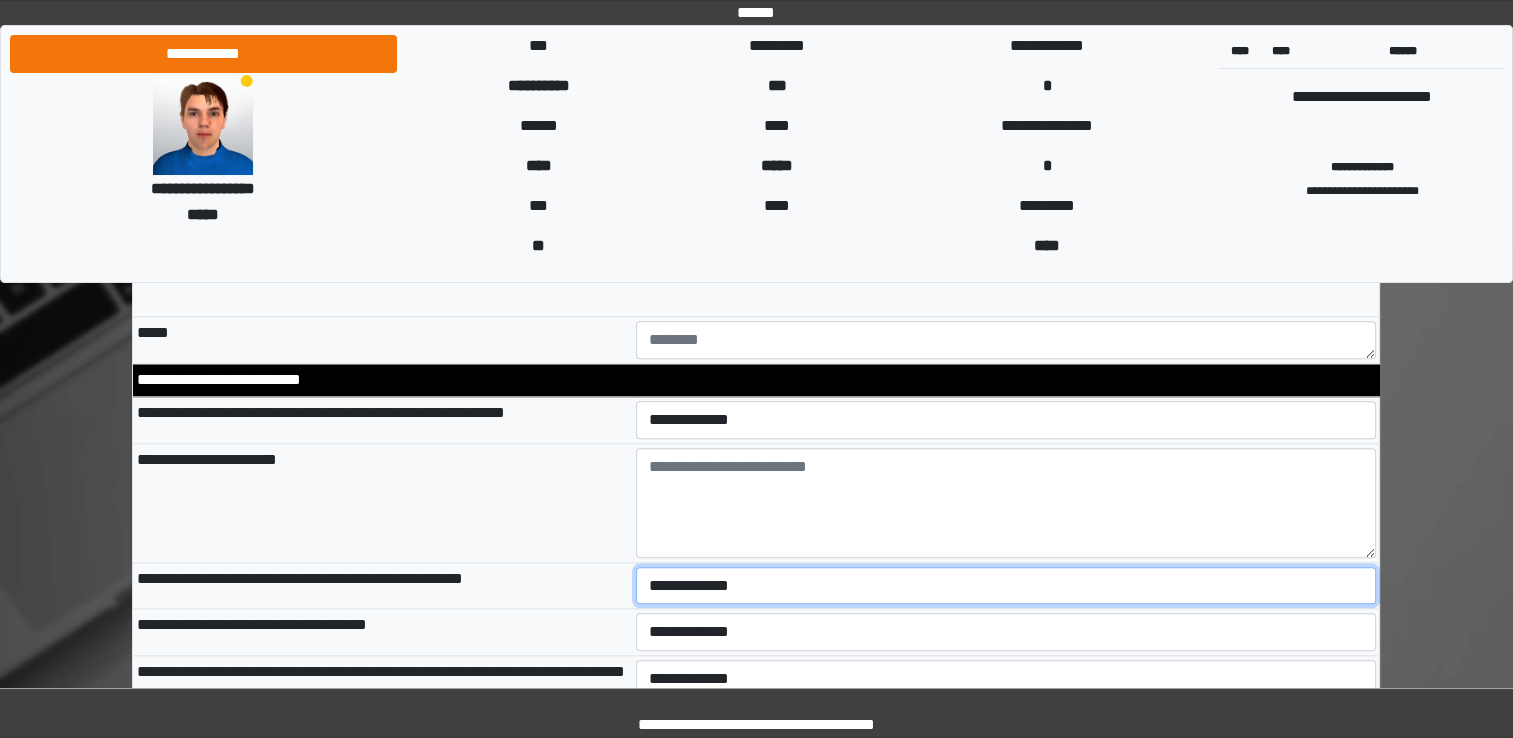 select on "*" 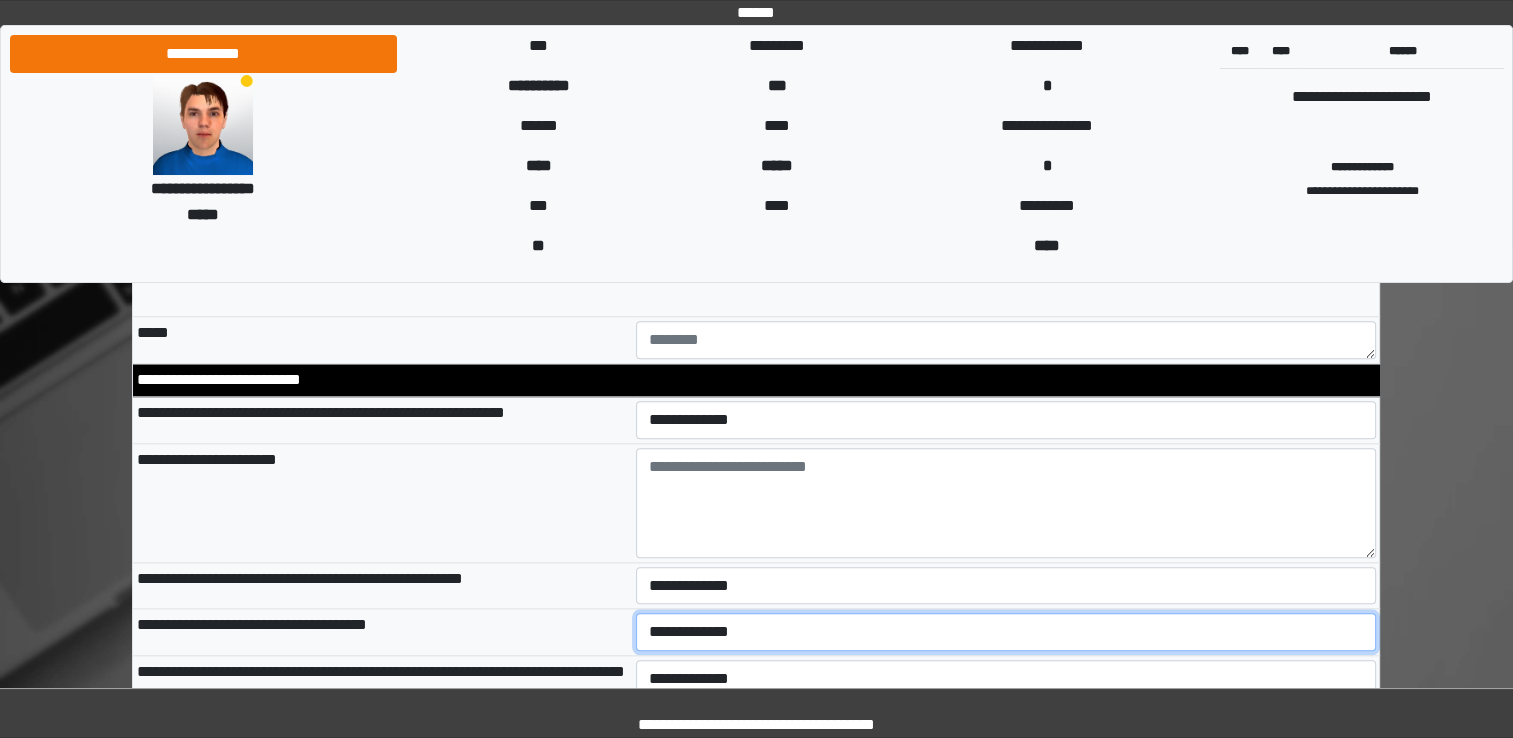 select on "*" 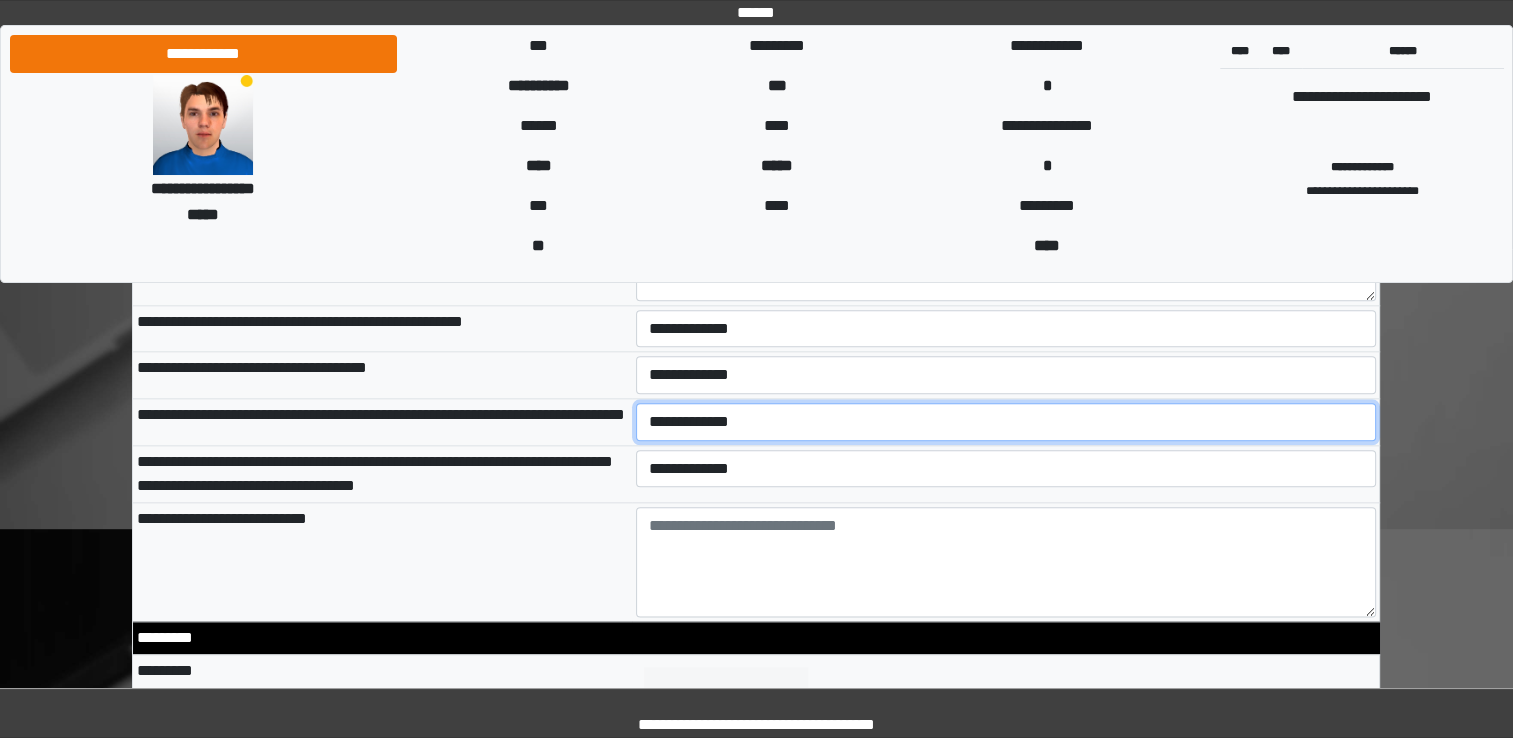 scroll, scrollTop: 2269, scrollLeft: 0, axis: vertical 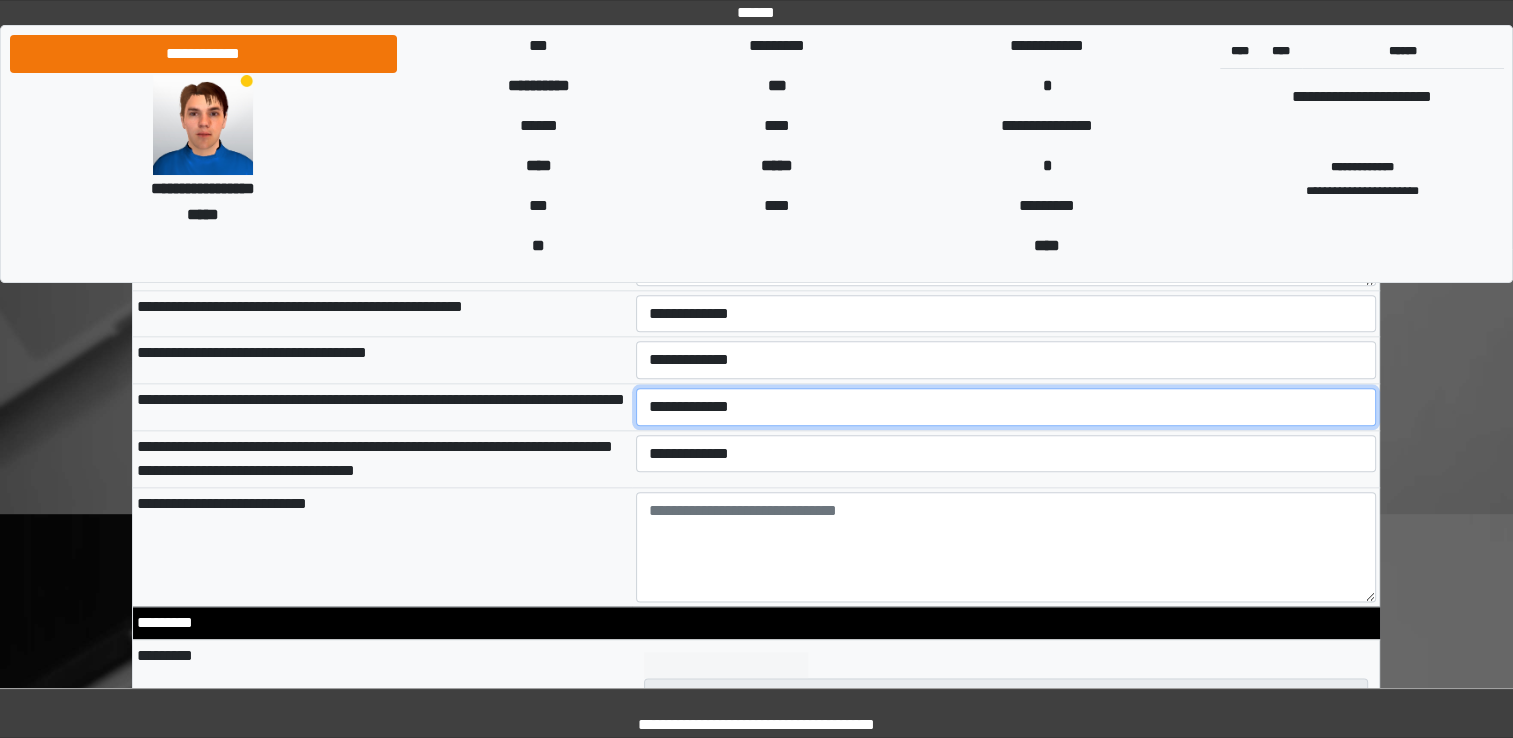 click on "**********" at bounding box center [1006, 407] 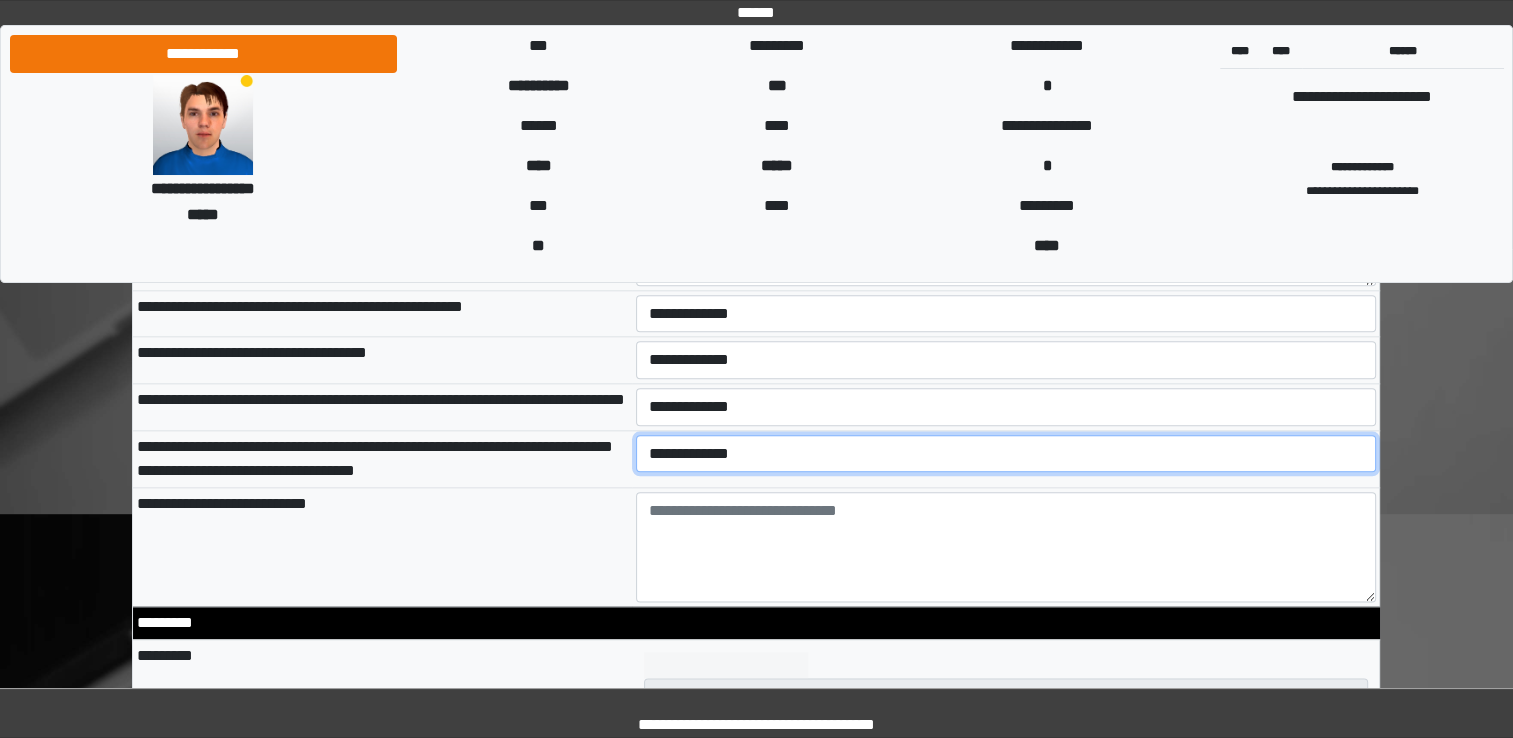 click on "**********" at bounding box center [1006, 454] 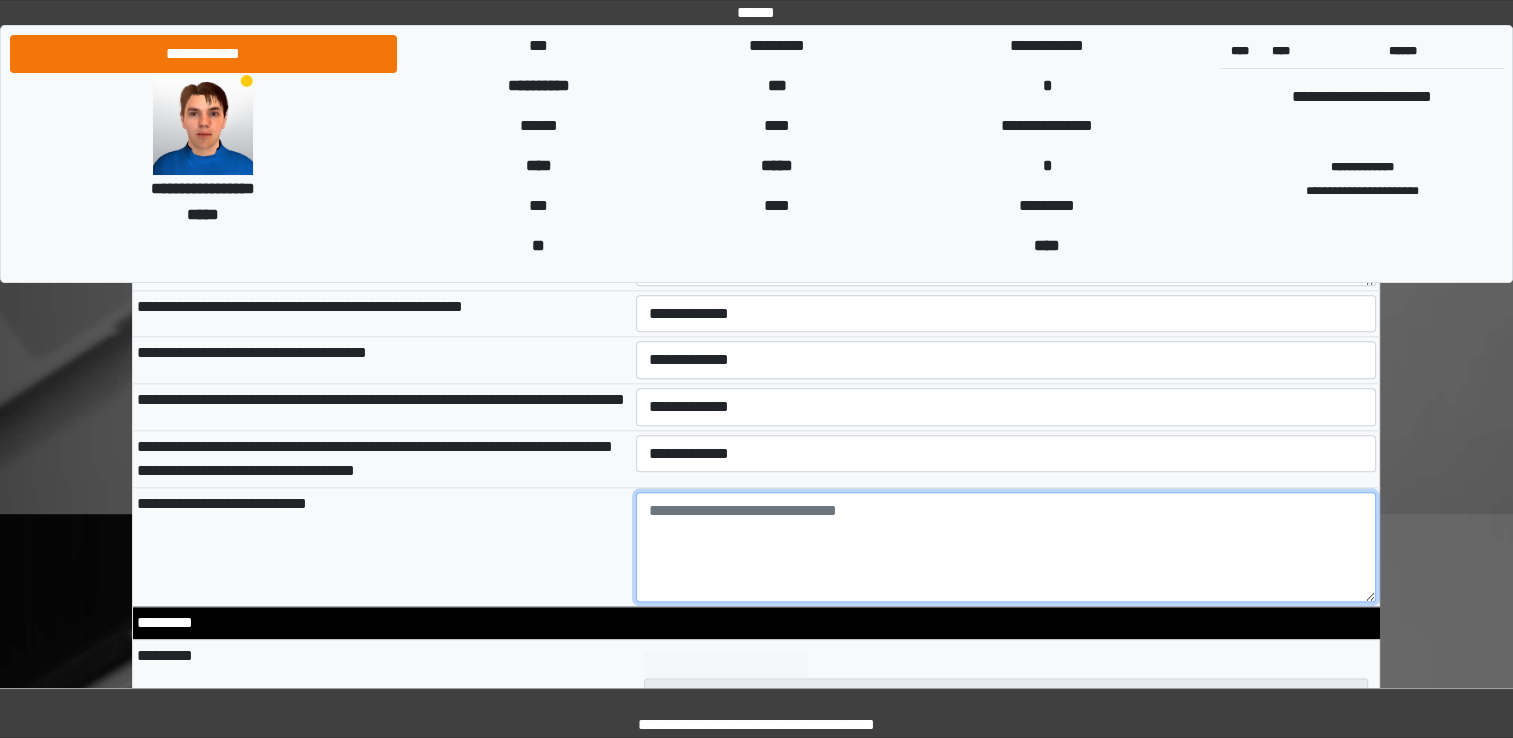 click at bounding box center (1006, 547) 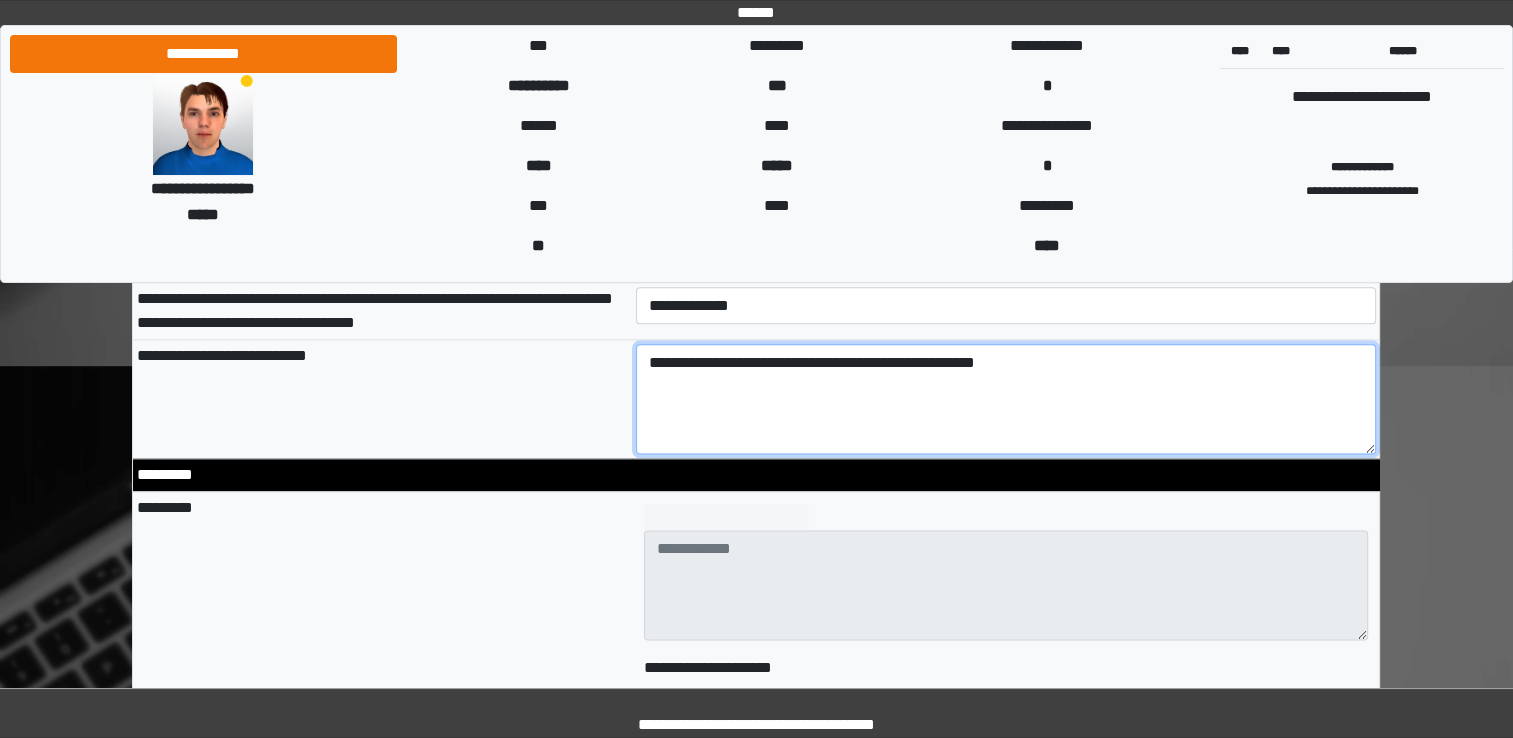 scroll, scrollTop: 2510, scrollLeft: 0, axis: vertical 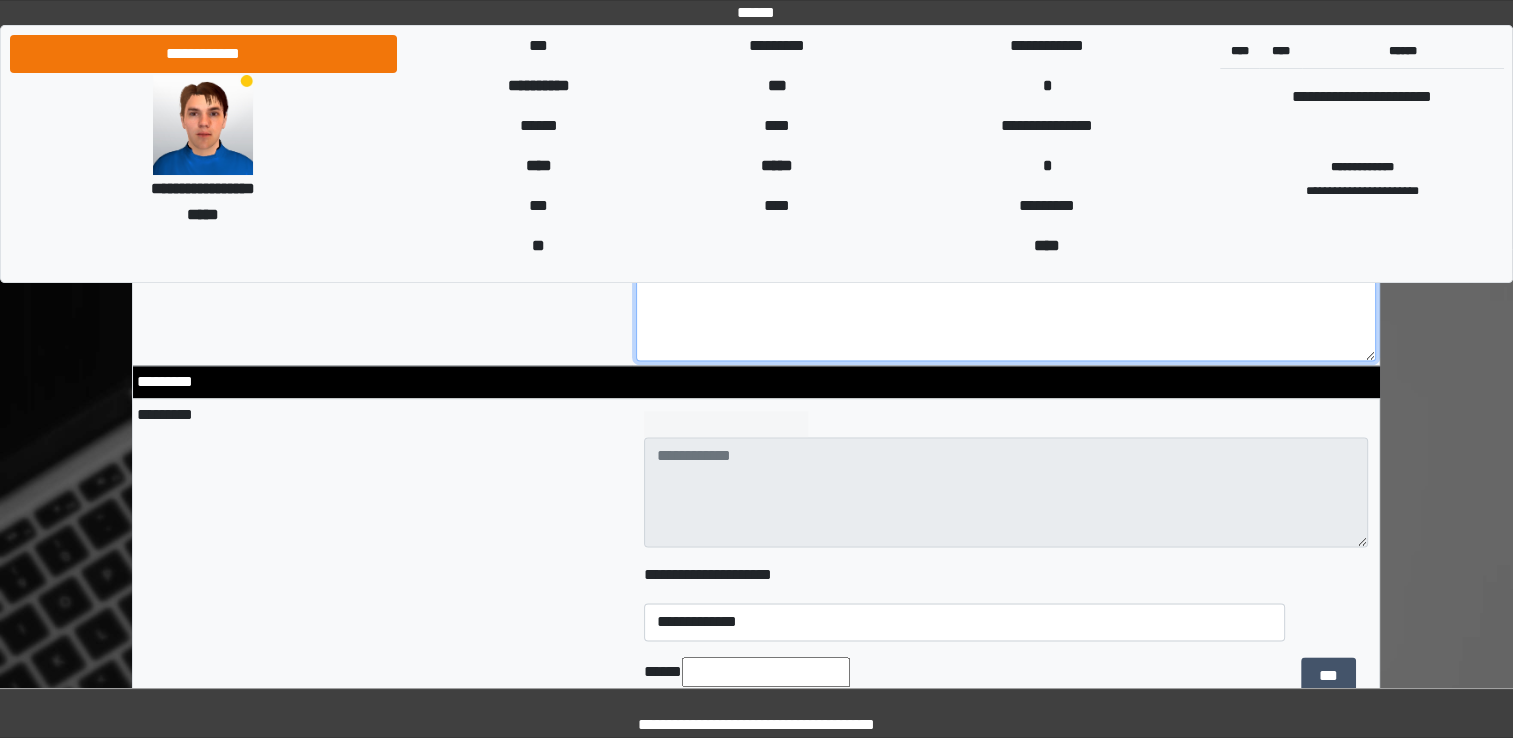 type on "**********" 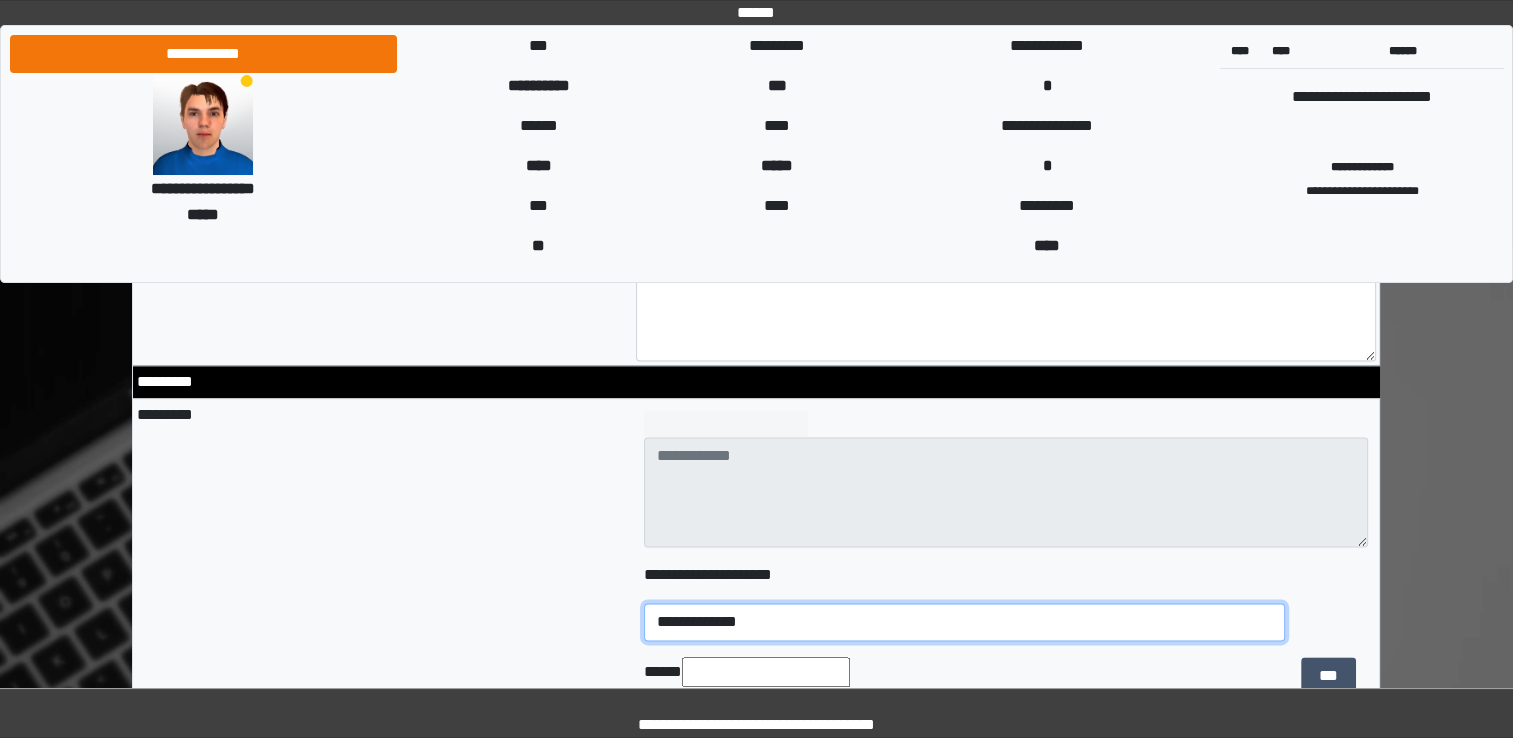click on "**********" at bounding box center (964, 622) 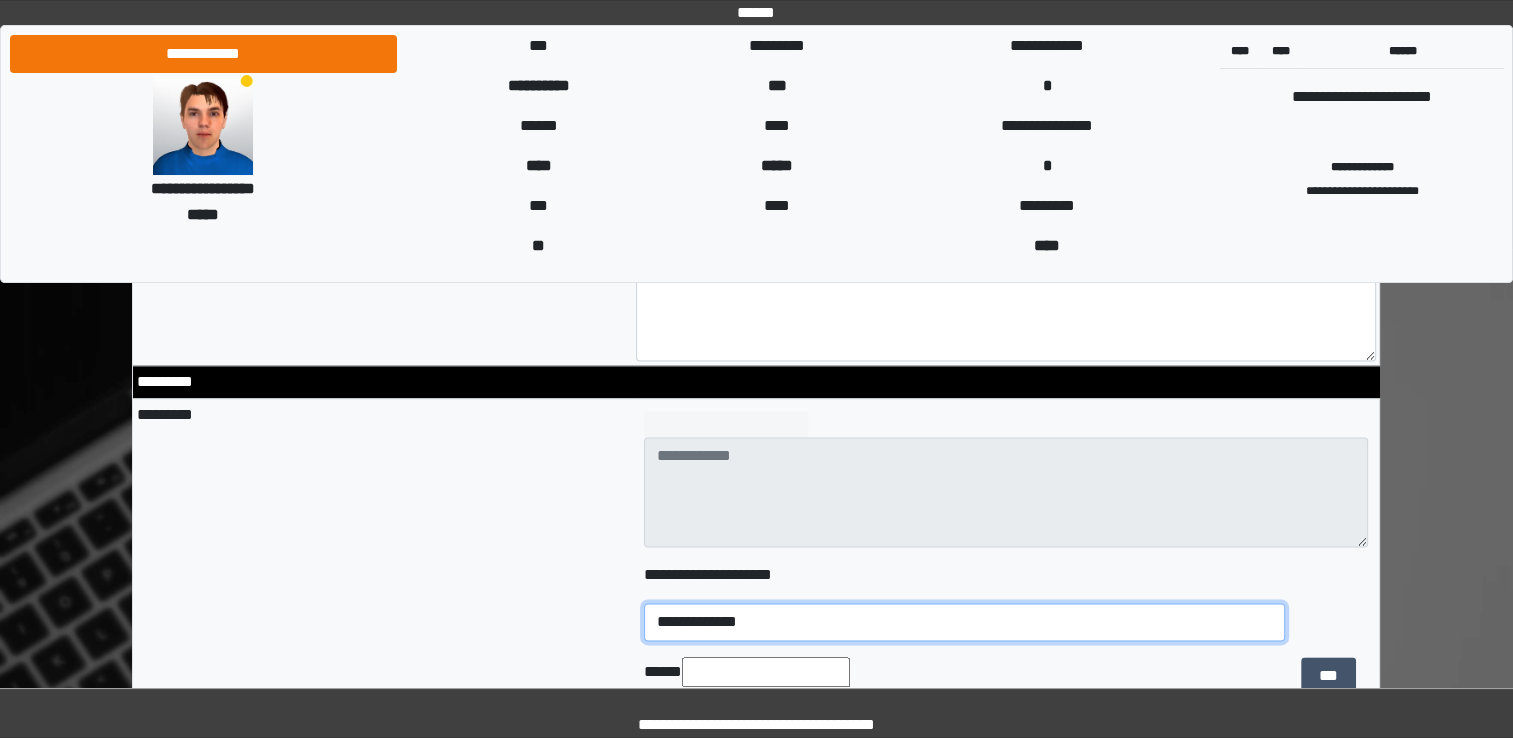 select on "***" 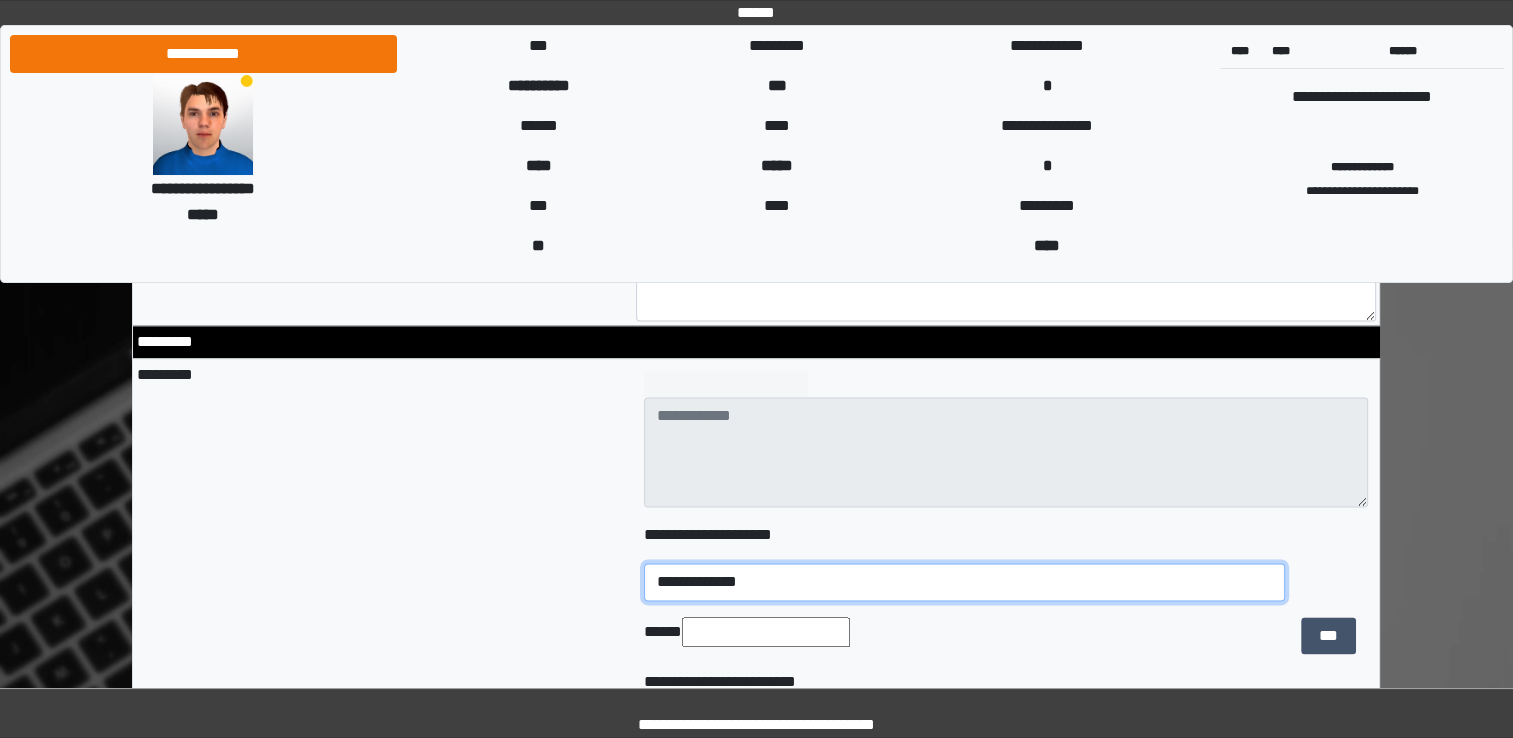 scroll, scrollTop: 2590, scrollLeft: 0, axis: vertical 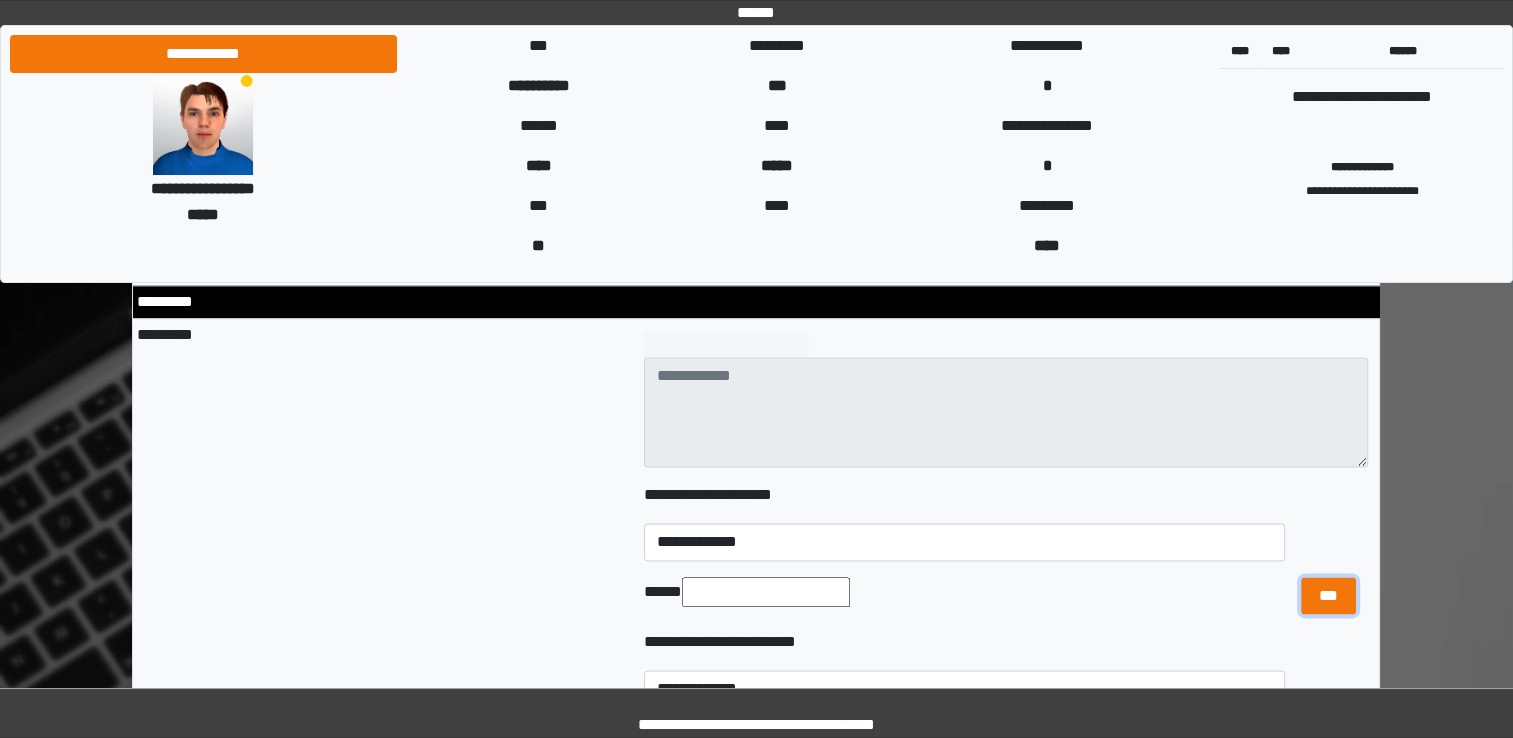 click on "***" at bounding box center [1328, 596] 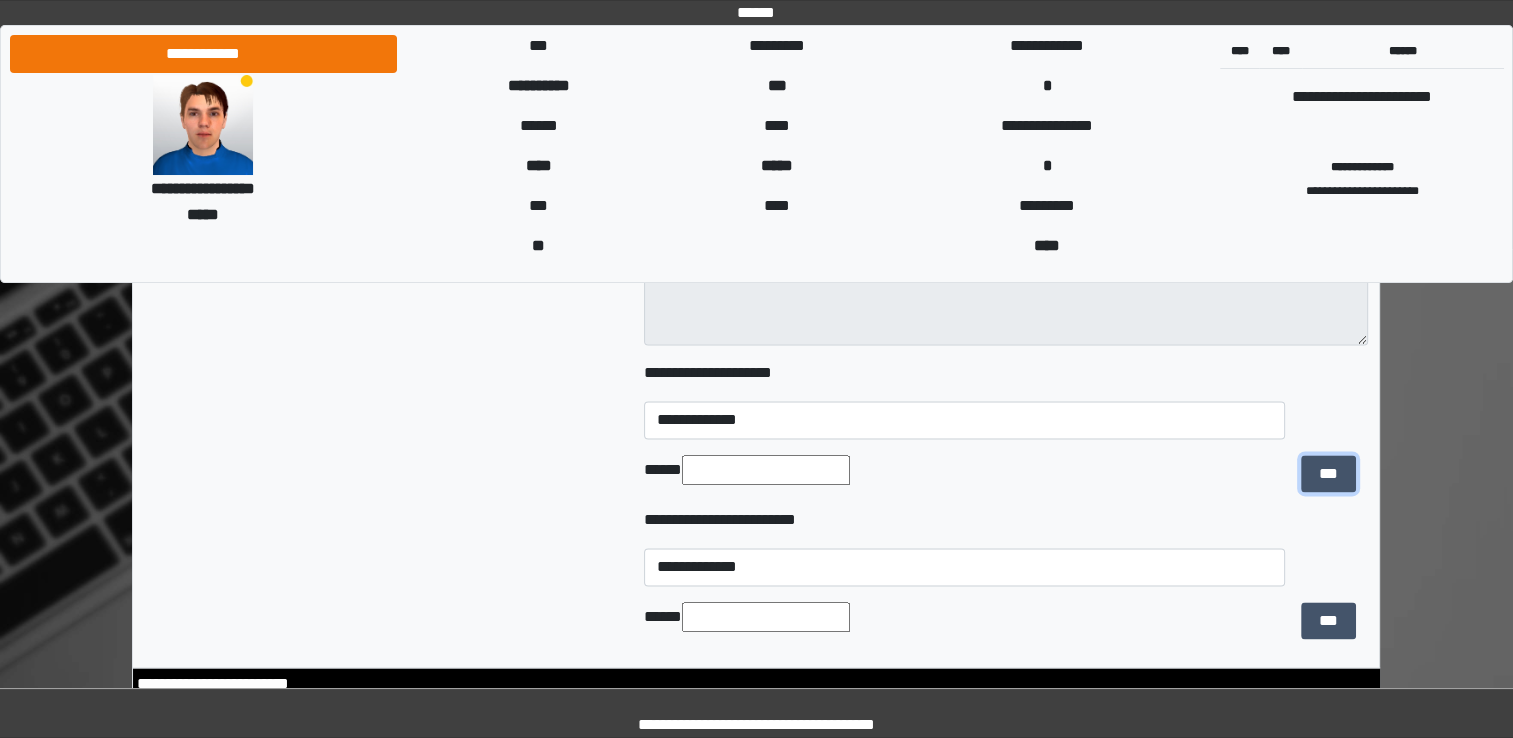 scroll, scrollTop: 2750, scrollLeft: 0, axis: vertical 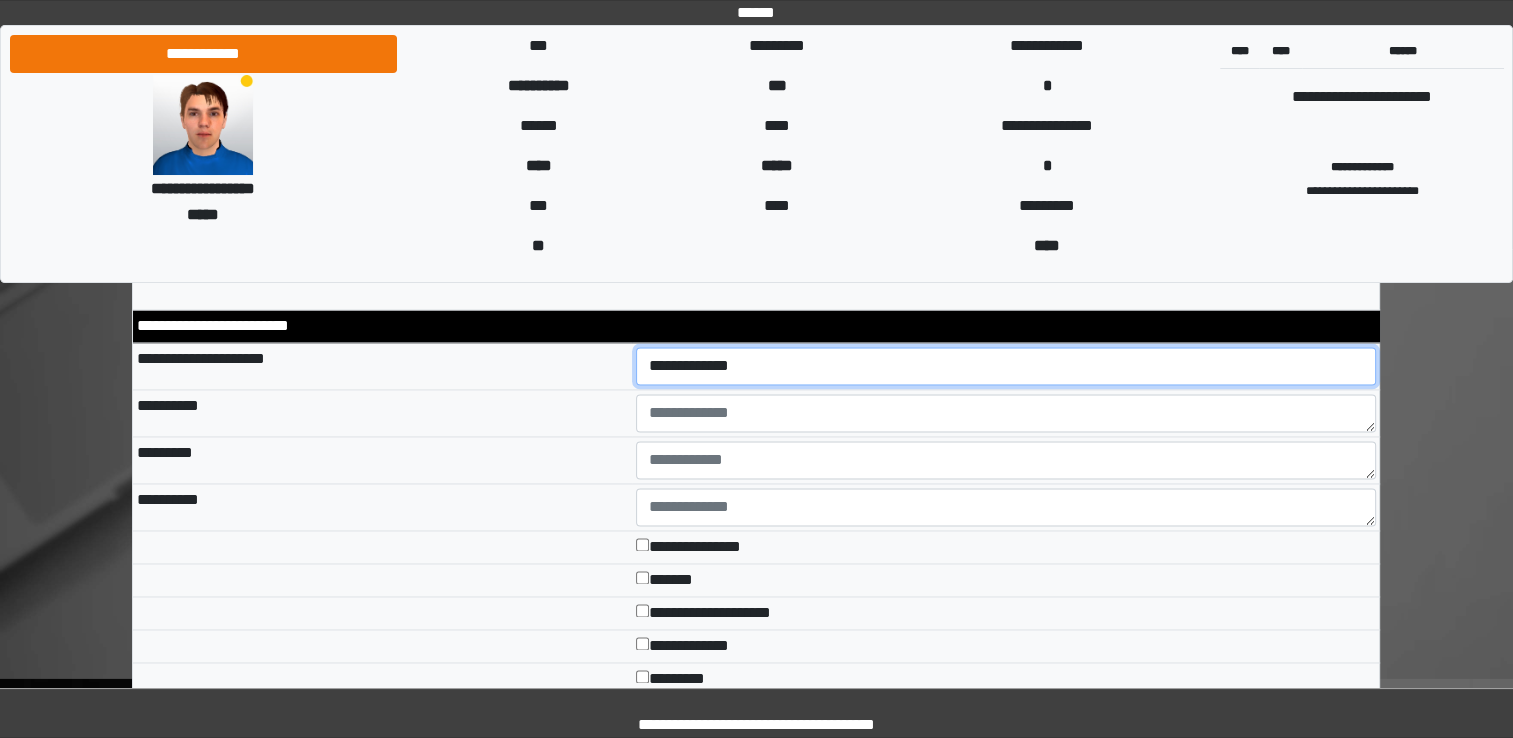 click on "**********" at bounding box center [1006, 366] 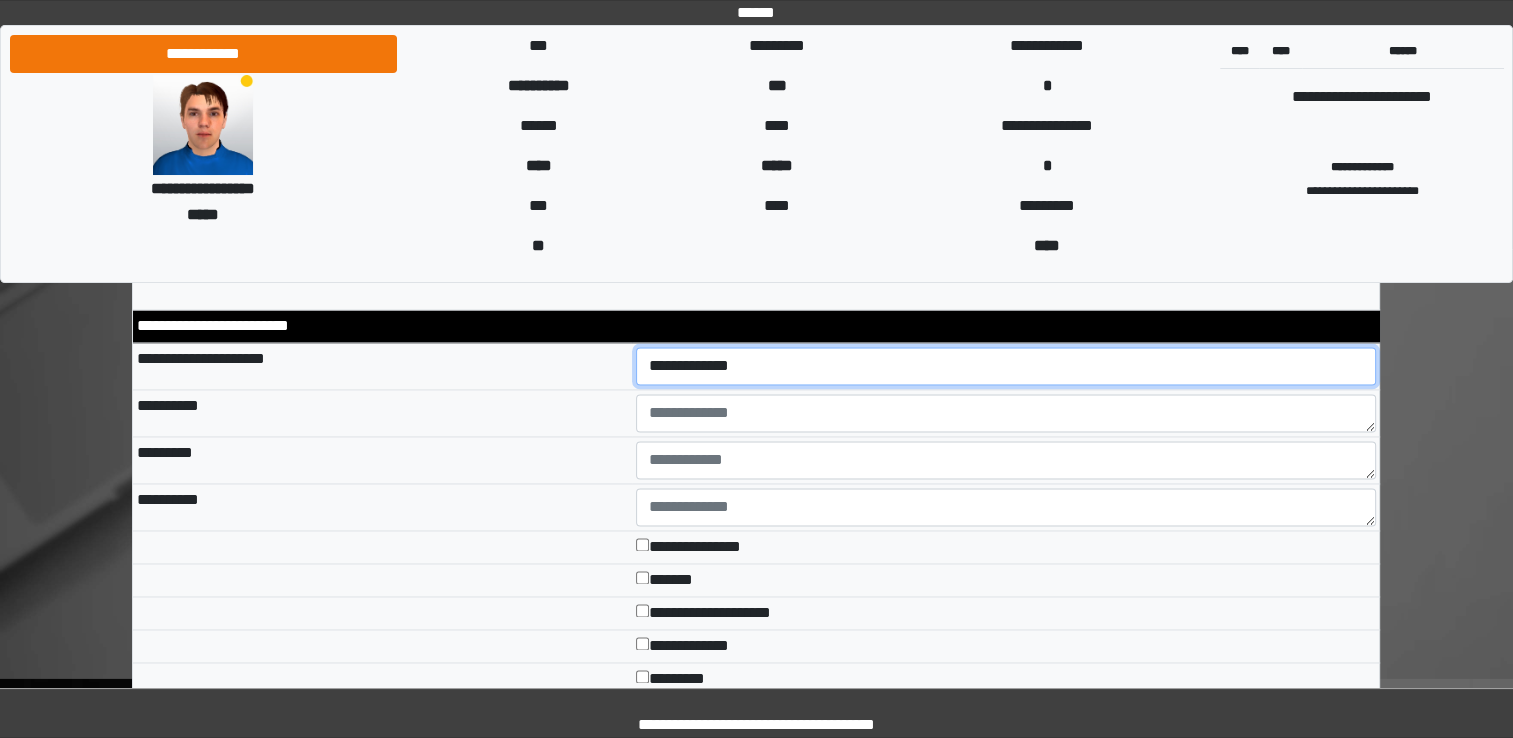 select on "*" 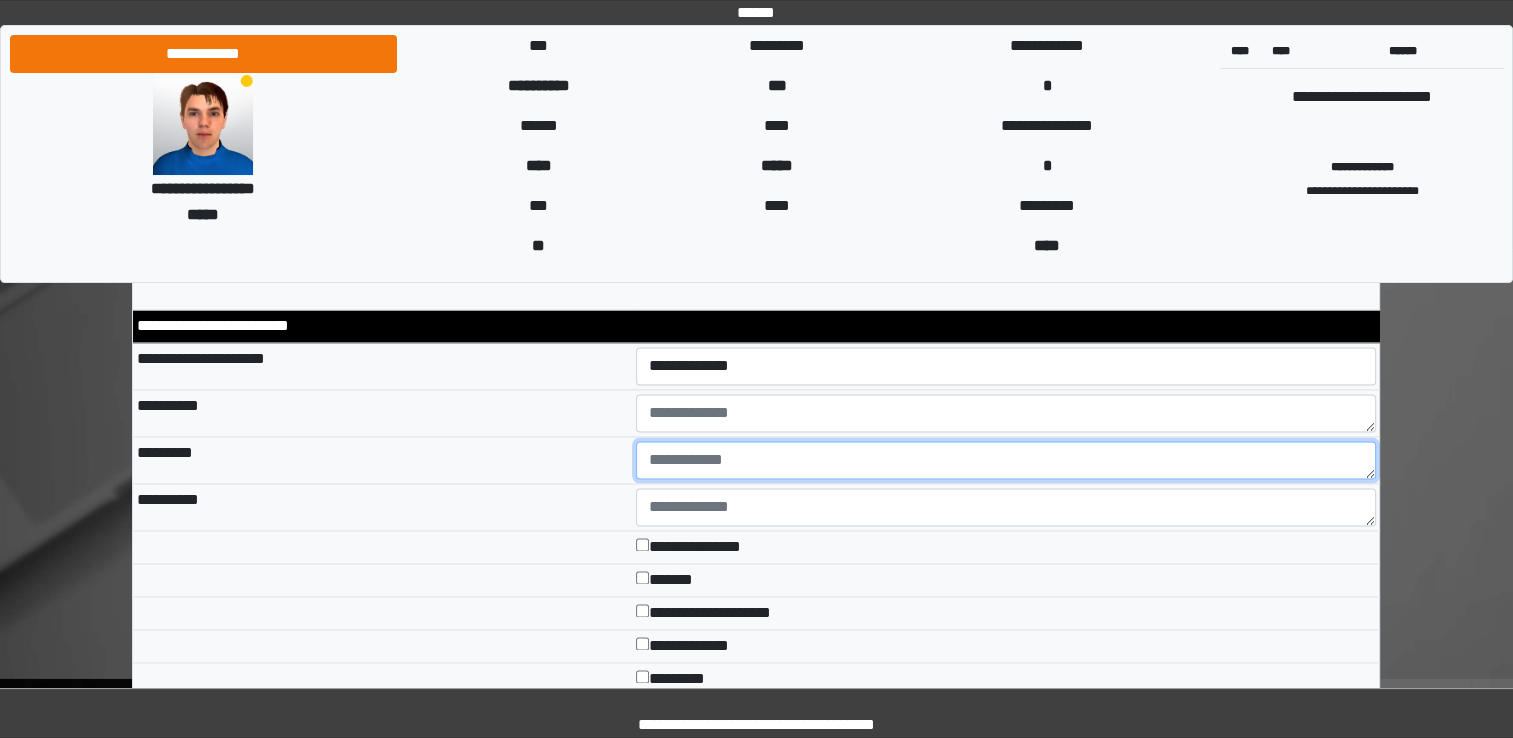 click at bounding box center [1006, 460] 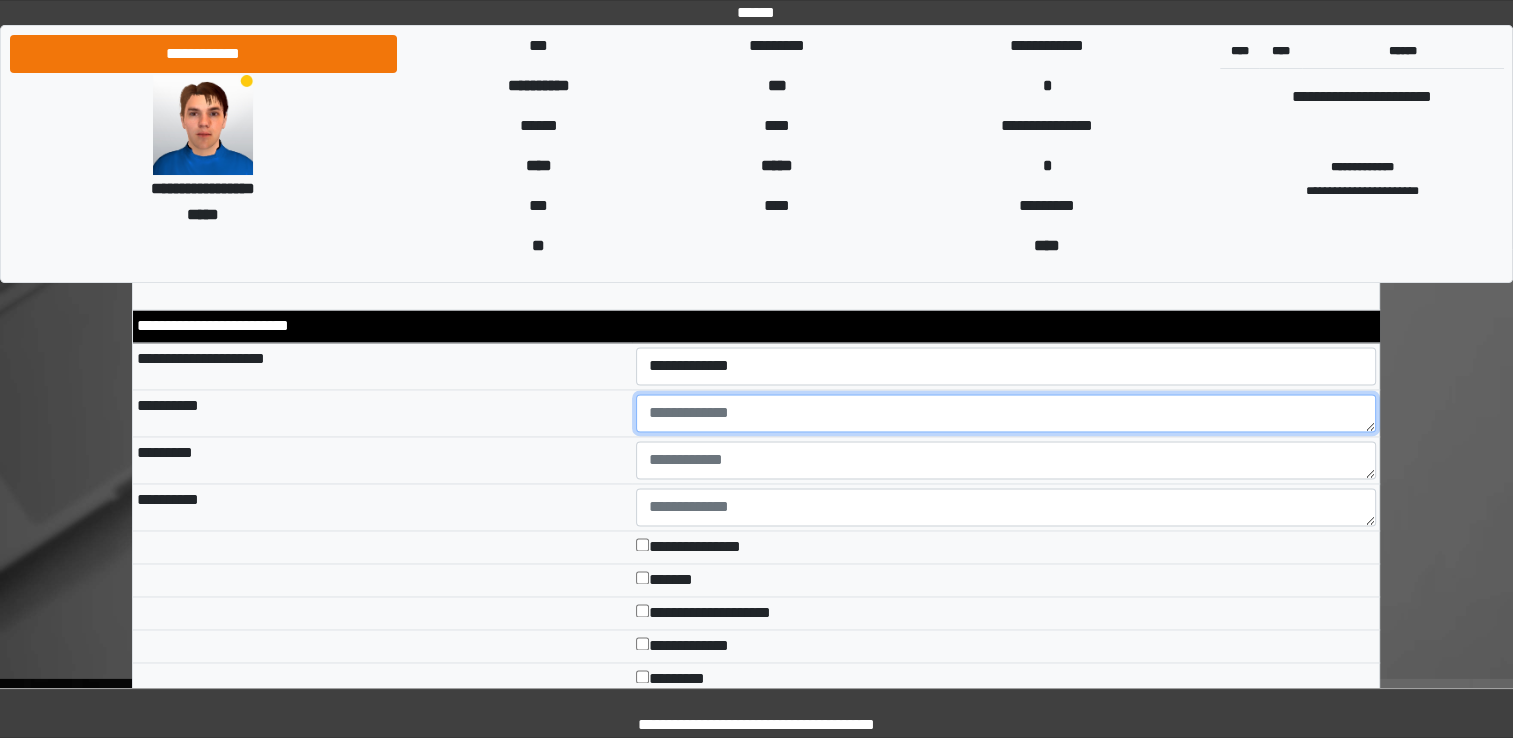 click at bounding box center (1006, 413) 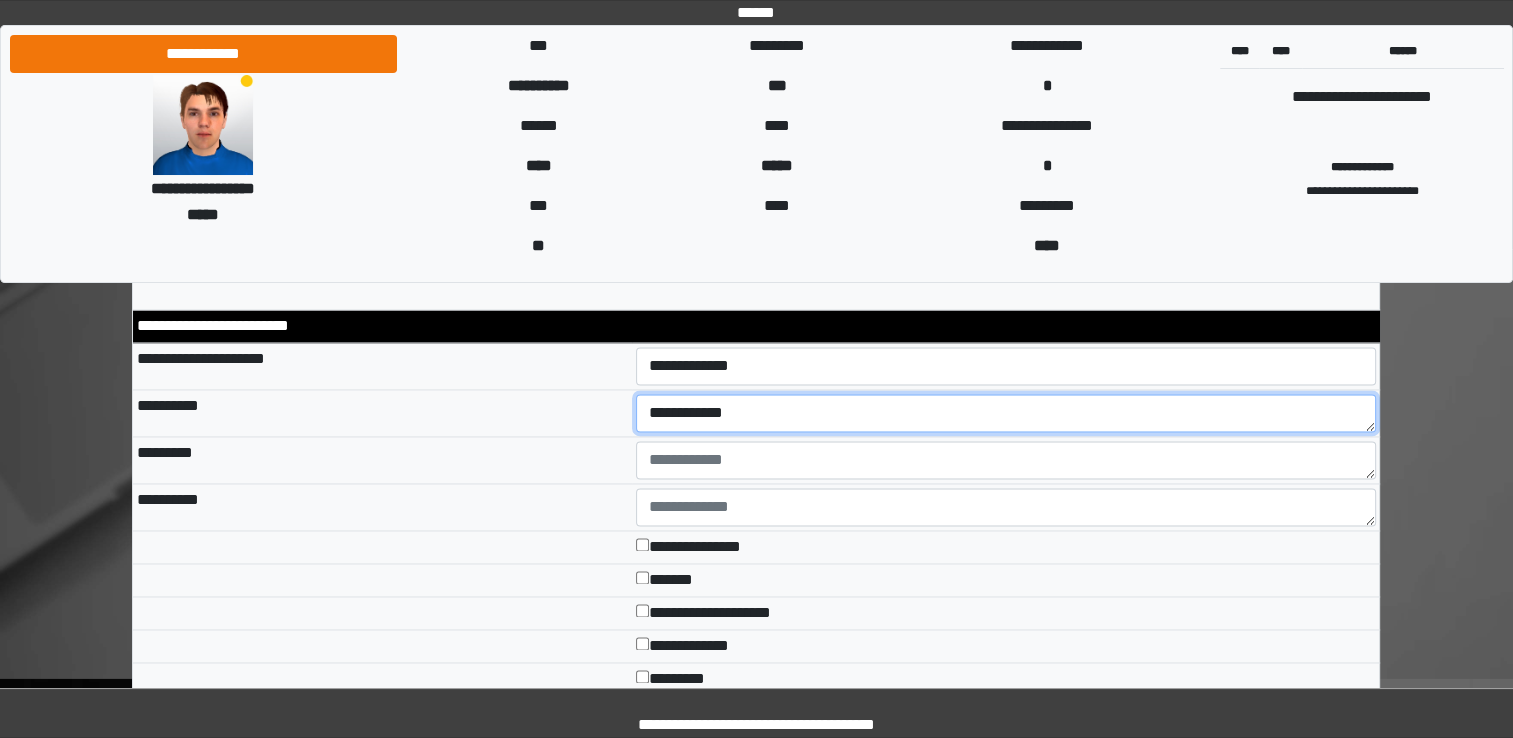type on "**********" 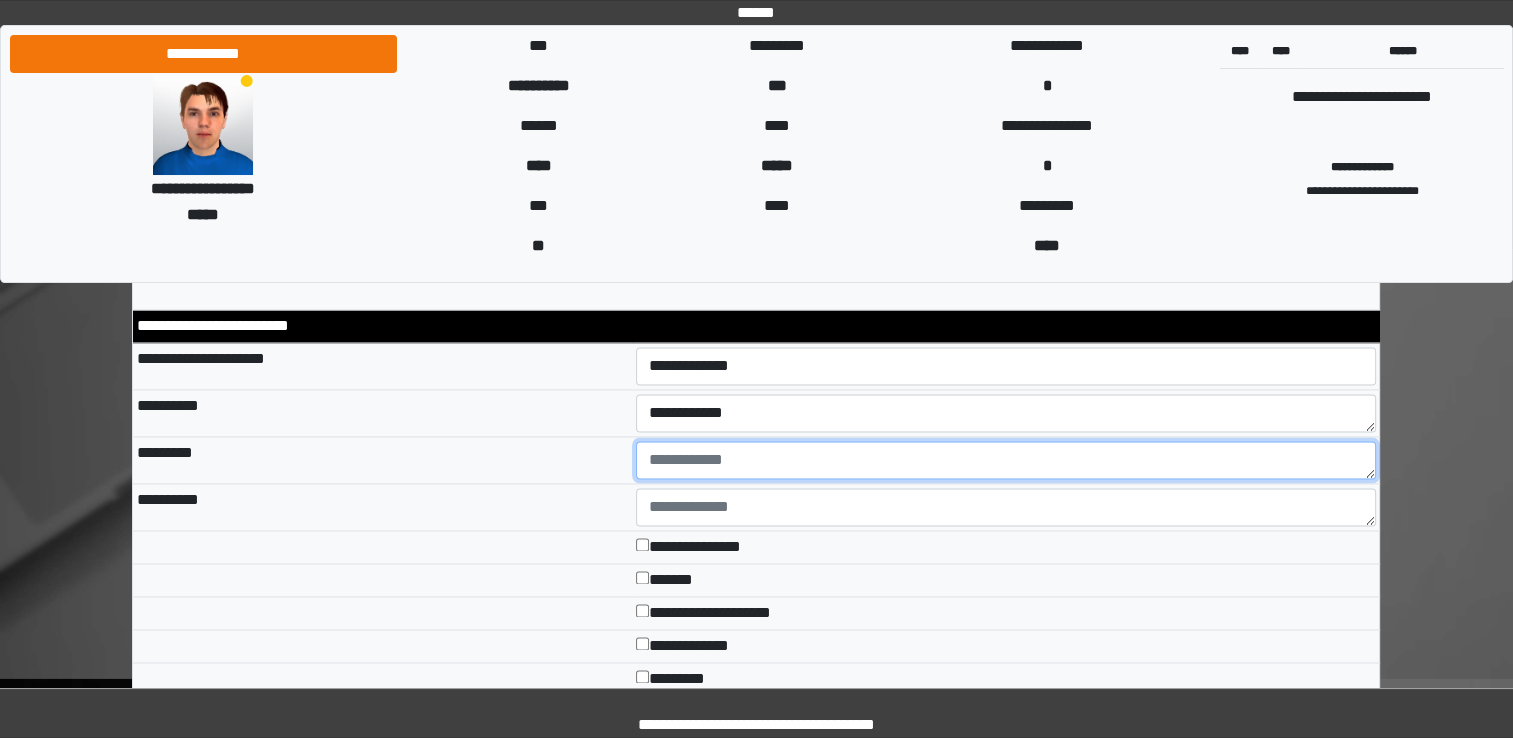 click at bounding box center (1006, 460) 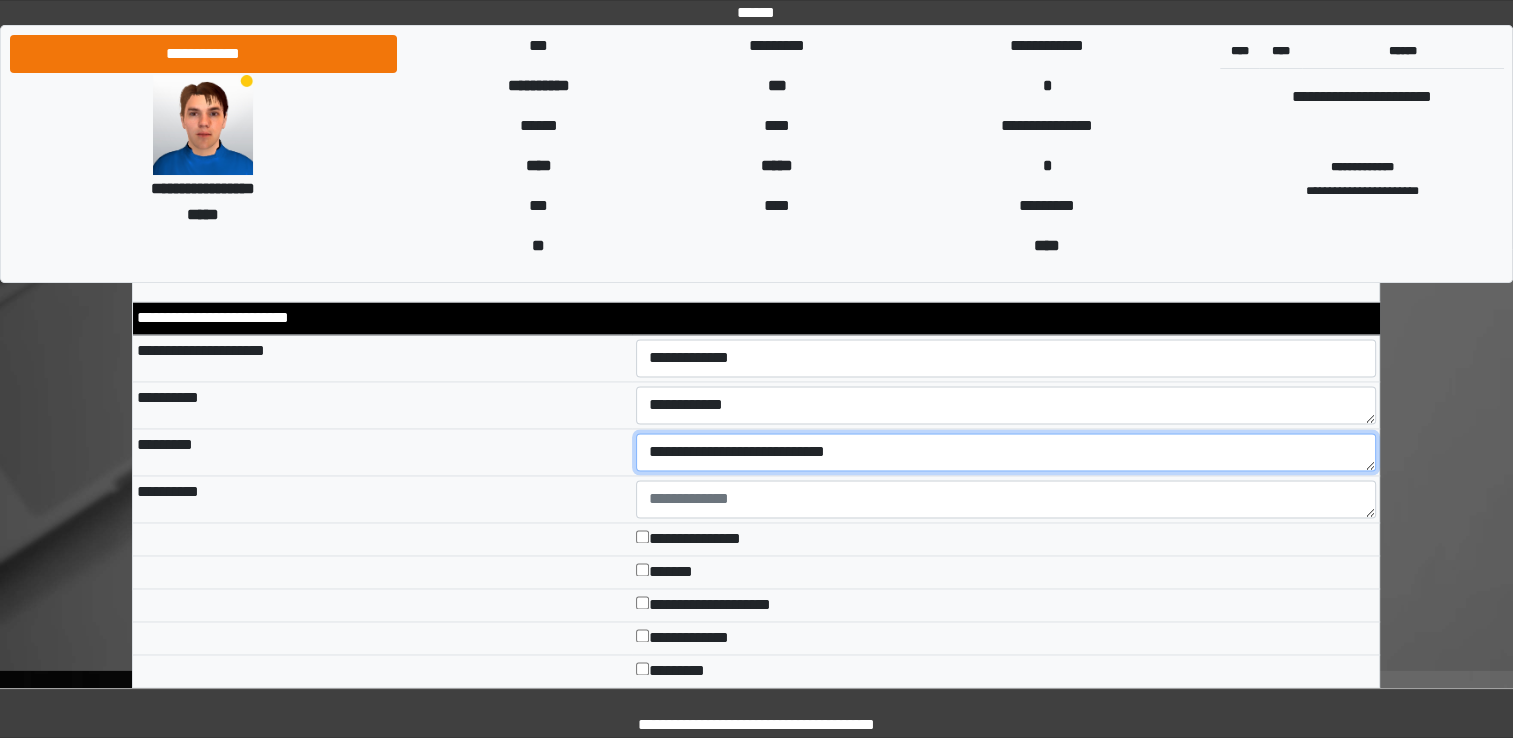 scroll, scrollTop: 3093, scrollLeft: 0, axis: vertical 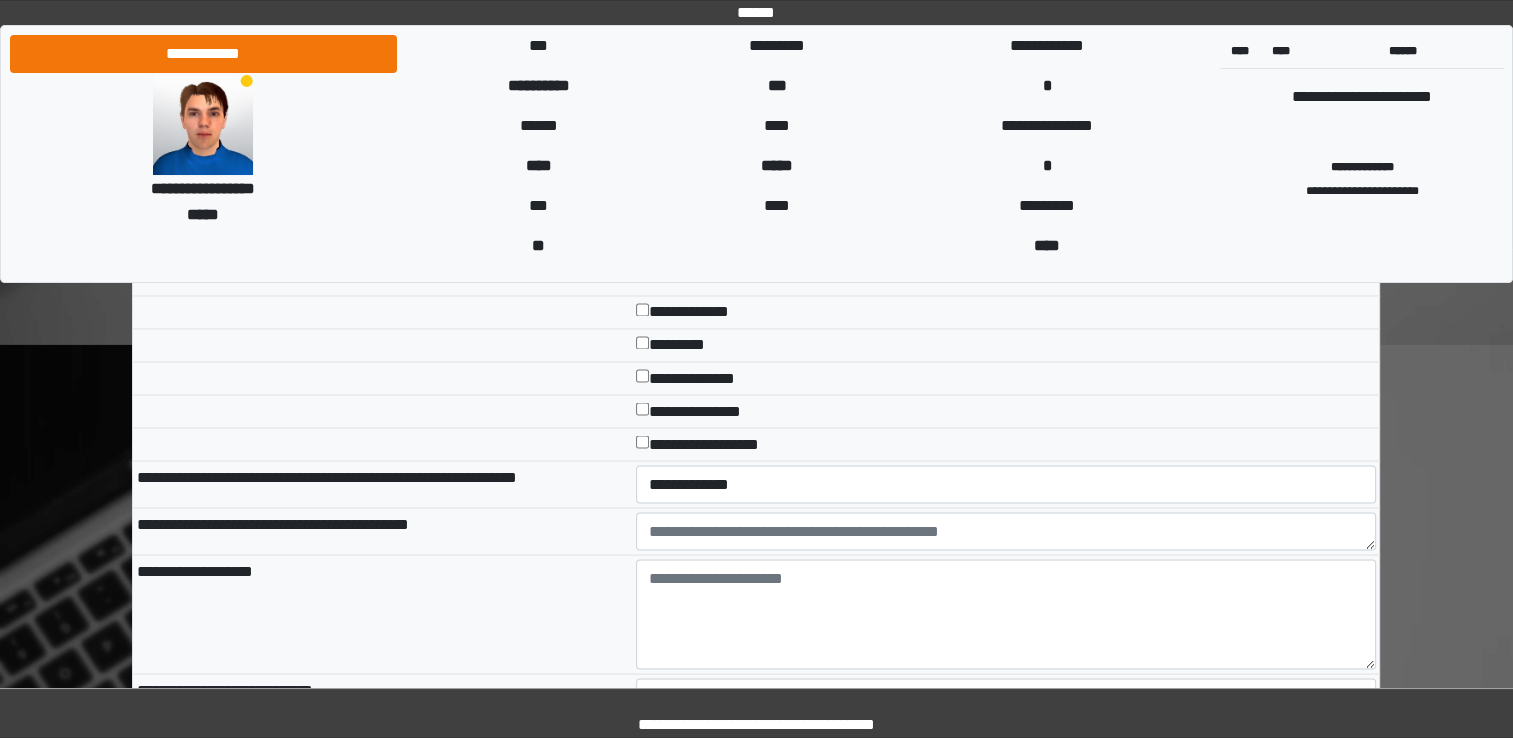 type on "**********" 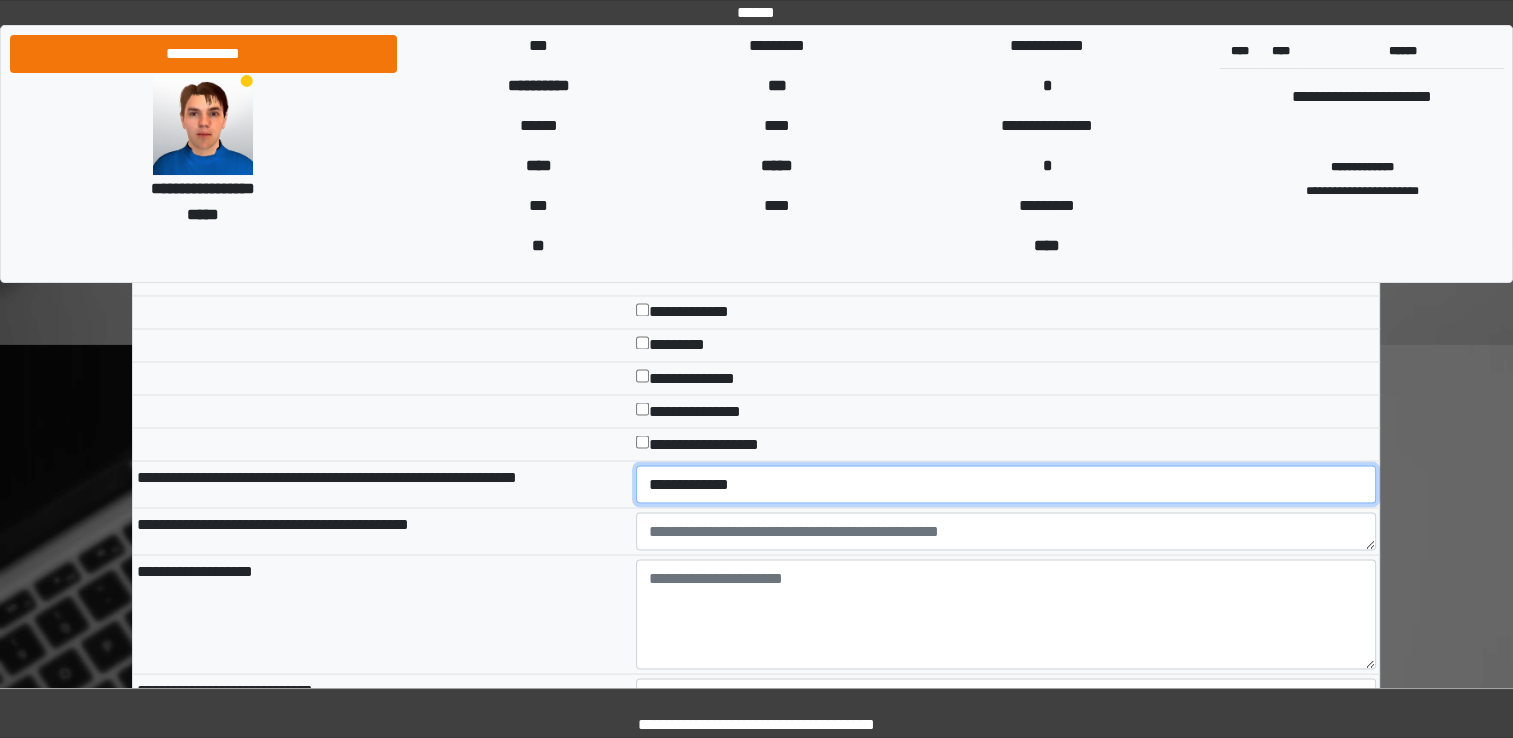 click on "**********" at bounding box center (1006, 484) 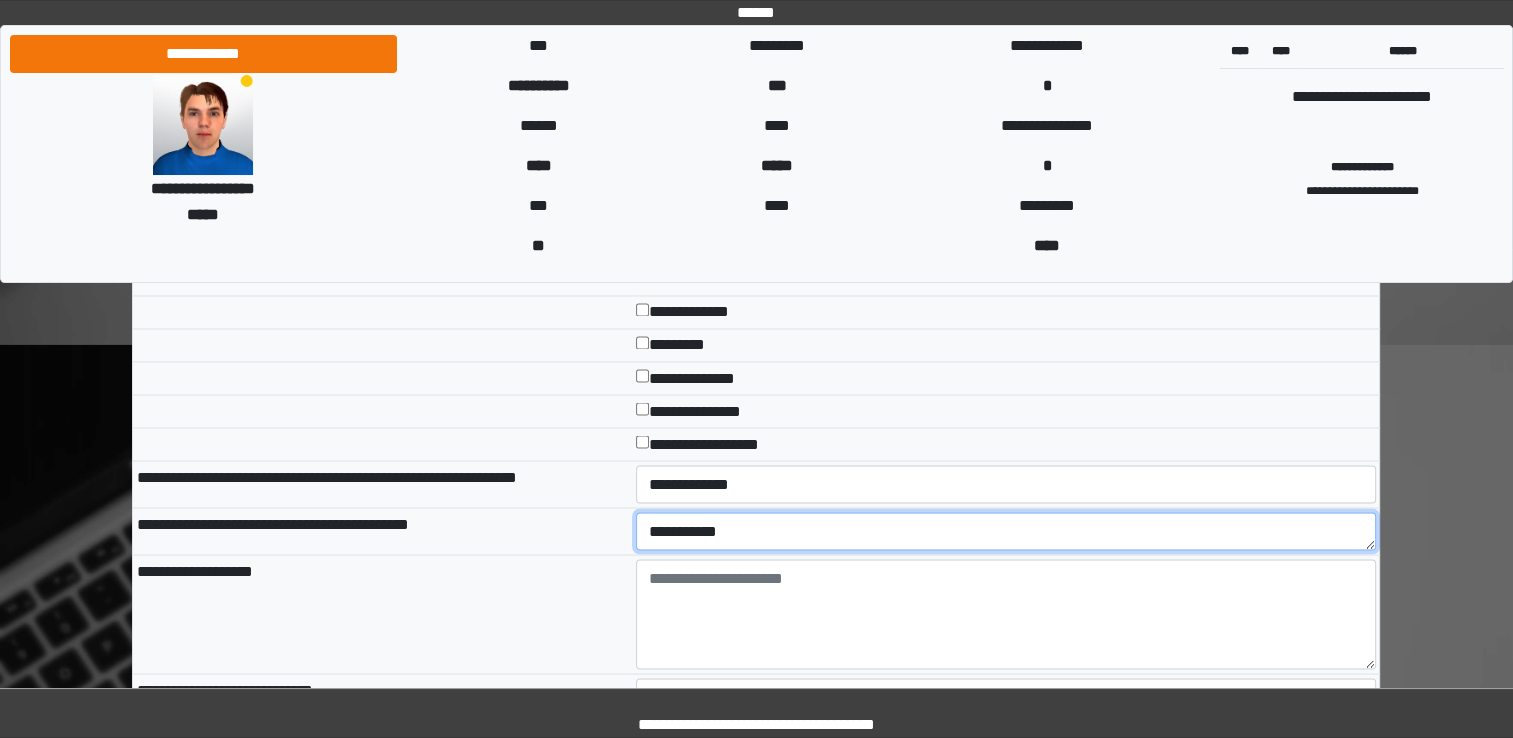 type on "**********" 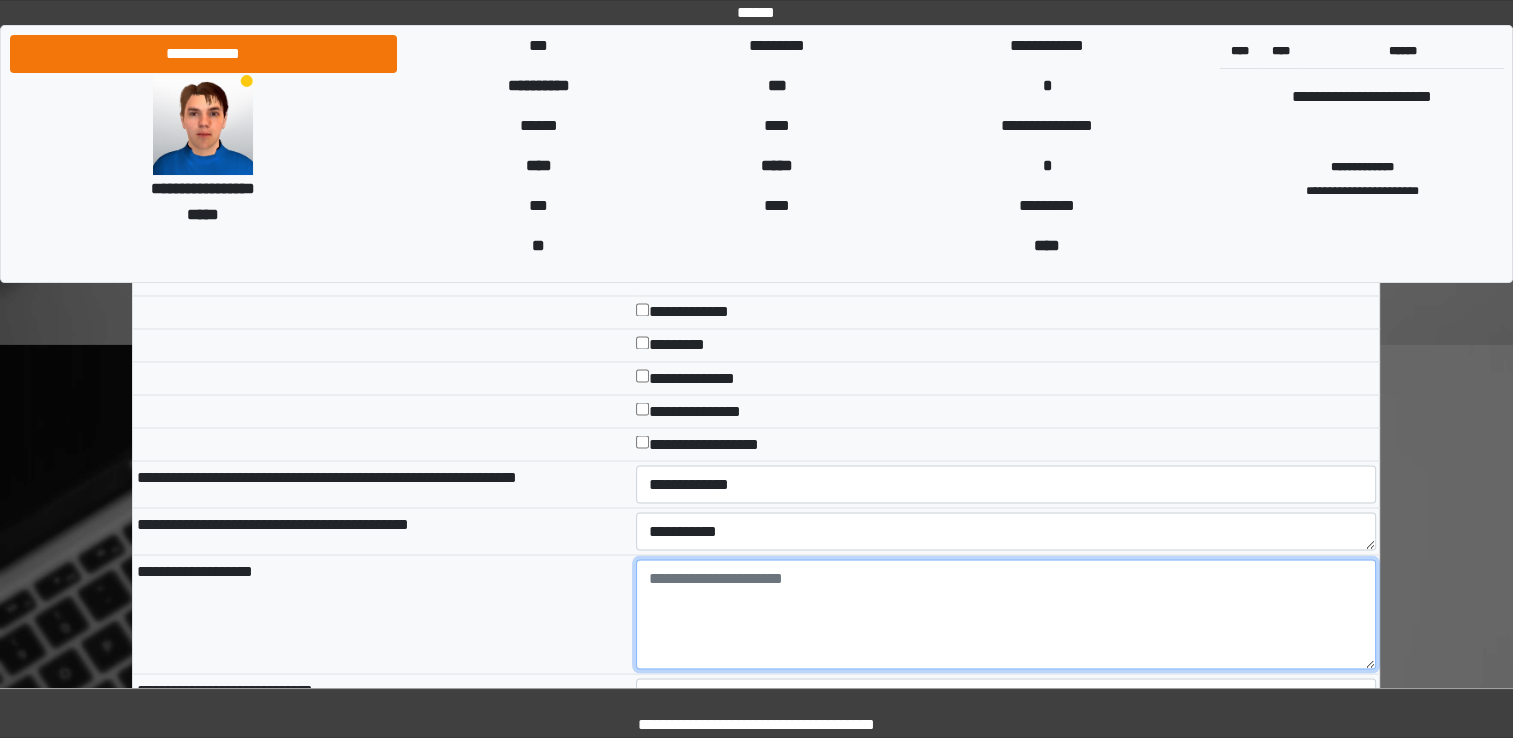 click at bounding box center [1006, 614] 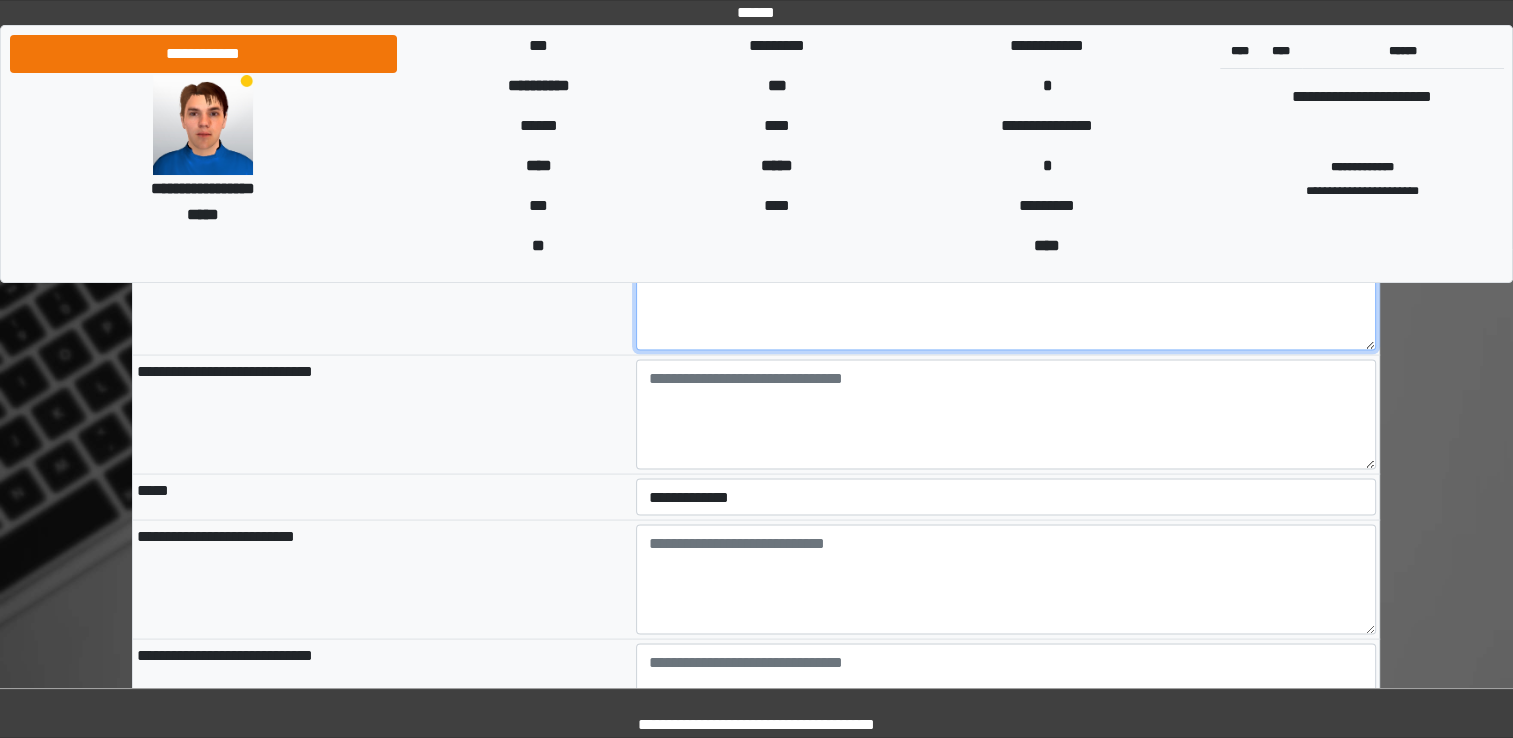 scroll, scrollTop: 3754, scrollLeft: 0, axis: vertical 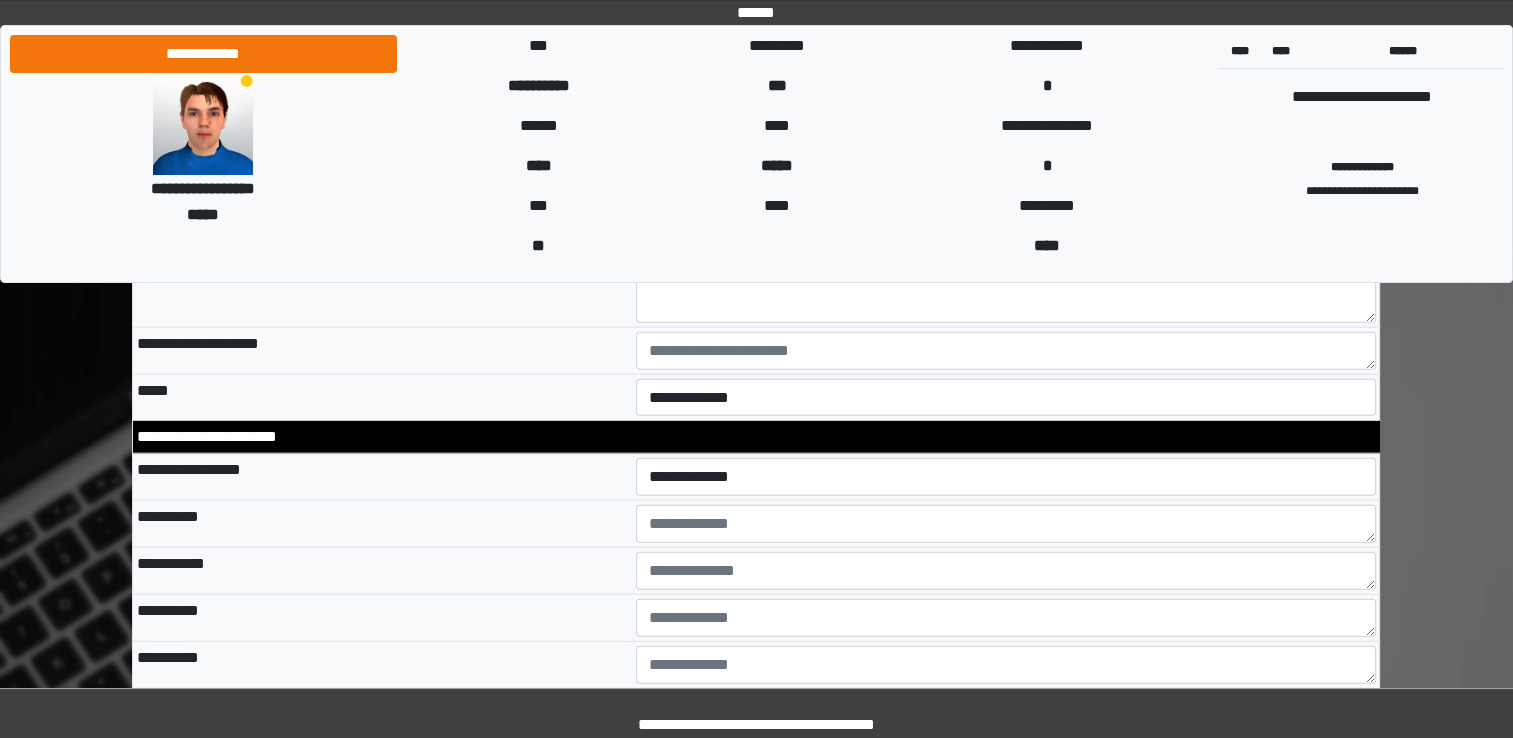 type on "**********" 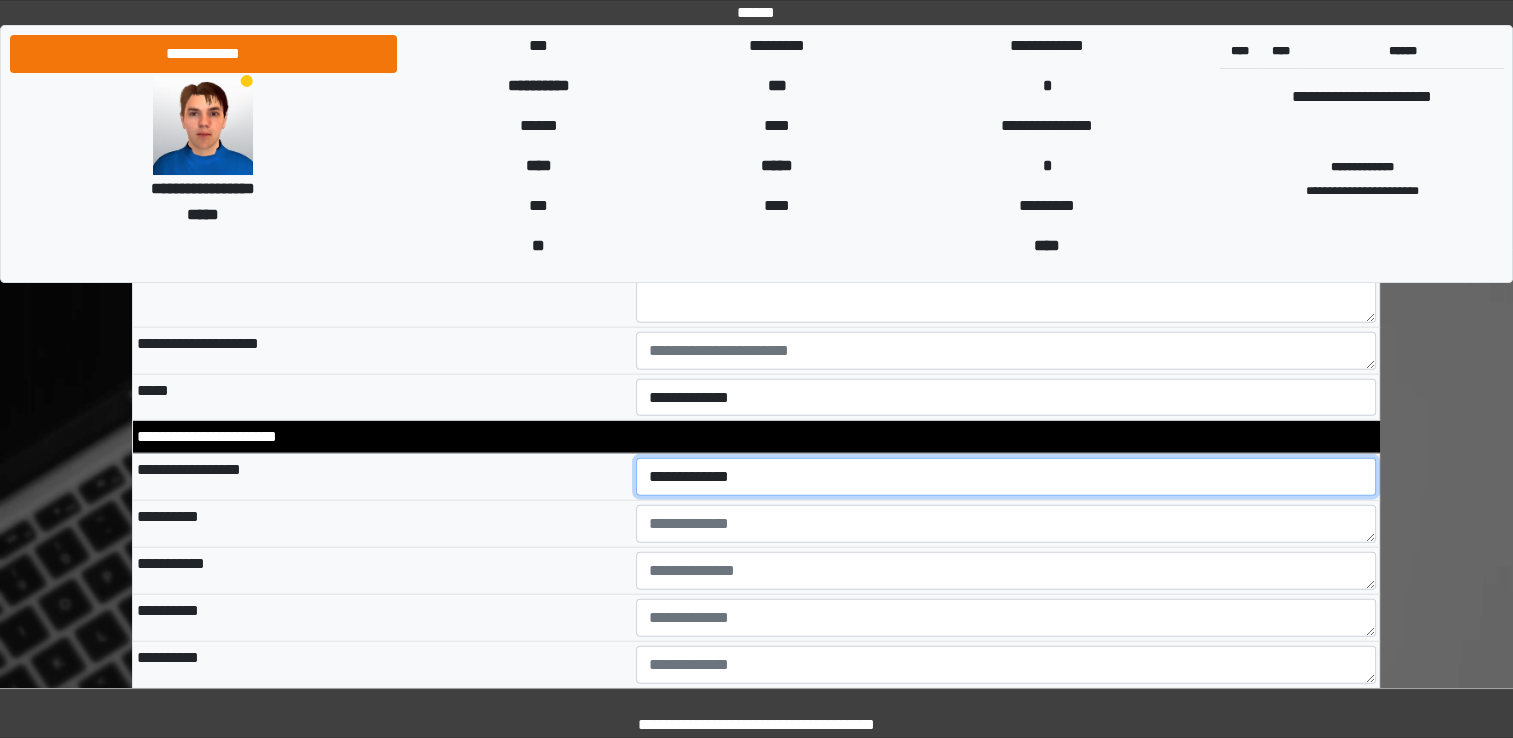 click on "**********" at bounding box center [1006, 477] 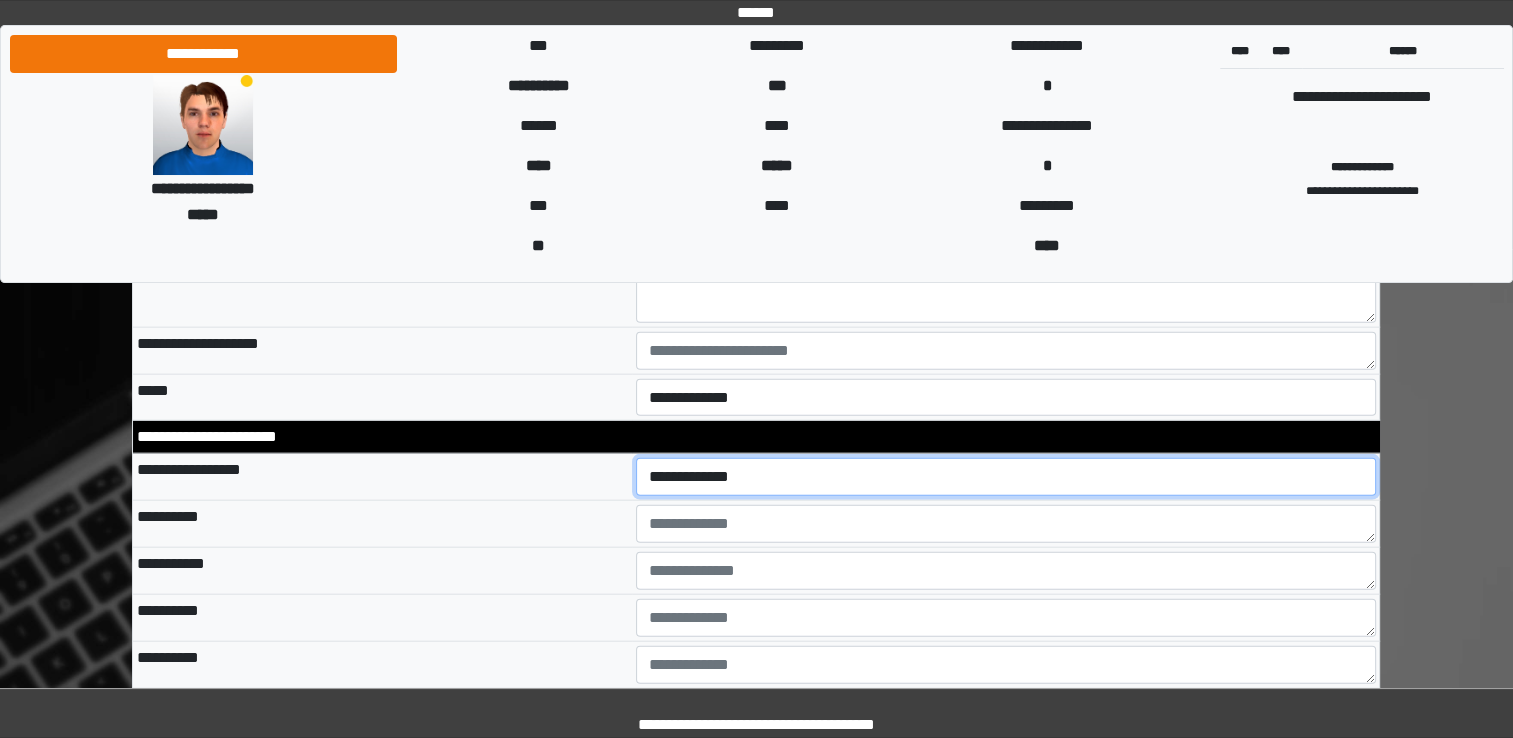 select on "*" 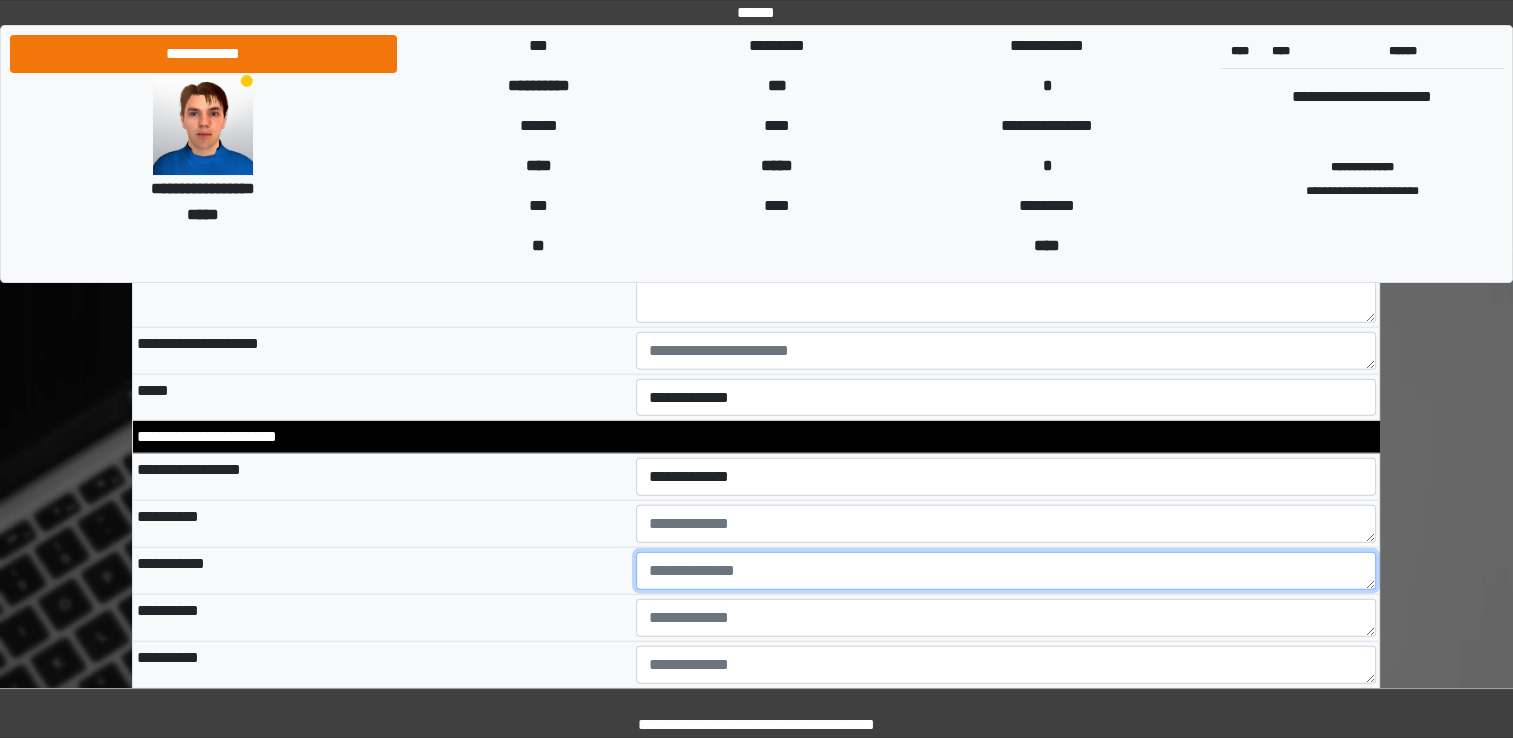 click at bounding box center (1006, 571) 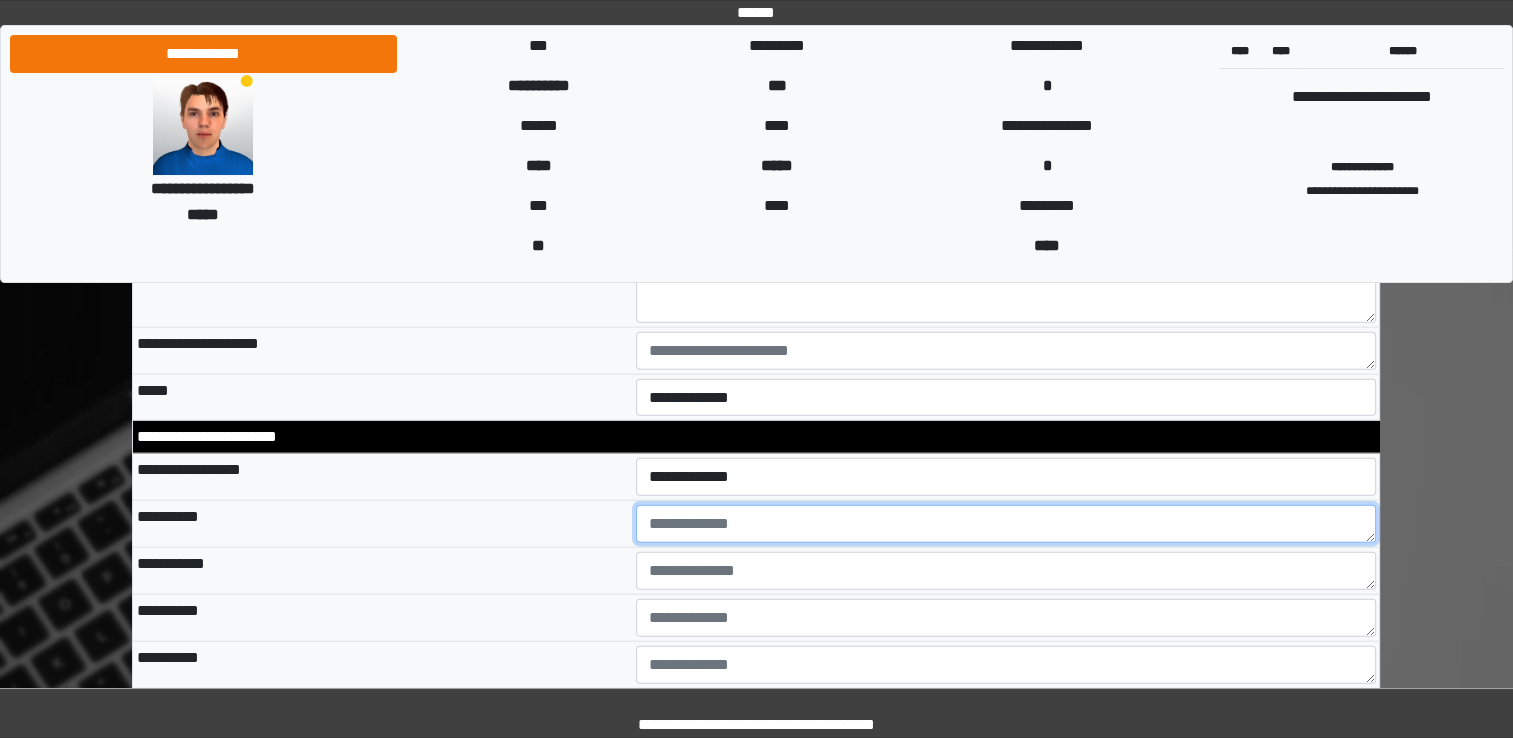 click at bounding box center [1006, 524] 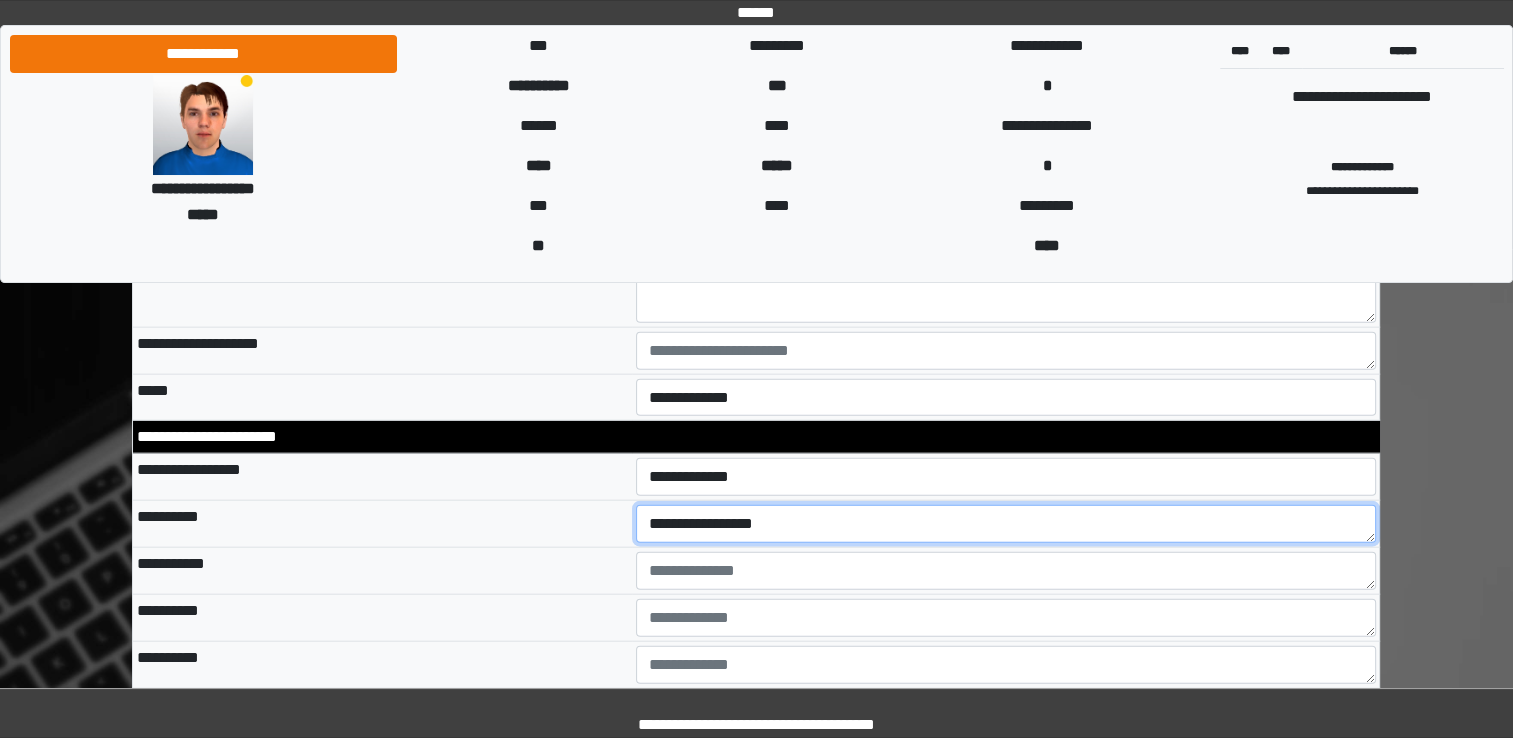 type on "**********" 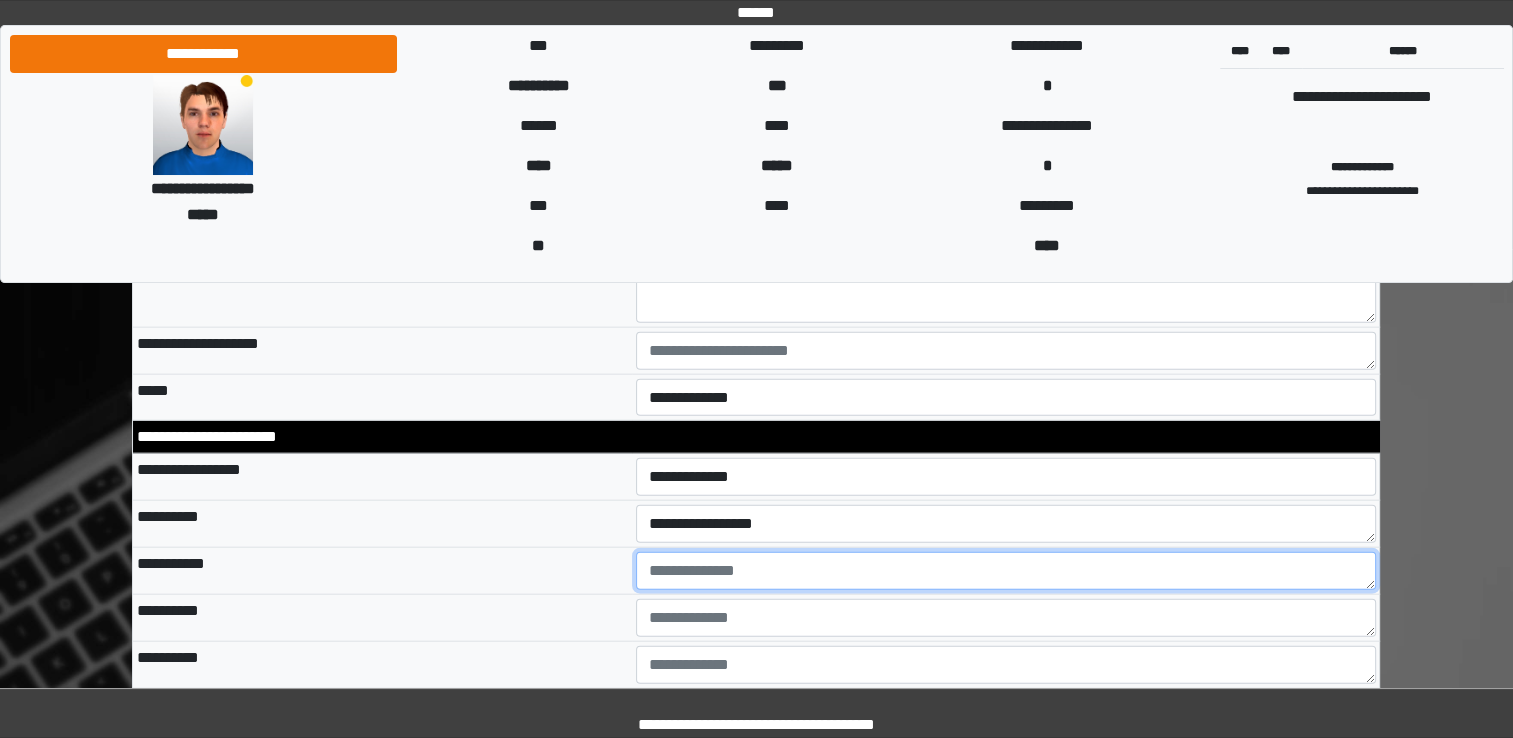 click at bounding box center [1006, 571] 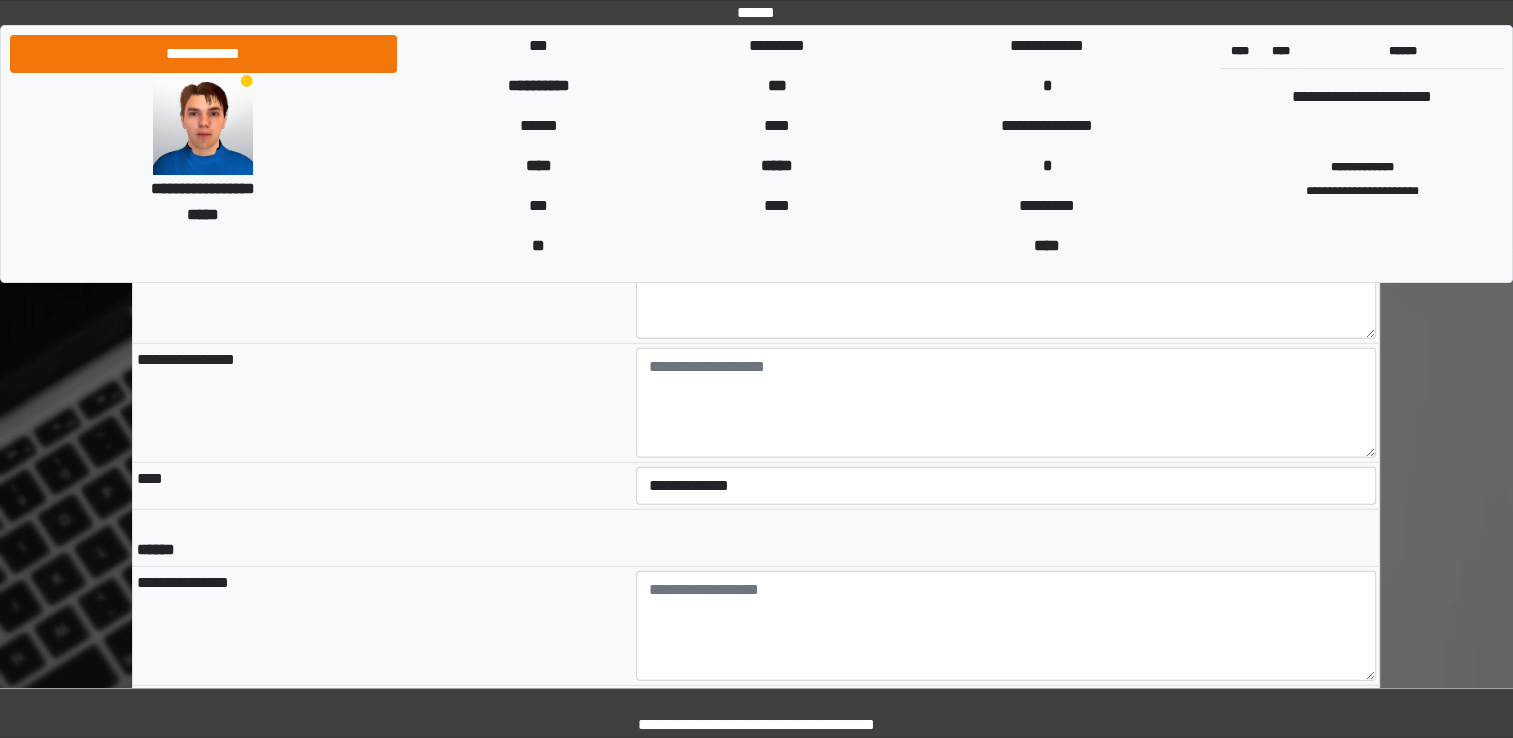 scroll, scrollTop: 5503, scrollLeft: 0, axis: vertical 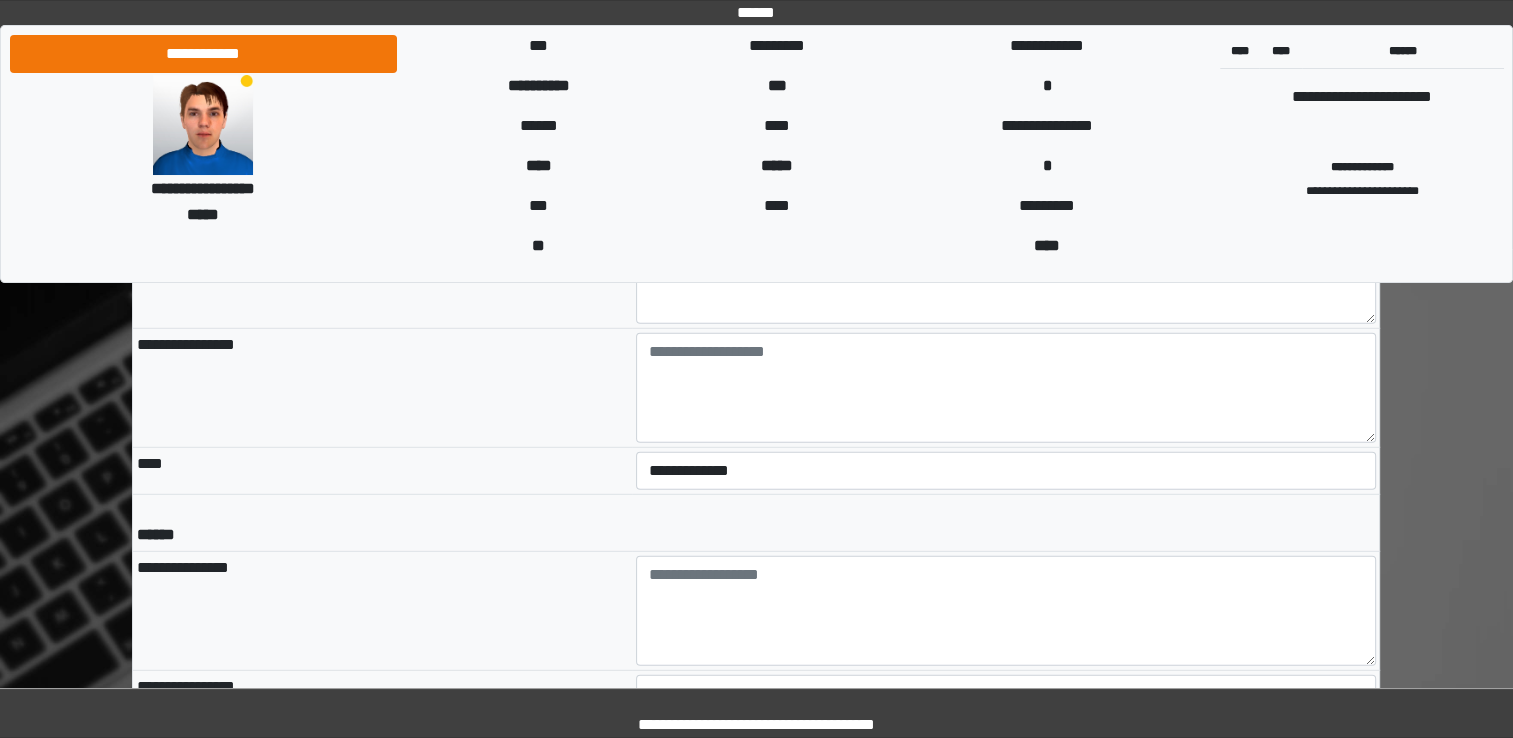 type on "**" 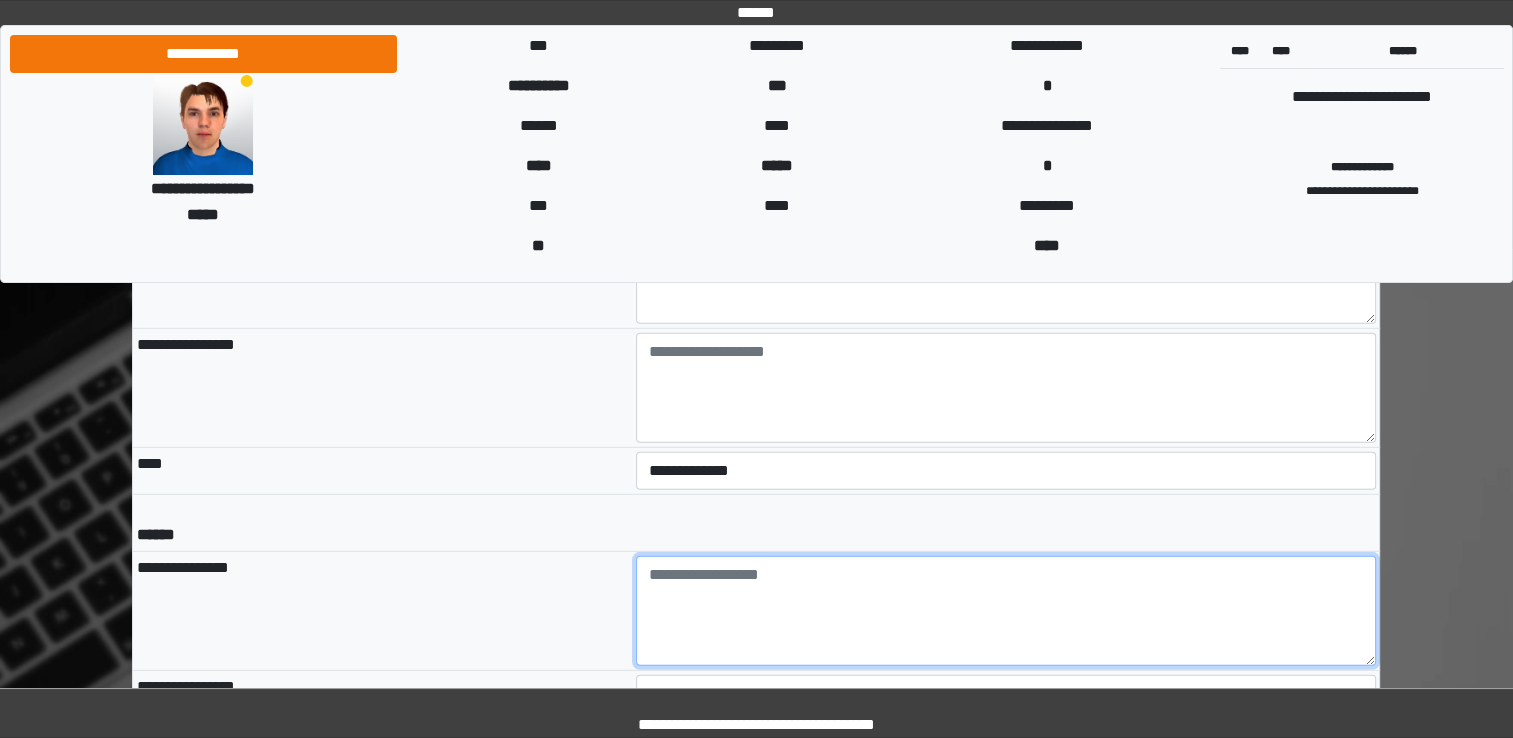 click at bounding box center [1006, 611] 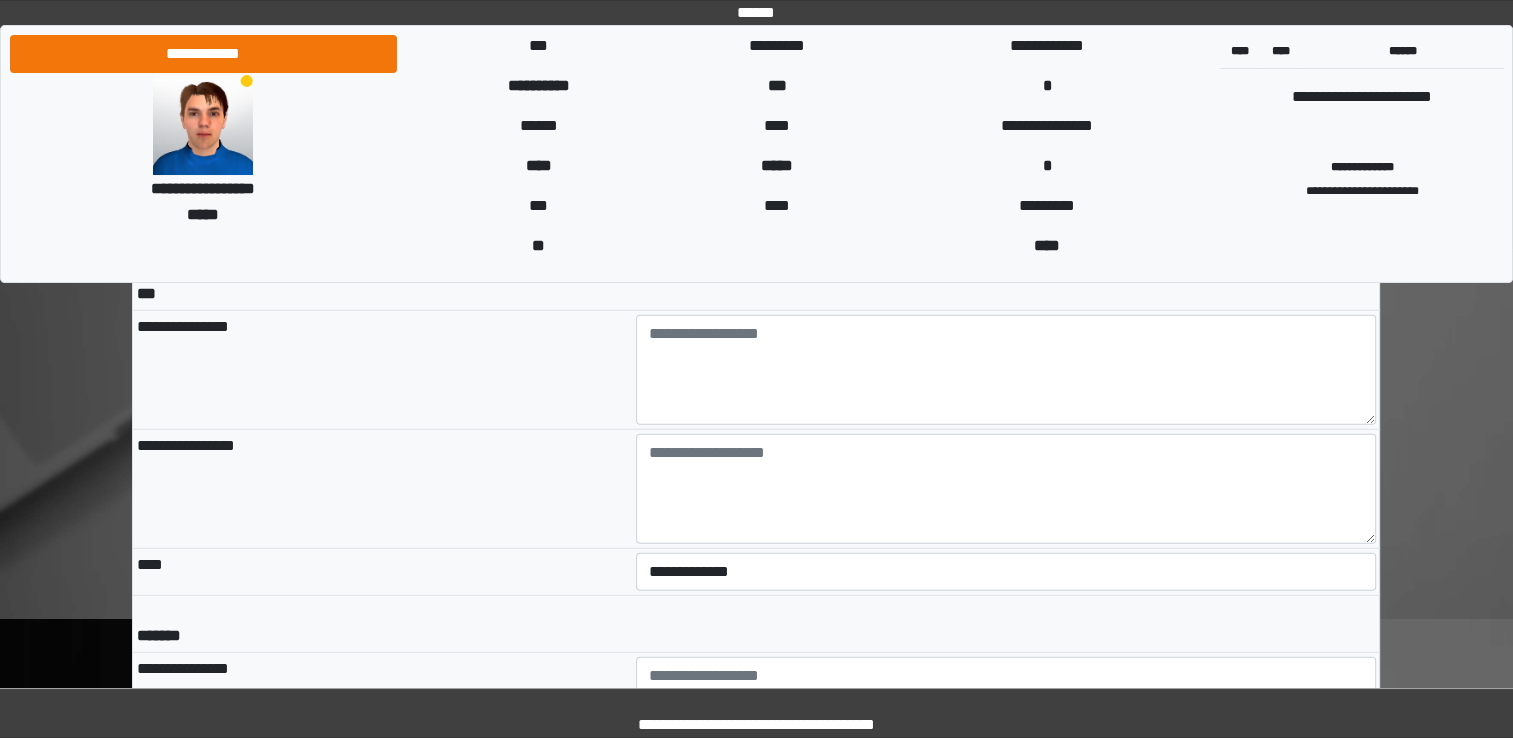 scroll, scrollTop: 5044, scrollLeft: 0, axis: vertical 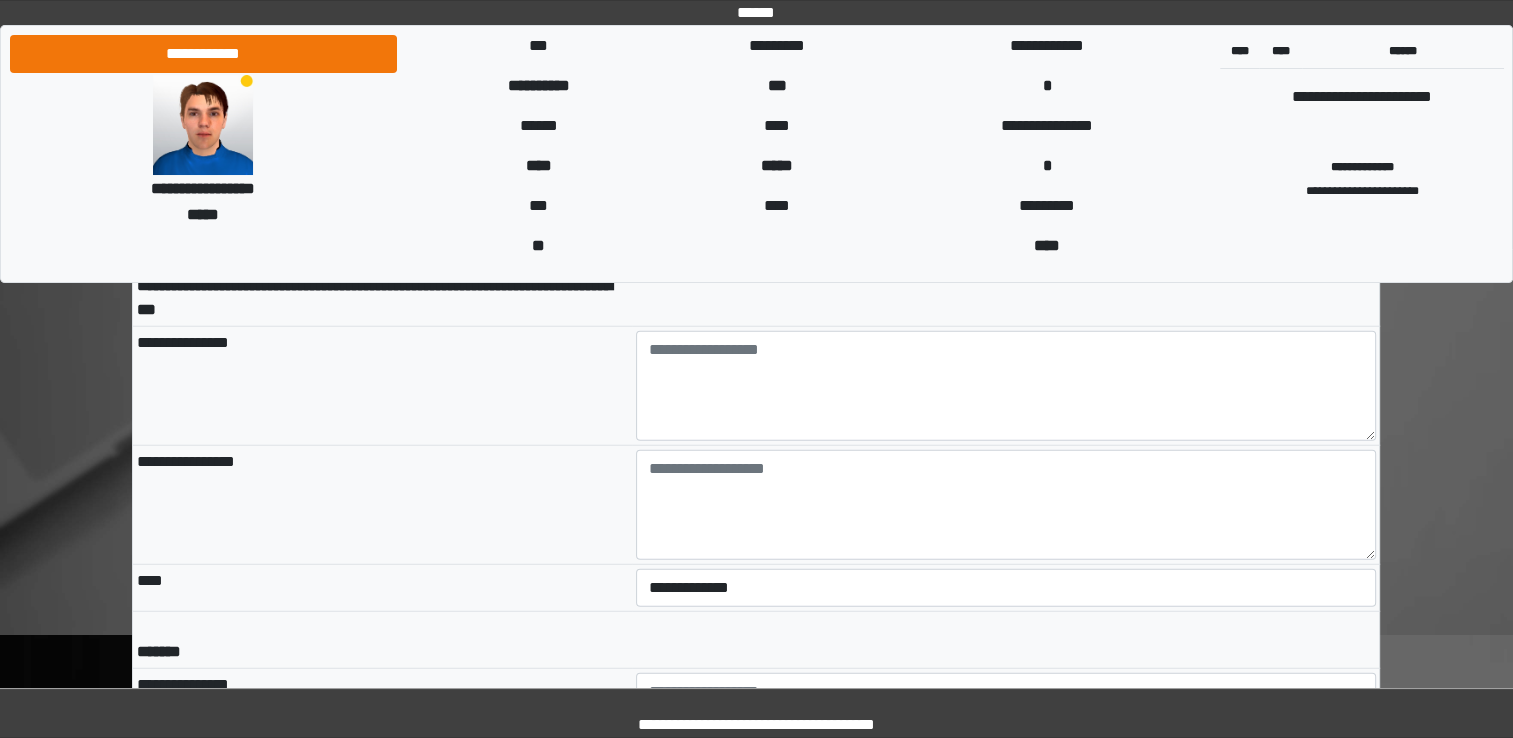 type on "**" 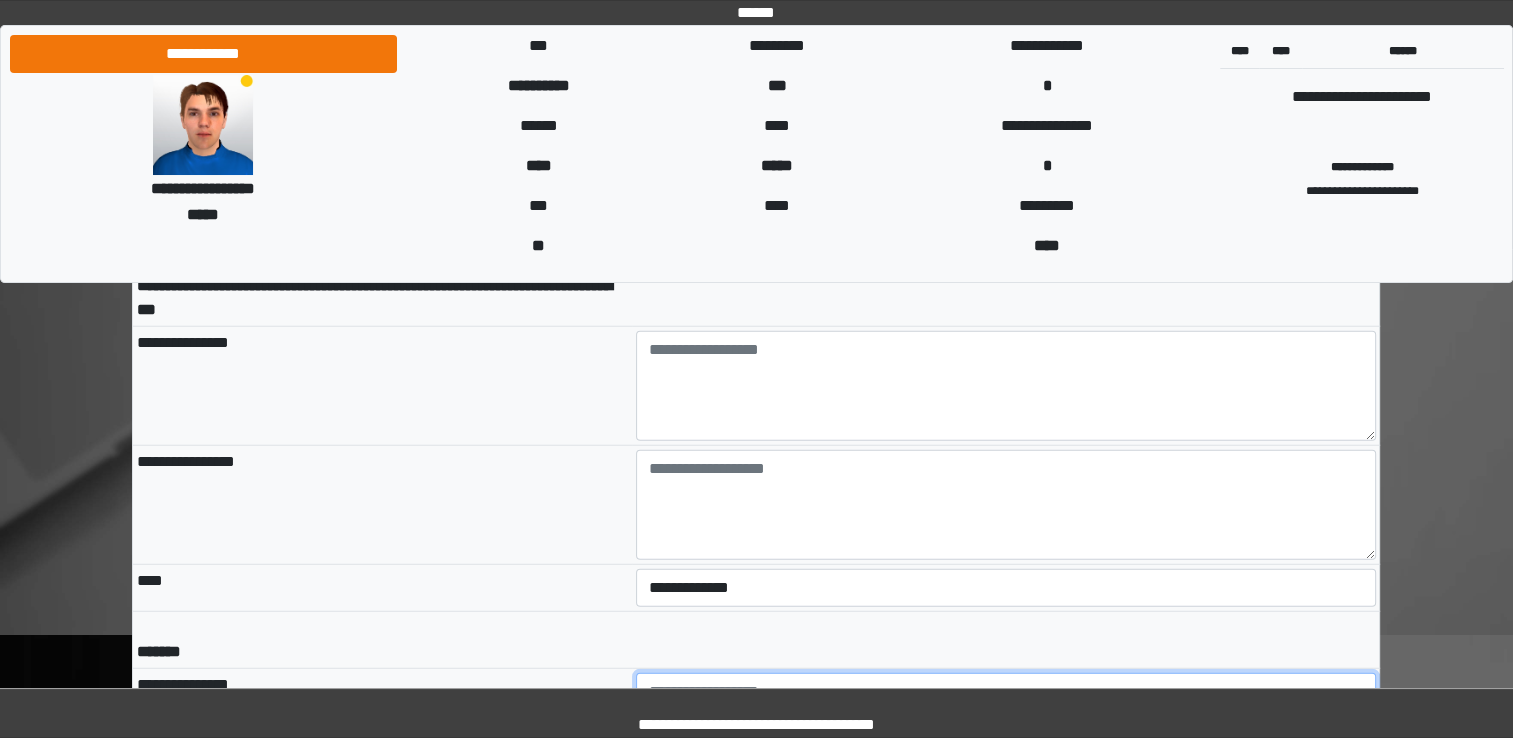 click at bounding box center [1006, 728] 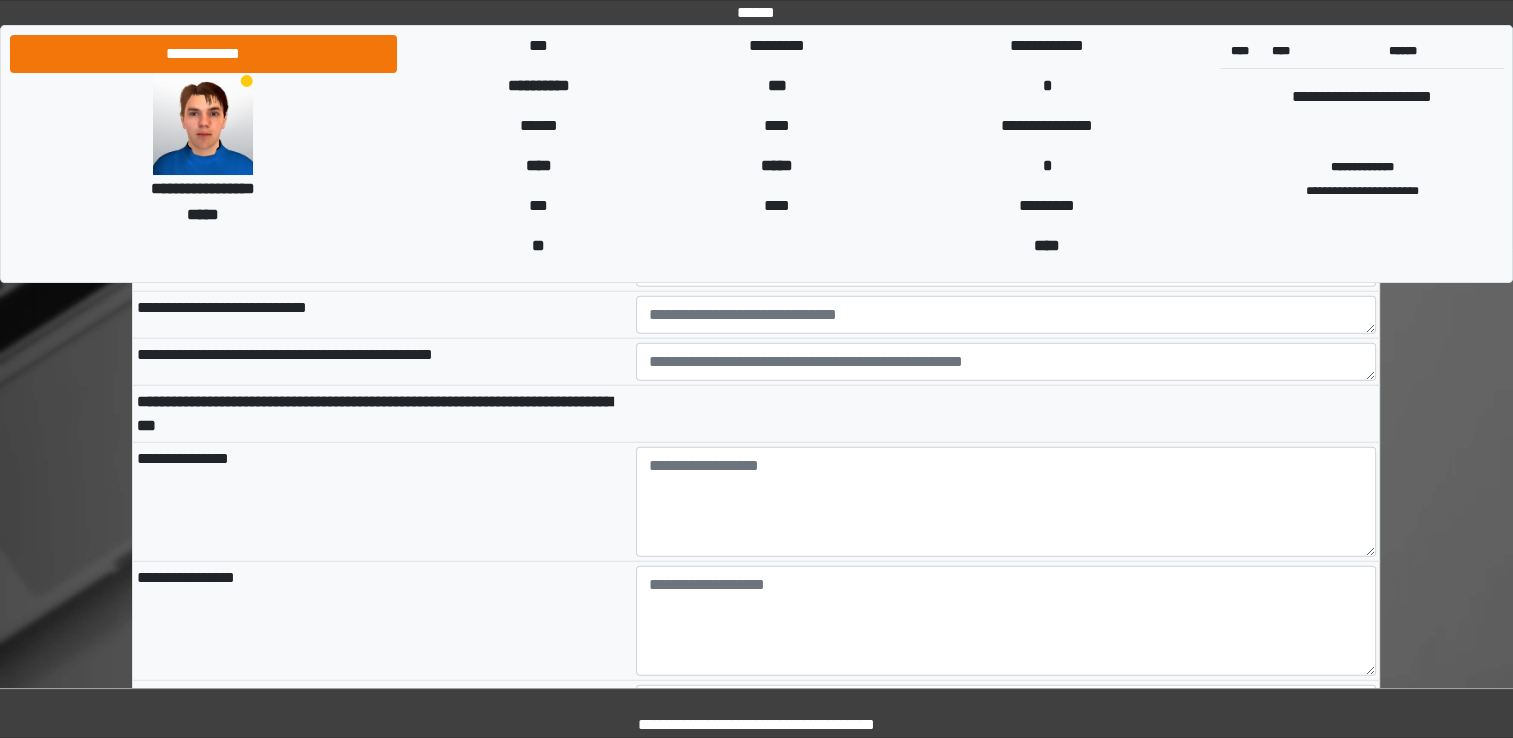 scroll, scrollTop: 4912, scrollLeft: 0, axis: vertical 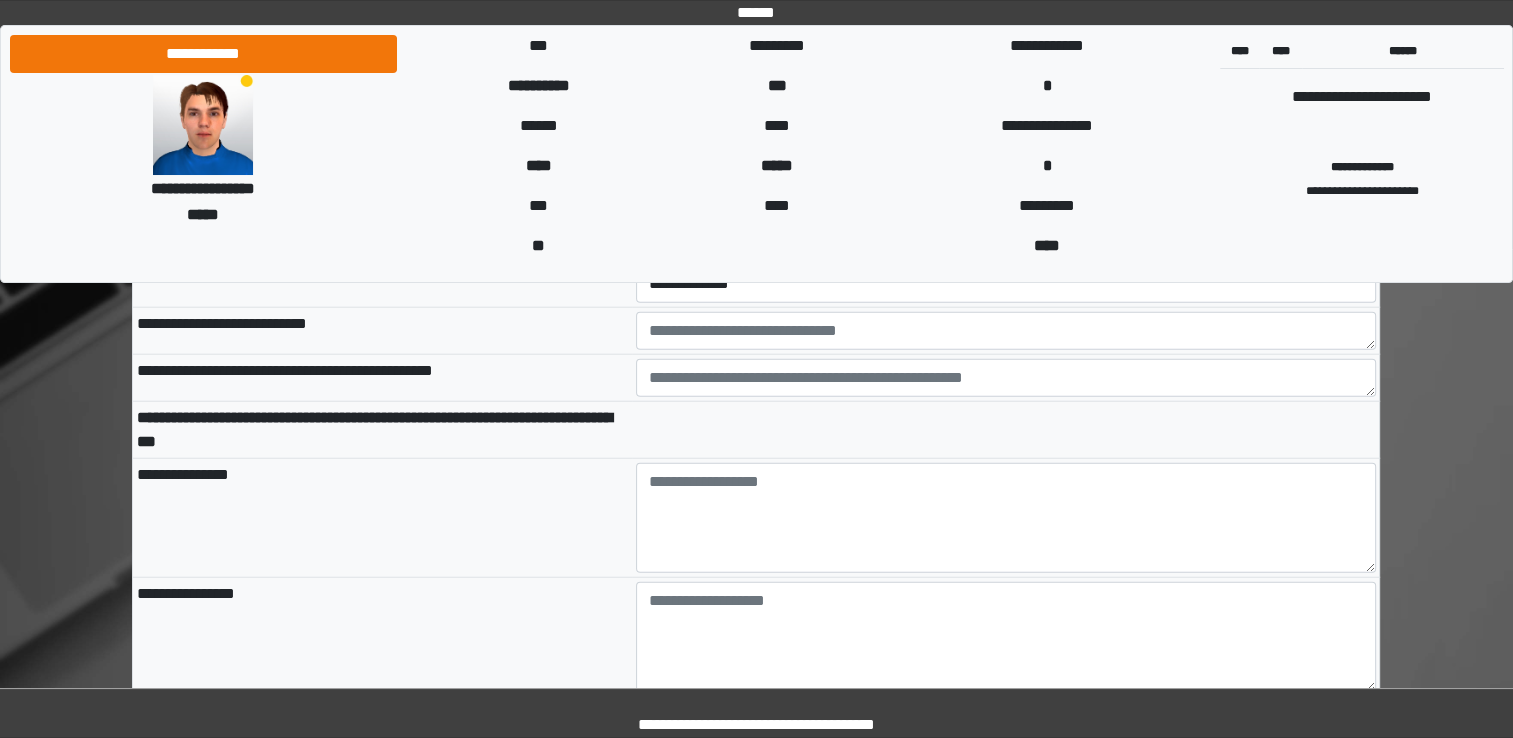 type on "**" 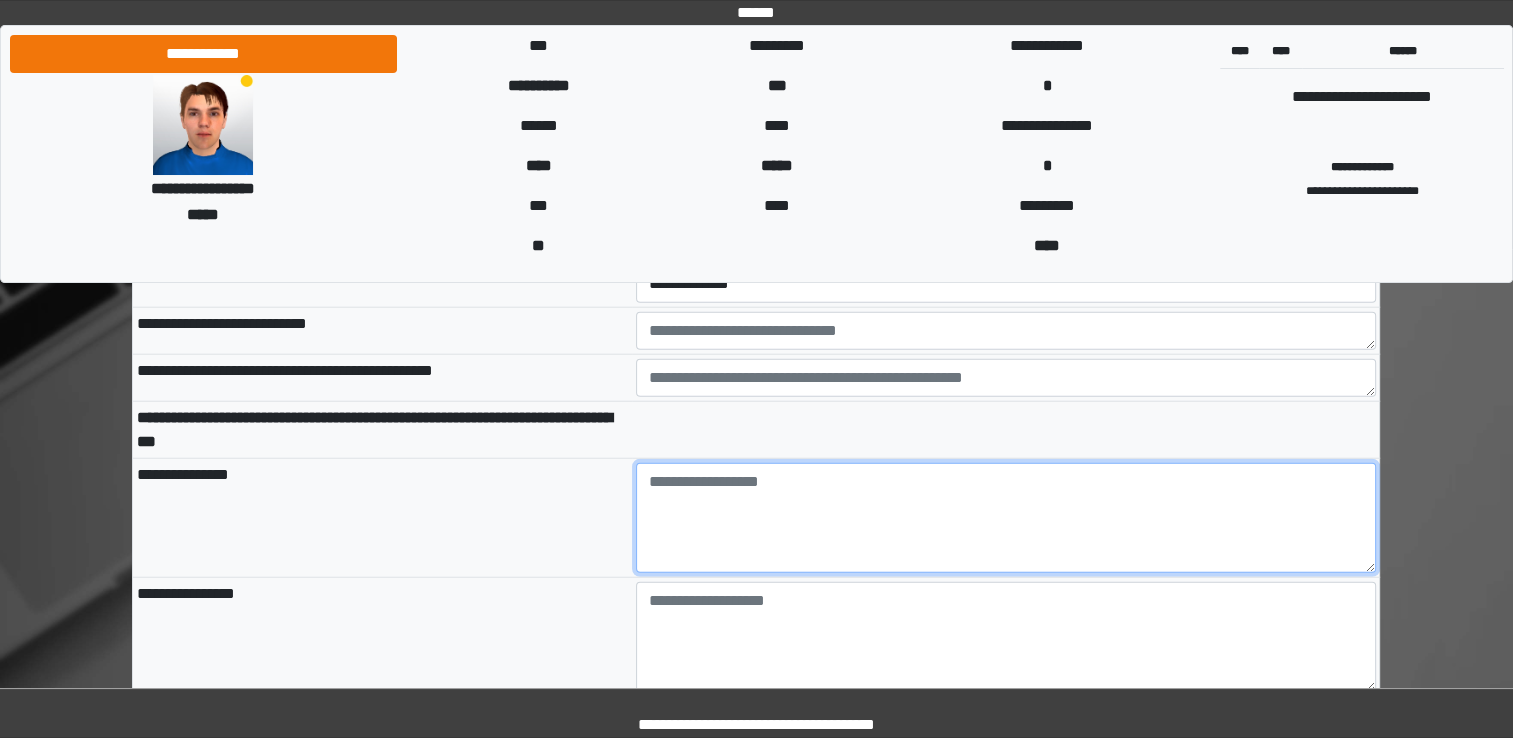 click at bounding box center [1006, 518] 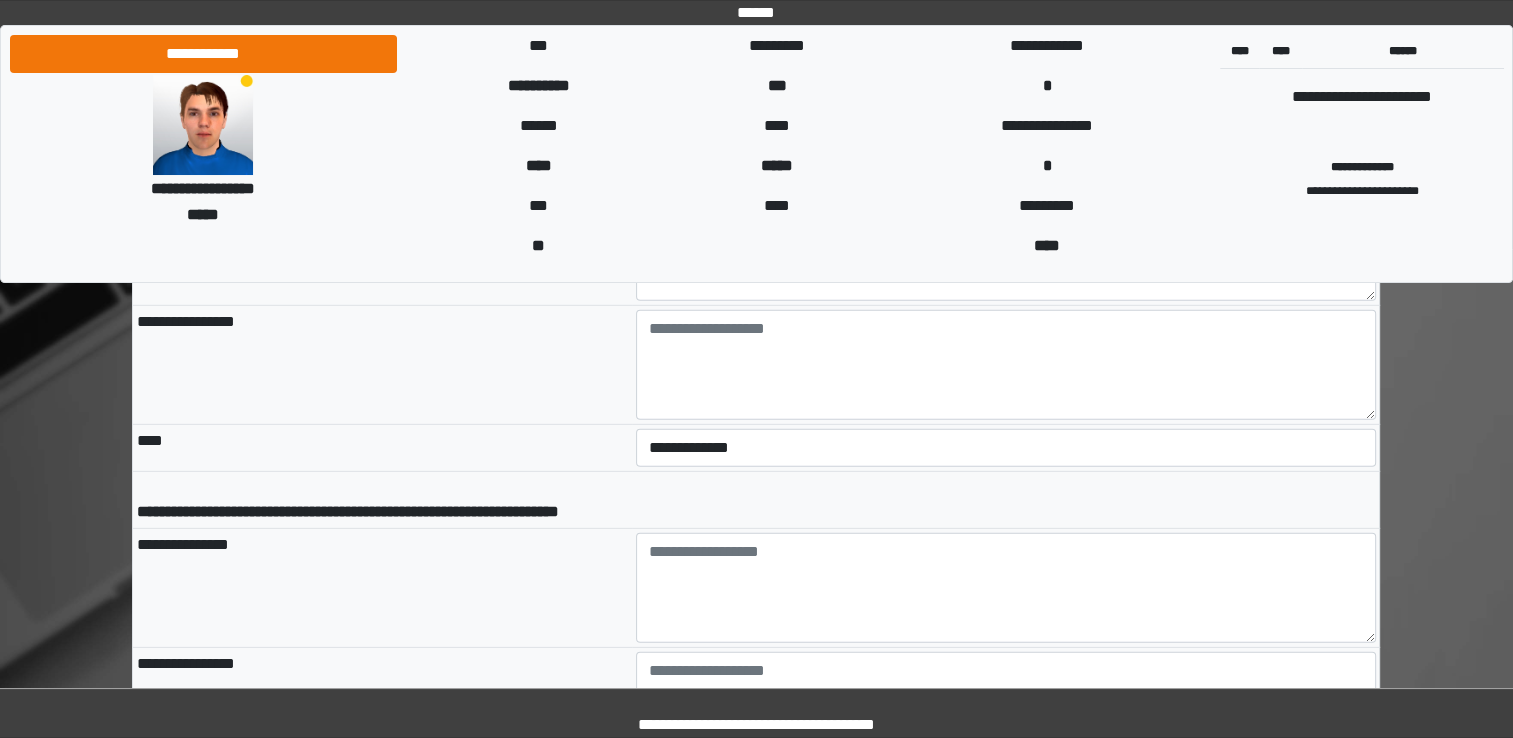 scroll, scrollTop: 5884, scrollLeft: 0, axis: vertical 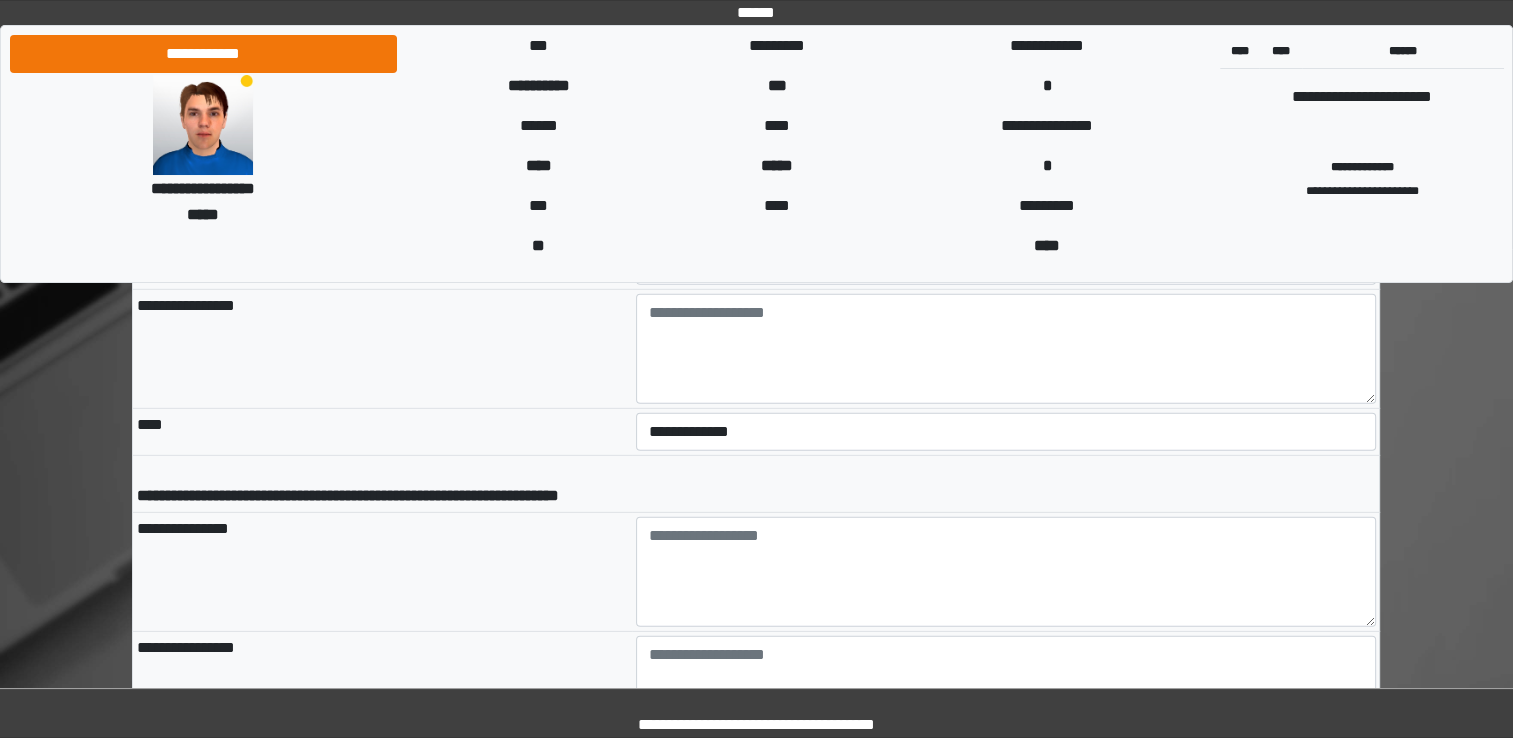 type on "**" 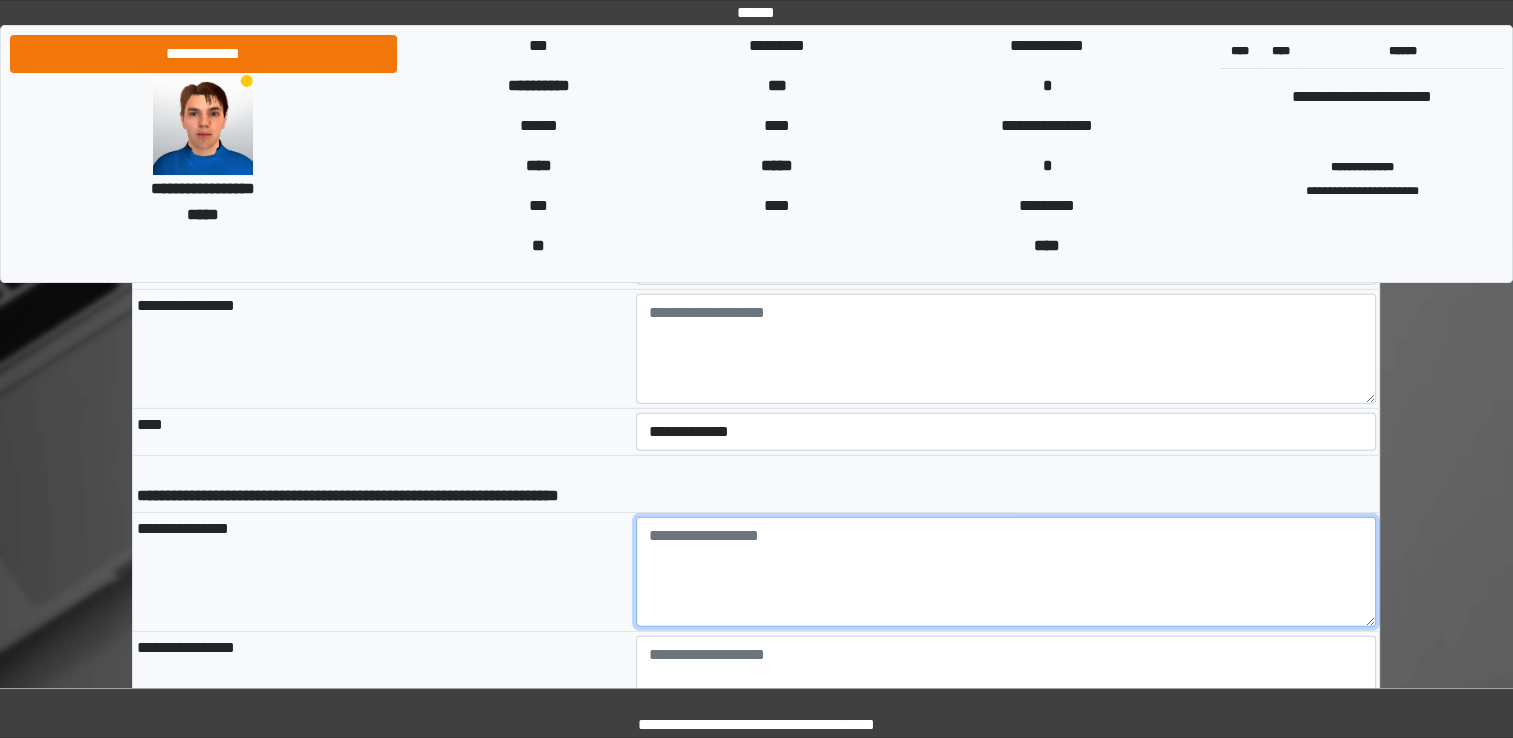 click at bounding box center (1006, 572) 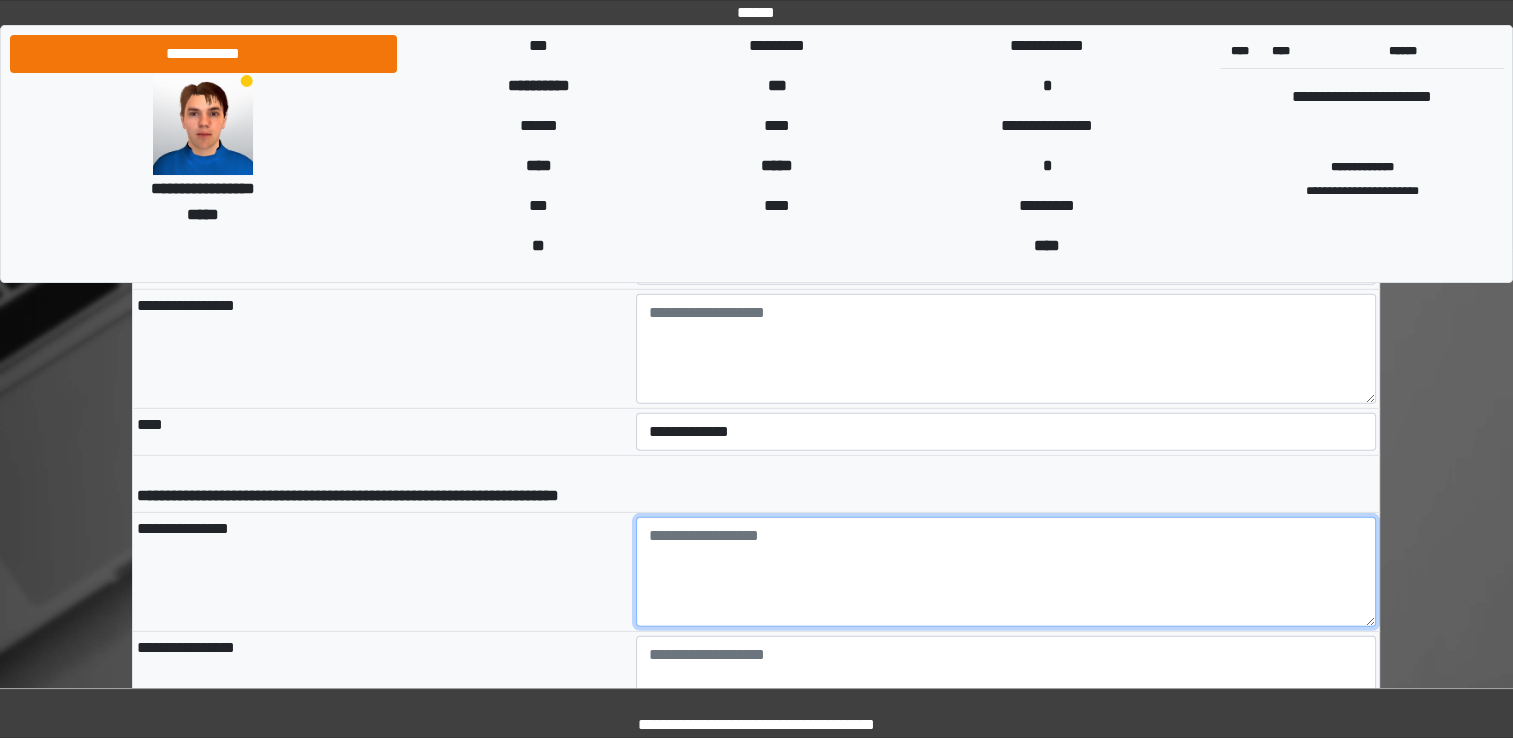 click at bounding box center (1006, 572) 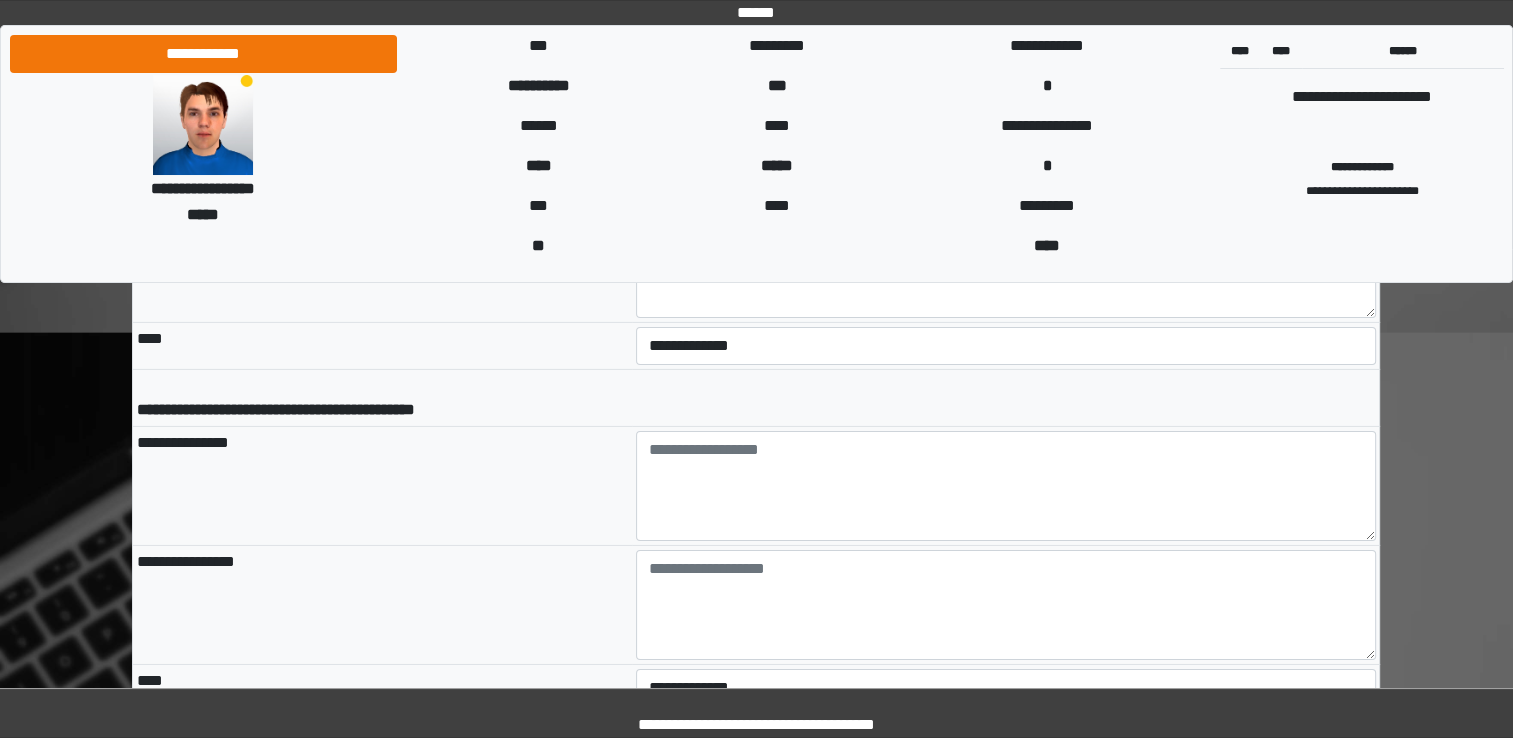 scroll, scrollTop: 6389, scrollLeft: 0, axis: vertical 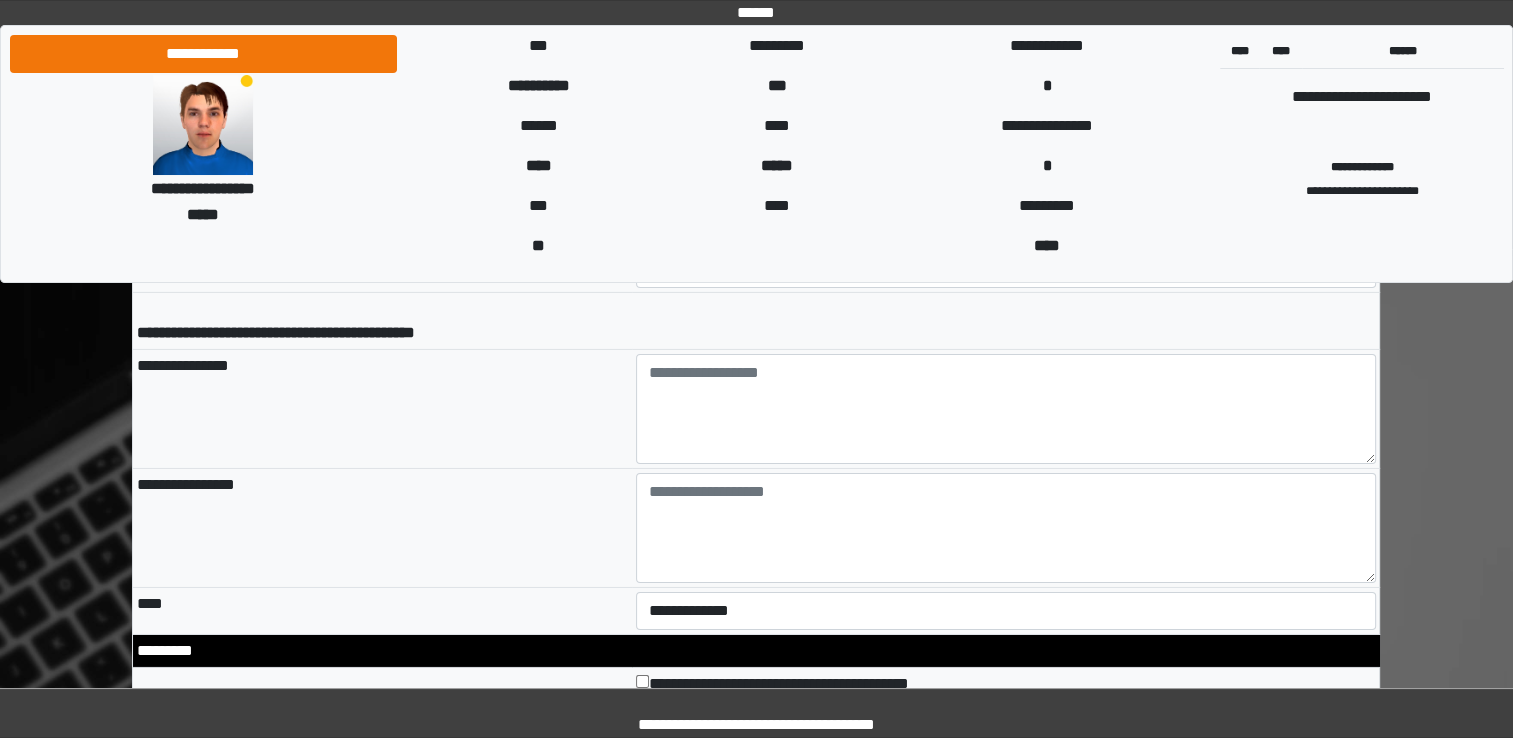 type on "**" 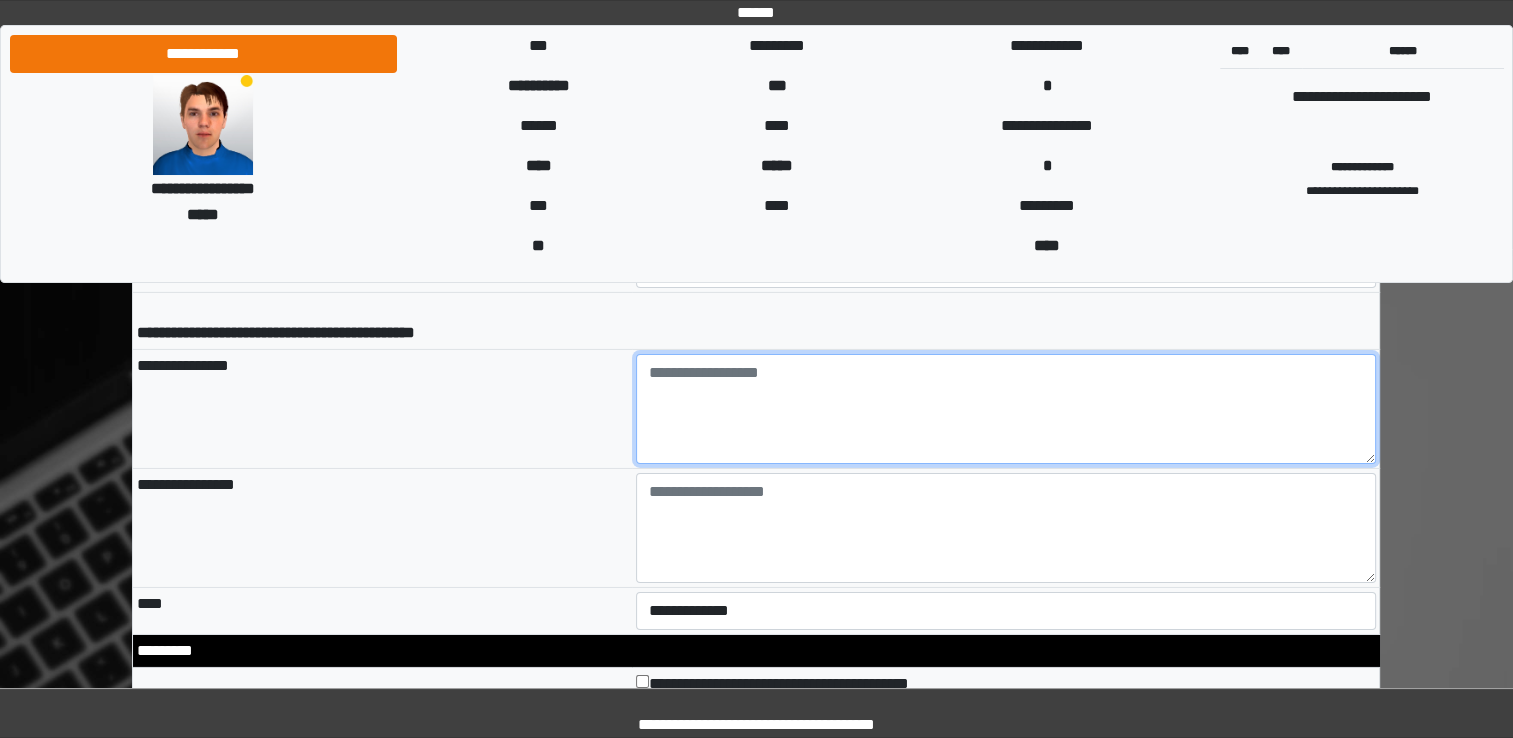 click at bounding box center [1006, 409] 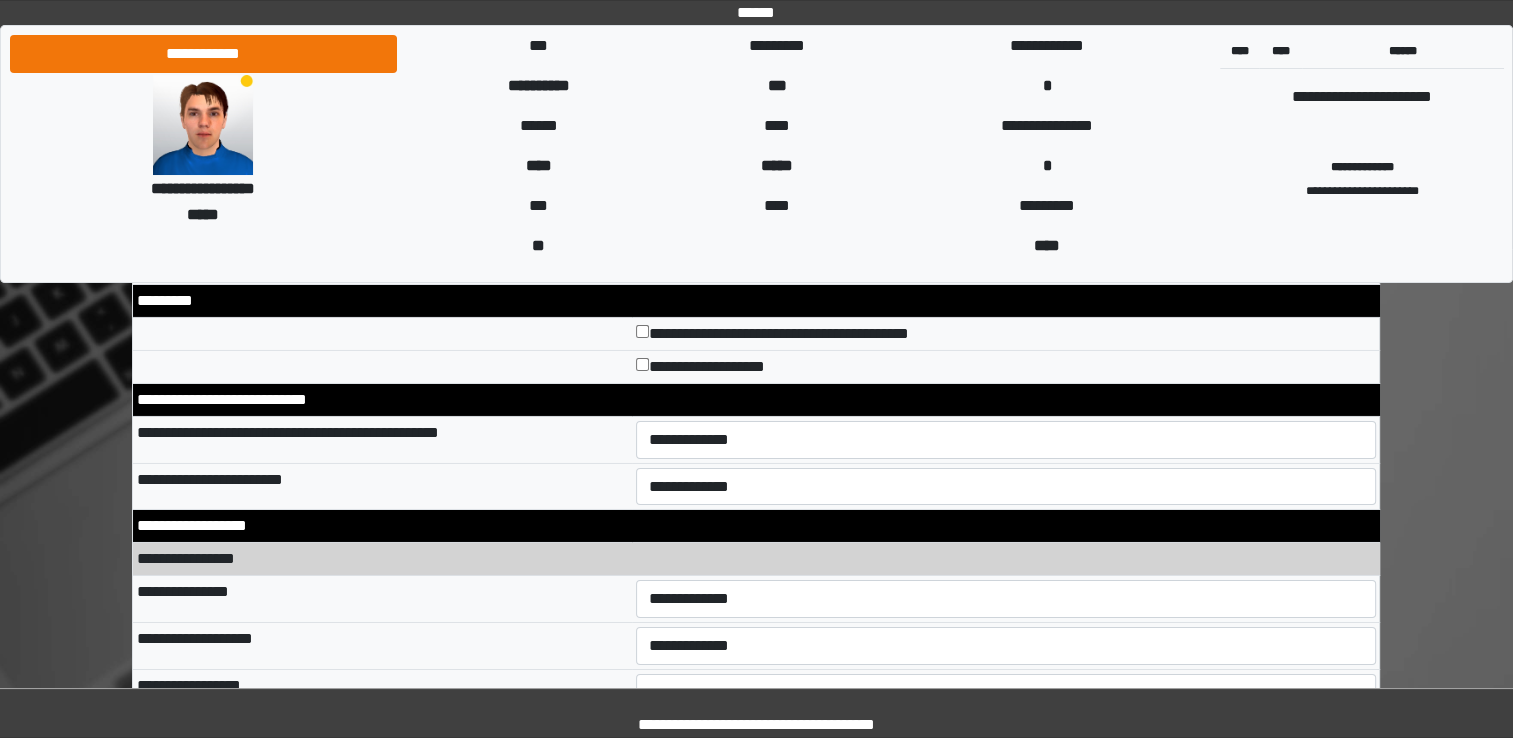 scroll, scrollTop: 6754, scrollLeft: 0, axis: vertical 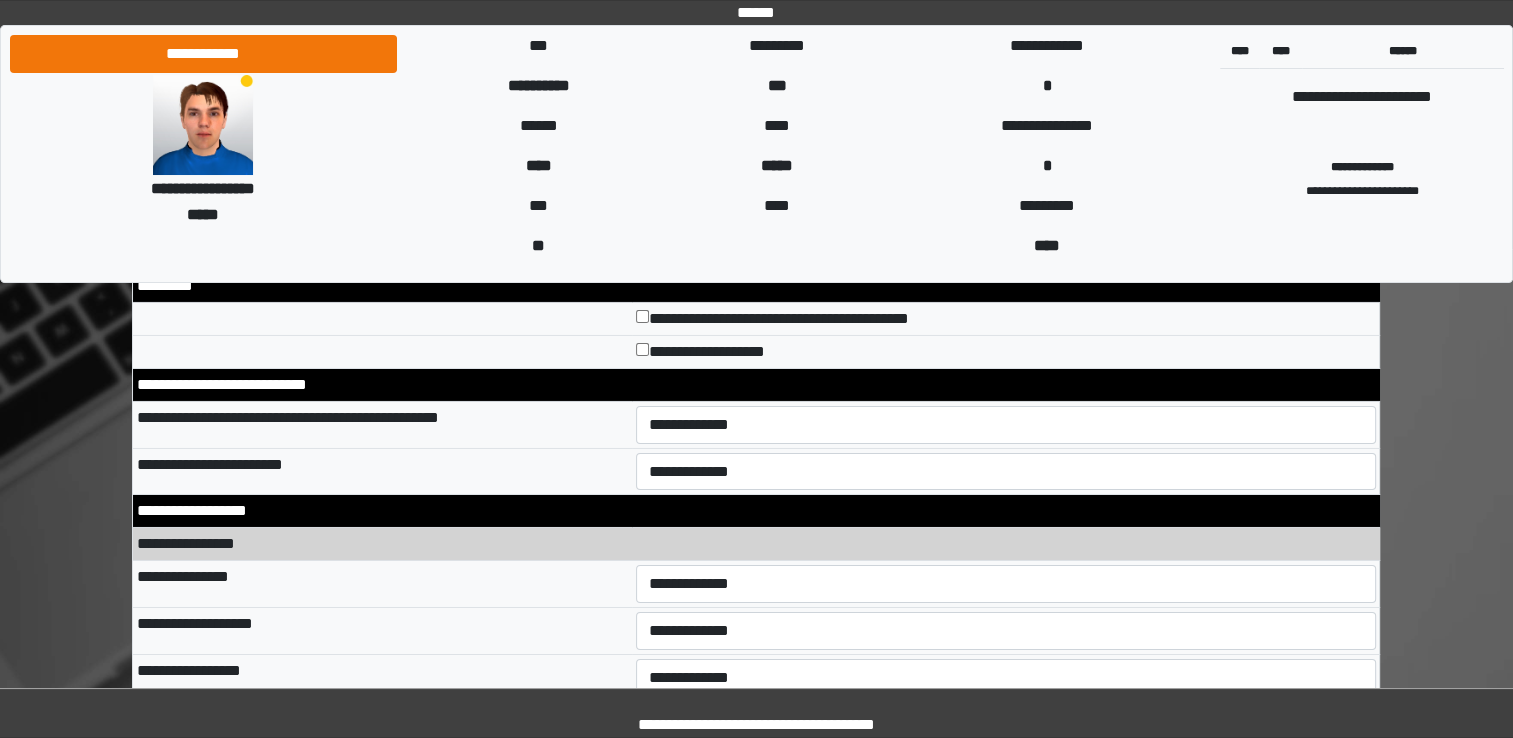 type on "**" 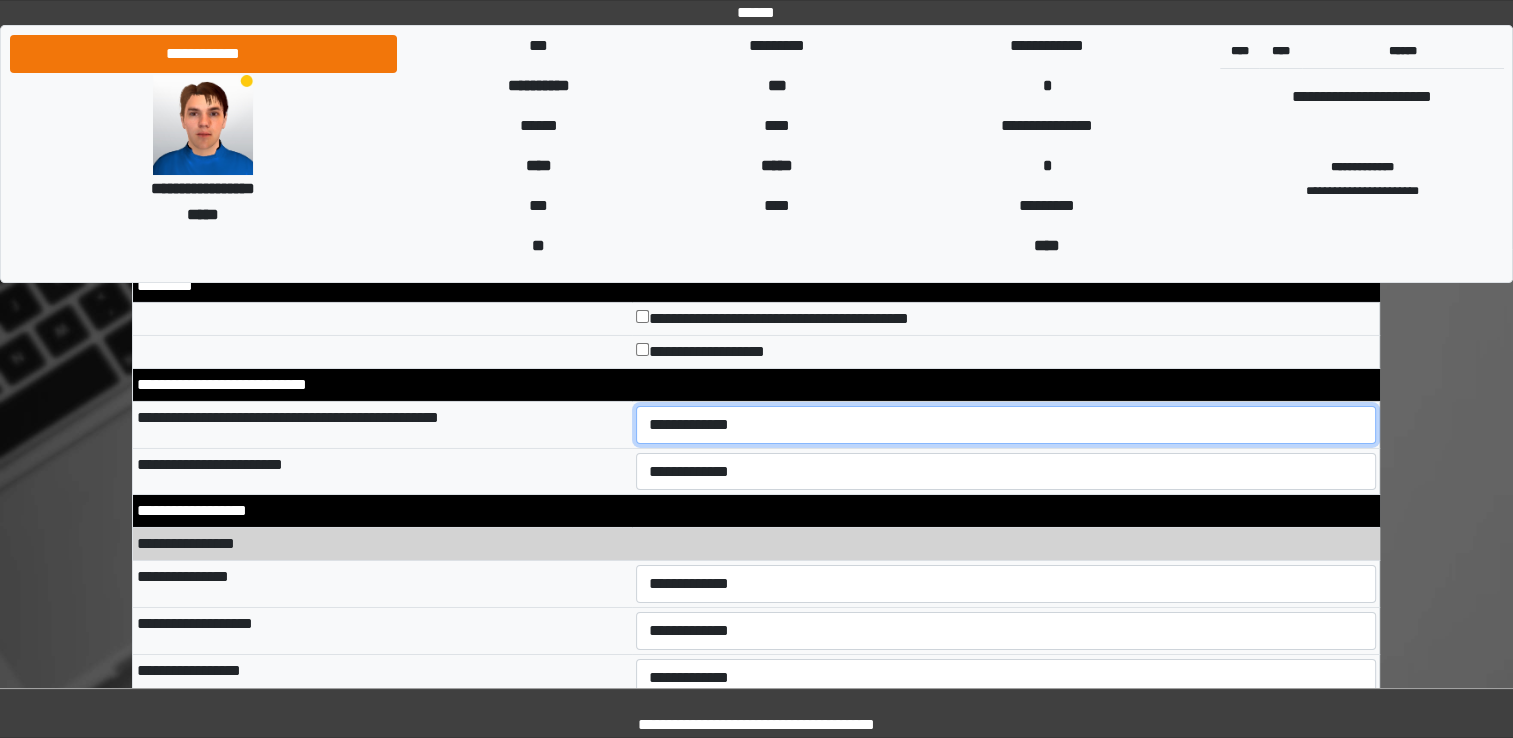 click on "**********" at bounding box center [1006, 425] 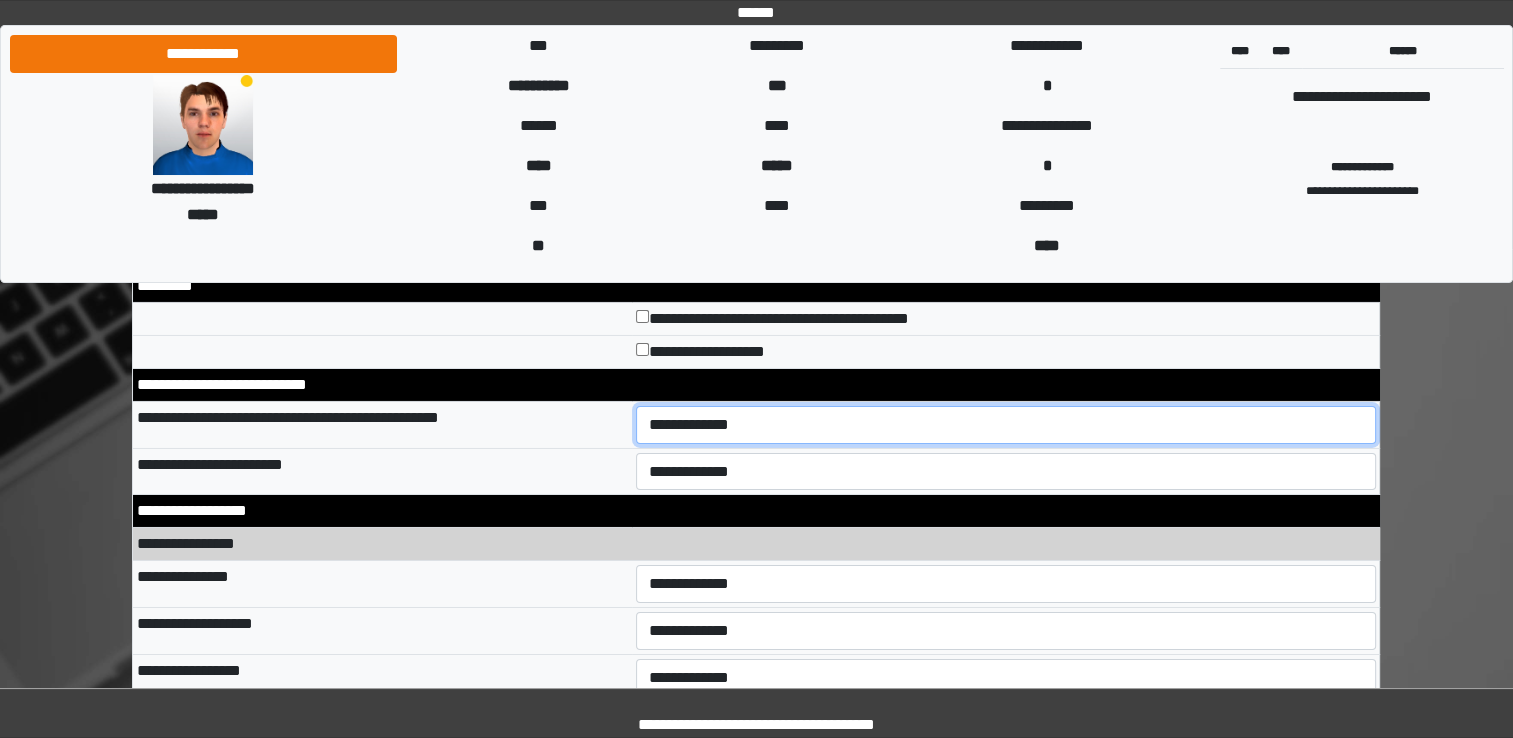 select on "*" 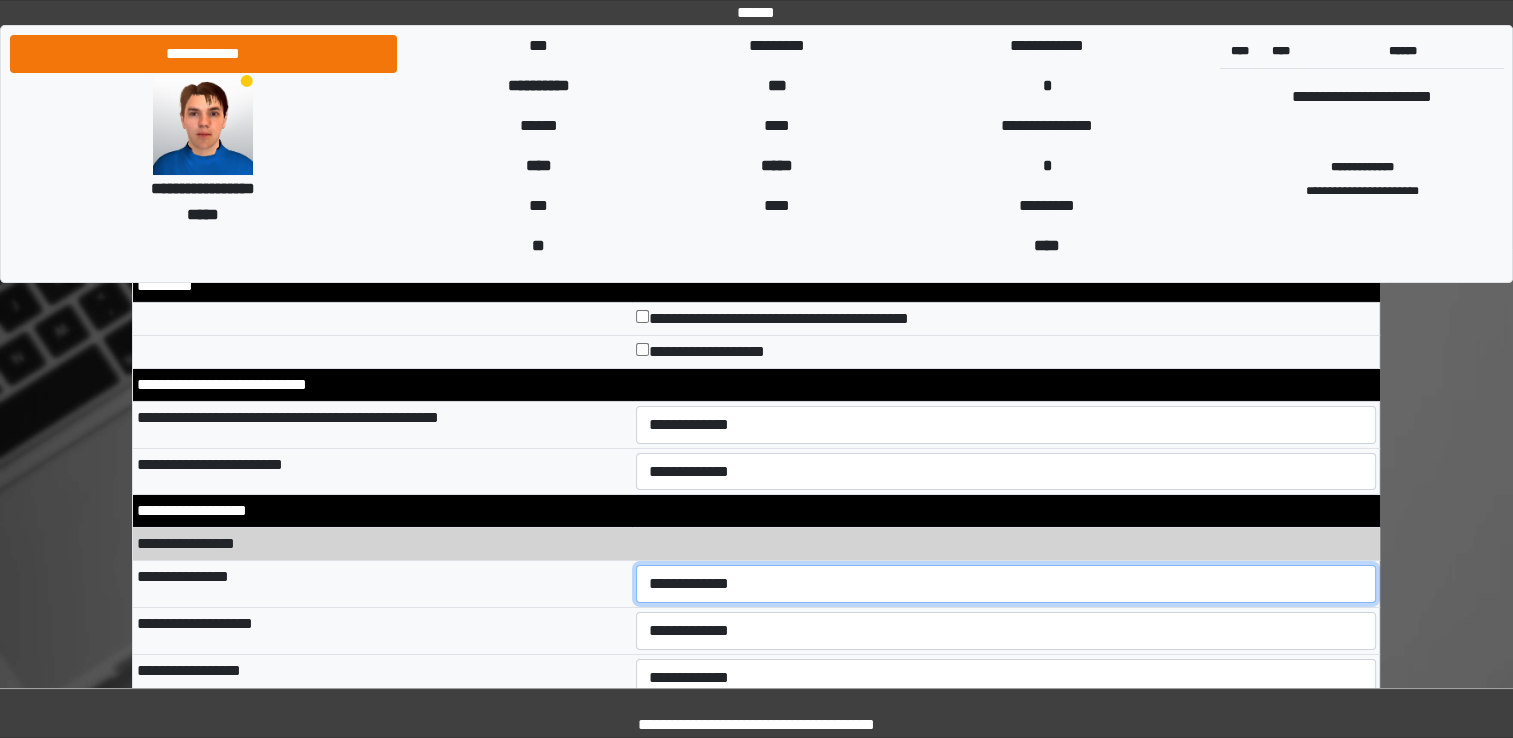 click on "**********" at bounding box center [1006, 584] 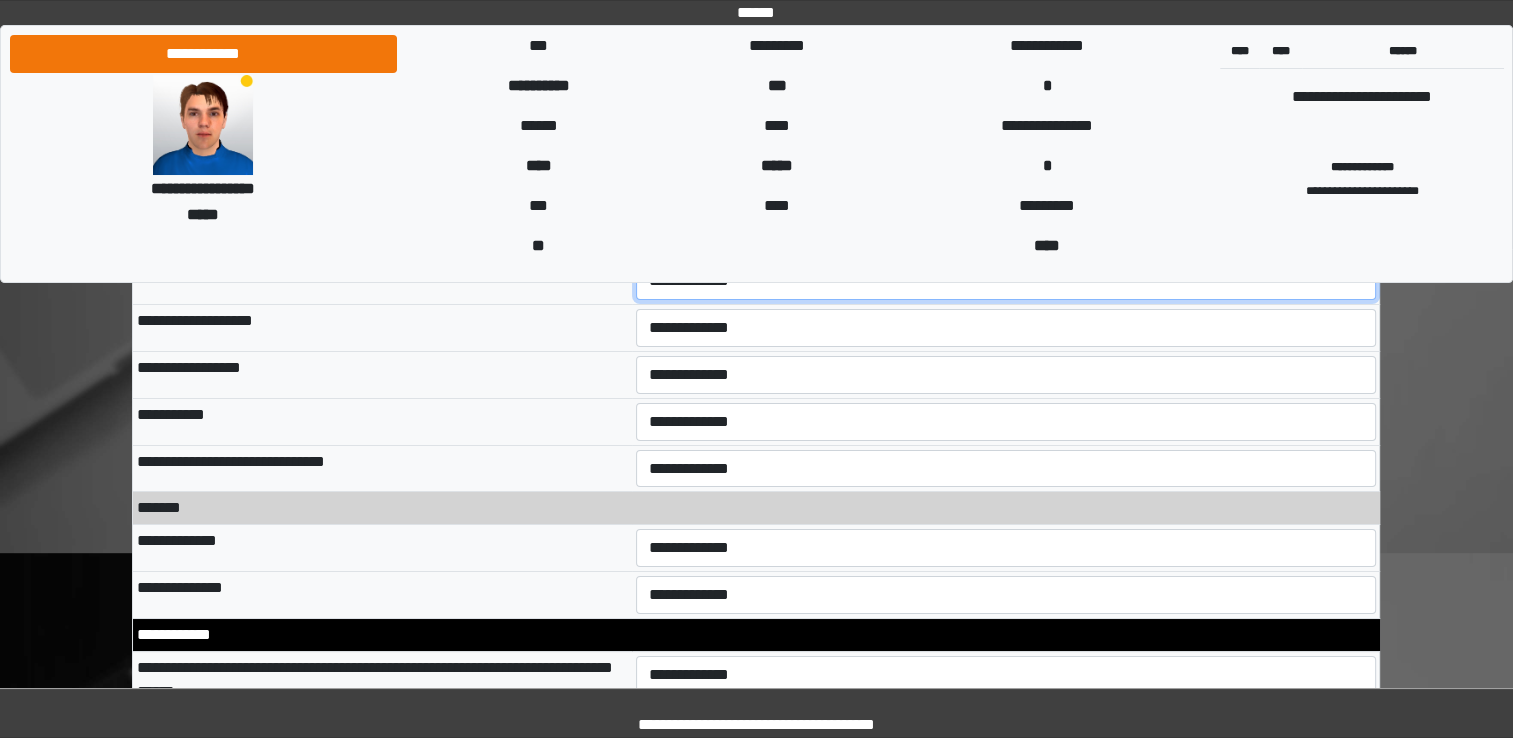 scroll, scrollTop: 7088, scrollLeft: 0, axis: vertical 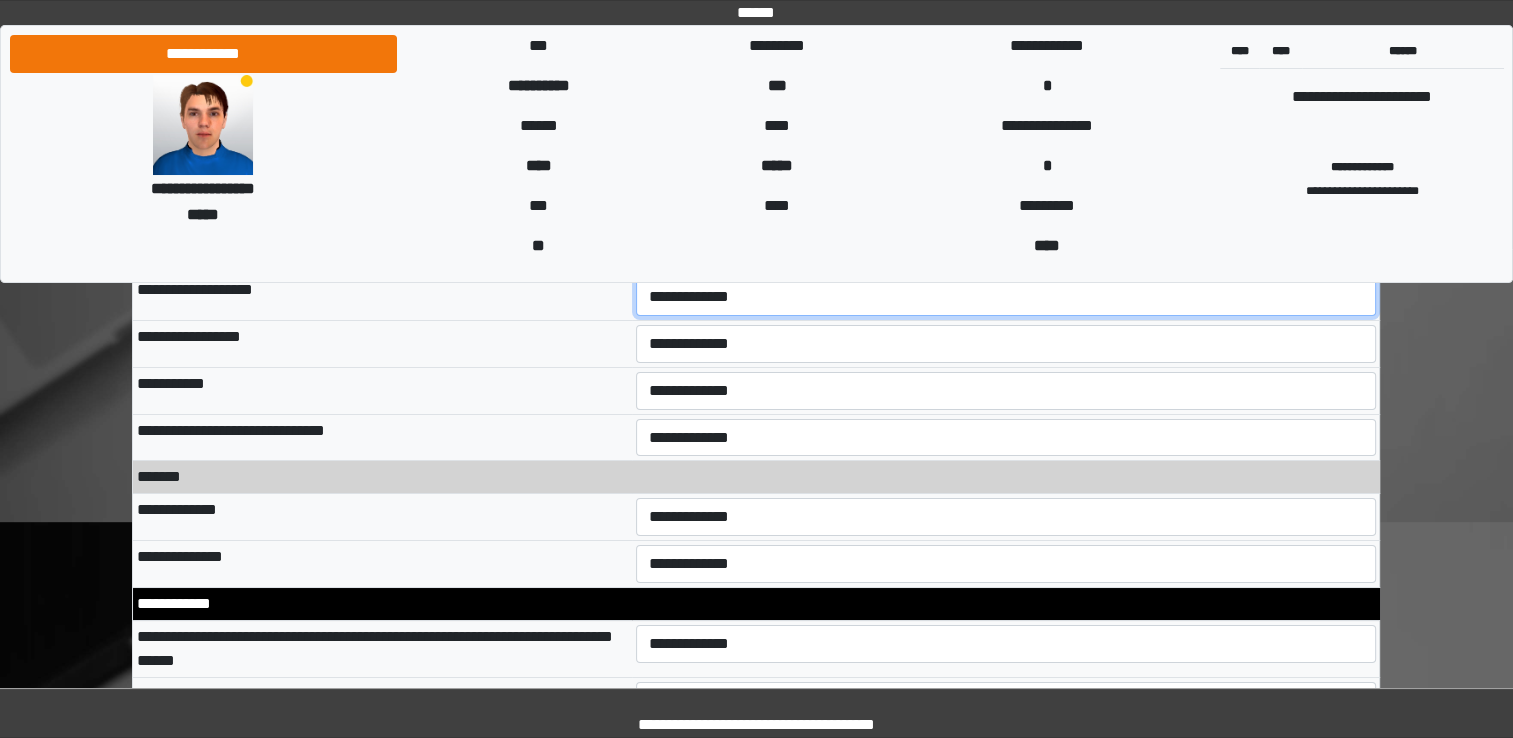 click on "**********" at bounding box center [1006, 297] 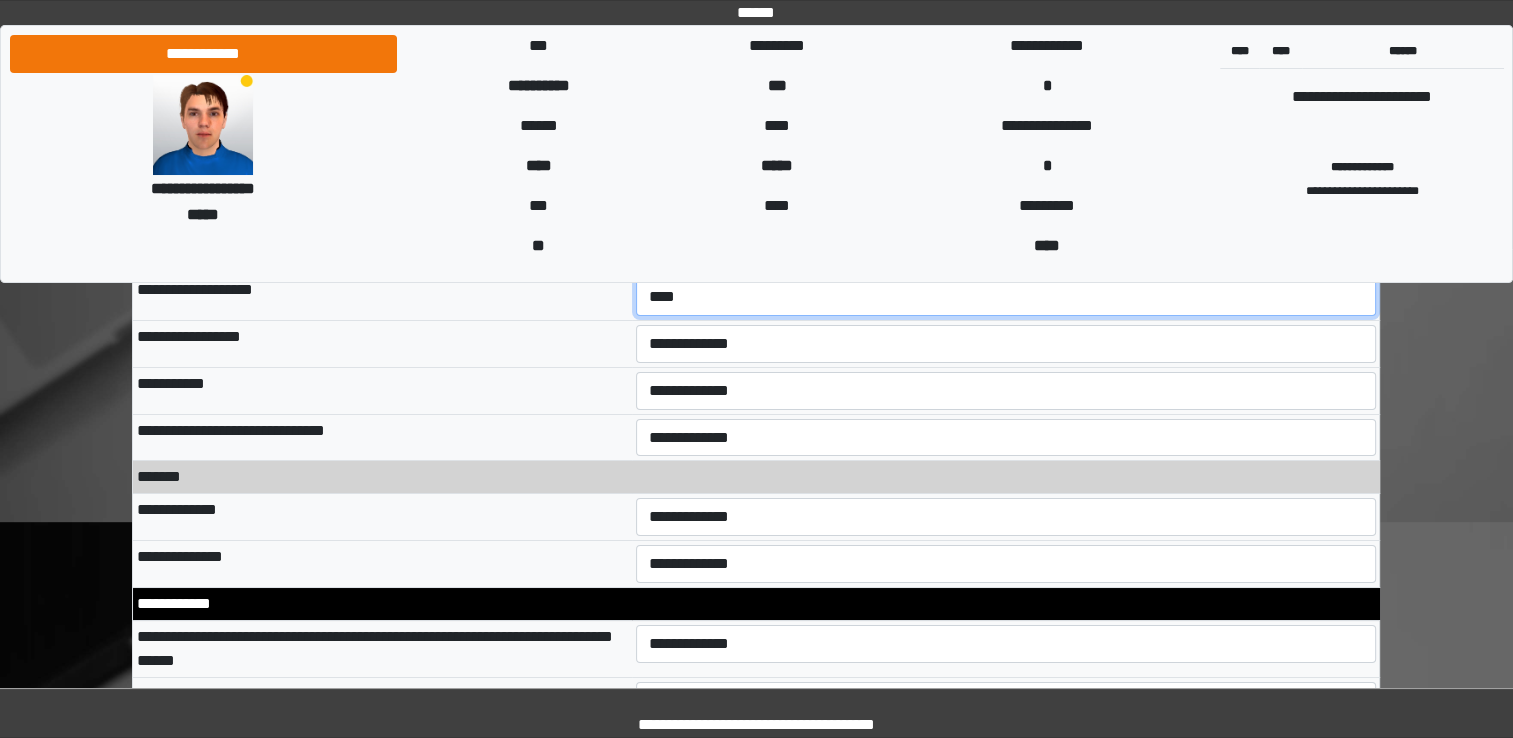 click on "**********" at bounding box center [1006, 297] 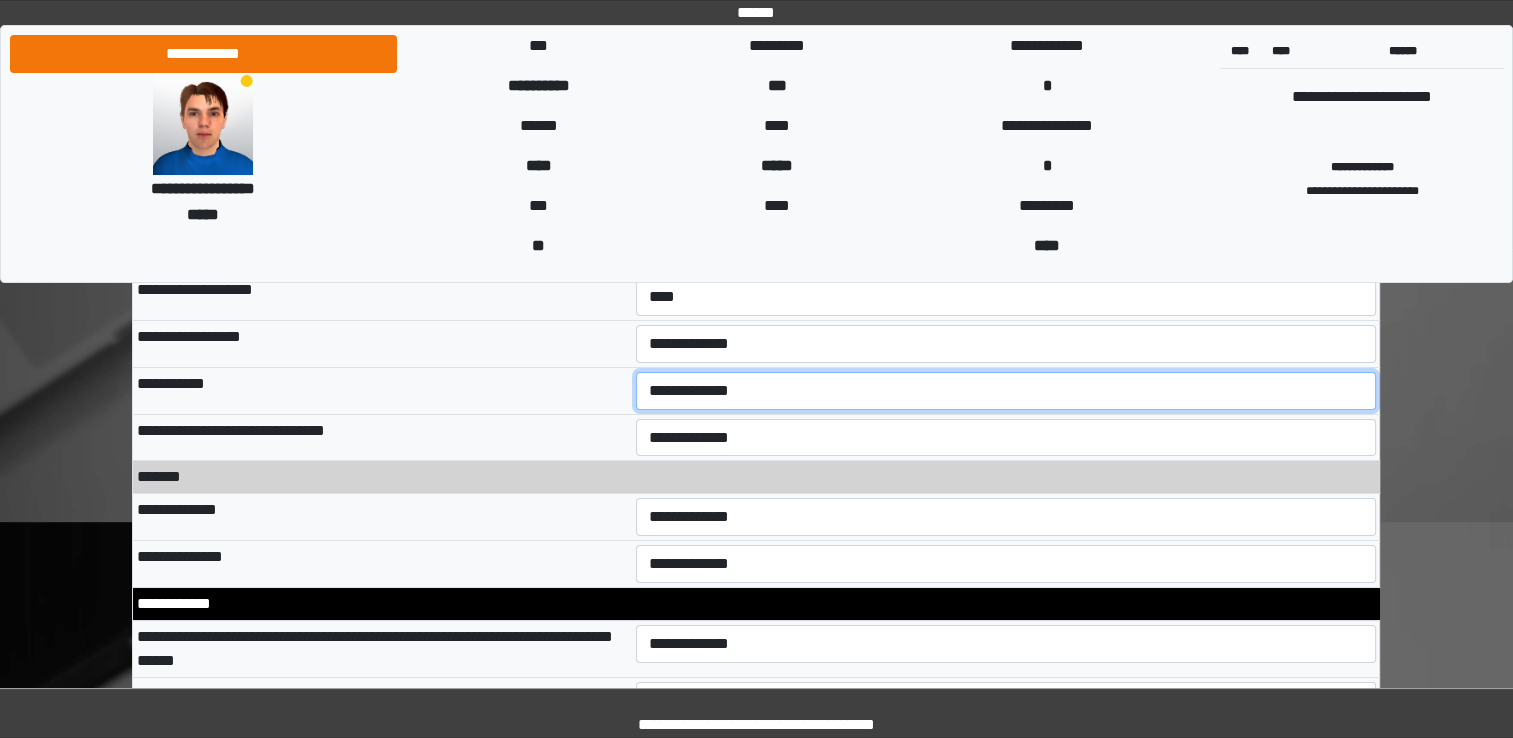 click on "**********" at bounding box center (1006, 391) 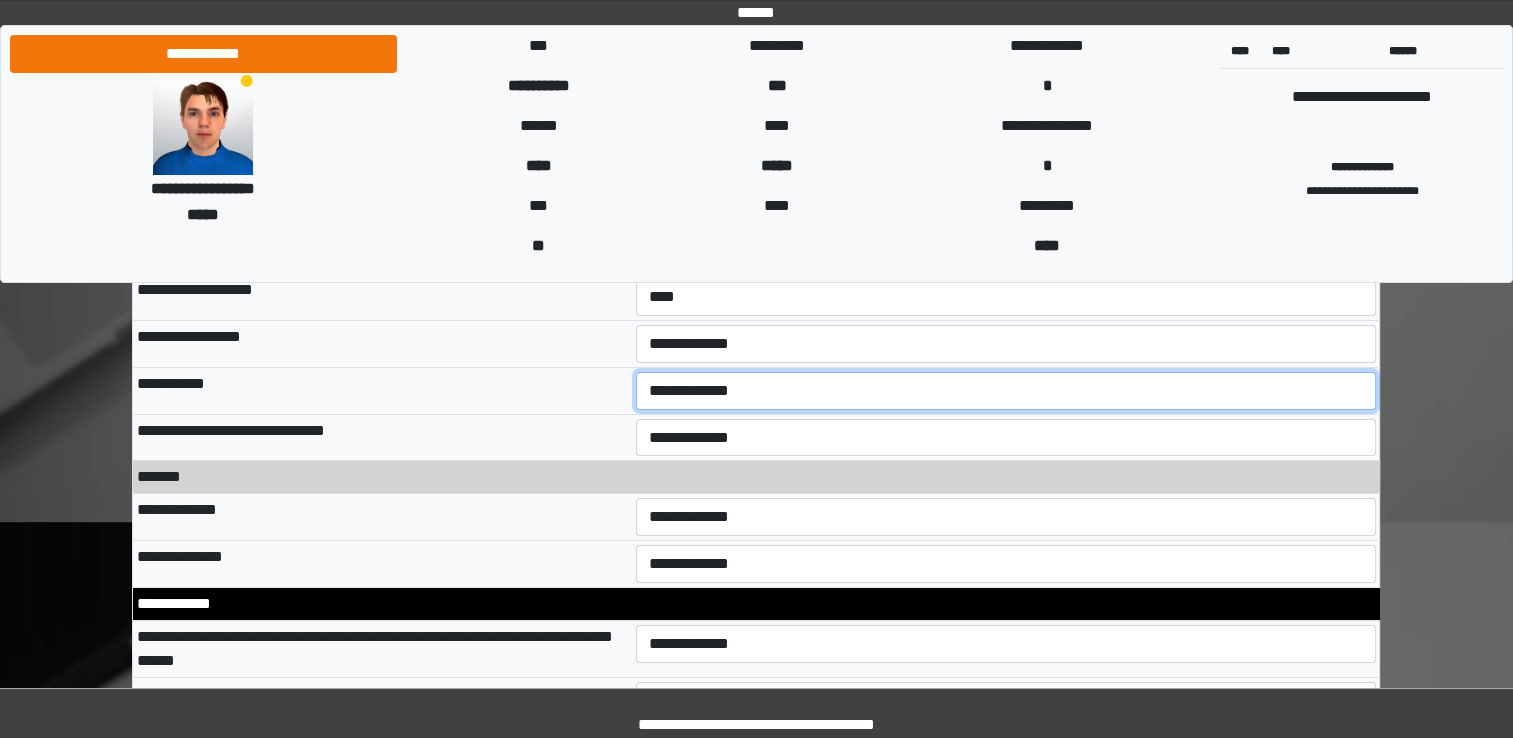 select on "**" 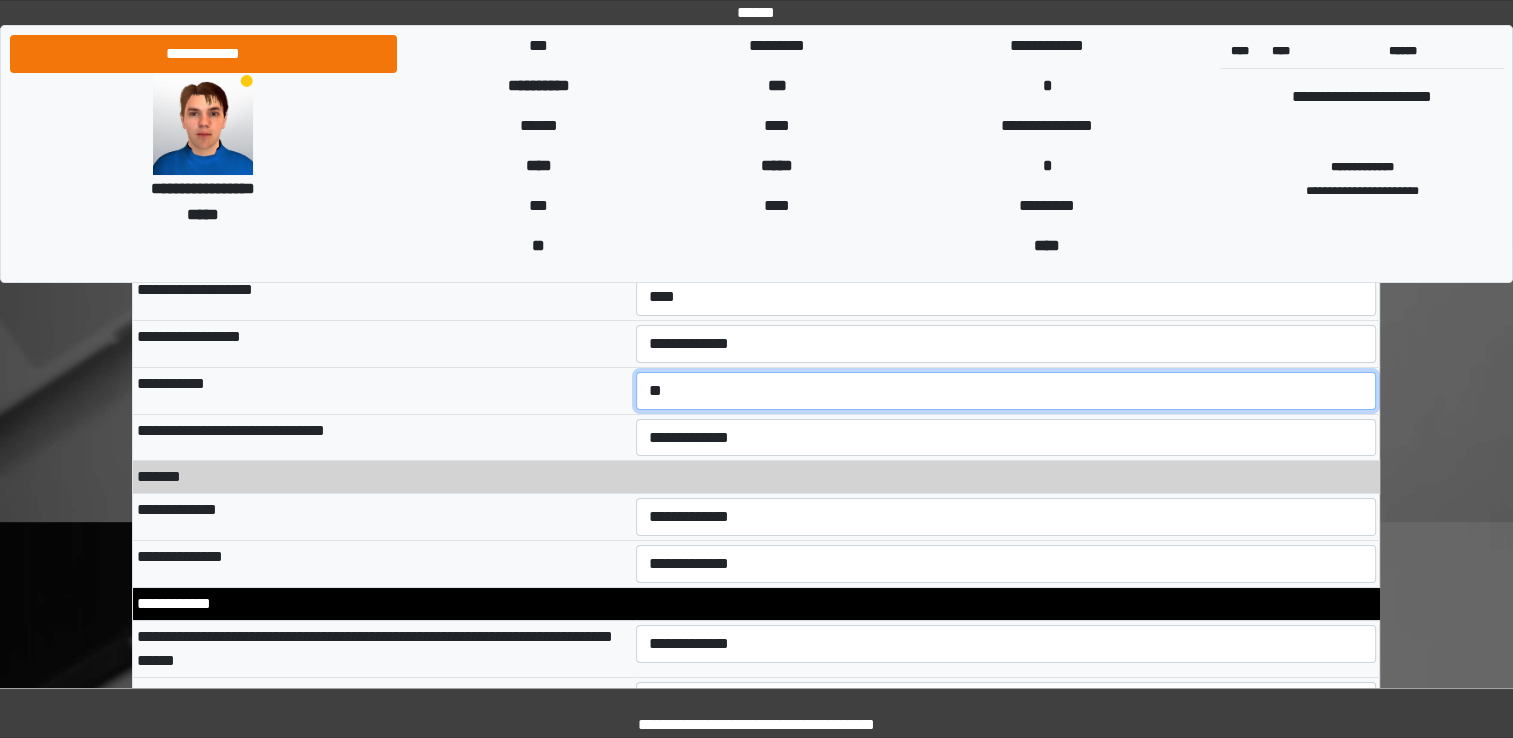click on "**********" at bounding box center (1006, 391) 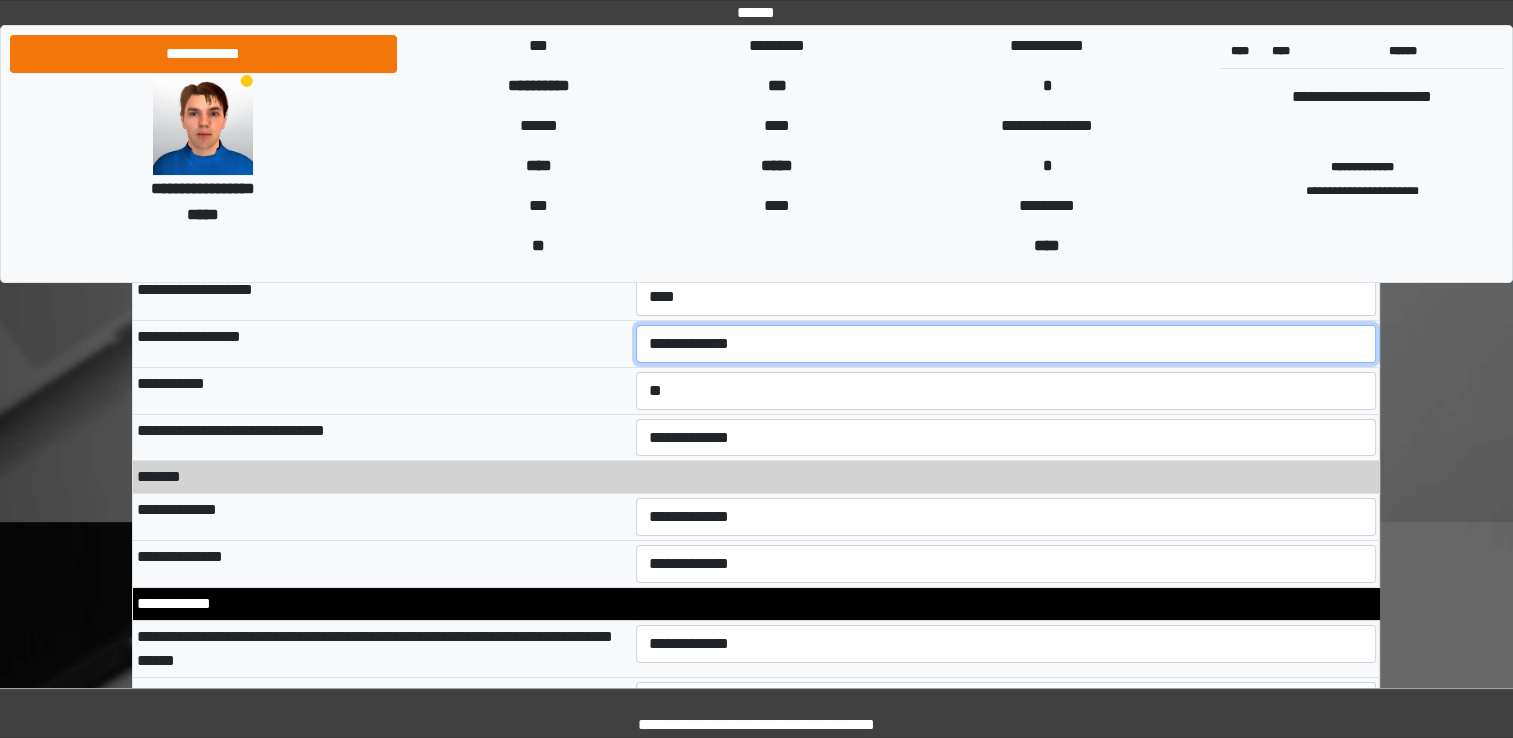 click on "**********" at bounding box center (1006, 344) 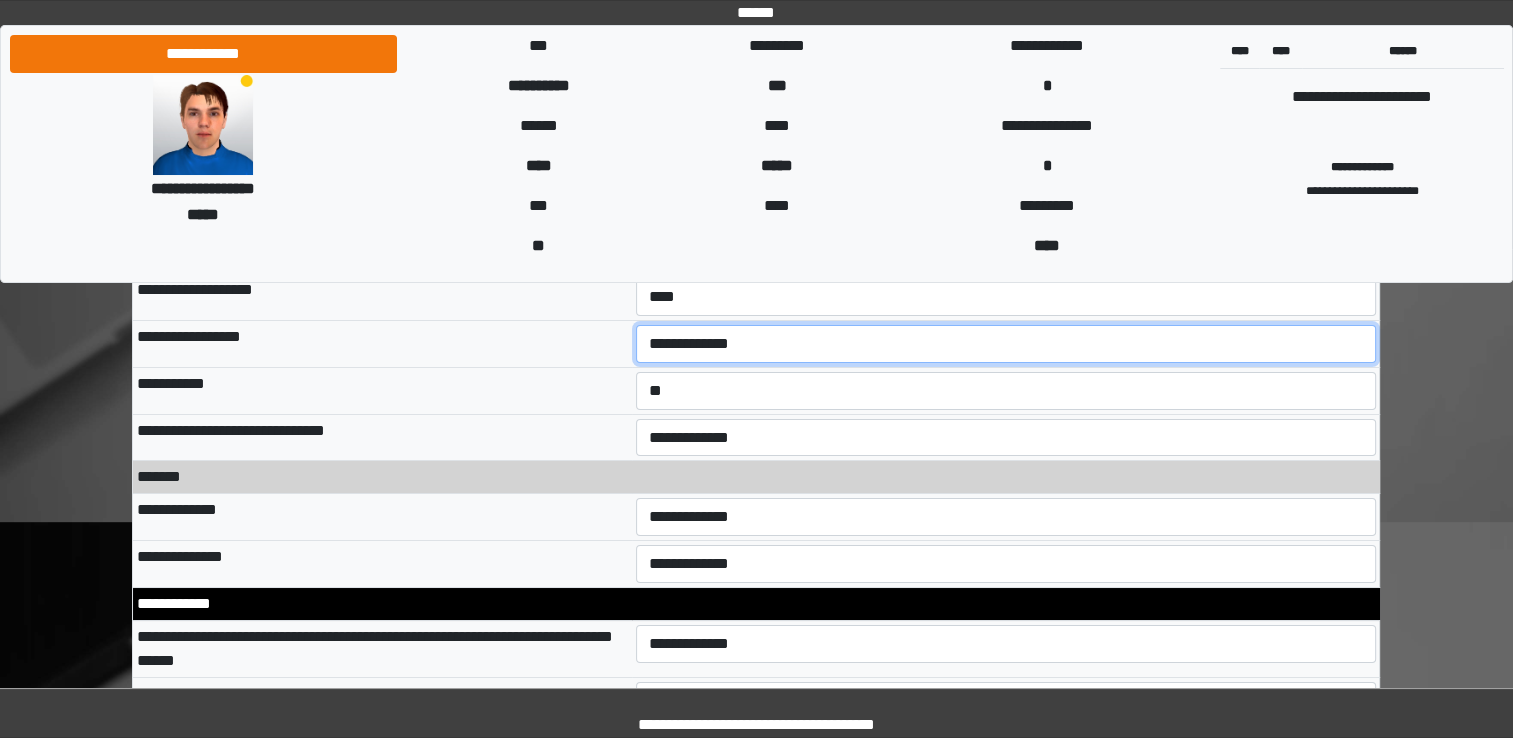 select on "**" 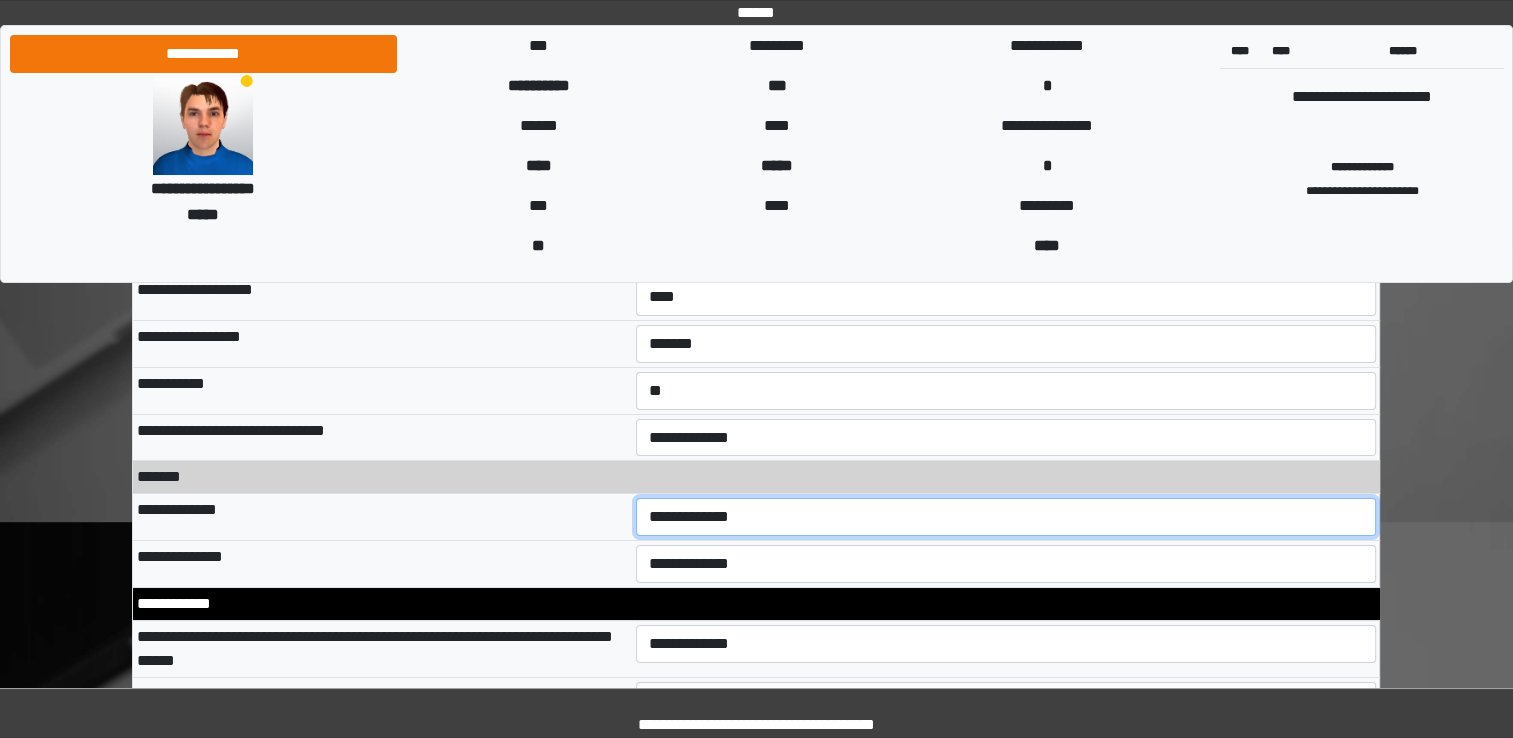 click on "**********" at bounding box center (1006, 517) 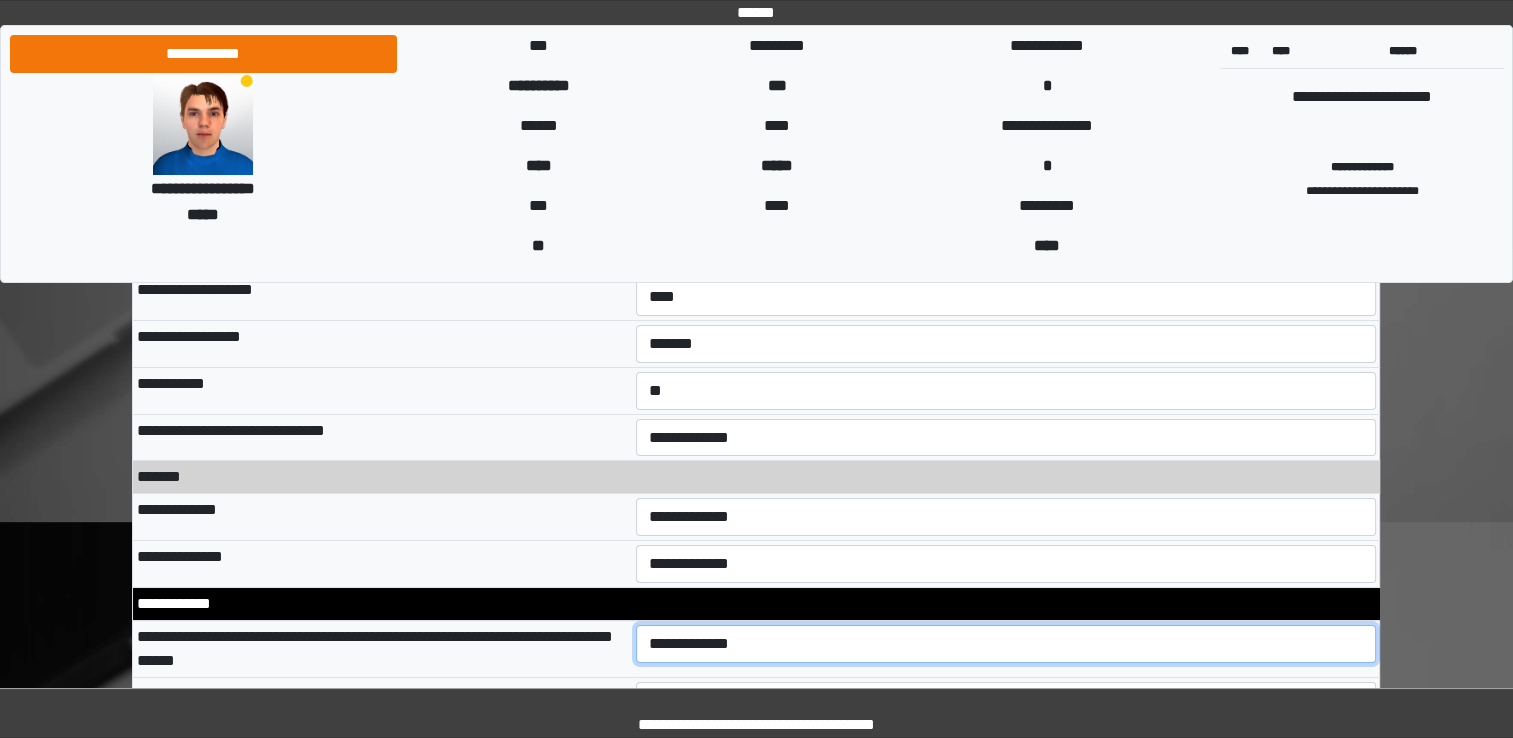 click on "**********" at bounding box center (1006, 644) 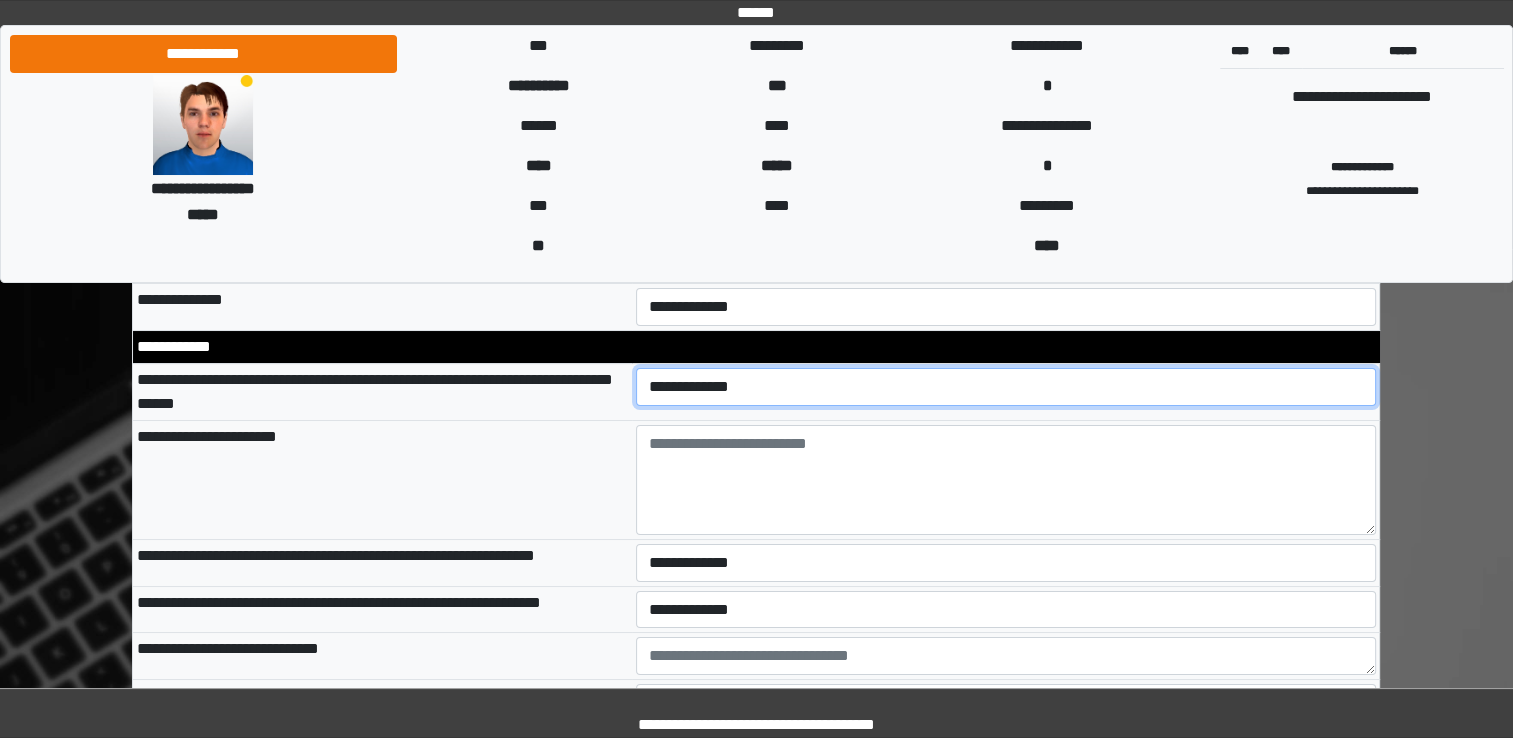 scroll, scrollTop: 7392, scrollLeft: 0, axis: vertical 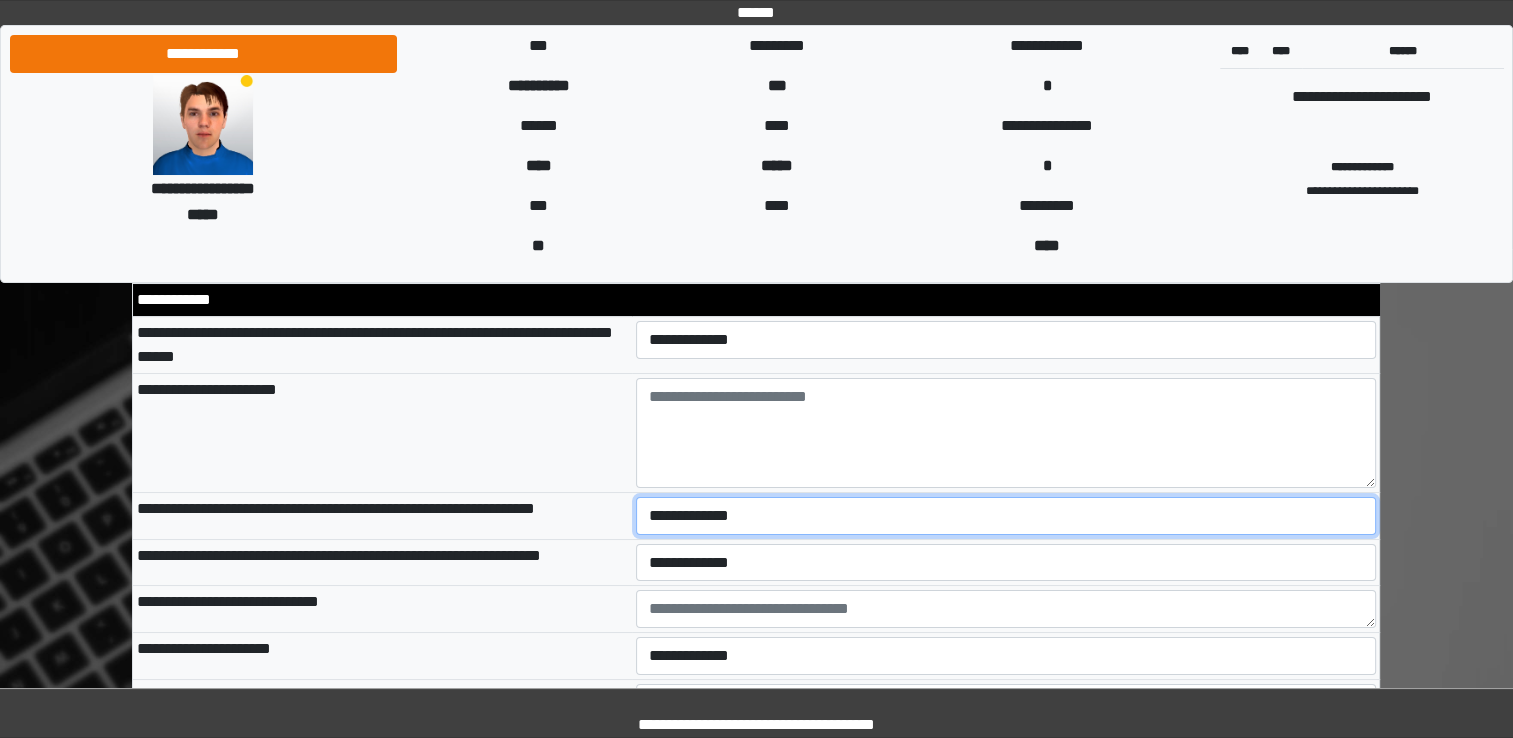 click on "**********" at bounding box center [1006, 516] 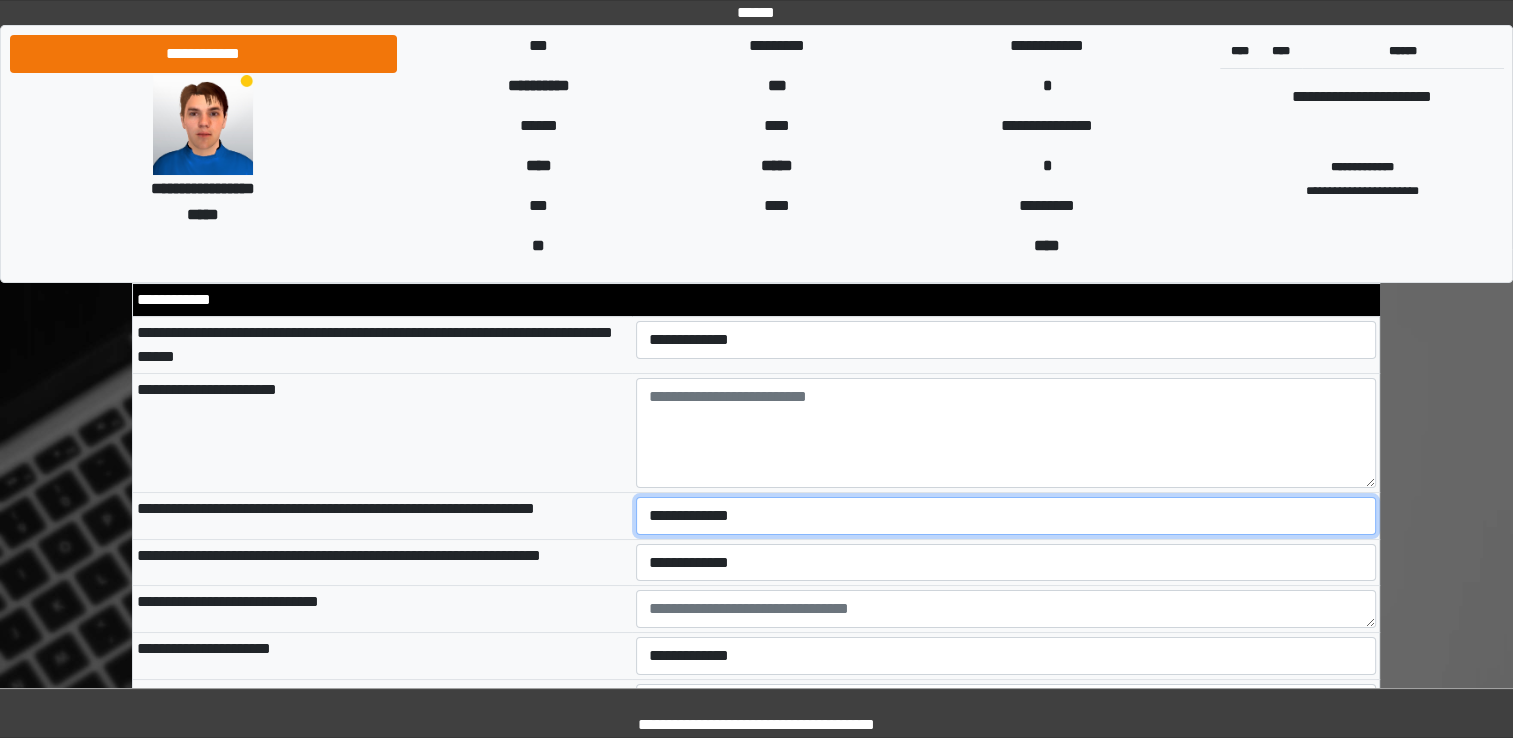 select on "*" 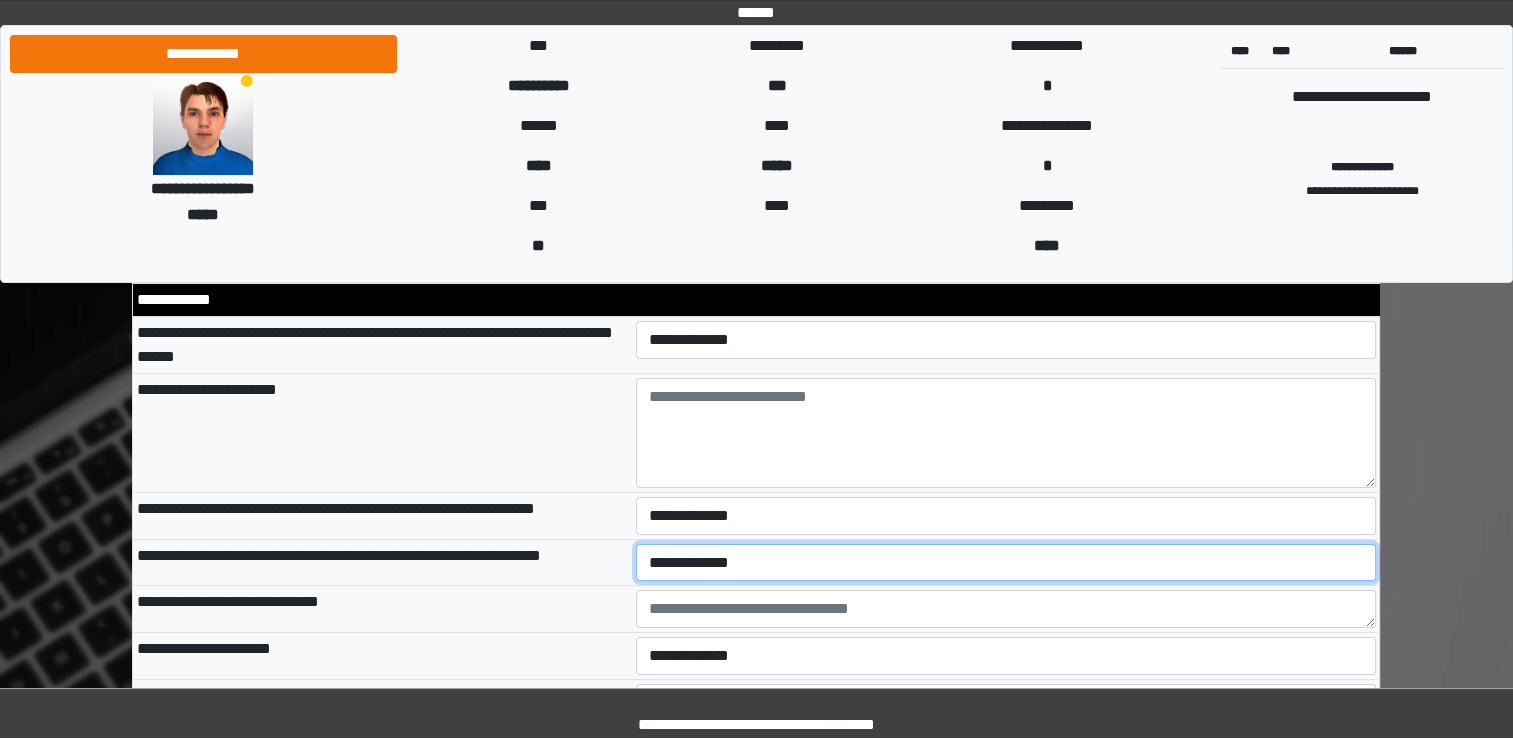 click on "**********" at bounding box center (1006, 563) 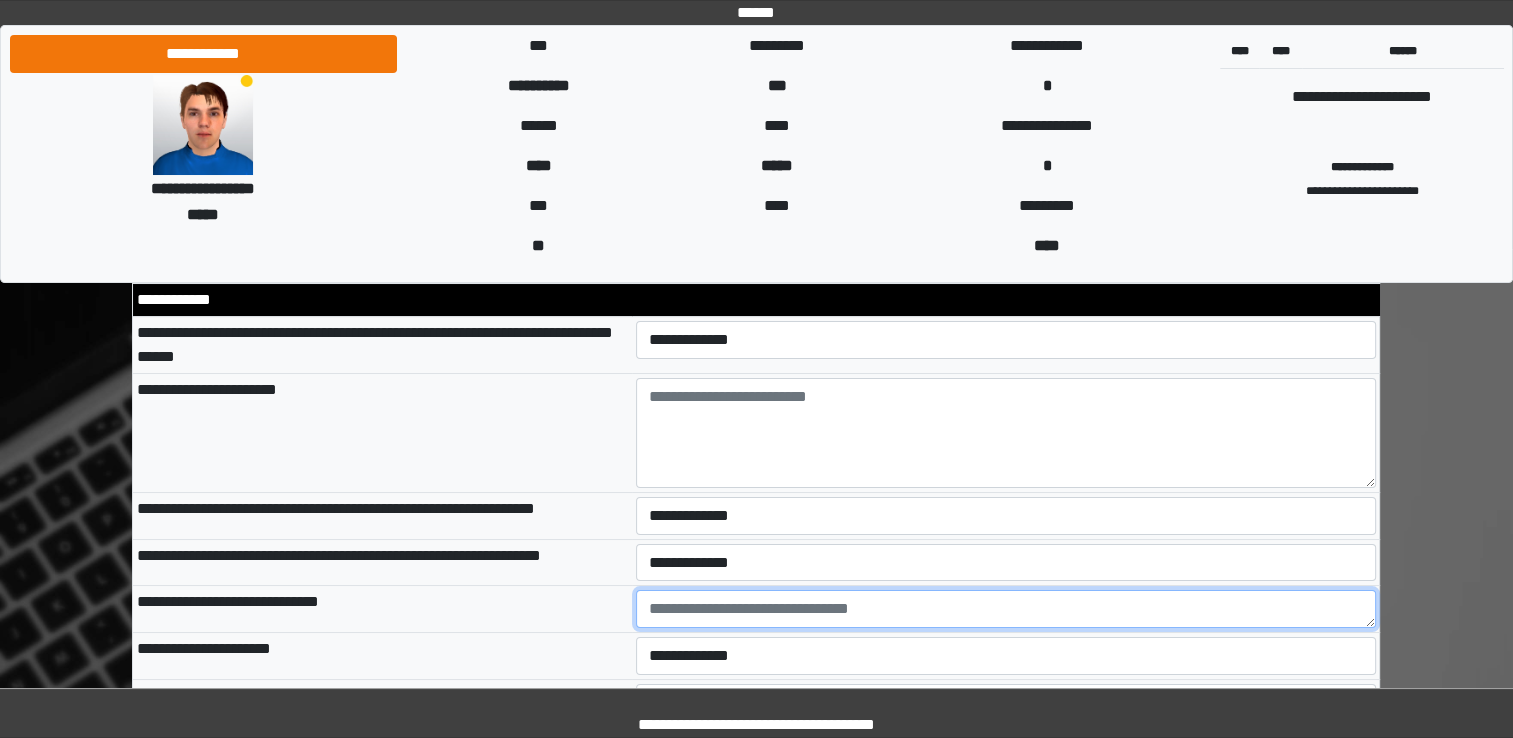 click at bounding box center [1006, 609] 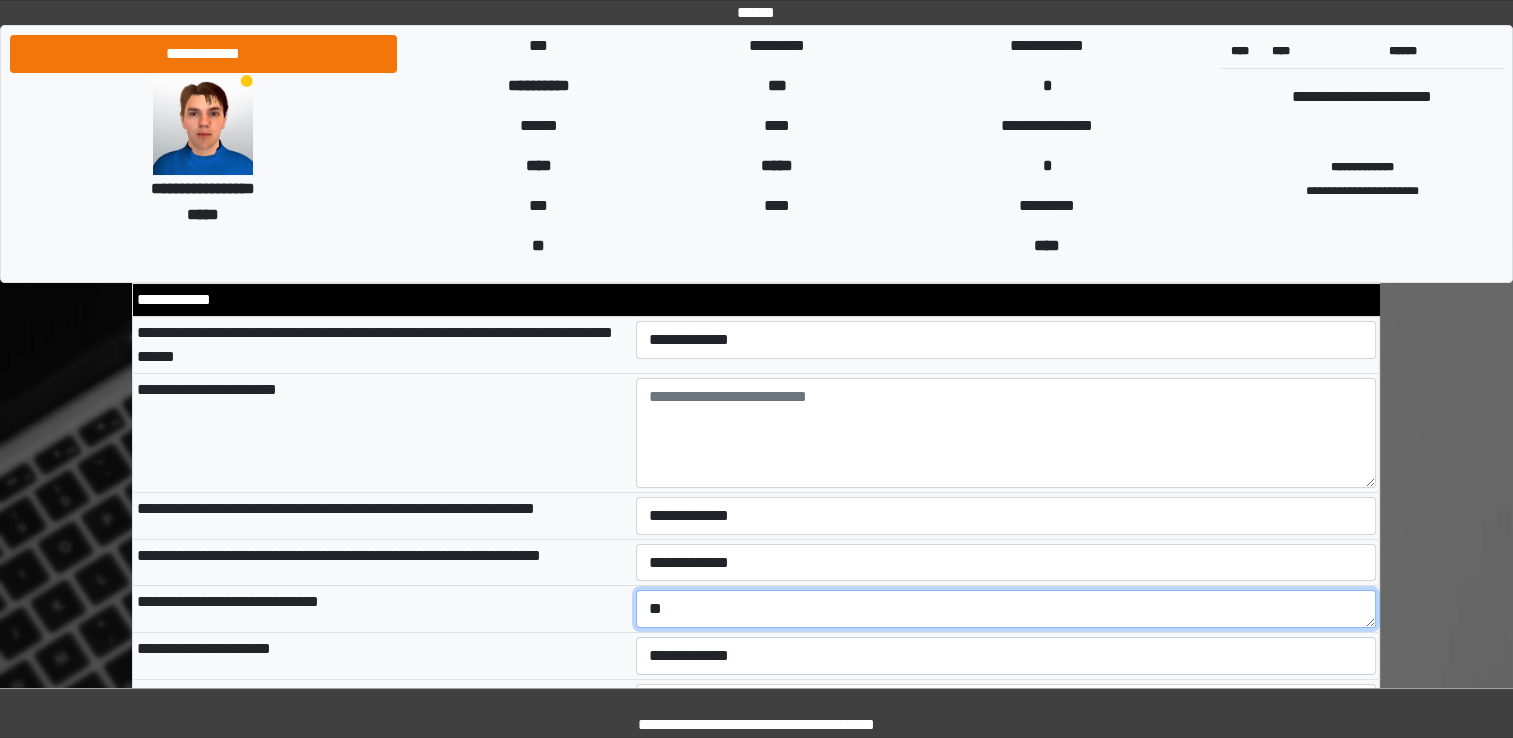 type on "**" 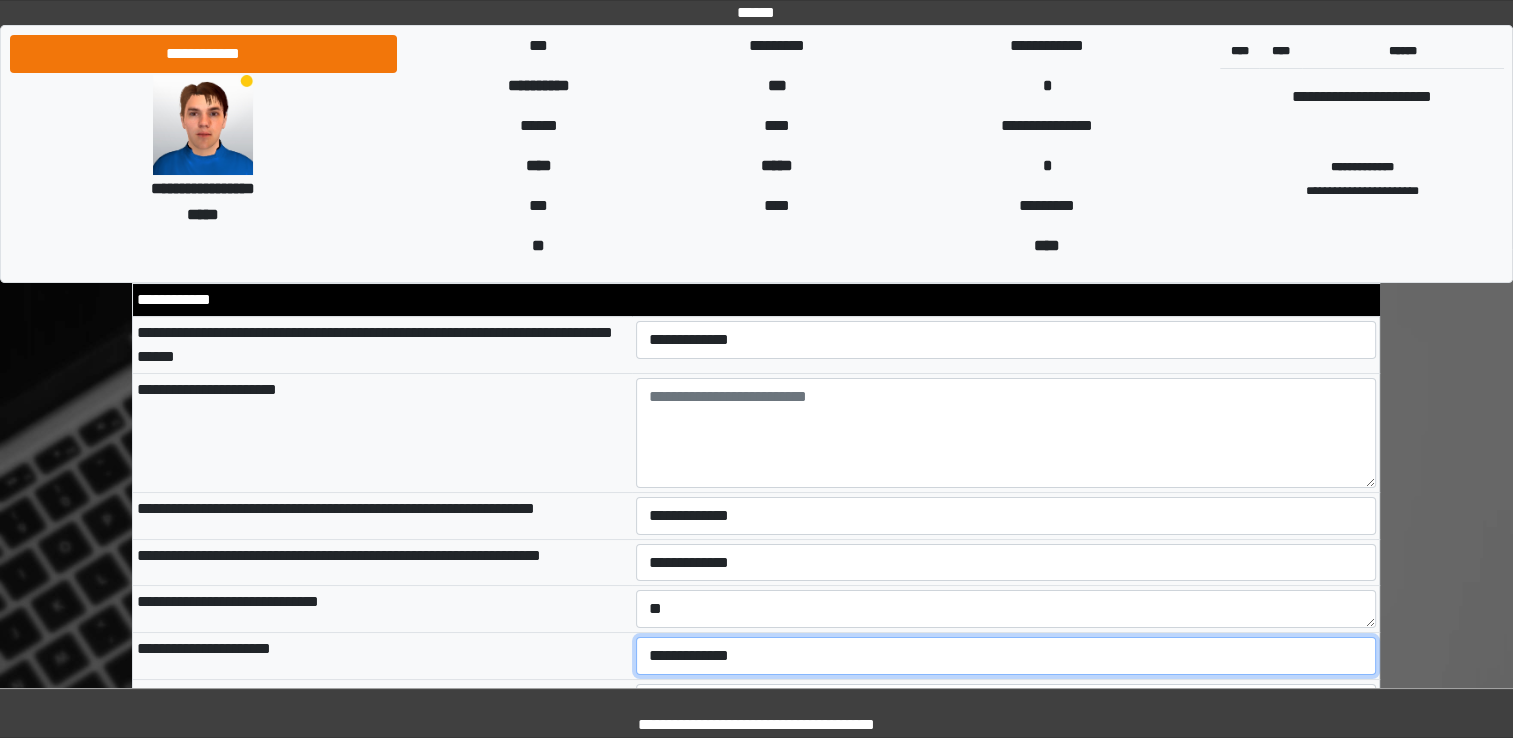 click on "**********" at bounding box center [1006, 656] 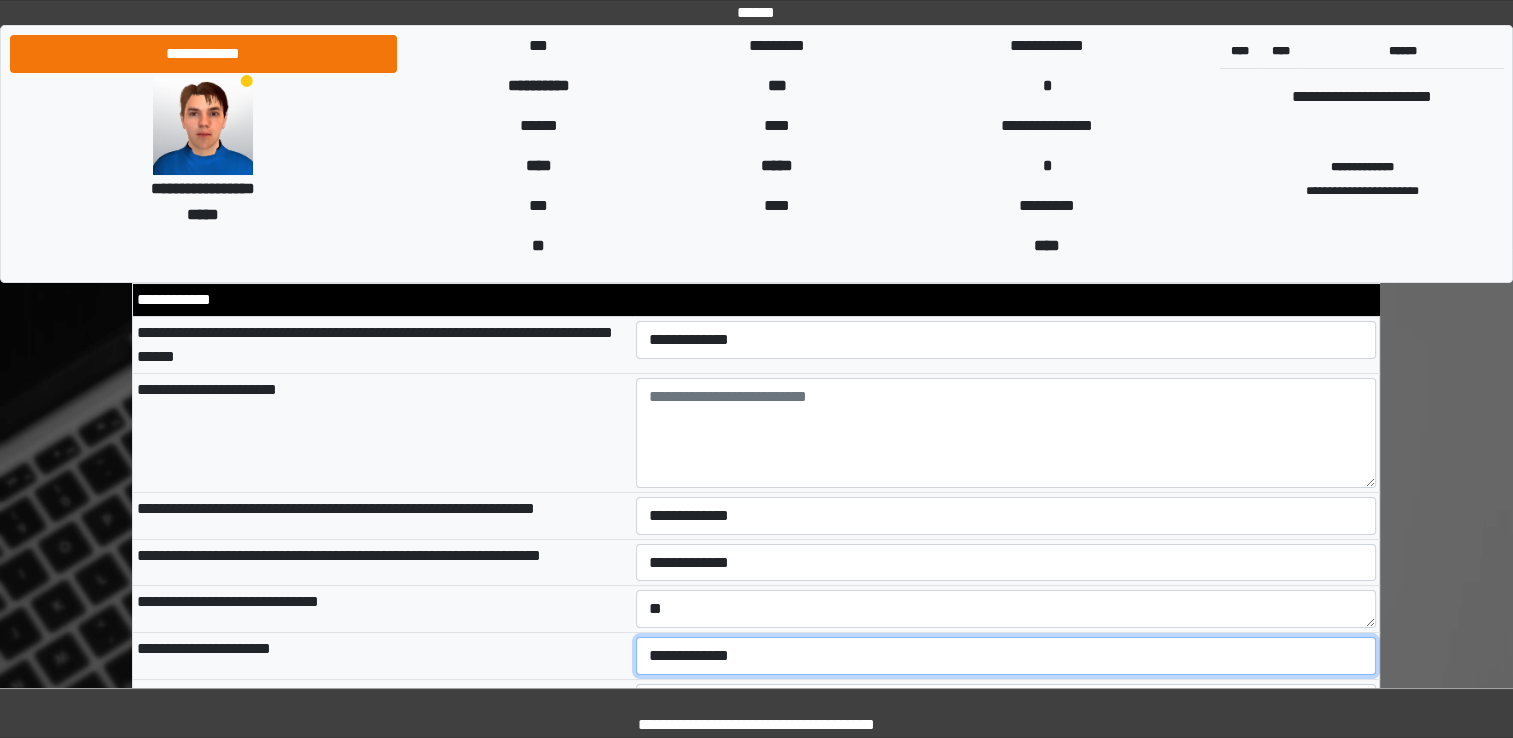 select on "*" 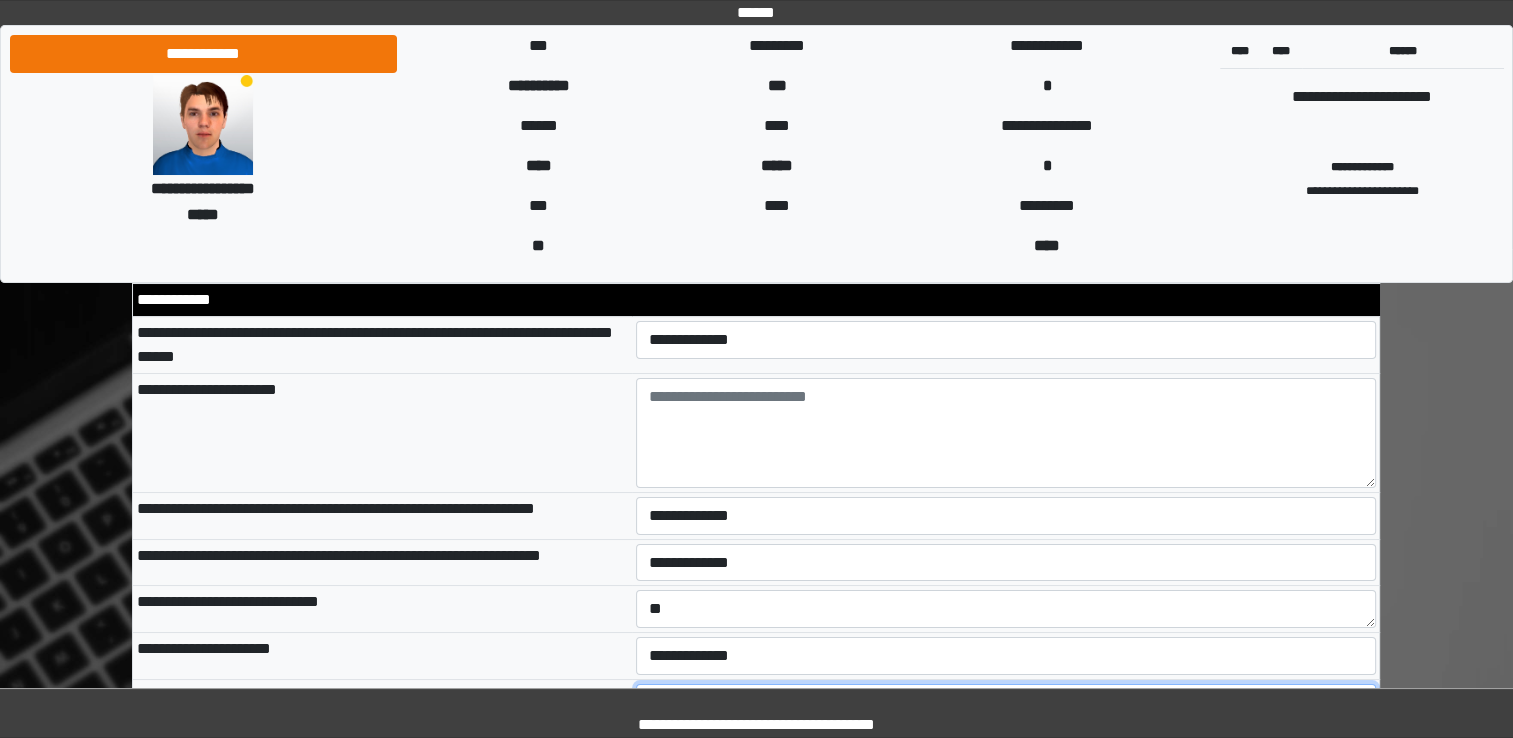 select on "*" 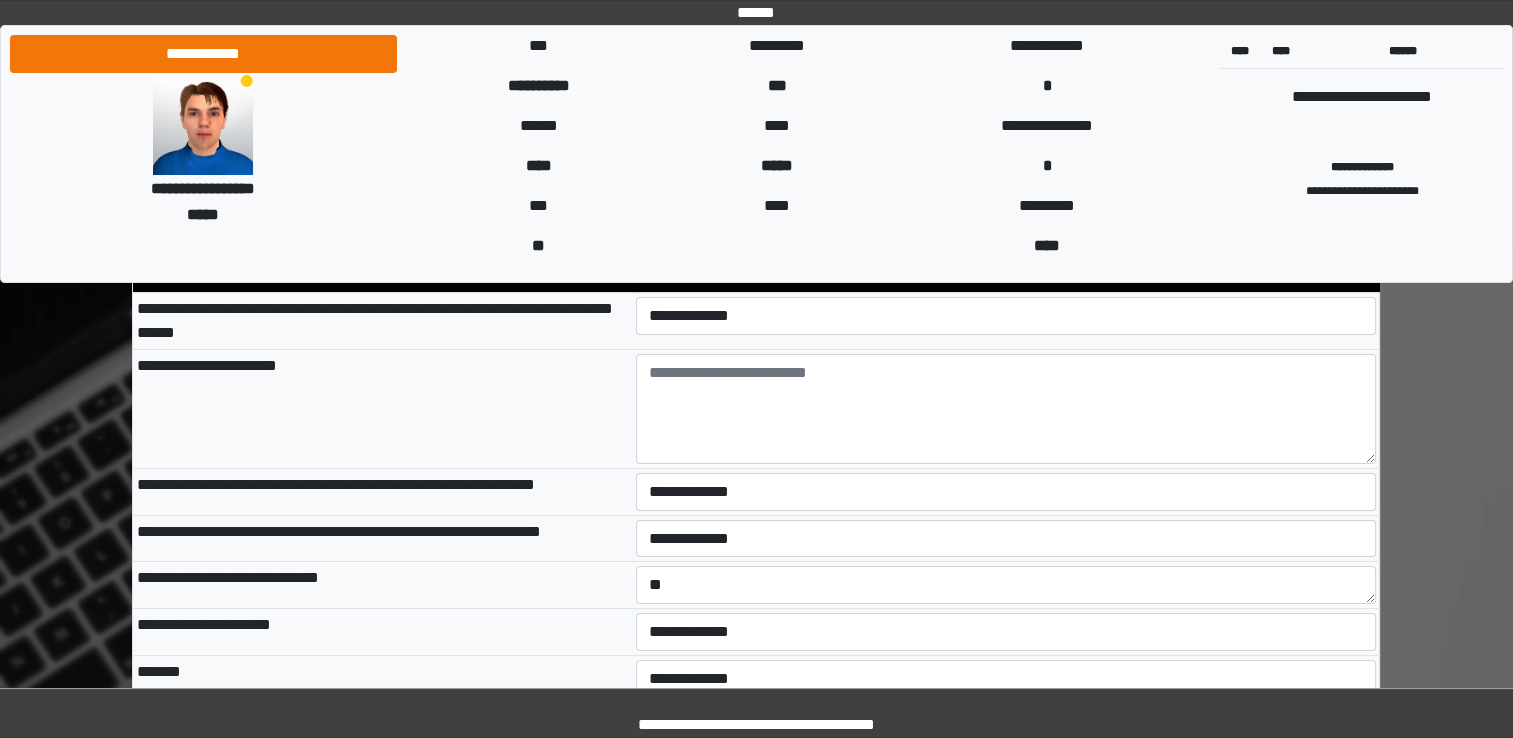 select on "*" 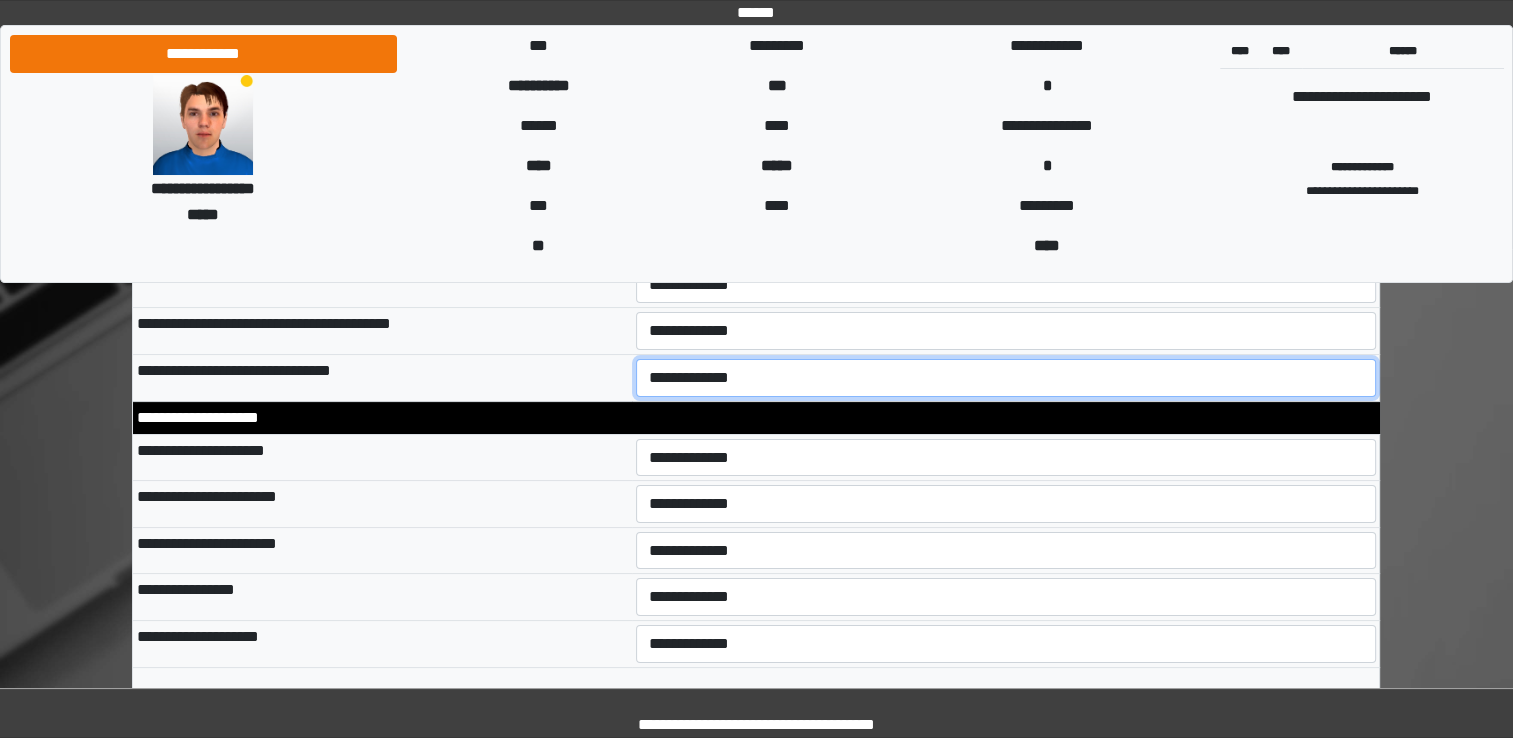 scroll, scrollTop: 7813, scrollLeft: 0, axis: vertical 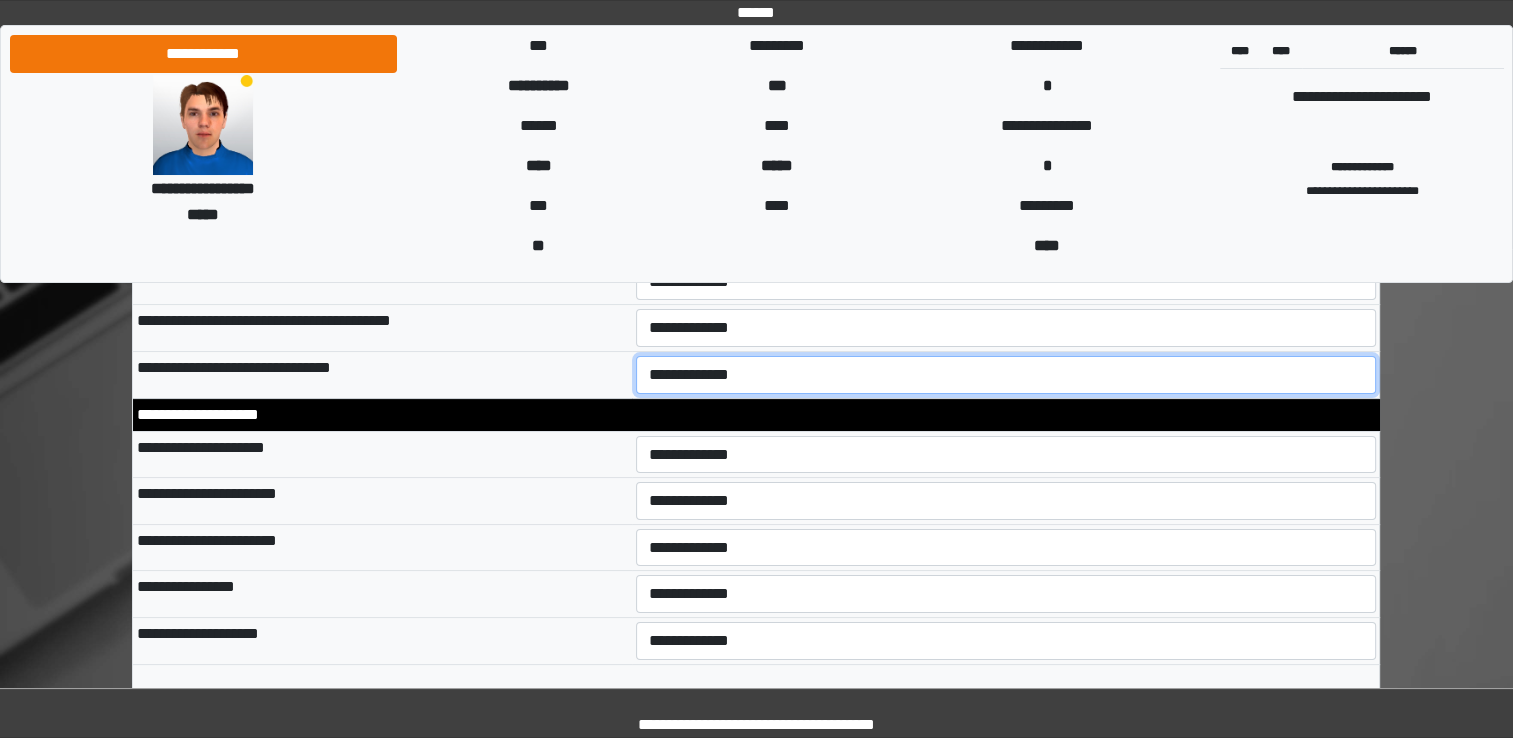 select on "*" 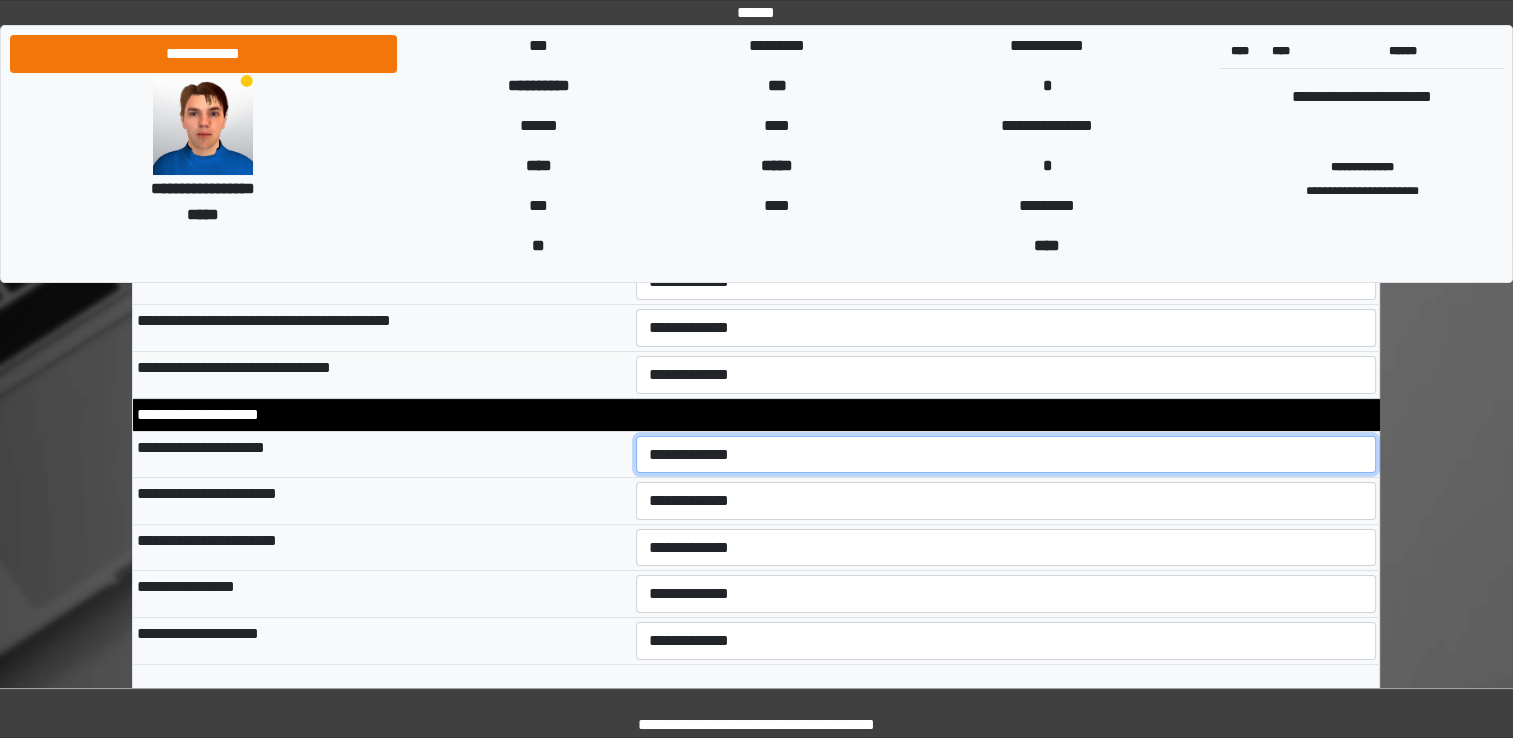 click on "**********" at bounding box center (1006, 455) 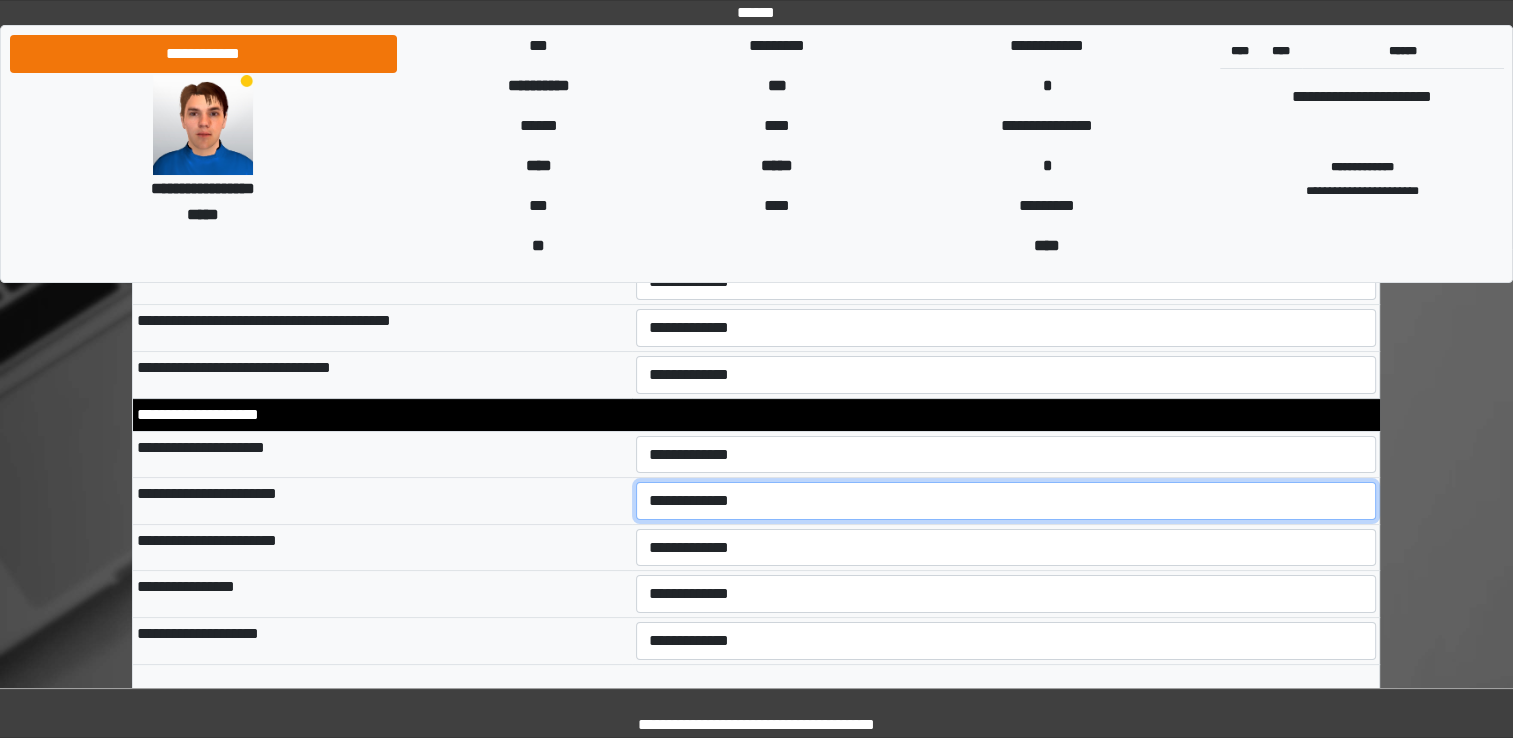 select on "*" 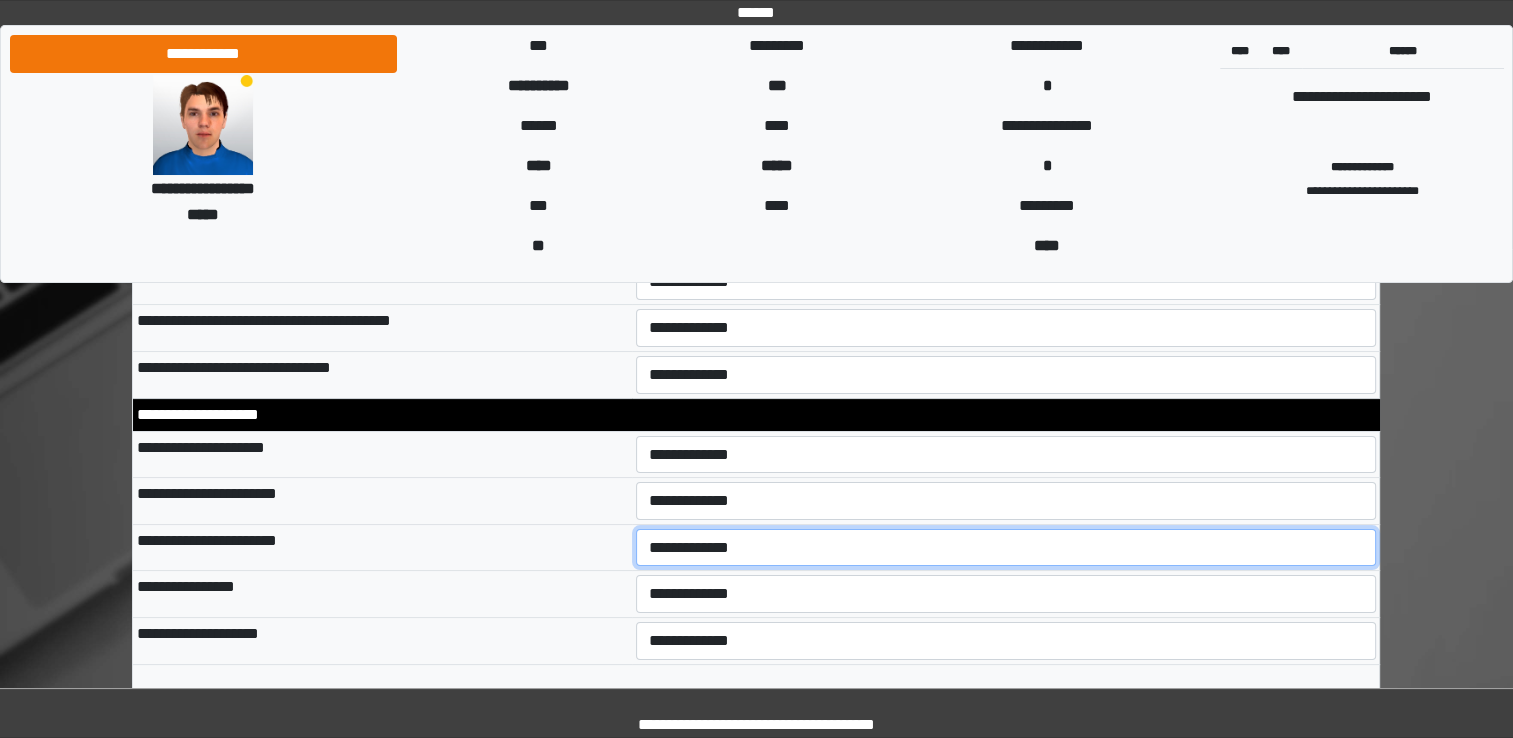 select on "*" 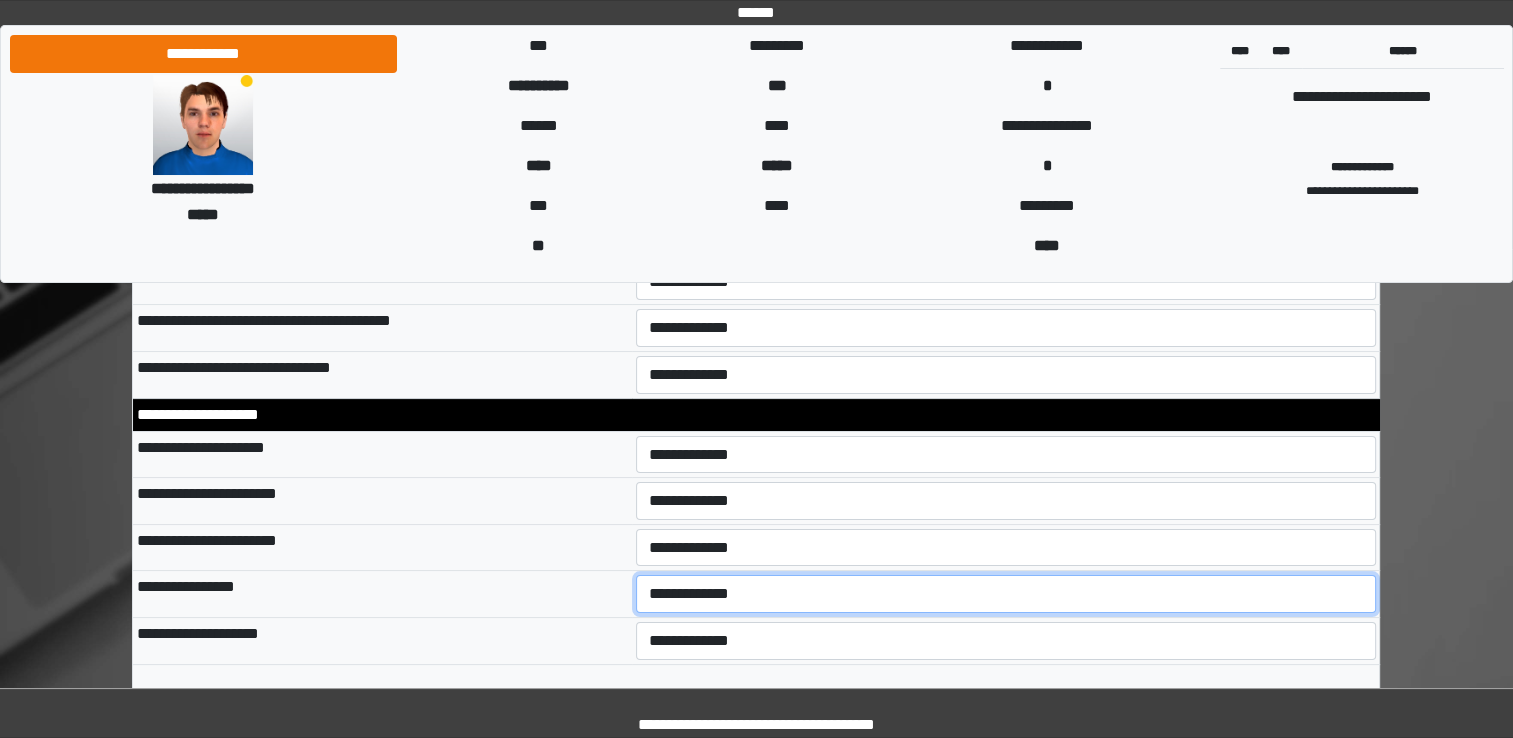select on "*" 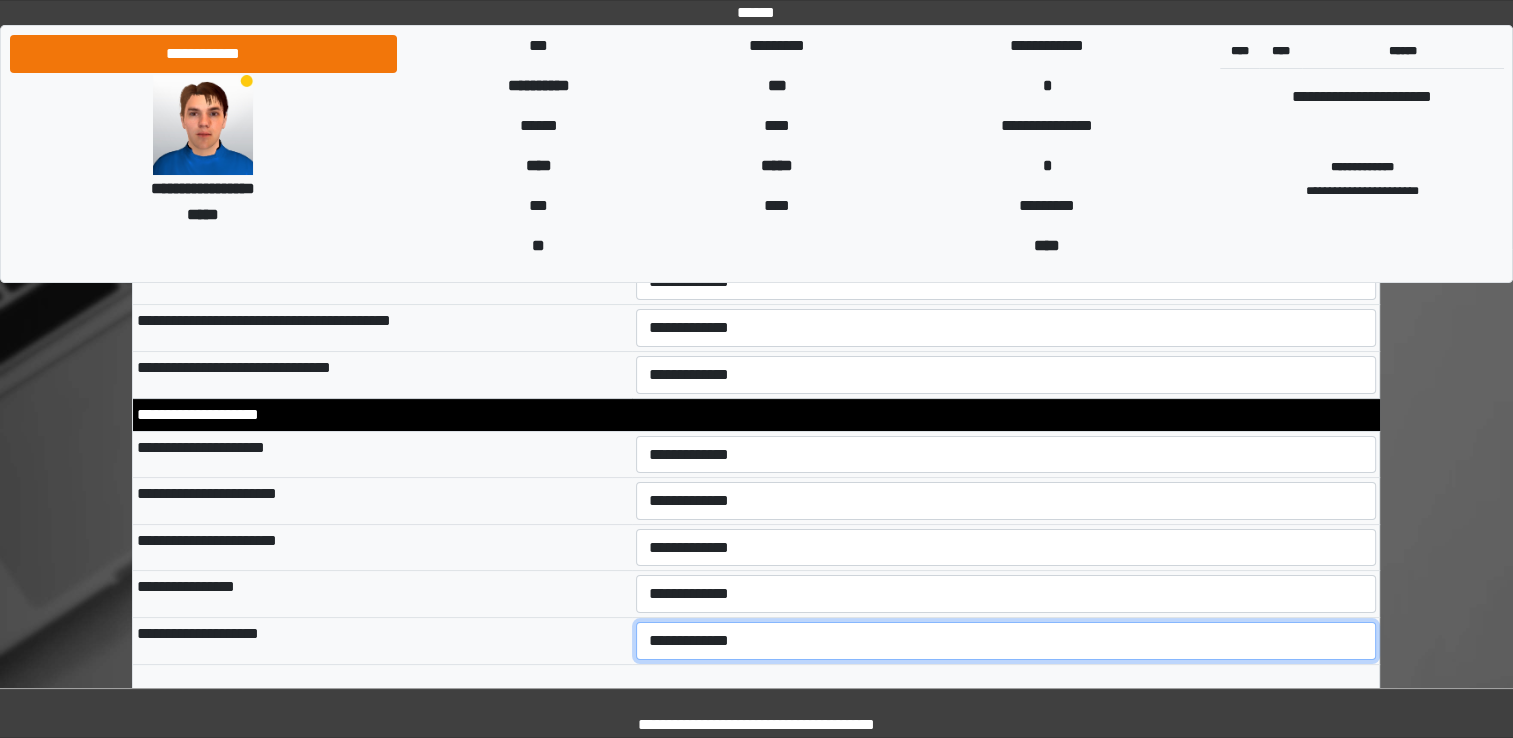 select on "*" 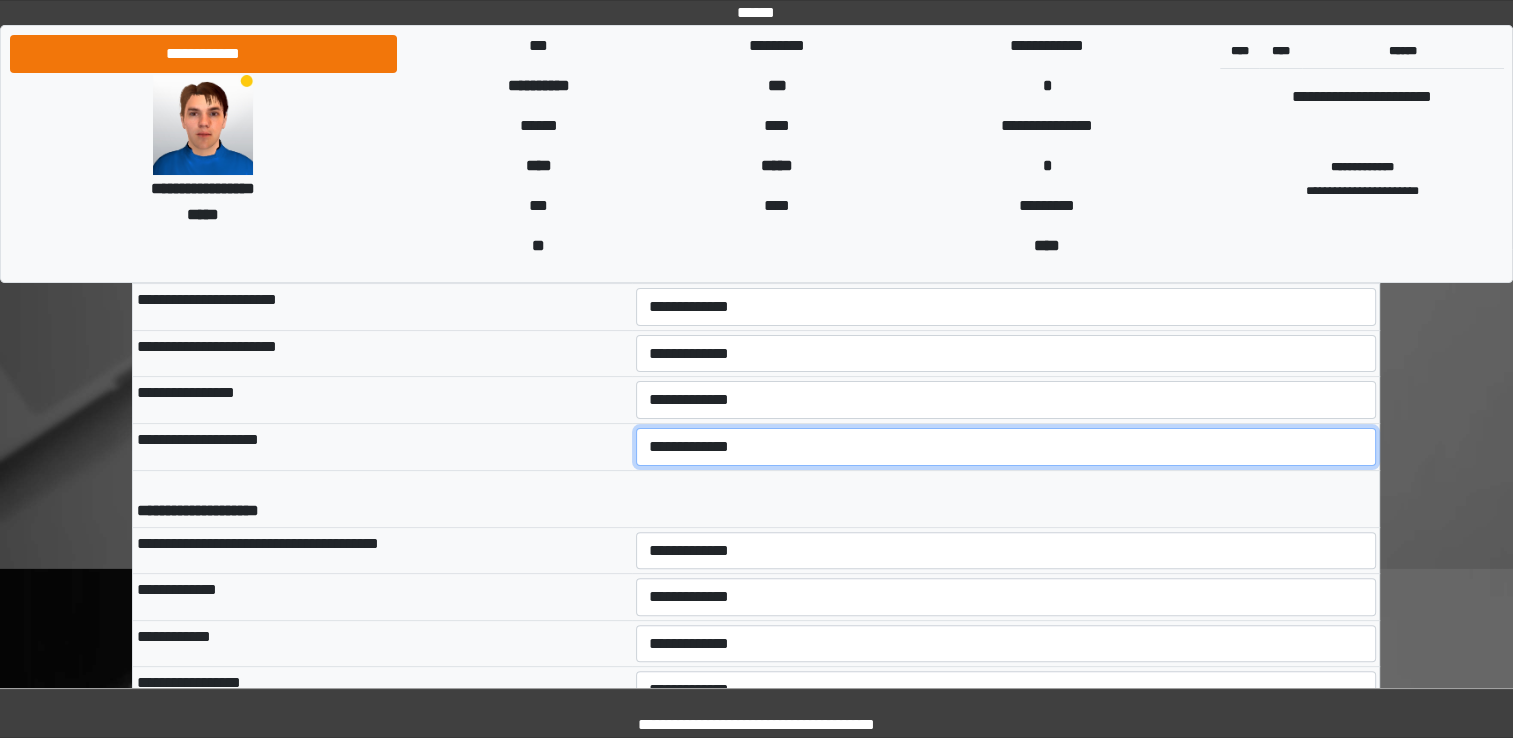 scroll, scrollTop: 8100, scrollLeft: 0, axis: vertical 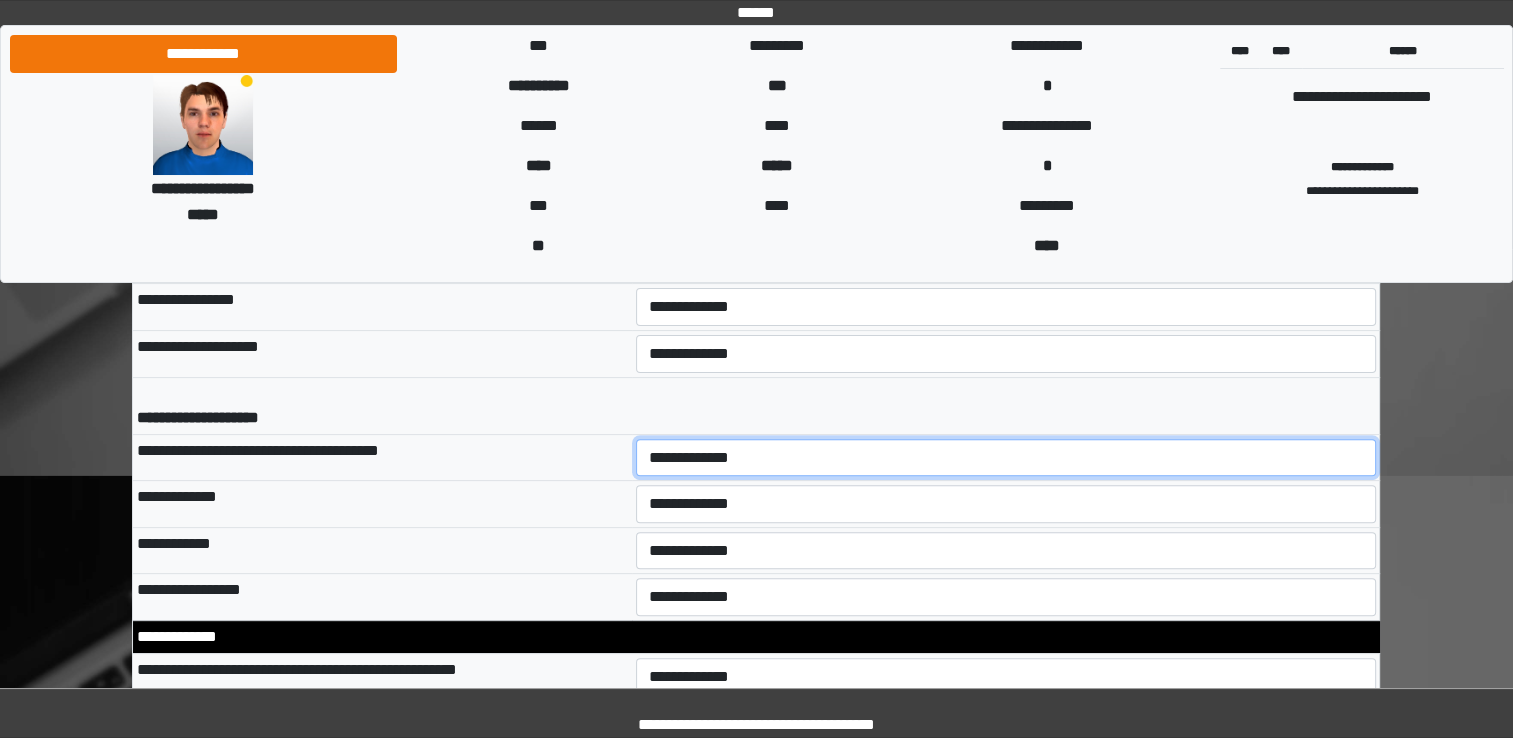 click on "**********" at bounding box center [1006, 458] 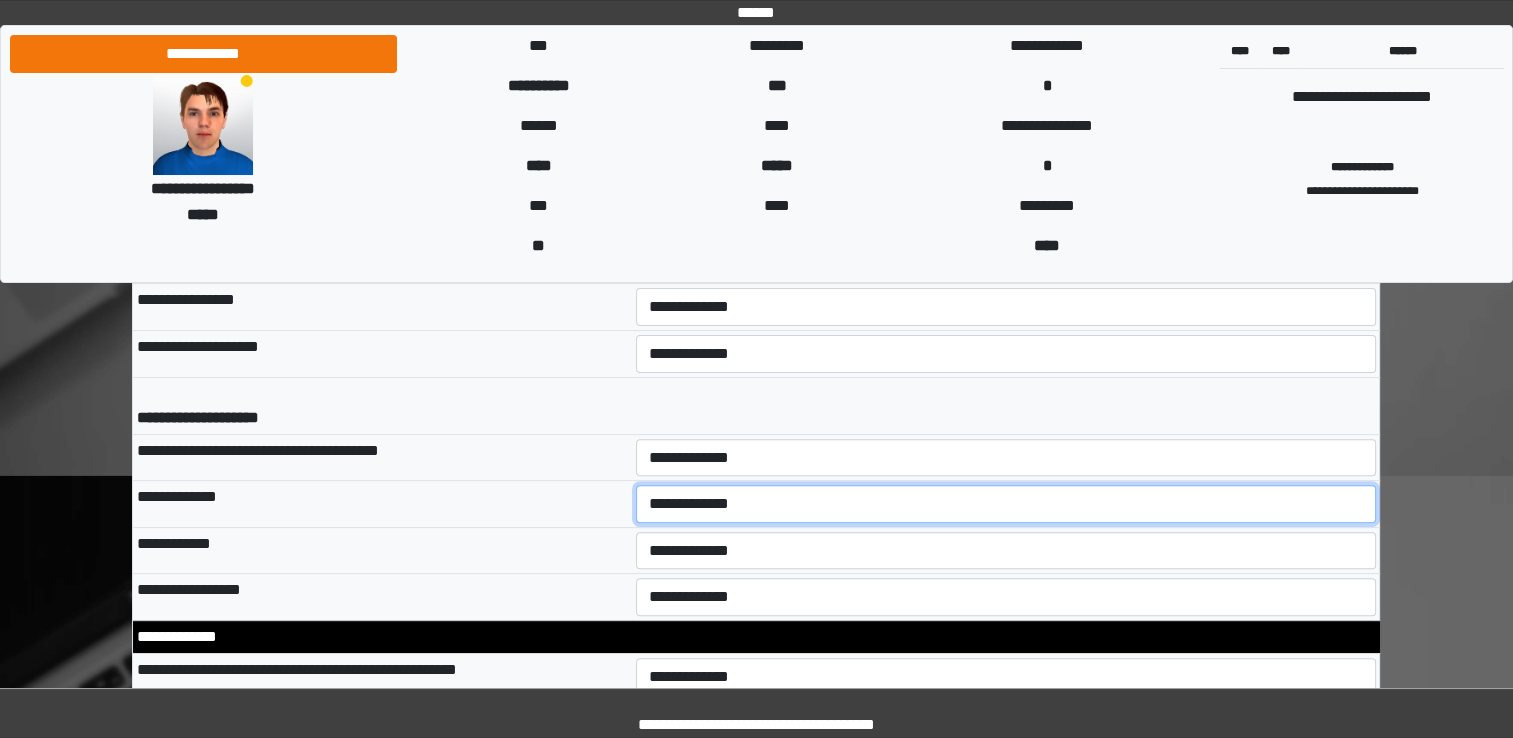 select on "*" 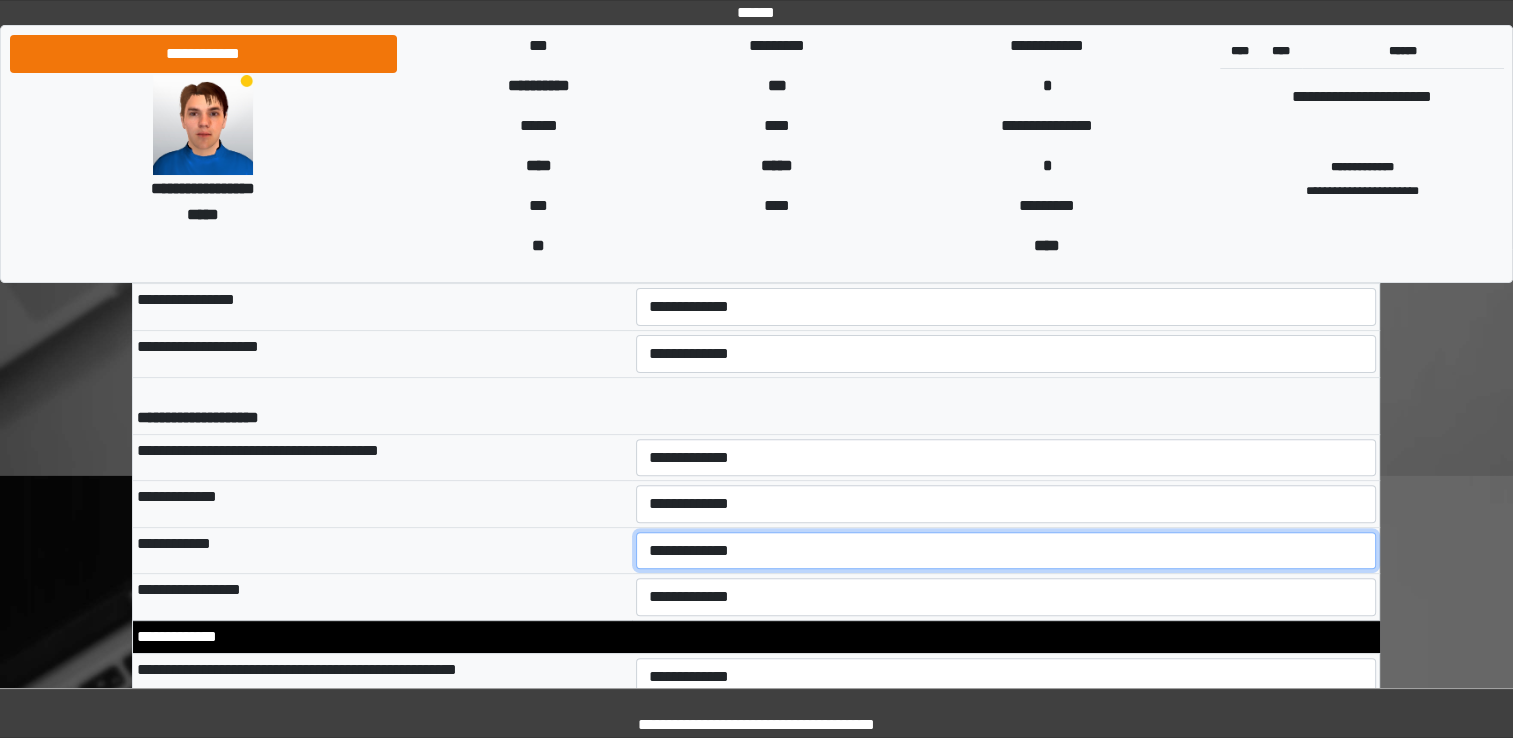 select on "*" 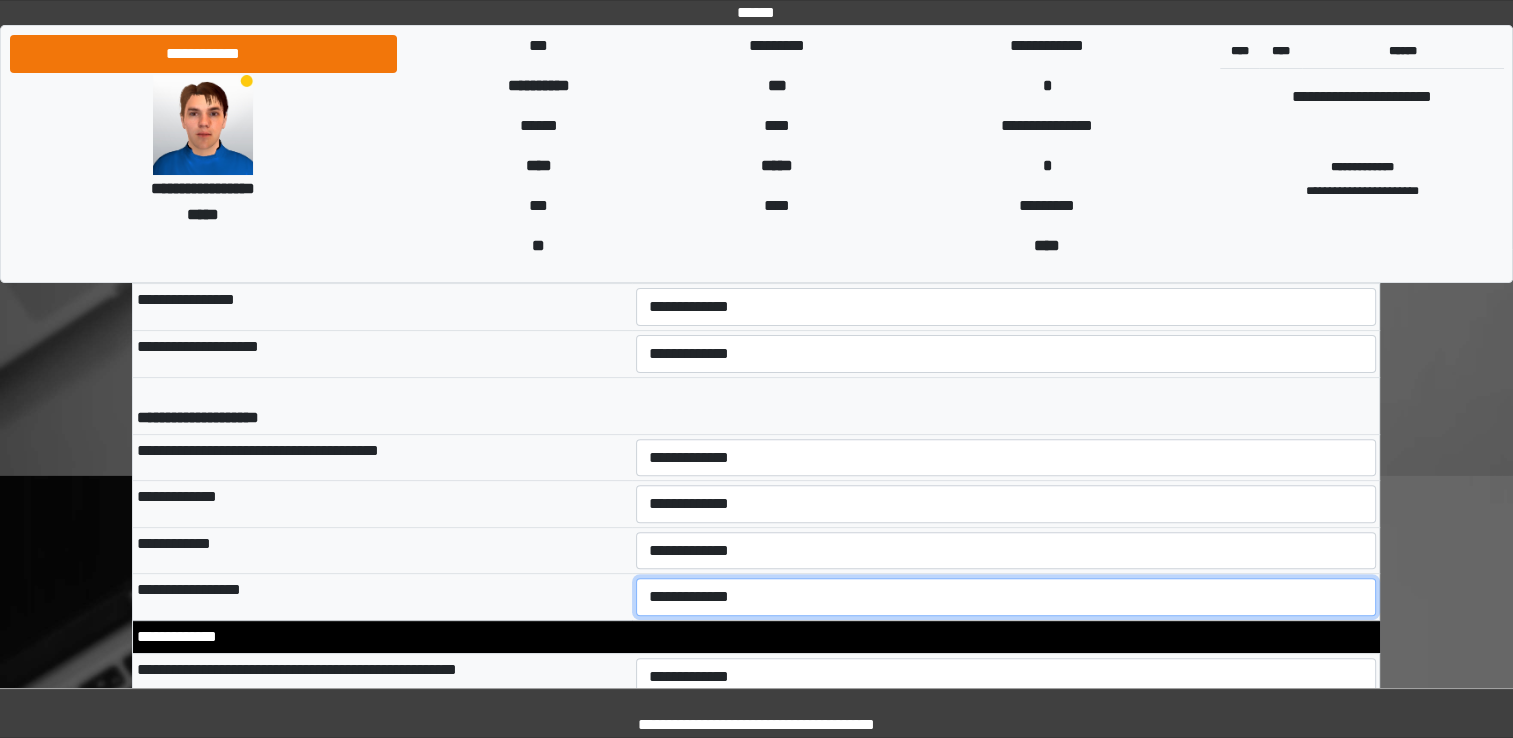 select on "*" 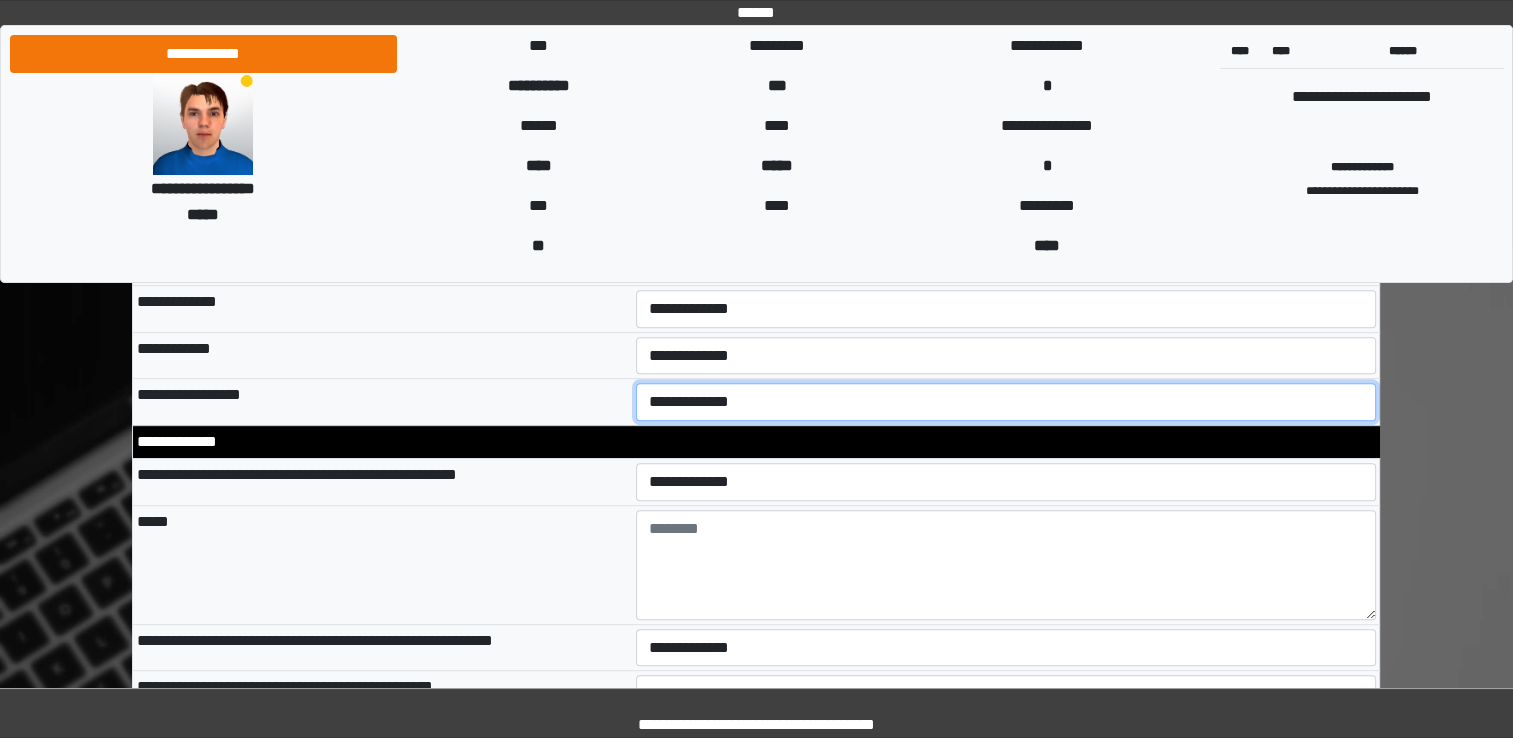 scroll, scrollTop: 8310, scrollLeft: 0, axis: vertical 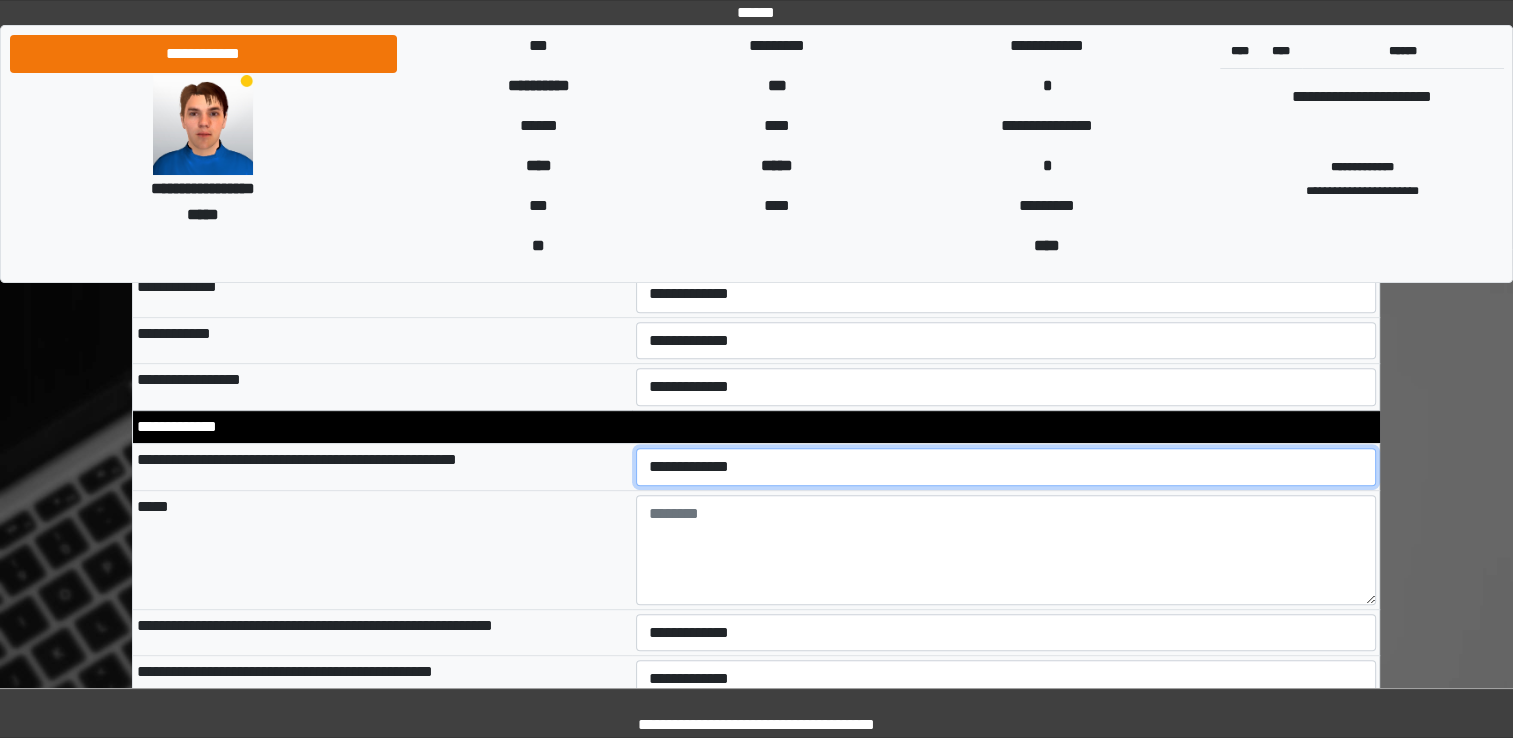 click on "**********" at bounding box center (1006, 467) 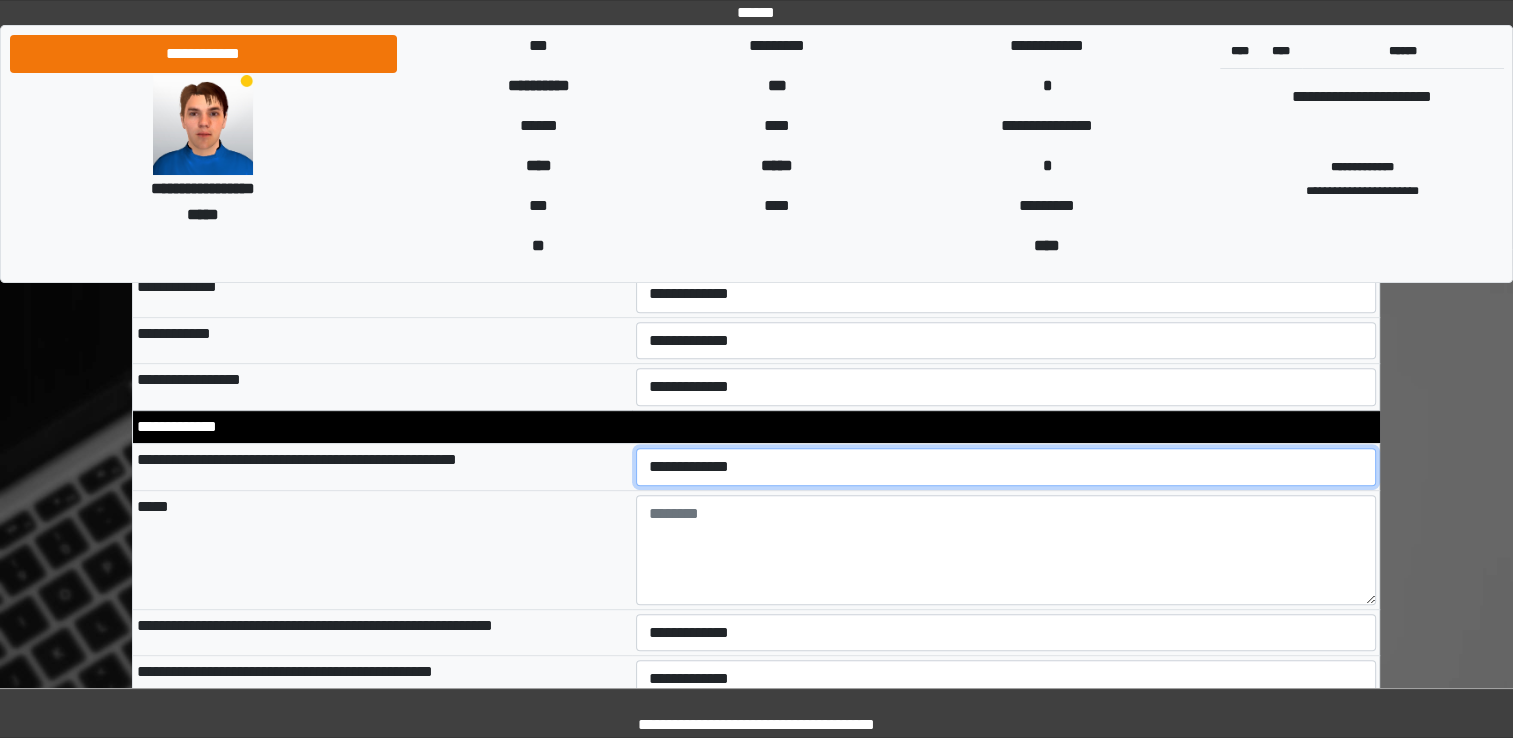 select on "*" 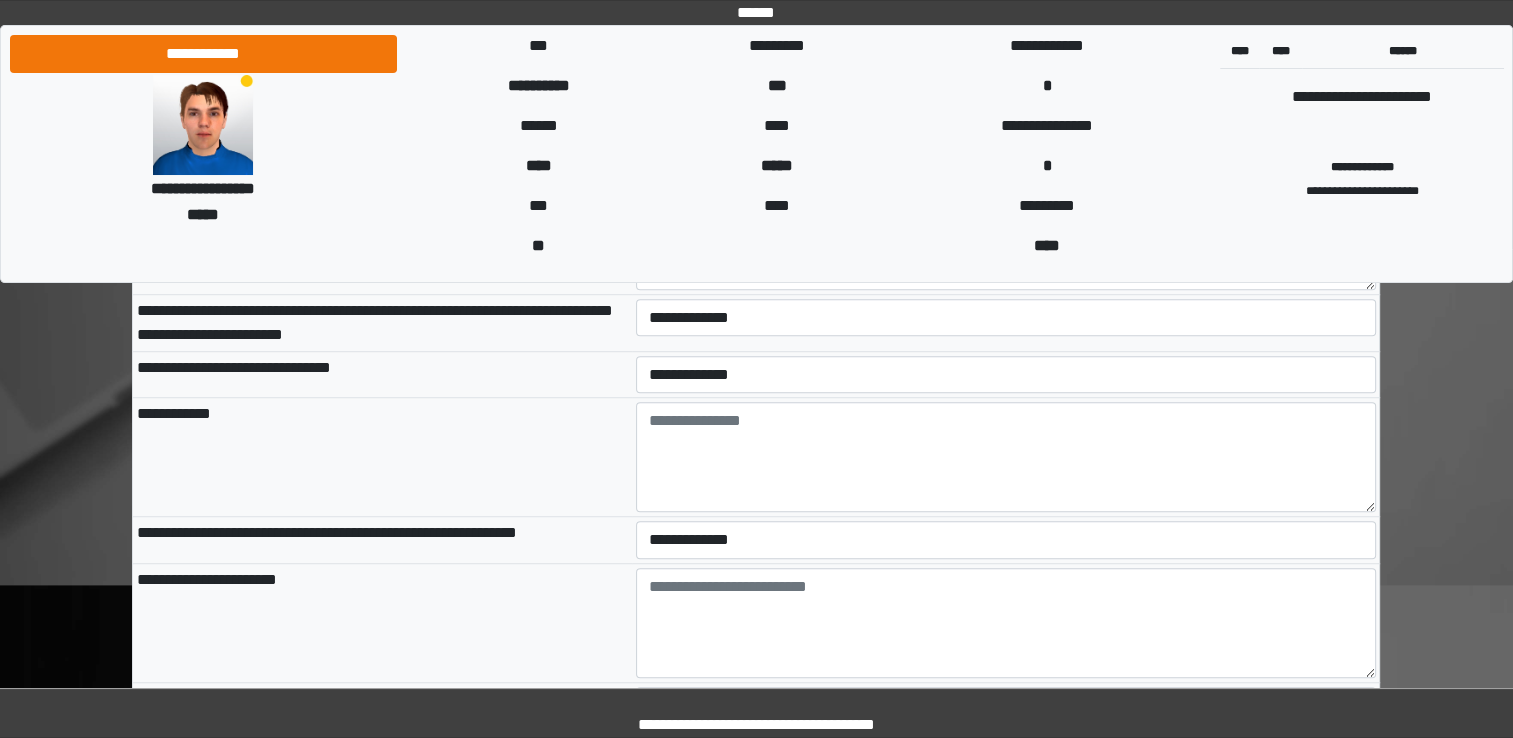 scroll, scrollTop: 8971, scrollLeft: 0, axis: vertical 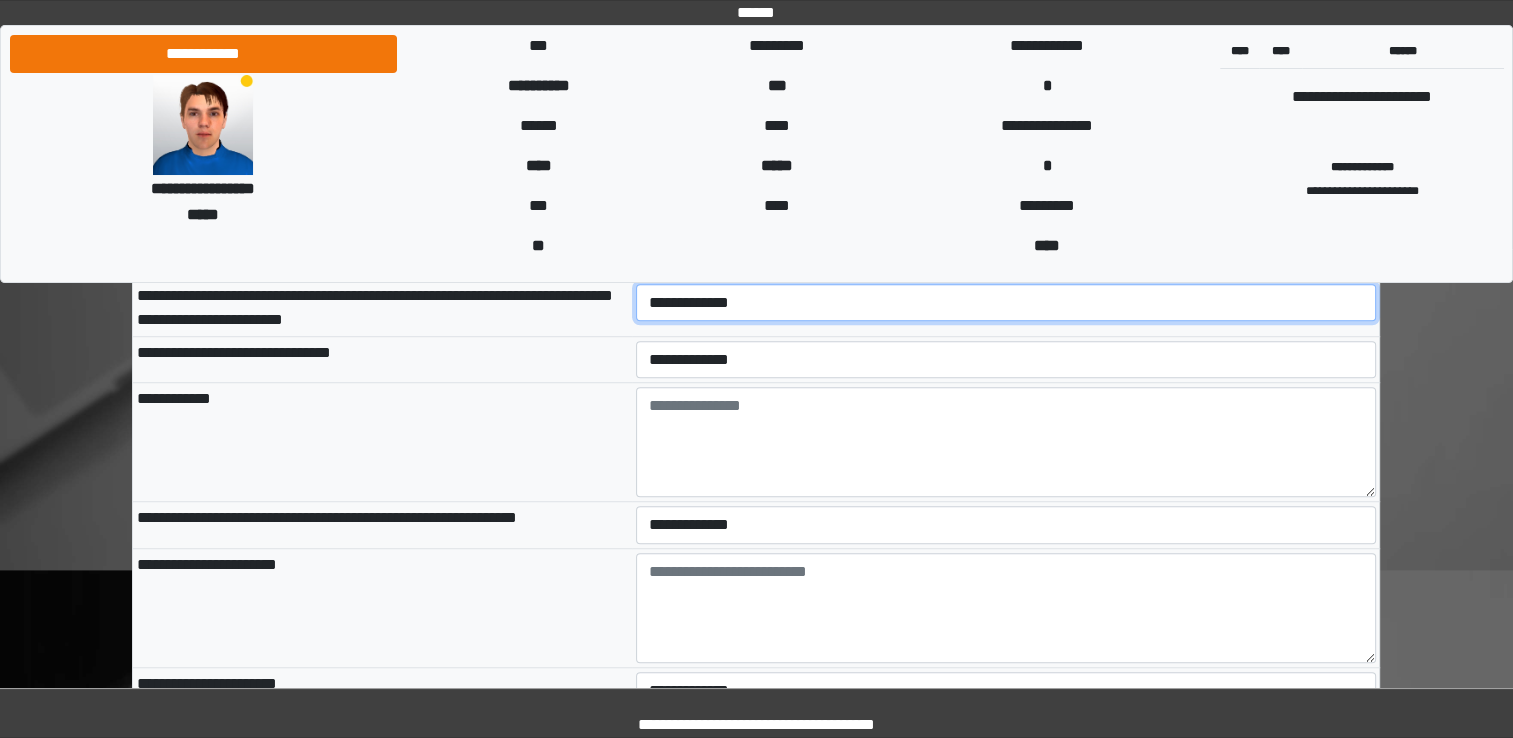 click on "**********" at bounding box center [1006, 303] 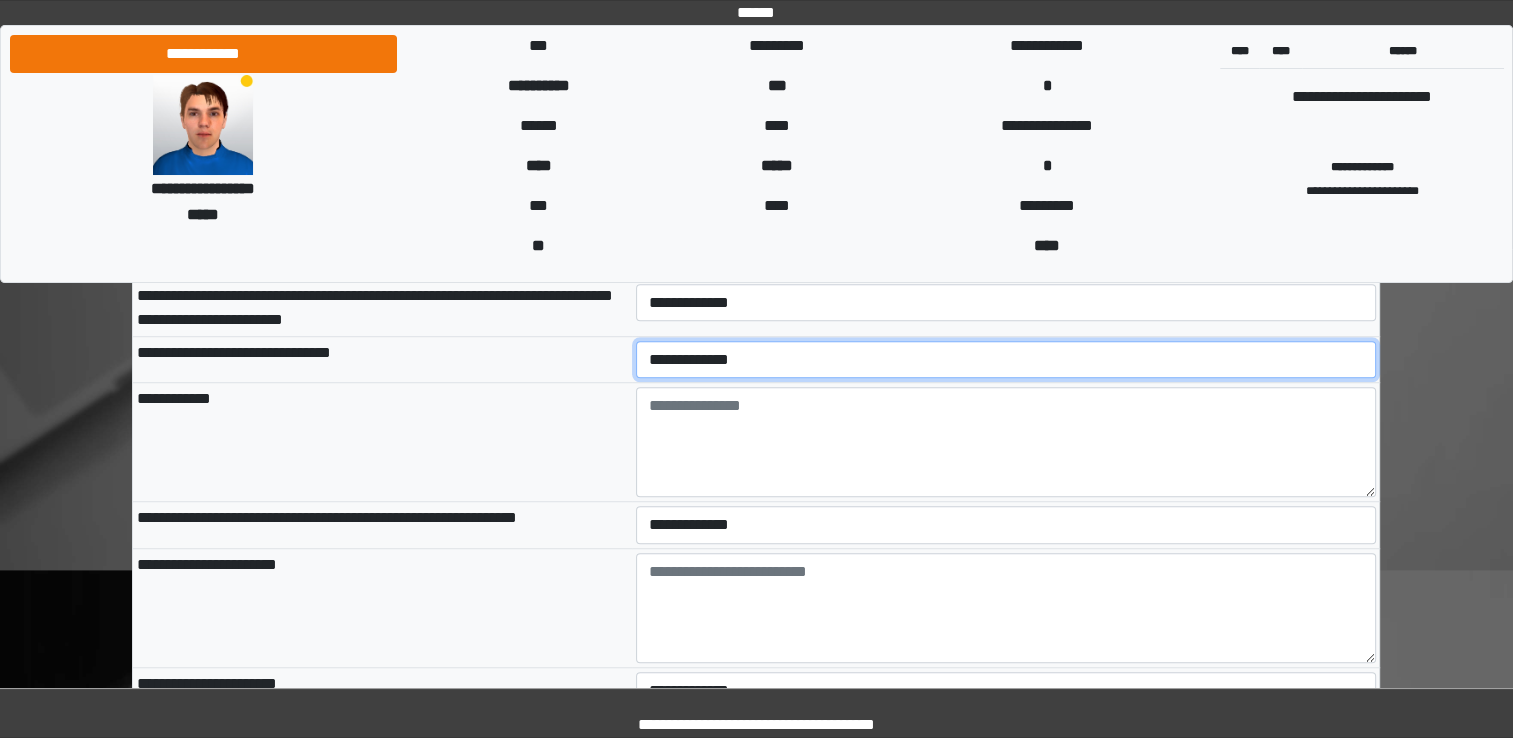 click on "**********" at bounding box center (1006, 360) 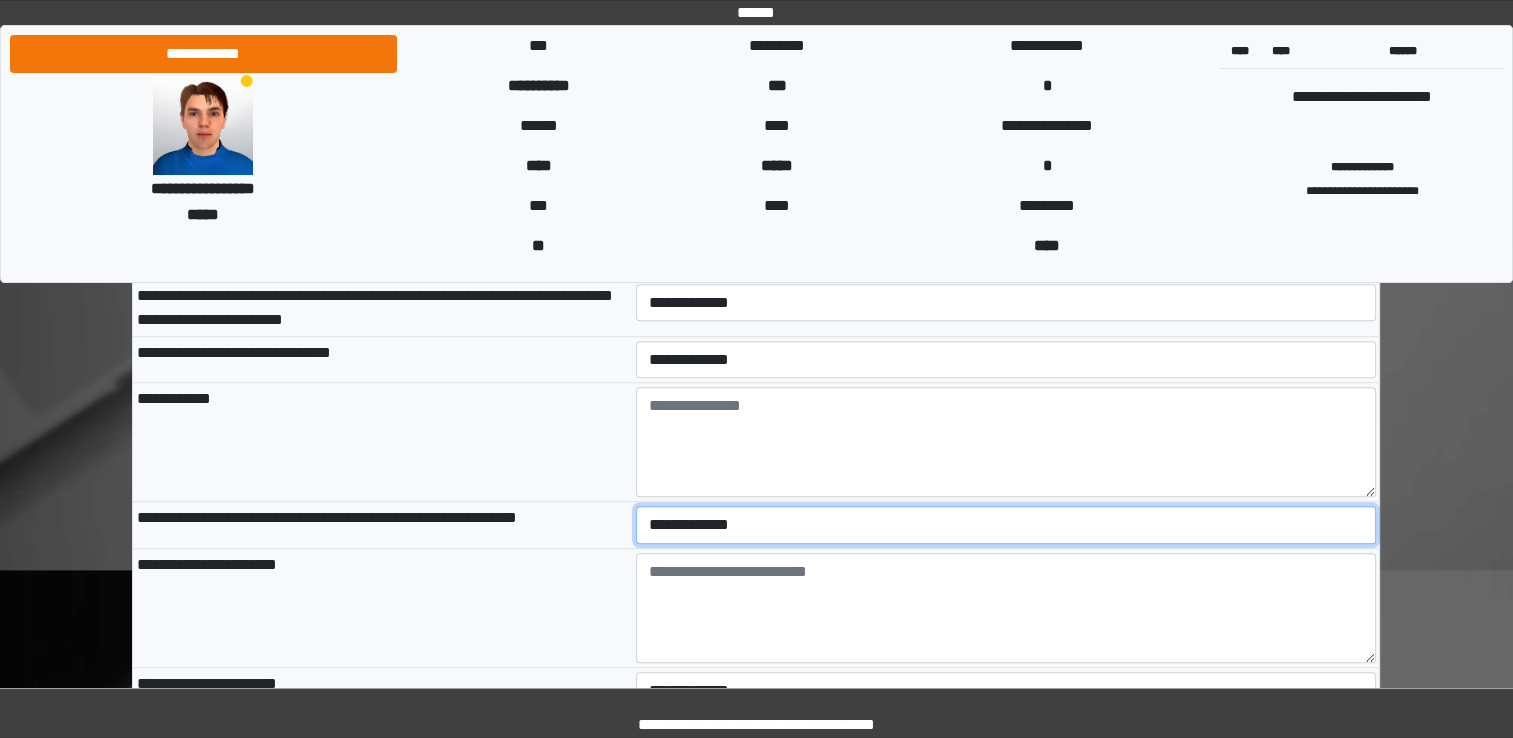 click on "**********" at bounding box center [1006, 525] 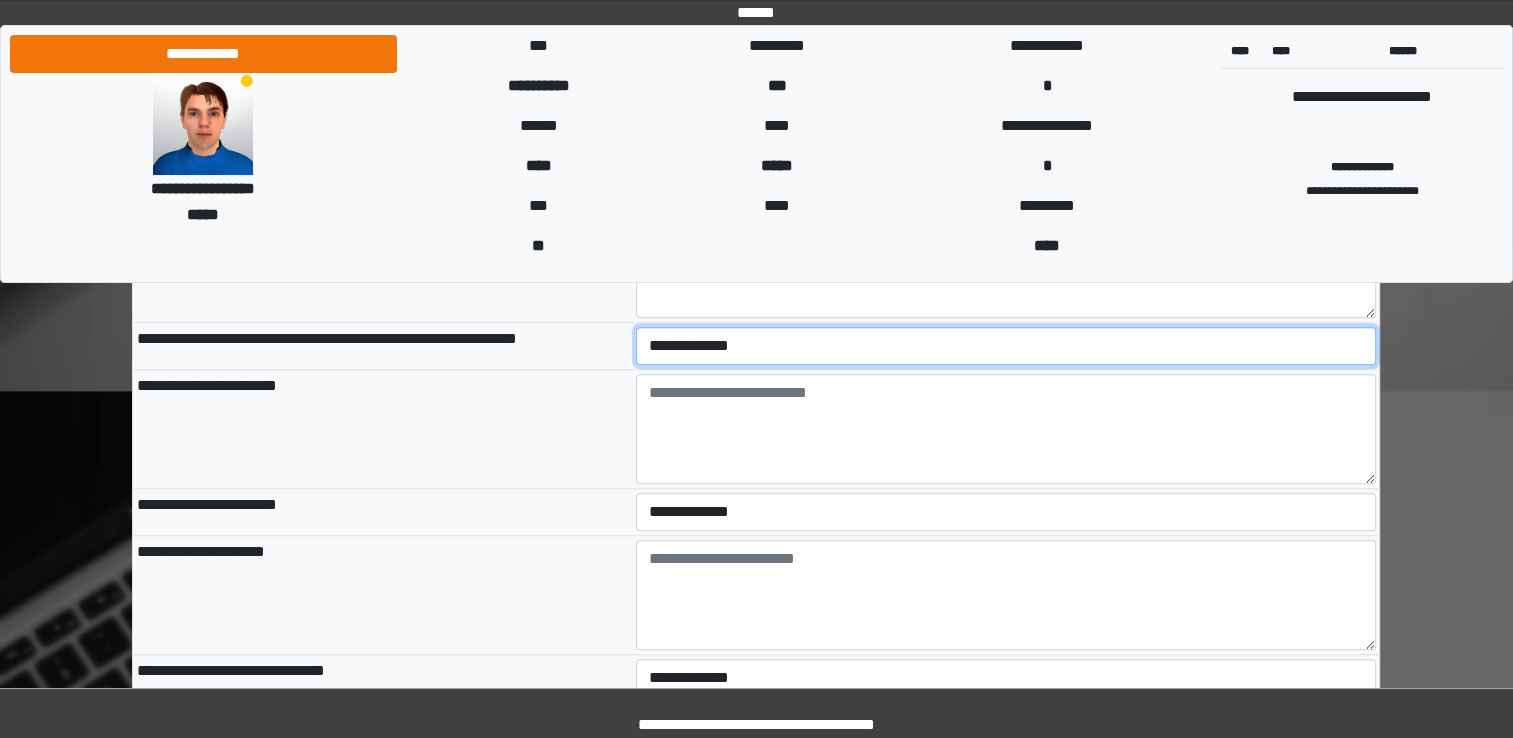 scroll, scrollTop: 9180, scrollLeft: 0, axis: vertical 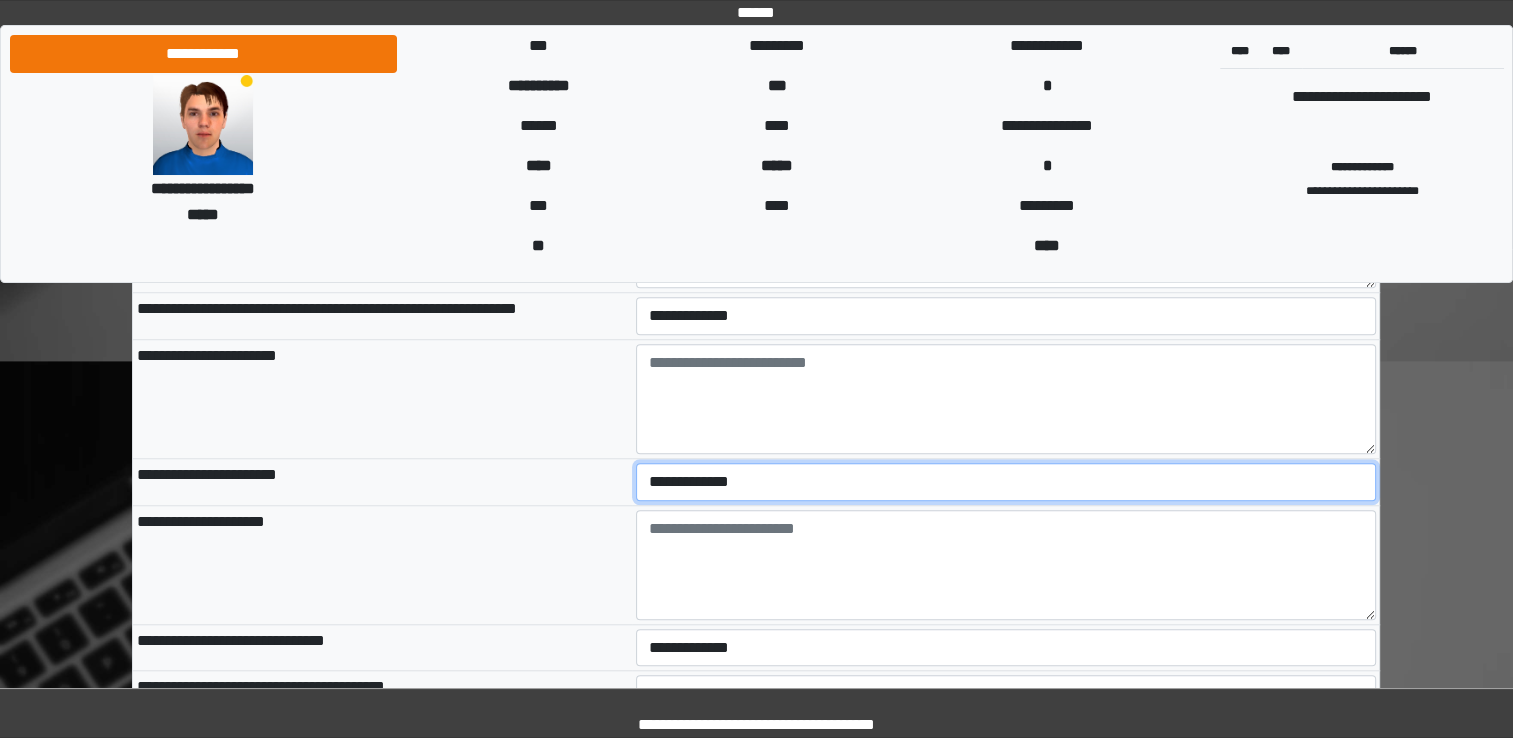 click on "**********" at bounding box center [1006, 482] 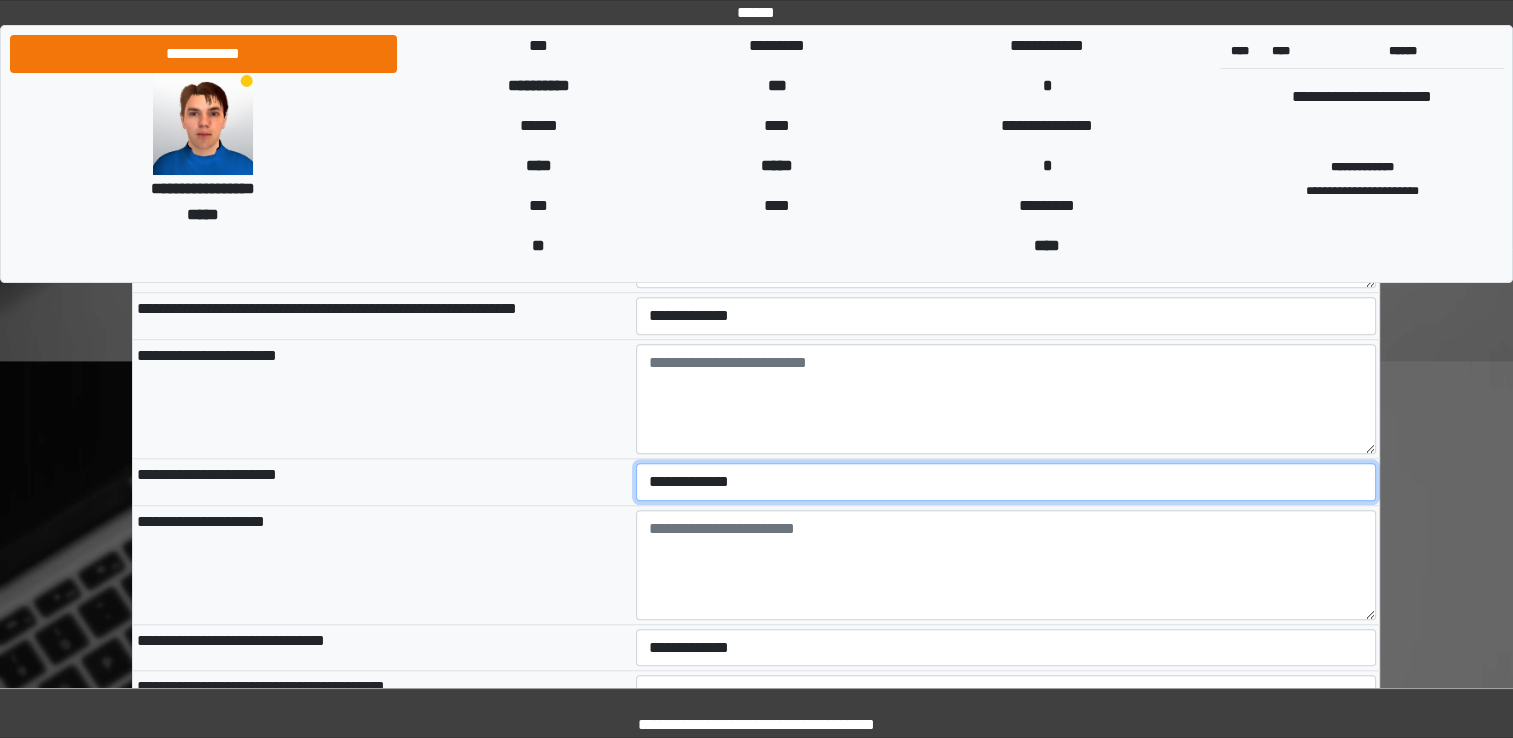 select on "*" 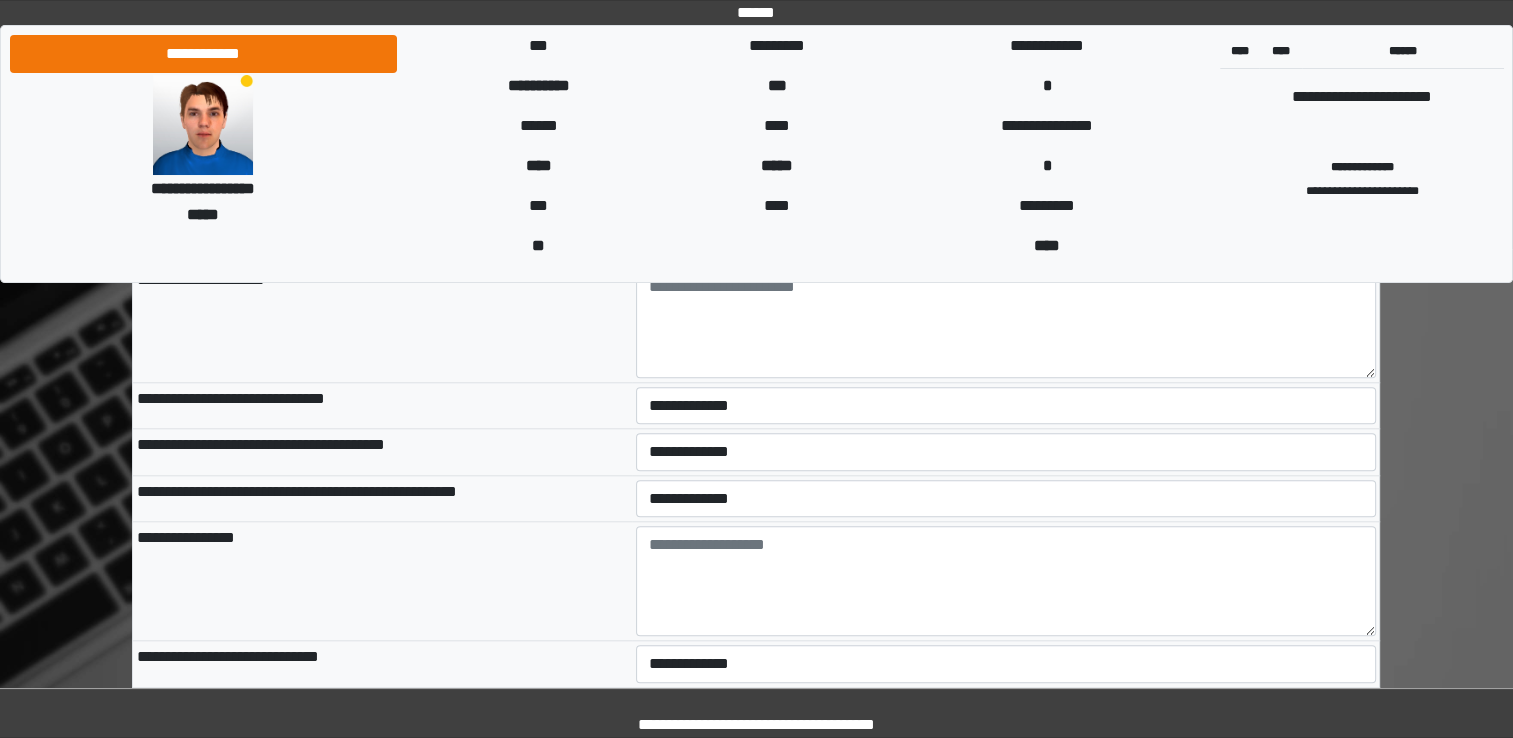 scroll, scrollTop: 9437, scrollLeft: 0, axis: vertical 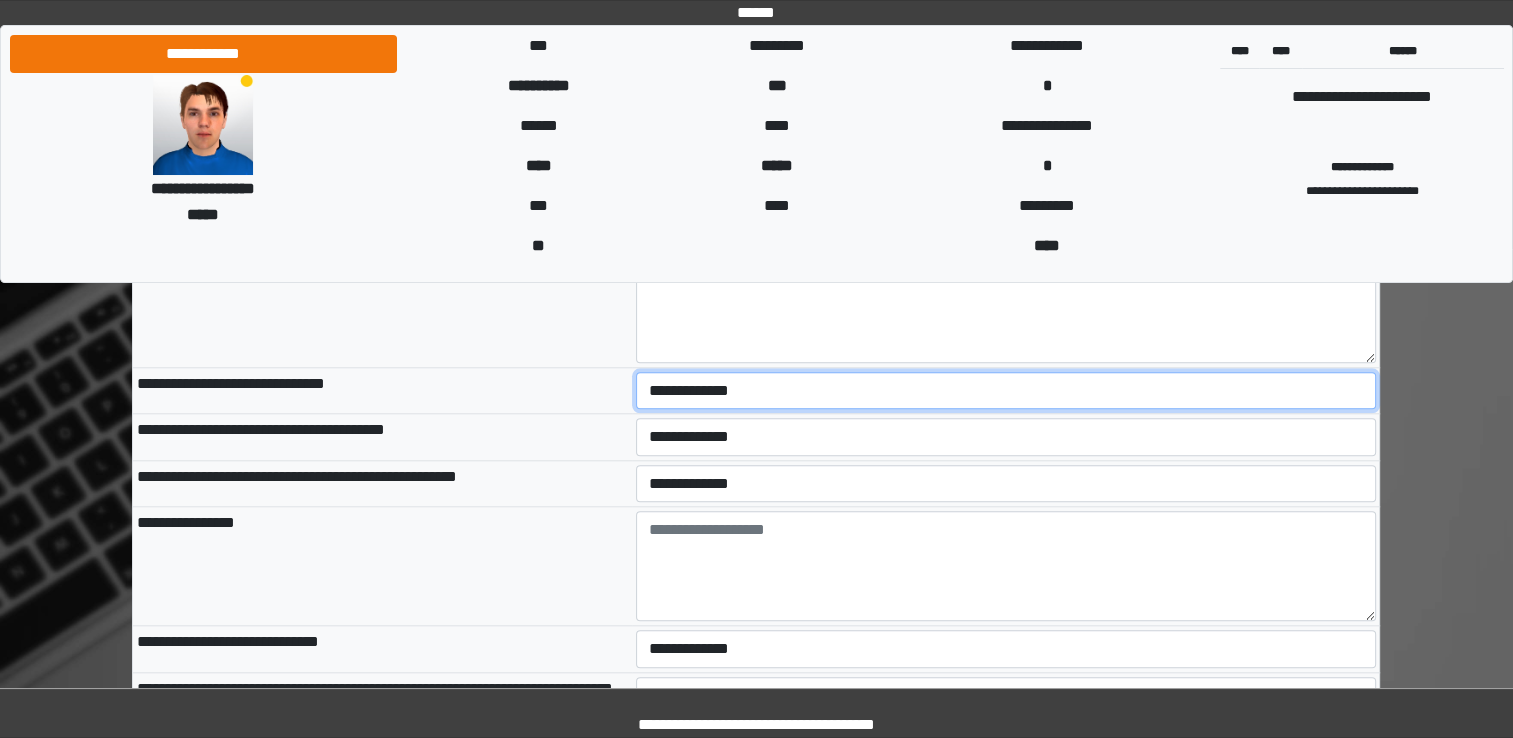 click on "**********" at bounding box center (1006, 391) 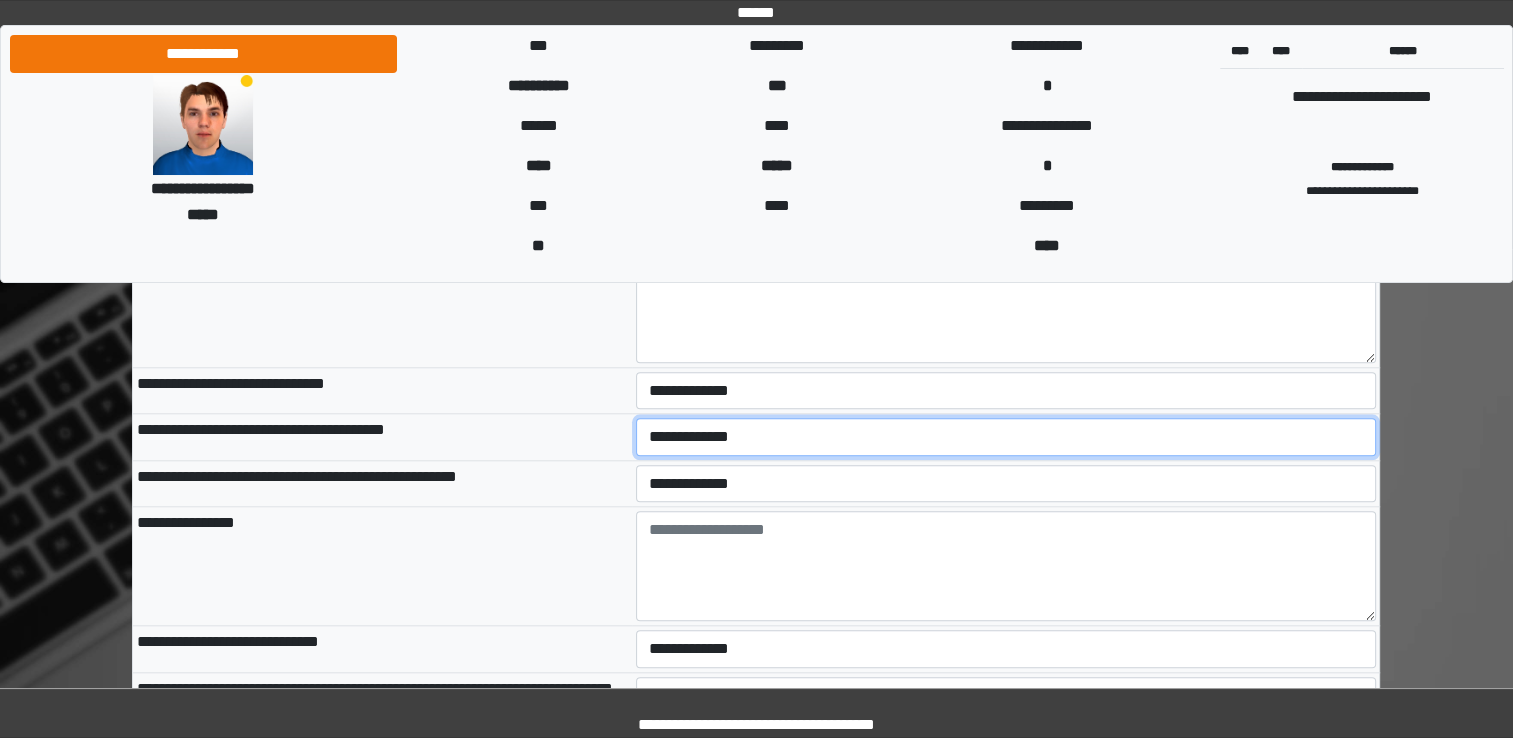 click on "**********" at bounding box center (1006, 437) 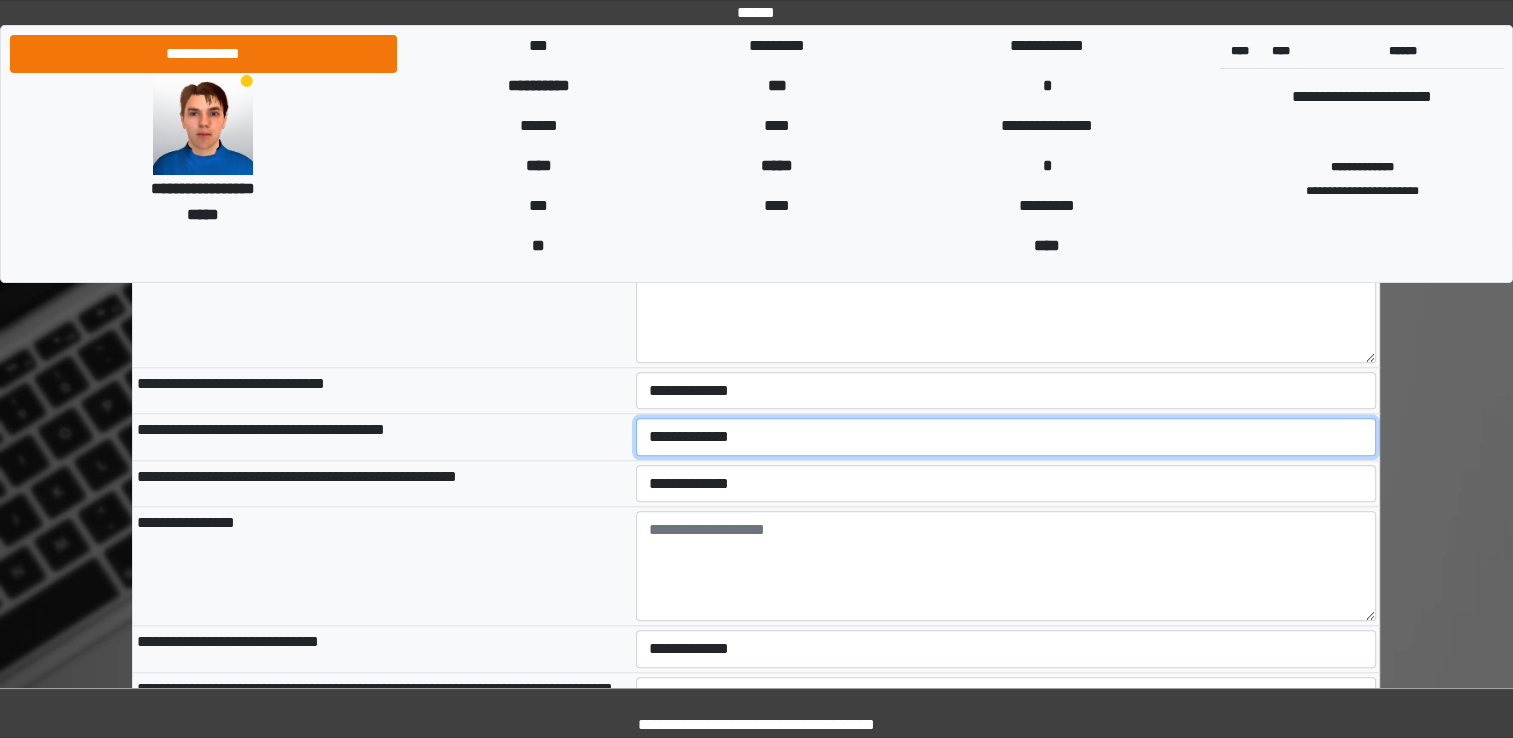 click on "**********" at bounding box center [1006, 437] 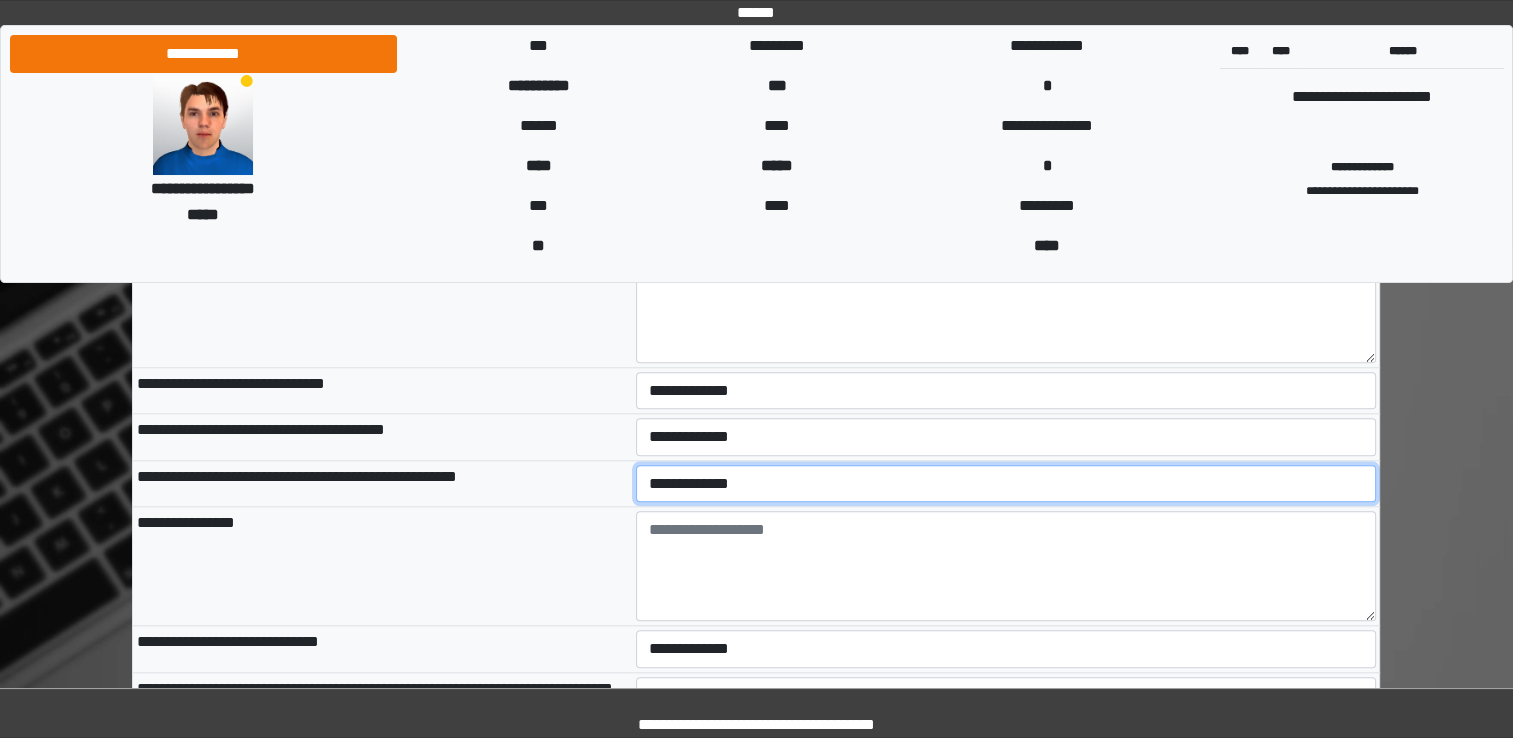 select on "*" 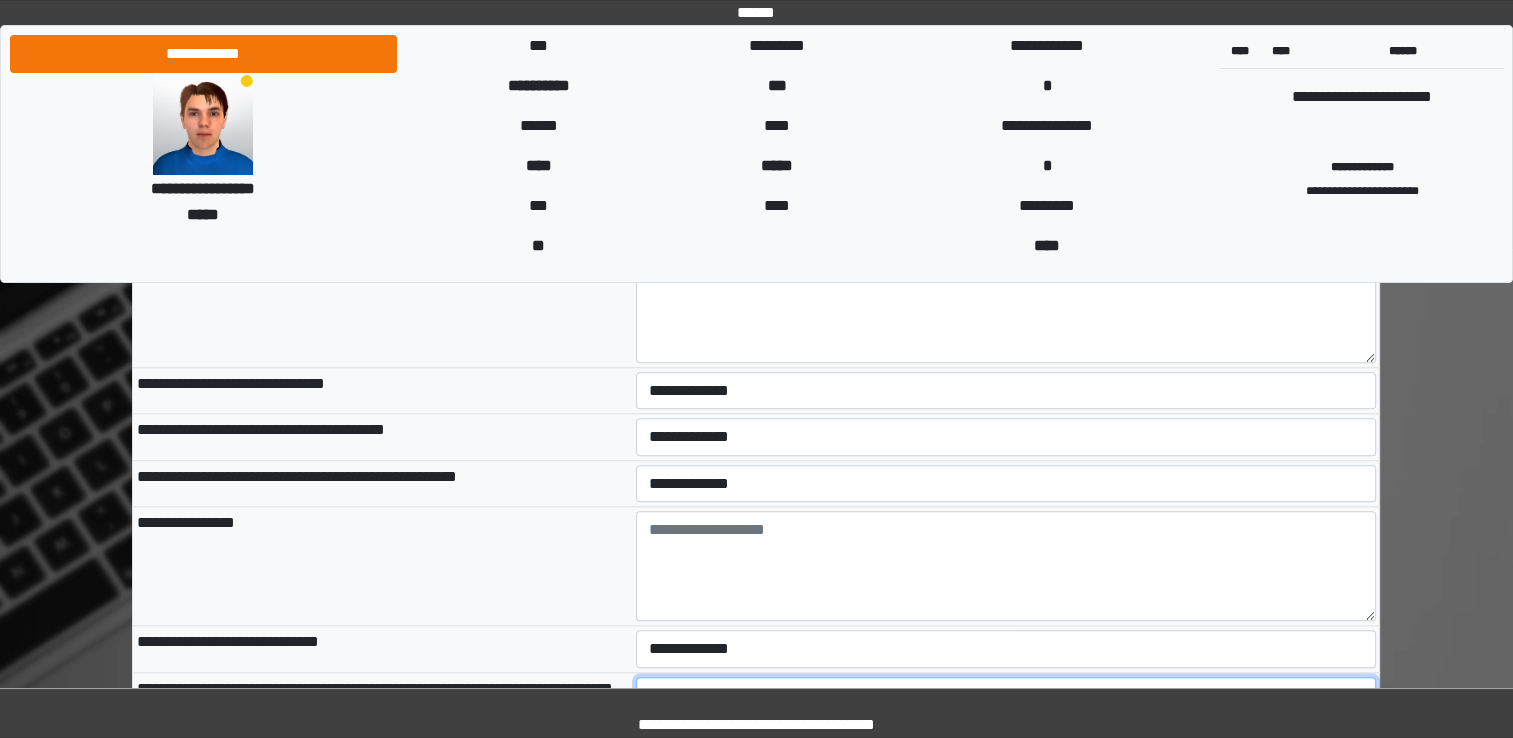 select on "*" 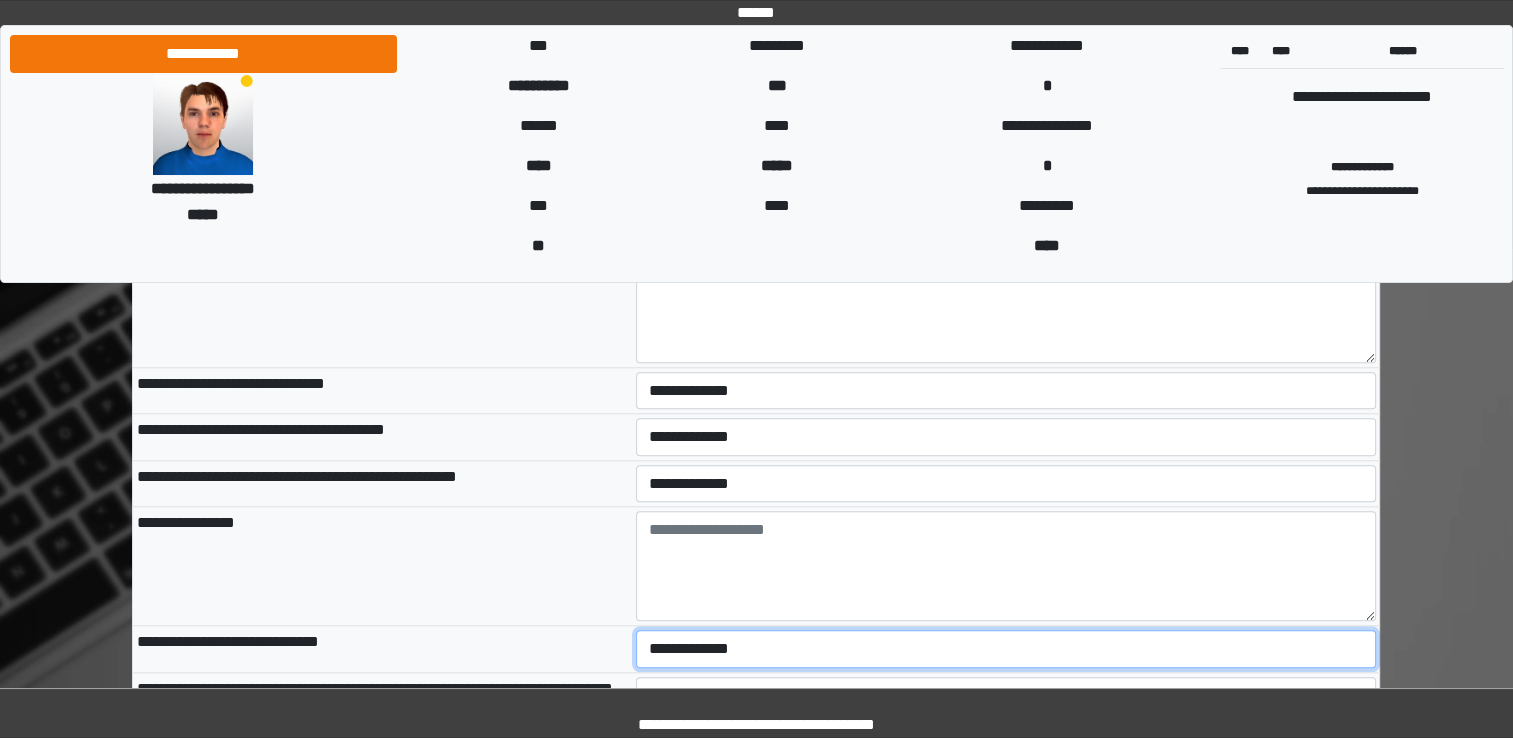 click on "**********" at bounding box center (1006, 649) 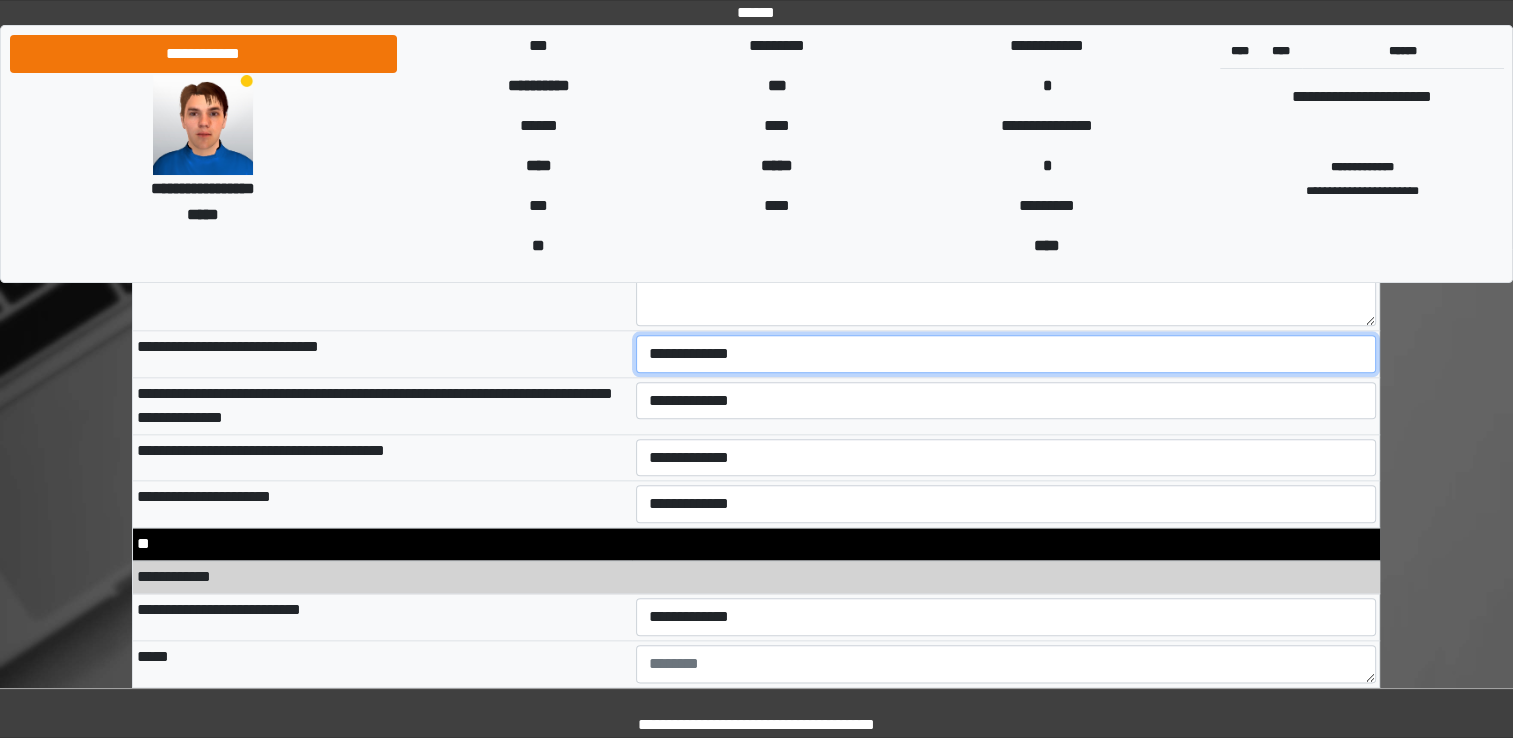 scroll, scrollTop: 9671, scrollLeft: 0, axis: vertical 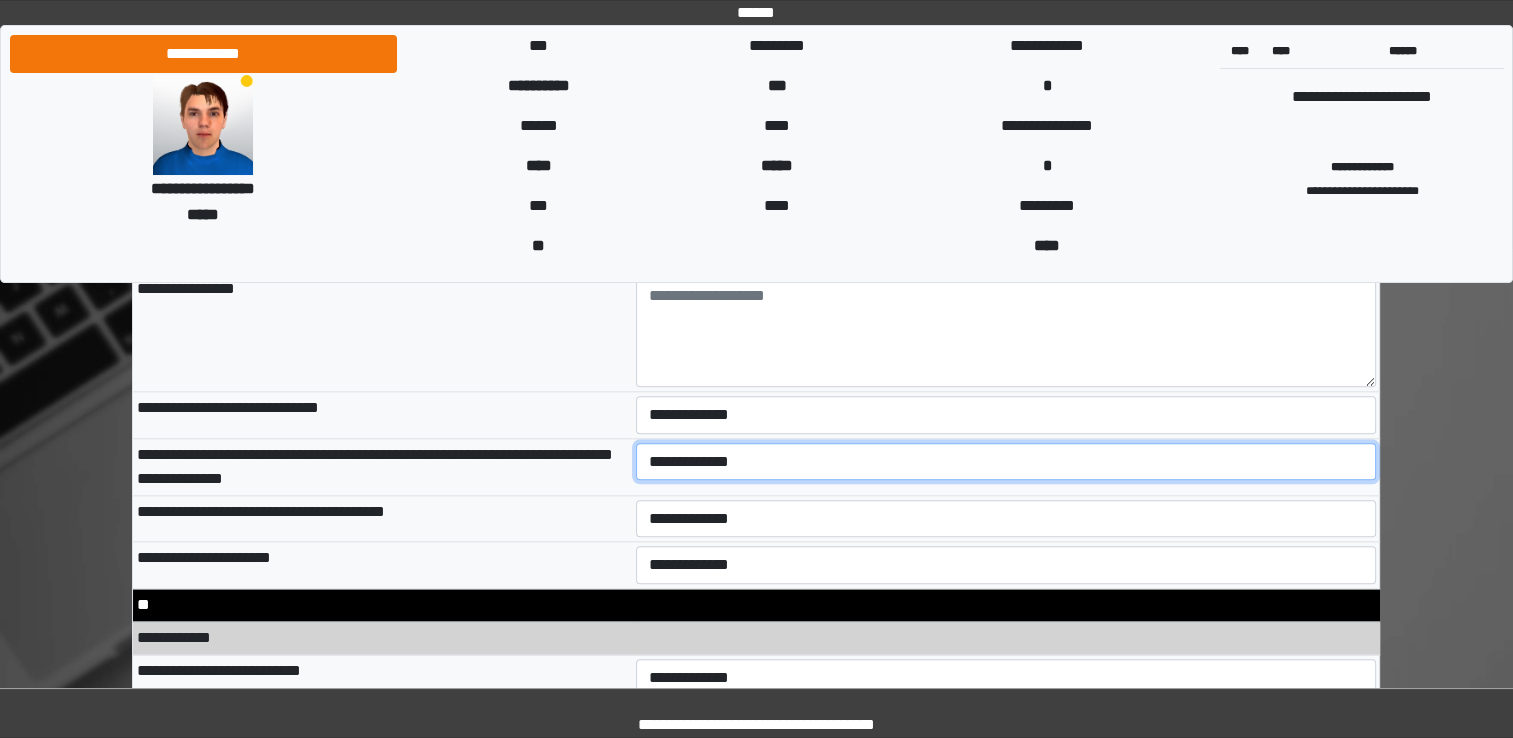 click on "**********" at bounding box center (1006, 462) 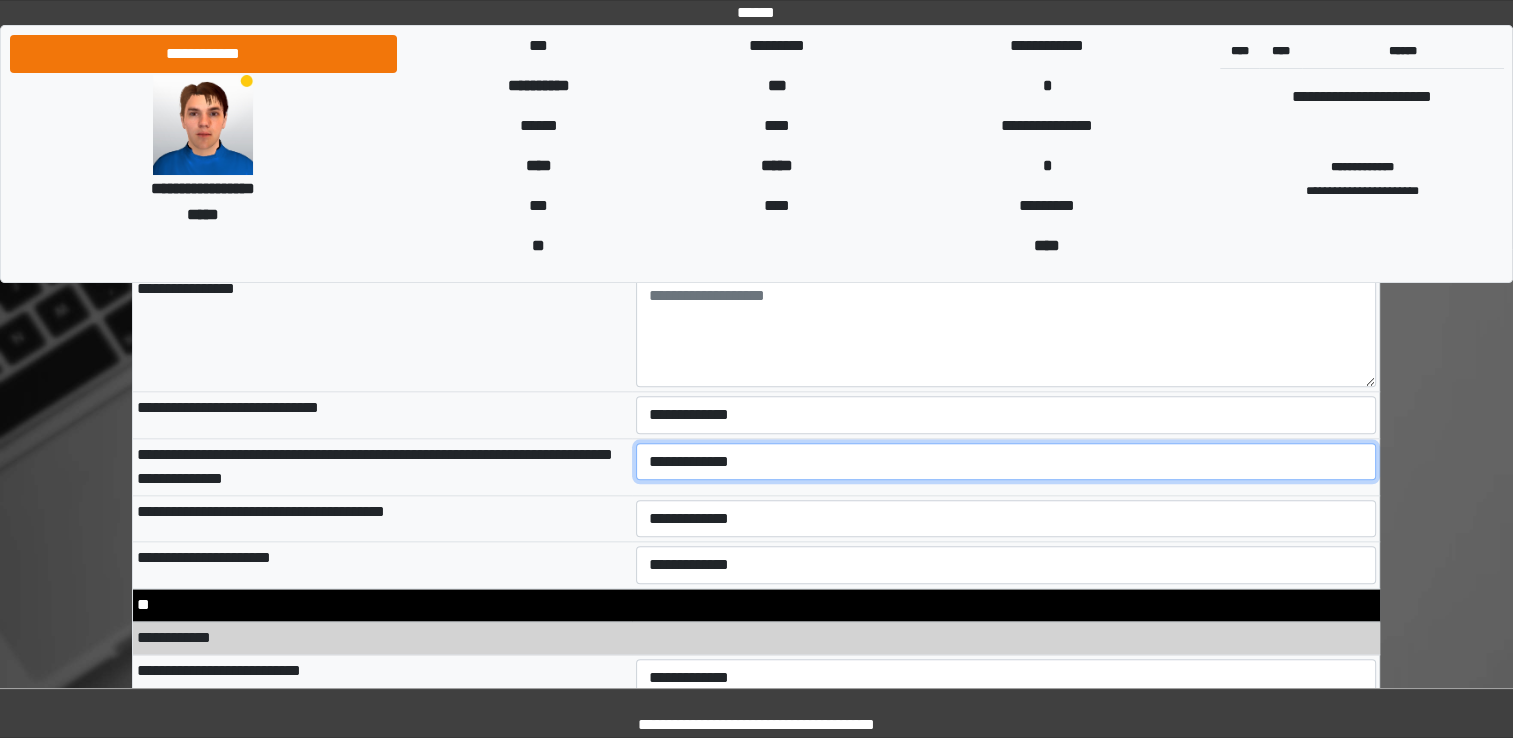 select on "*" 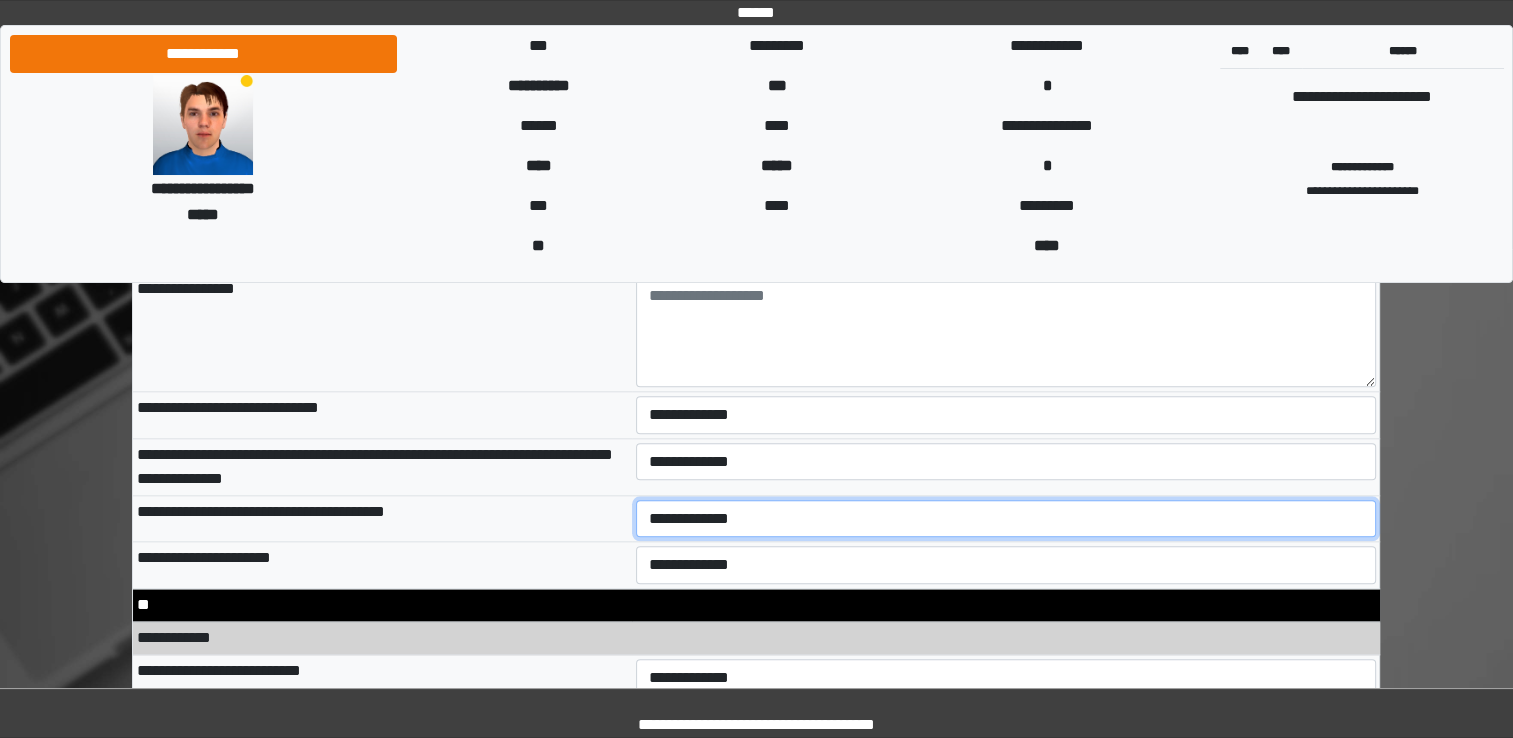 click on "**********" at bounding box center [1006, 519] 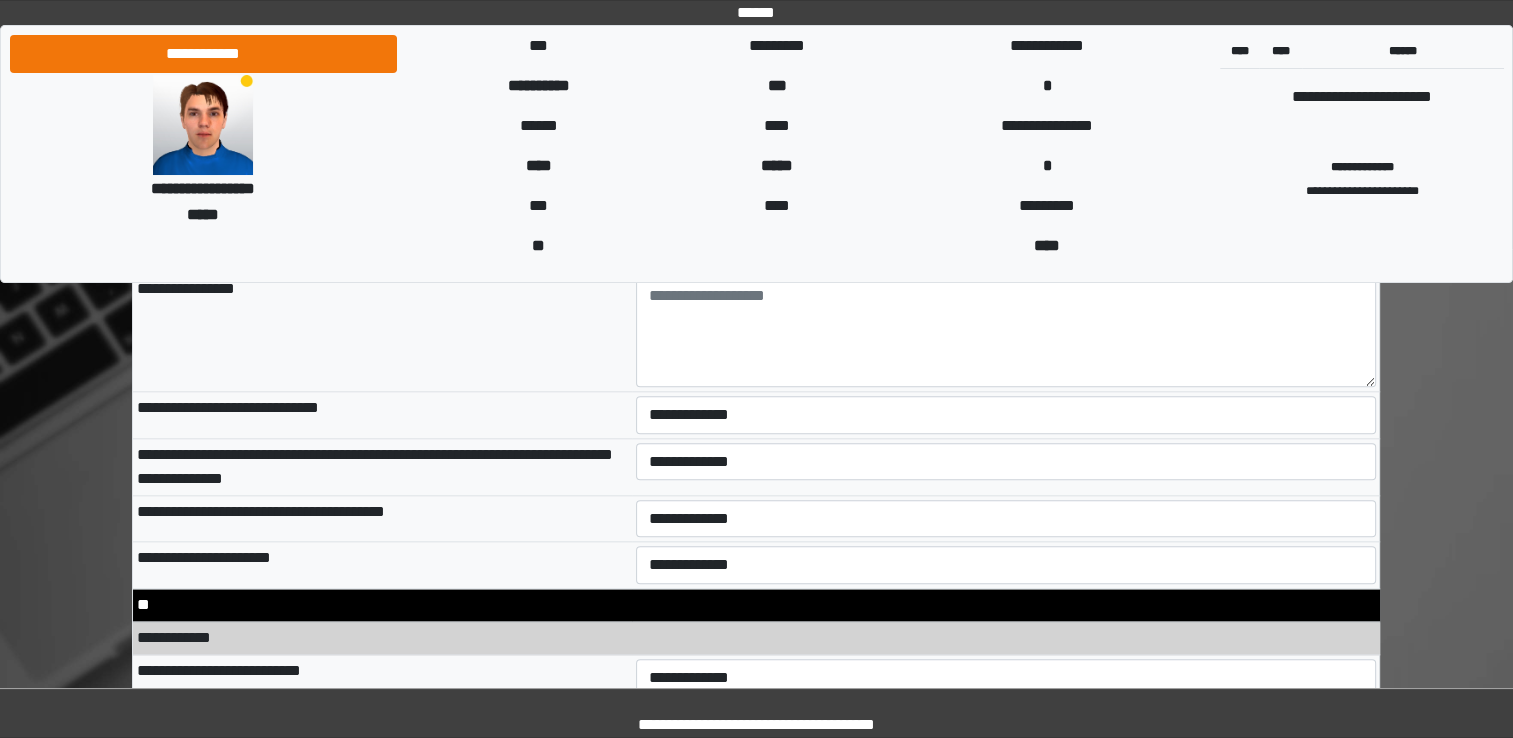 click on "**********" at bounding box center [756, 638] 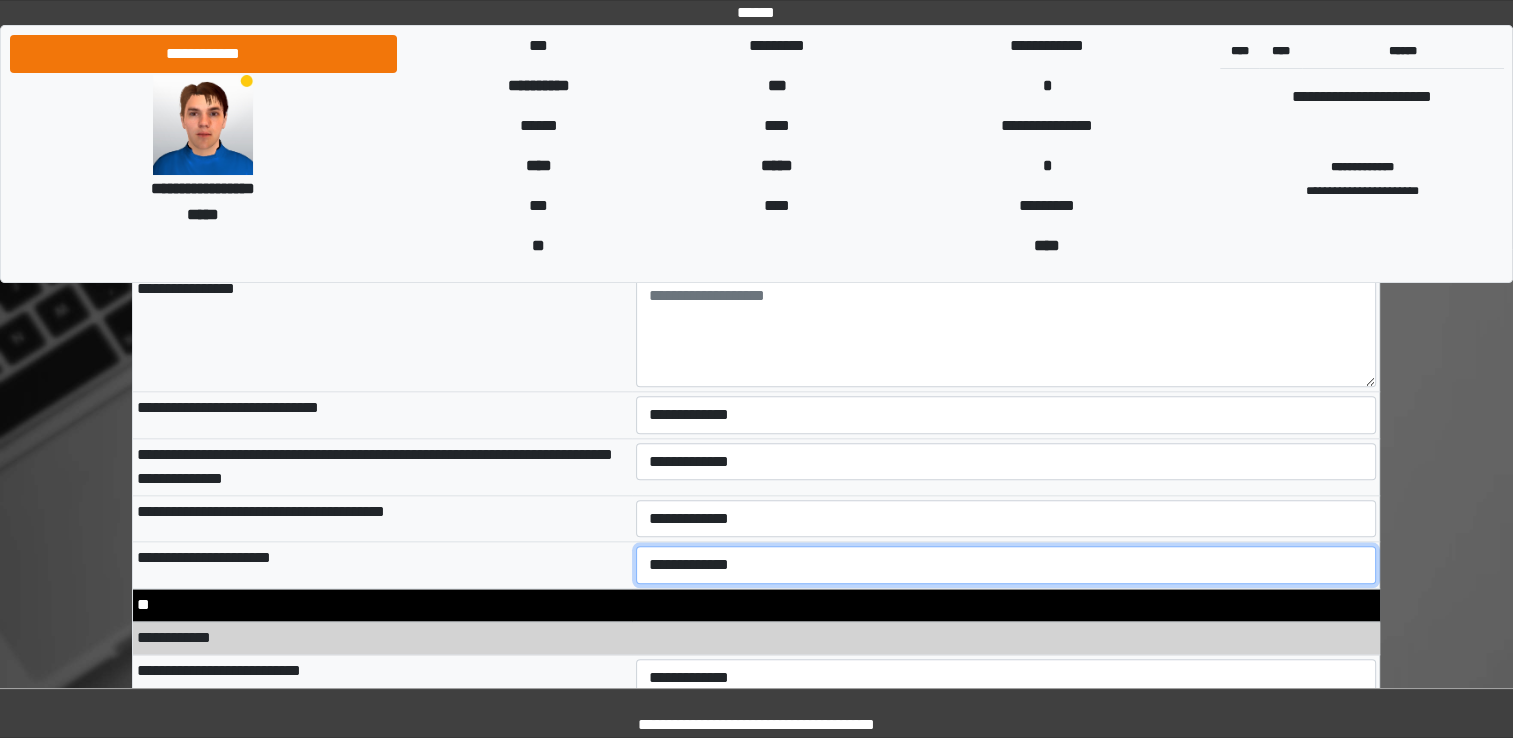 drag, startPoint x: 668, startPoint y: 555, endPoint x: 655, endPoint y: 648, distance: 93.904205 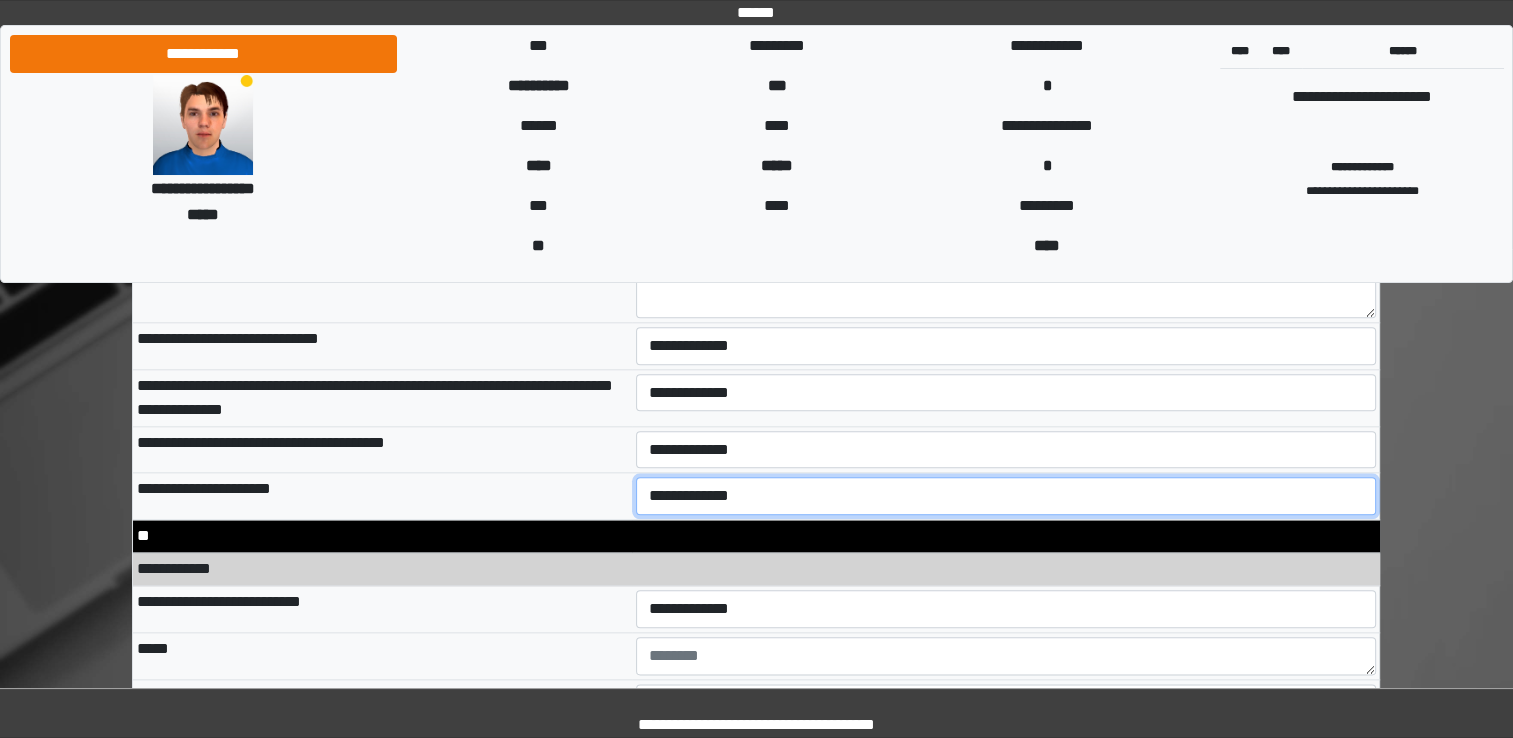 scroll, scrollTop: 9756, scrollLeft: 0, axis: vertical 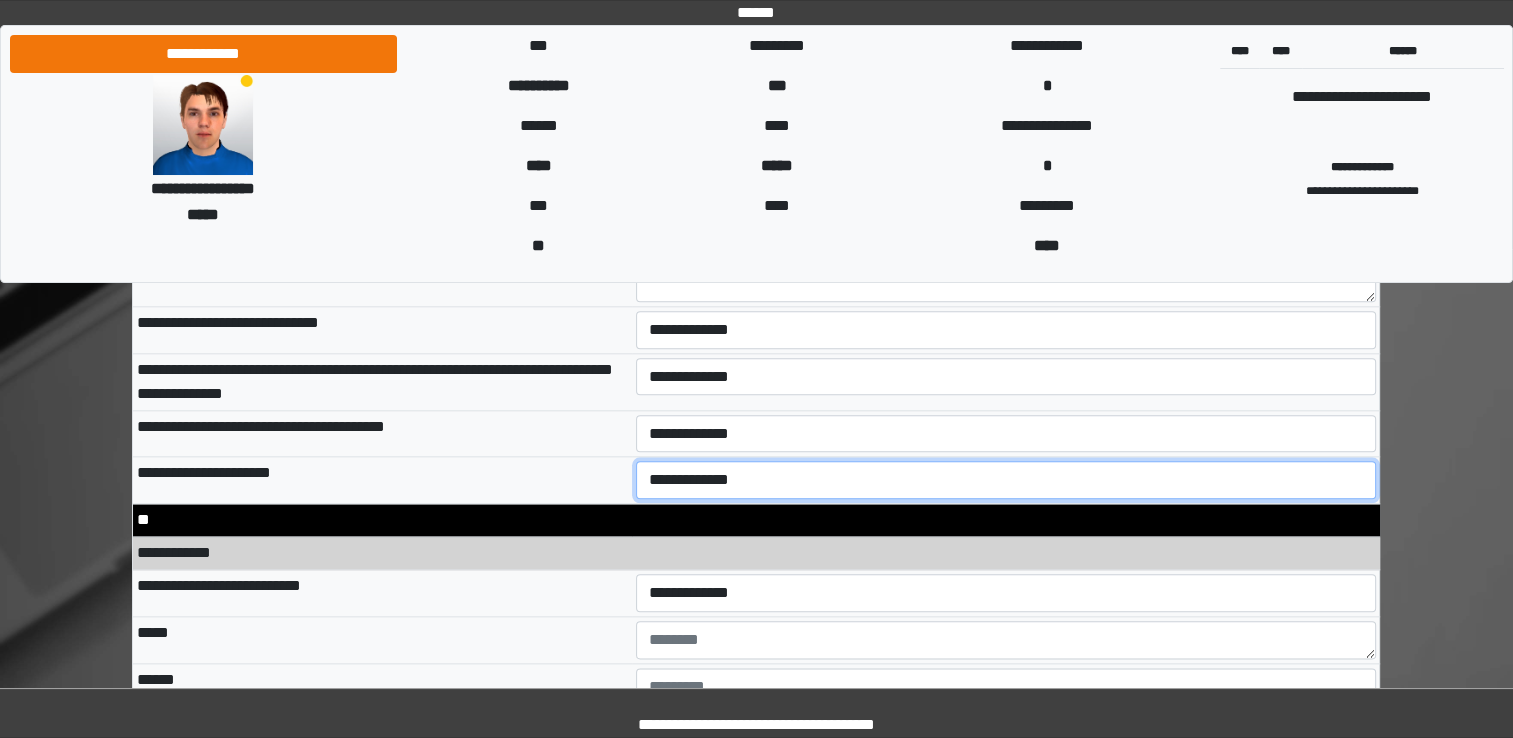 click on "**********" at bounding box center (1006, 480) 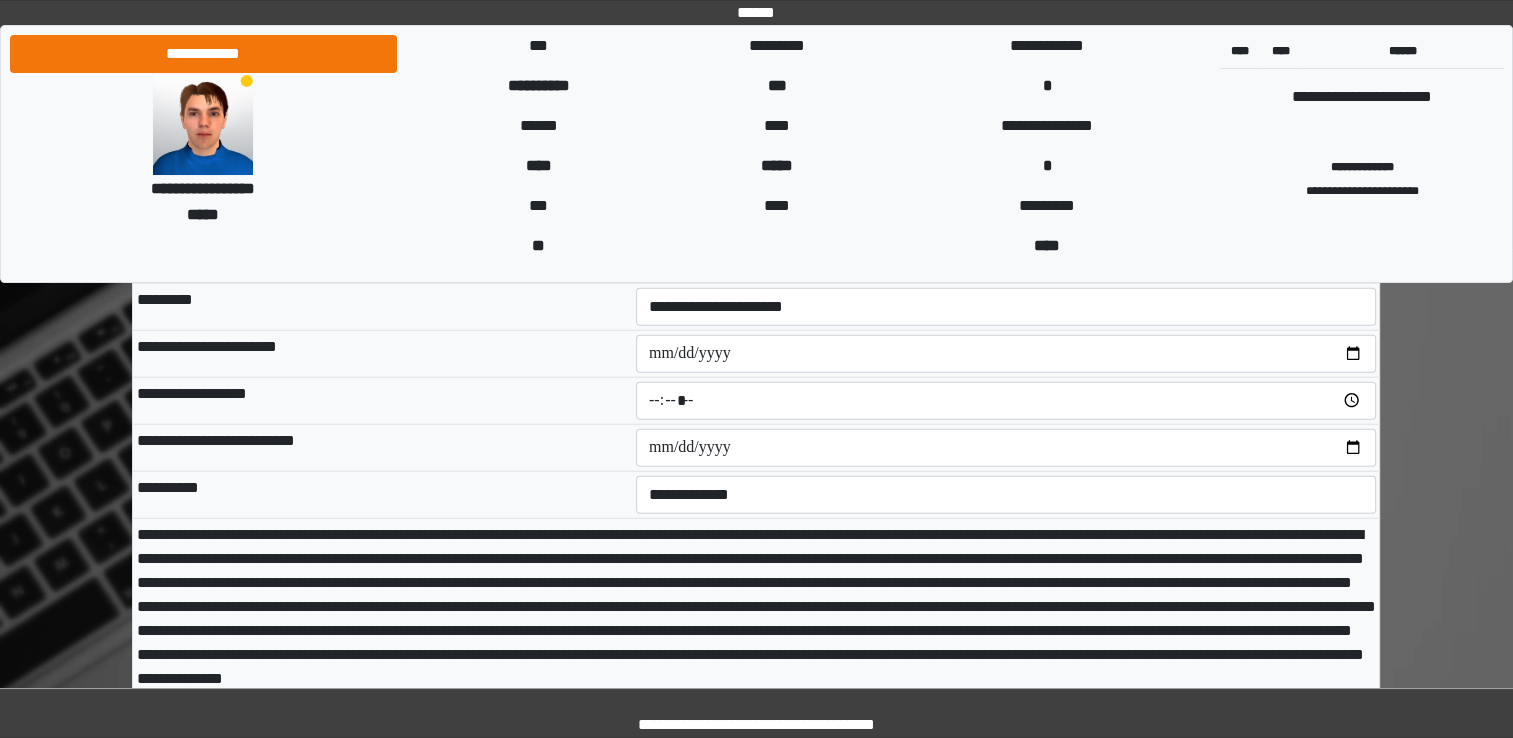 scroll, scrollTop: 12716, scrollLeft: 0, axis: vertical 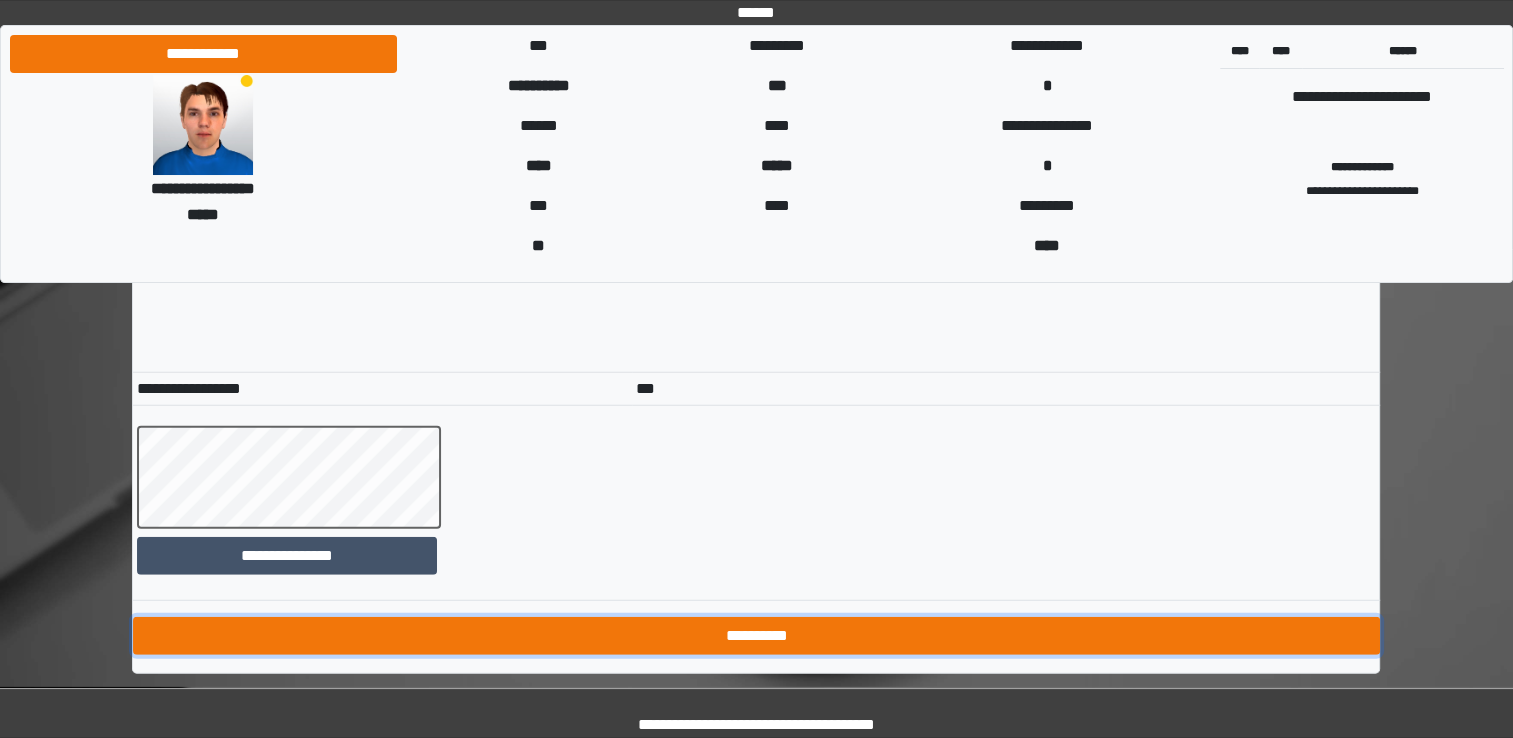 click on "**********" at bounding box center (756, 636) 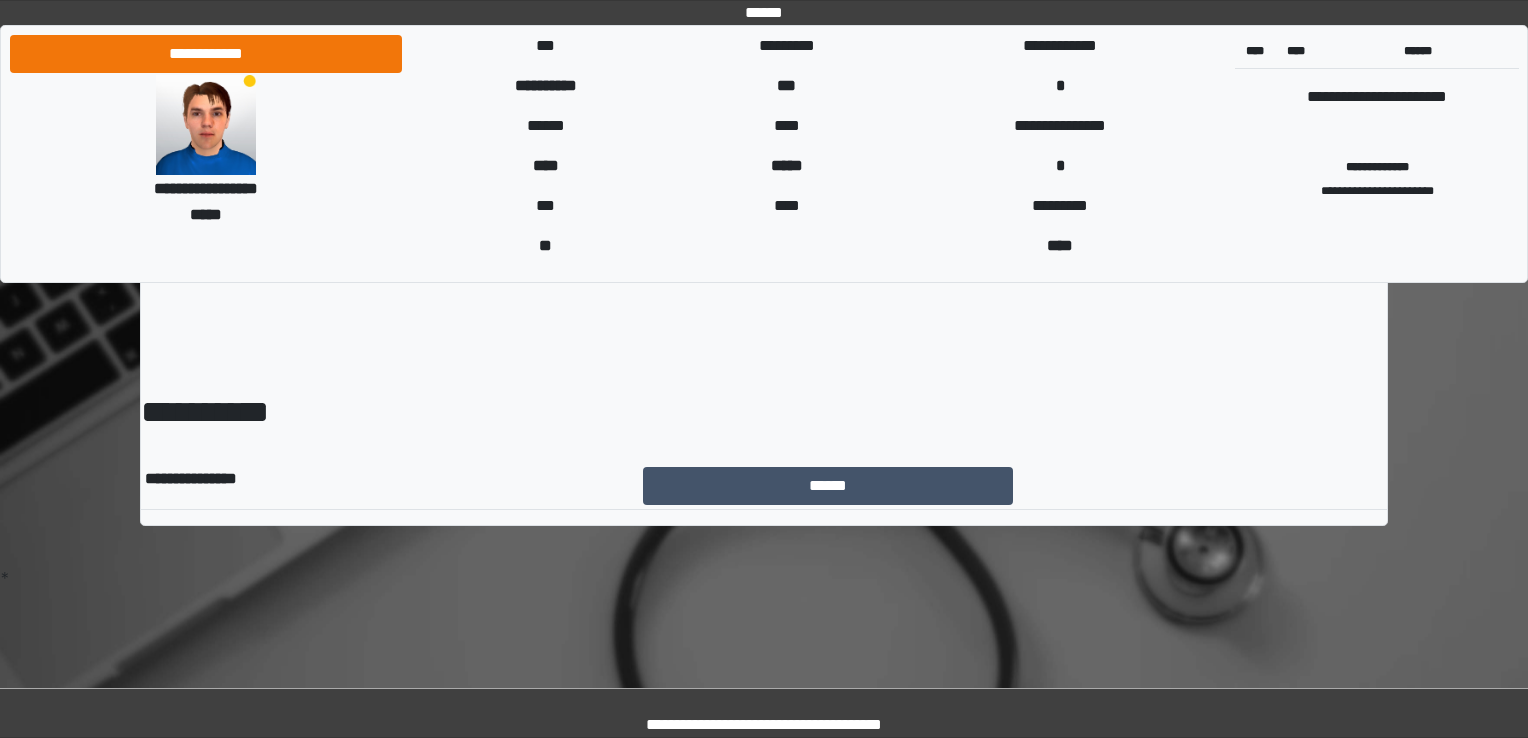 scroll, scrollTop: 0, scrollLeft: 0, axis: both 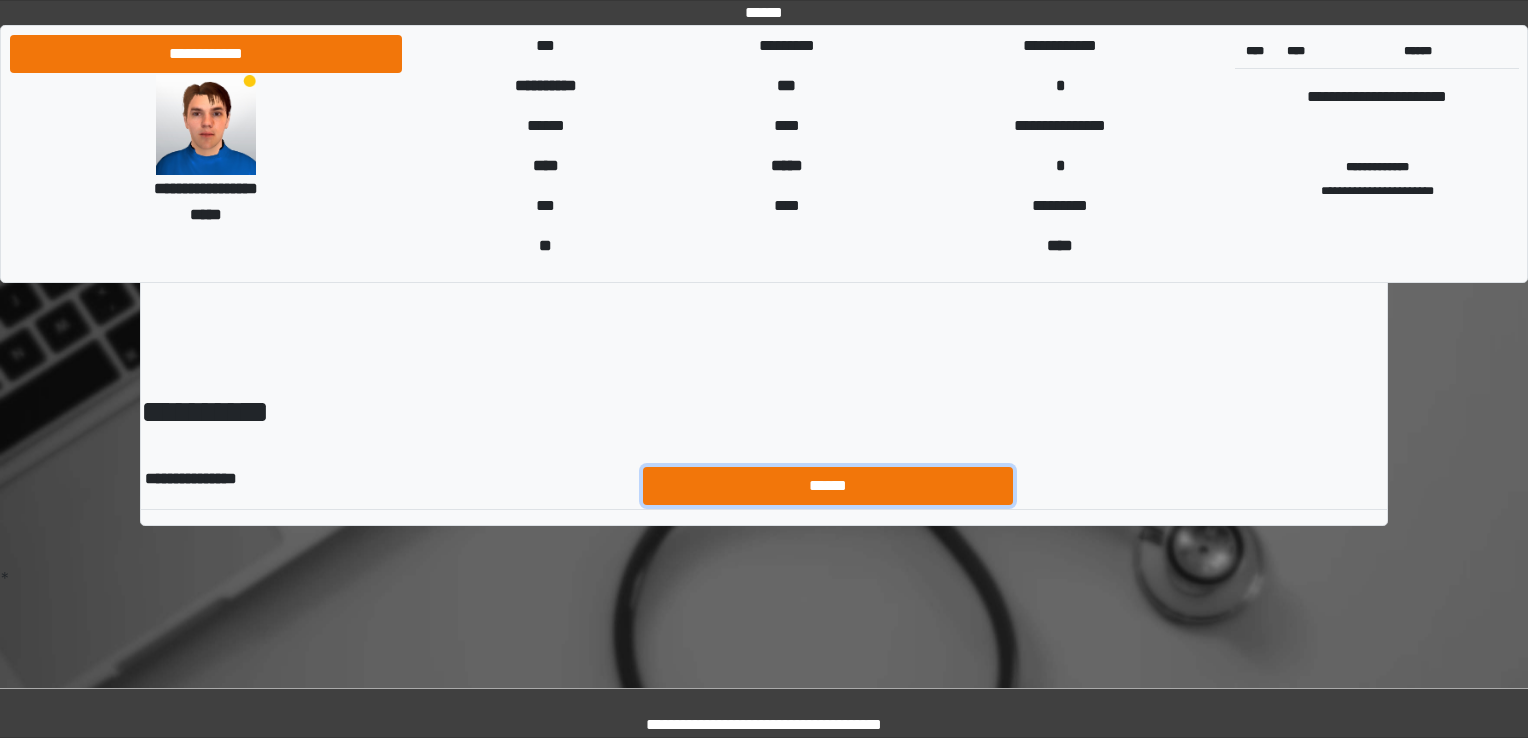 click on "******" at bounding box center (828, 486) 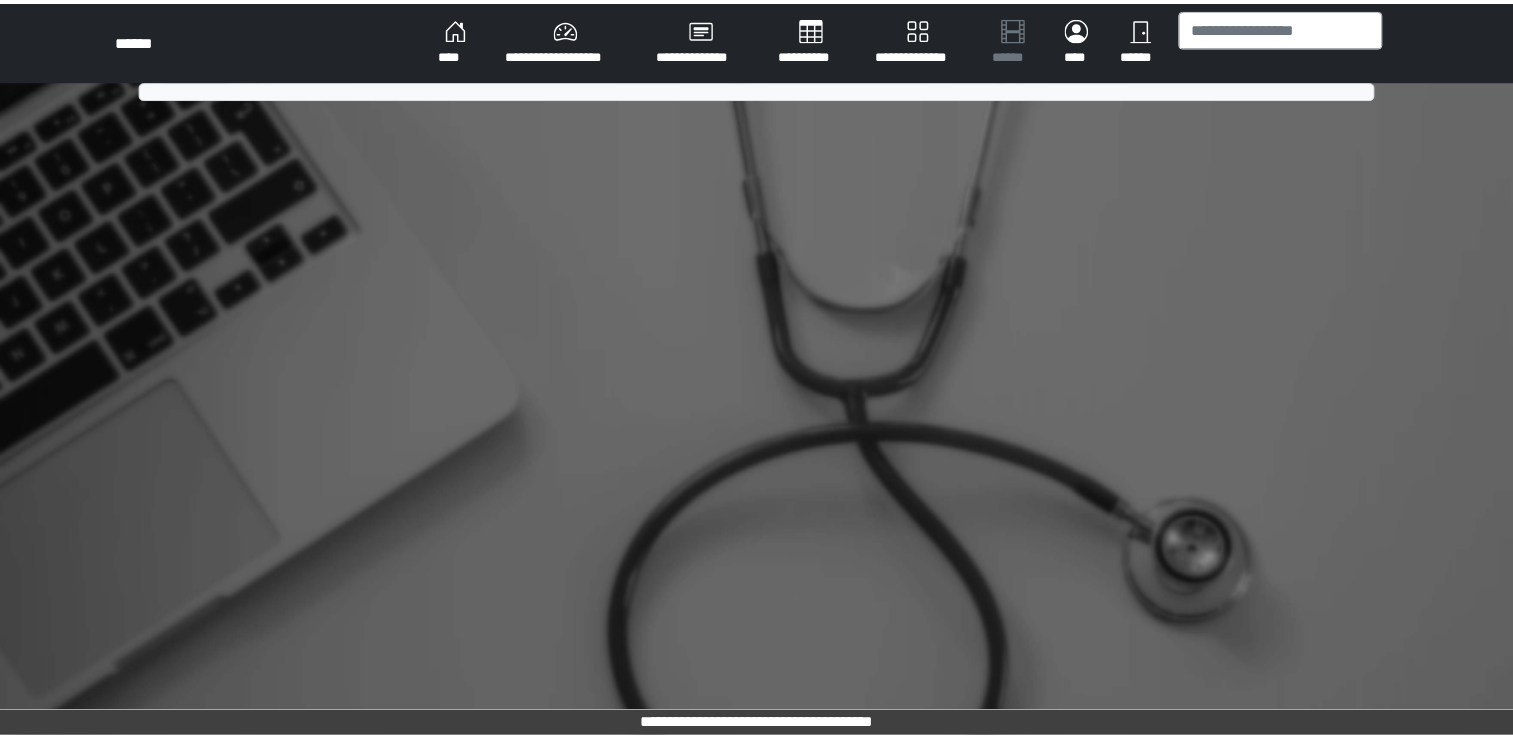 scroll, scrollTop: 0, scrollLeft: 0, axis: both 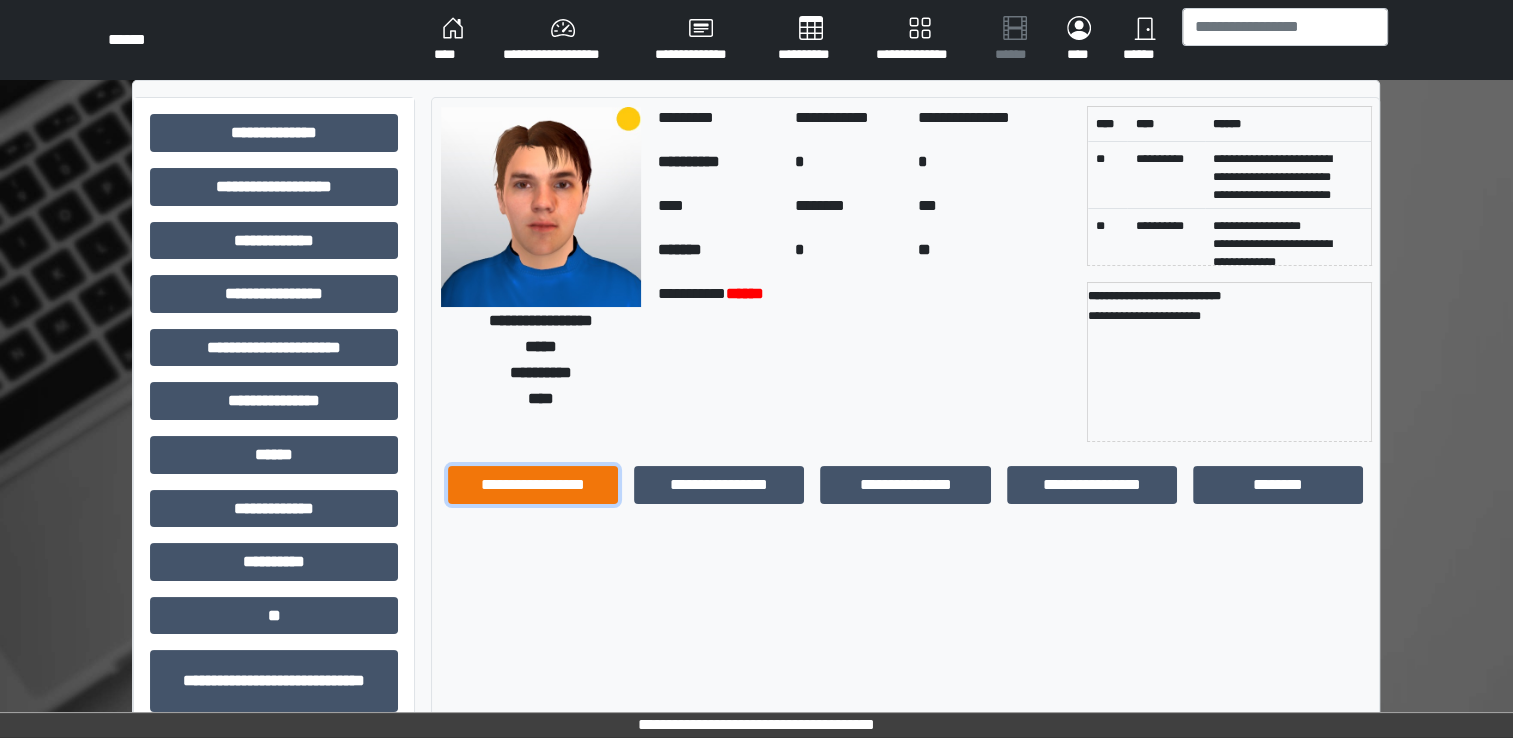 click on "**********" at bounding box center (533, 485) 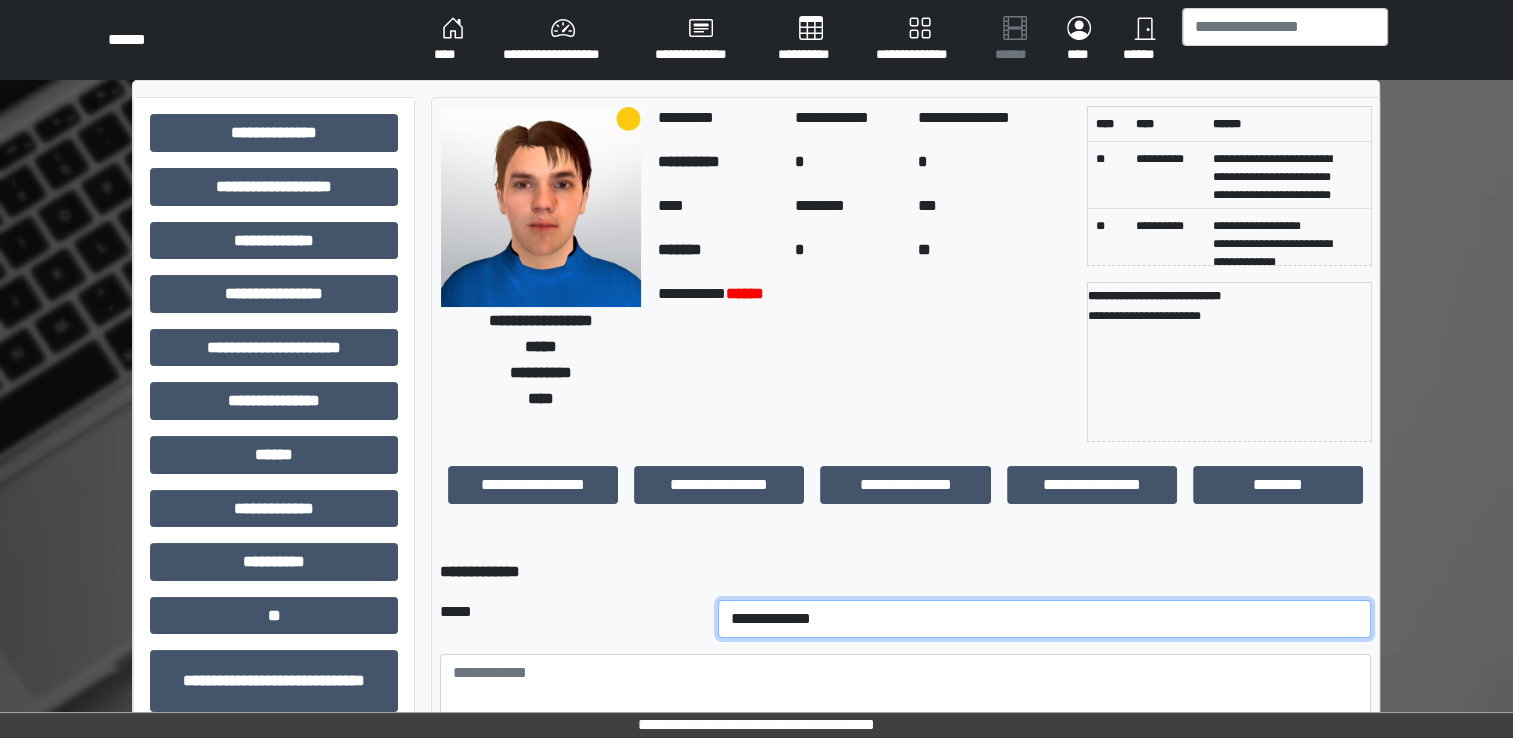 click on "**********" at bounding box center (1045, 619) 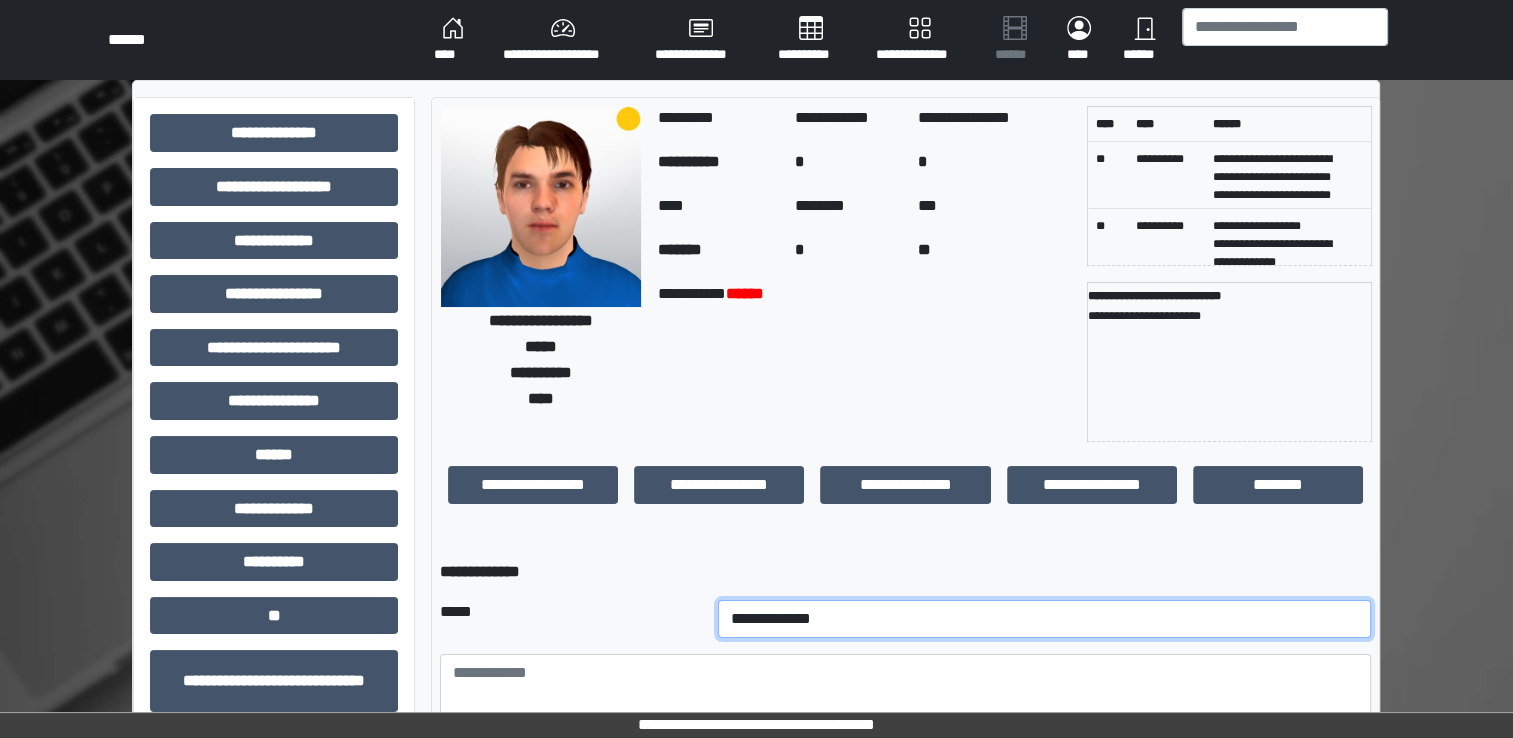 select on "*" 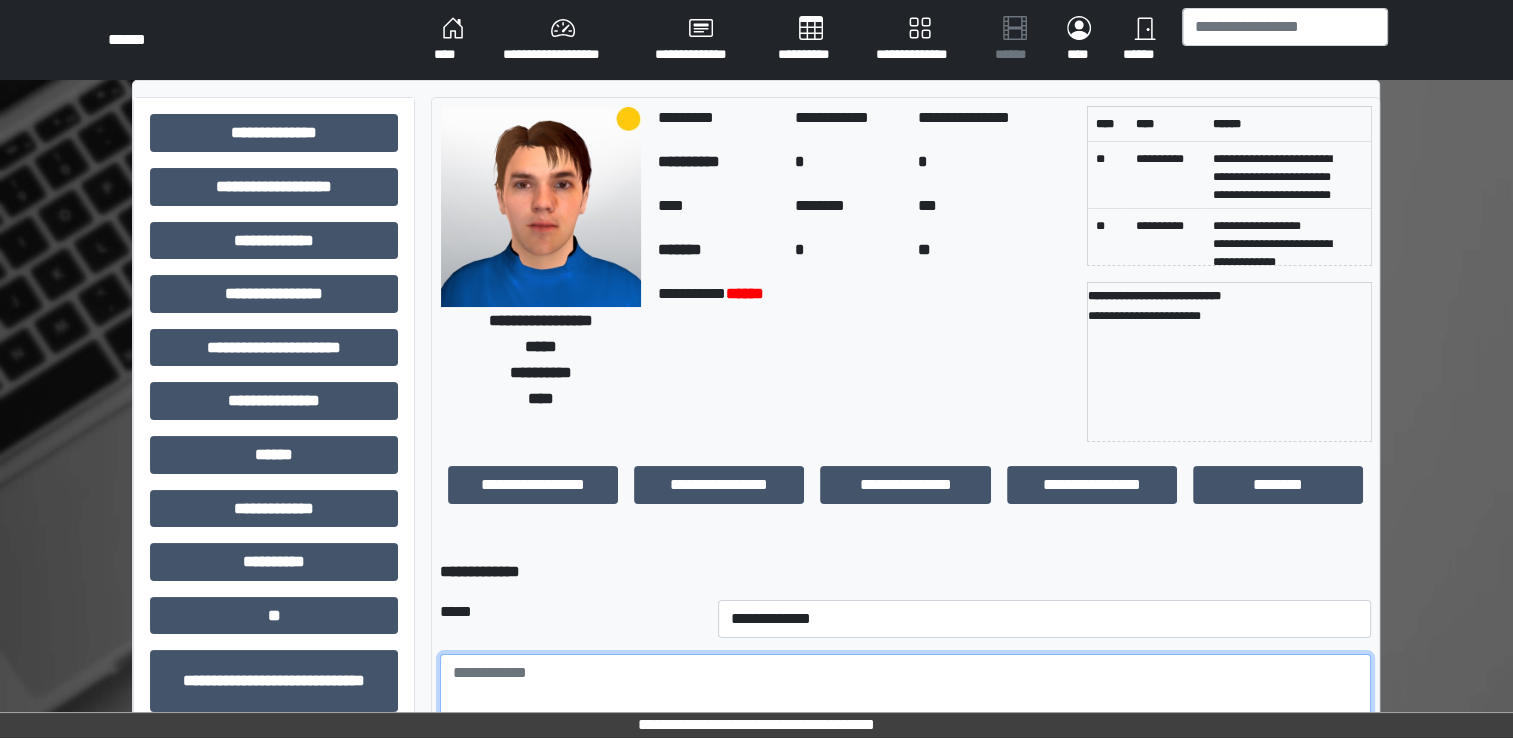 click at bounding box center [905, 709] 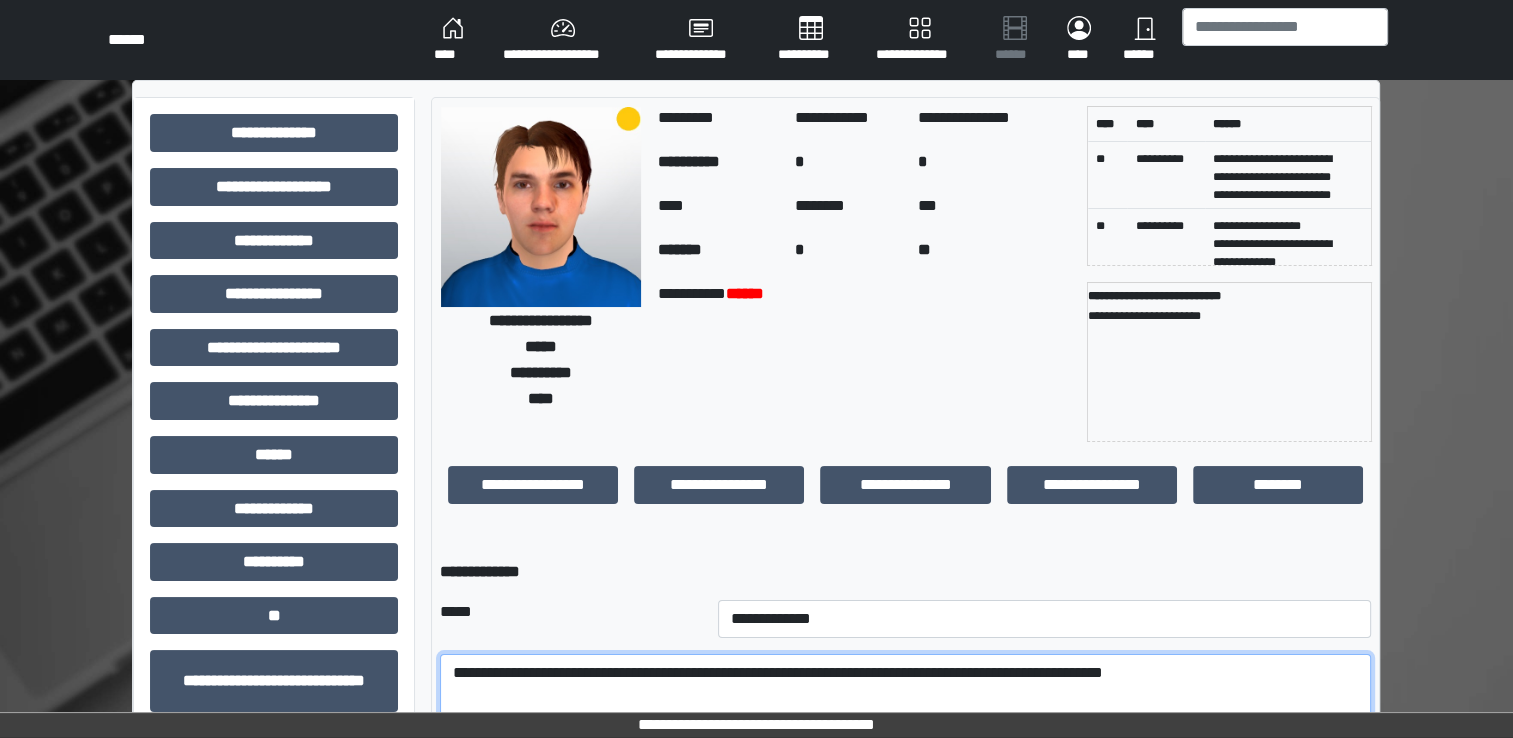 click on "**********" at bounding box center [905, 709] 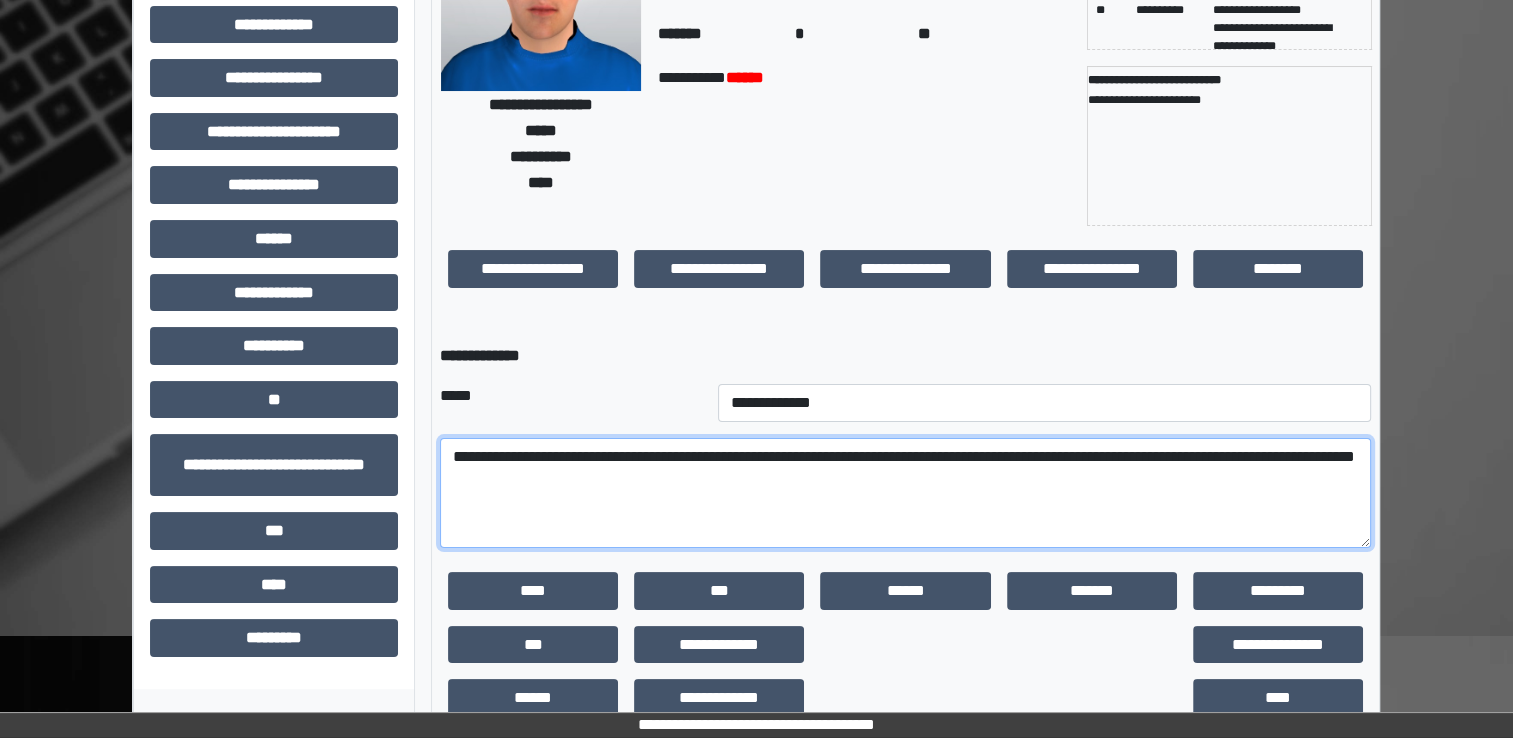 scroll, scrollTop: 259, scrollLeft: 0, axis: vertical 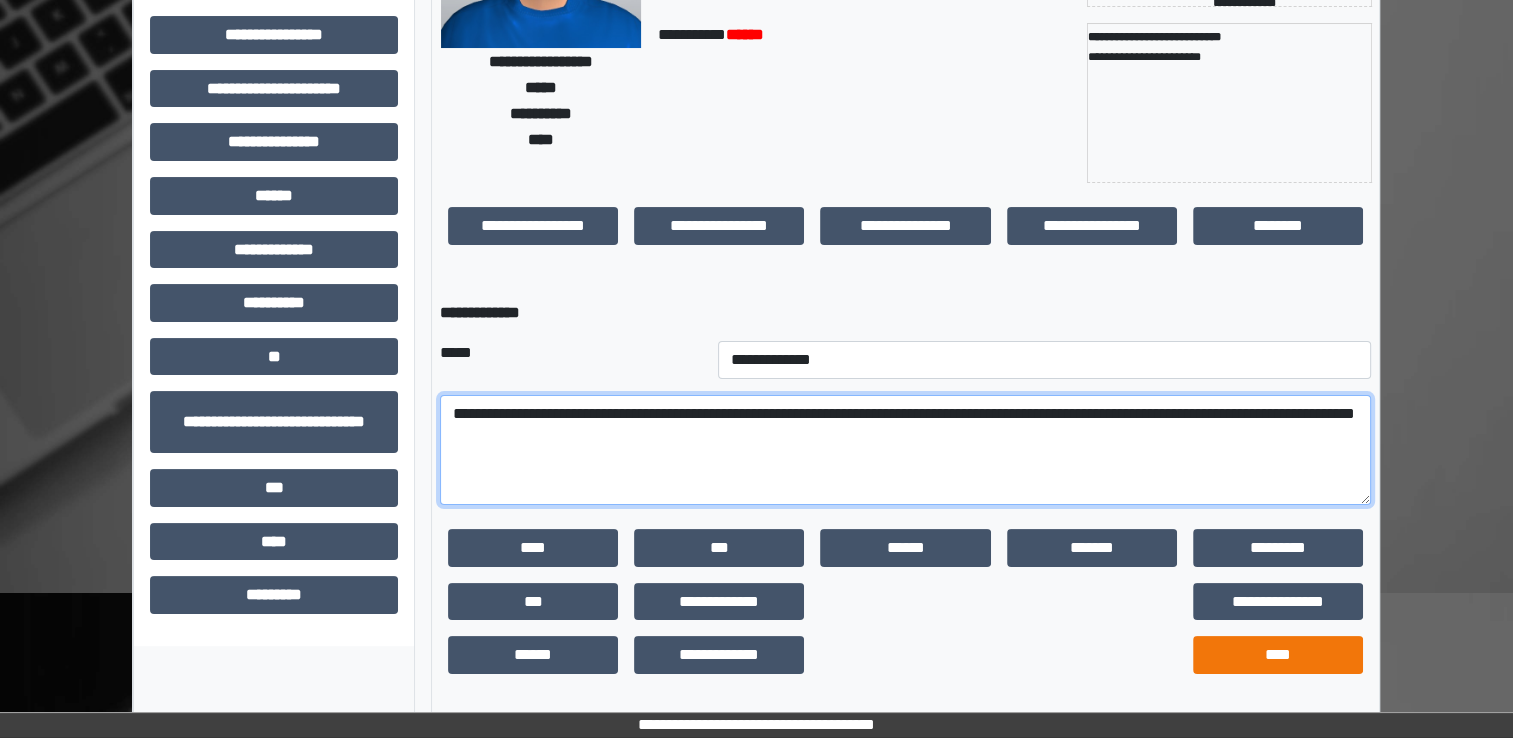 type on "**********" 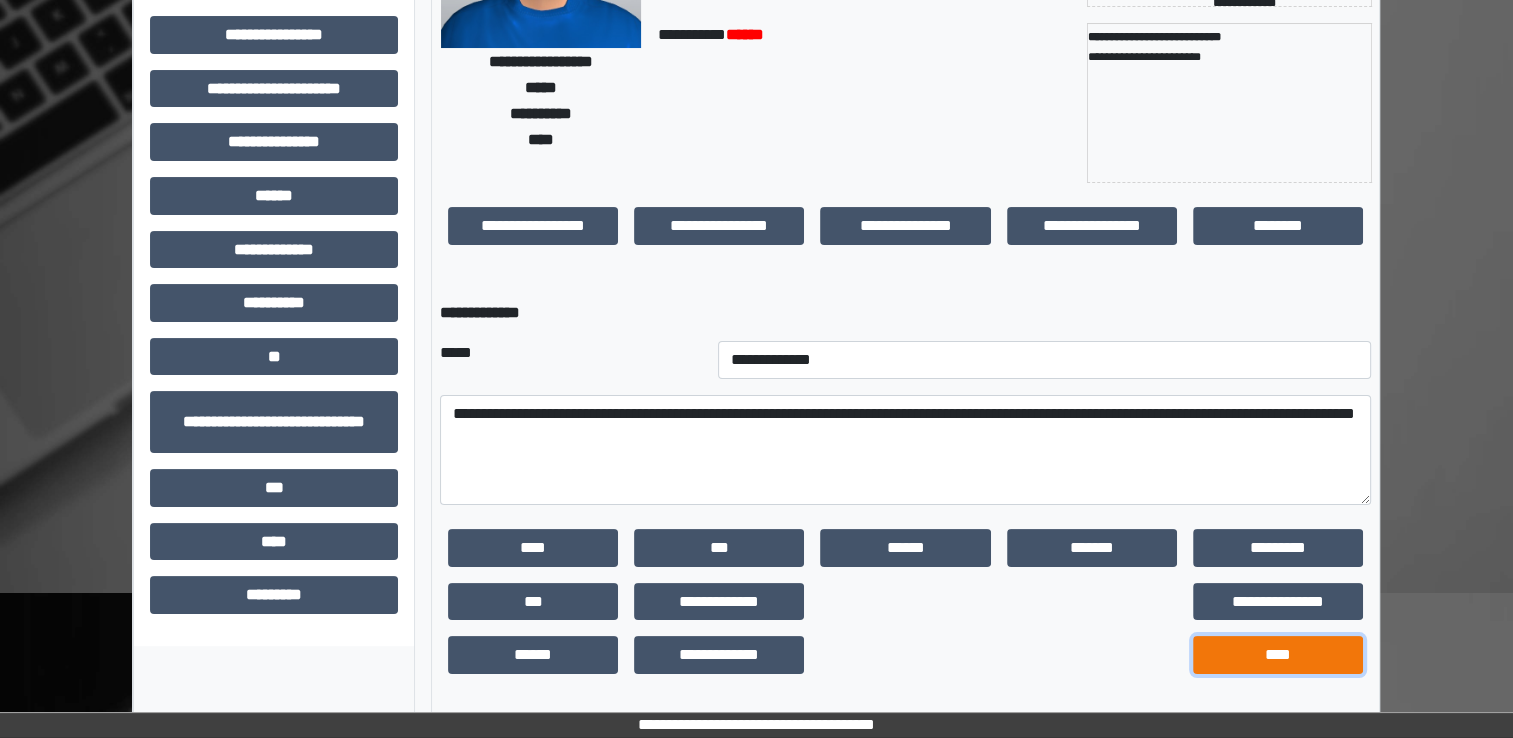 click on "****" at bounding box center (1278, 655) 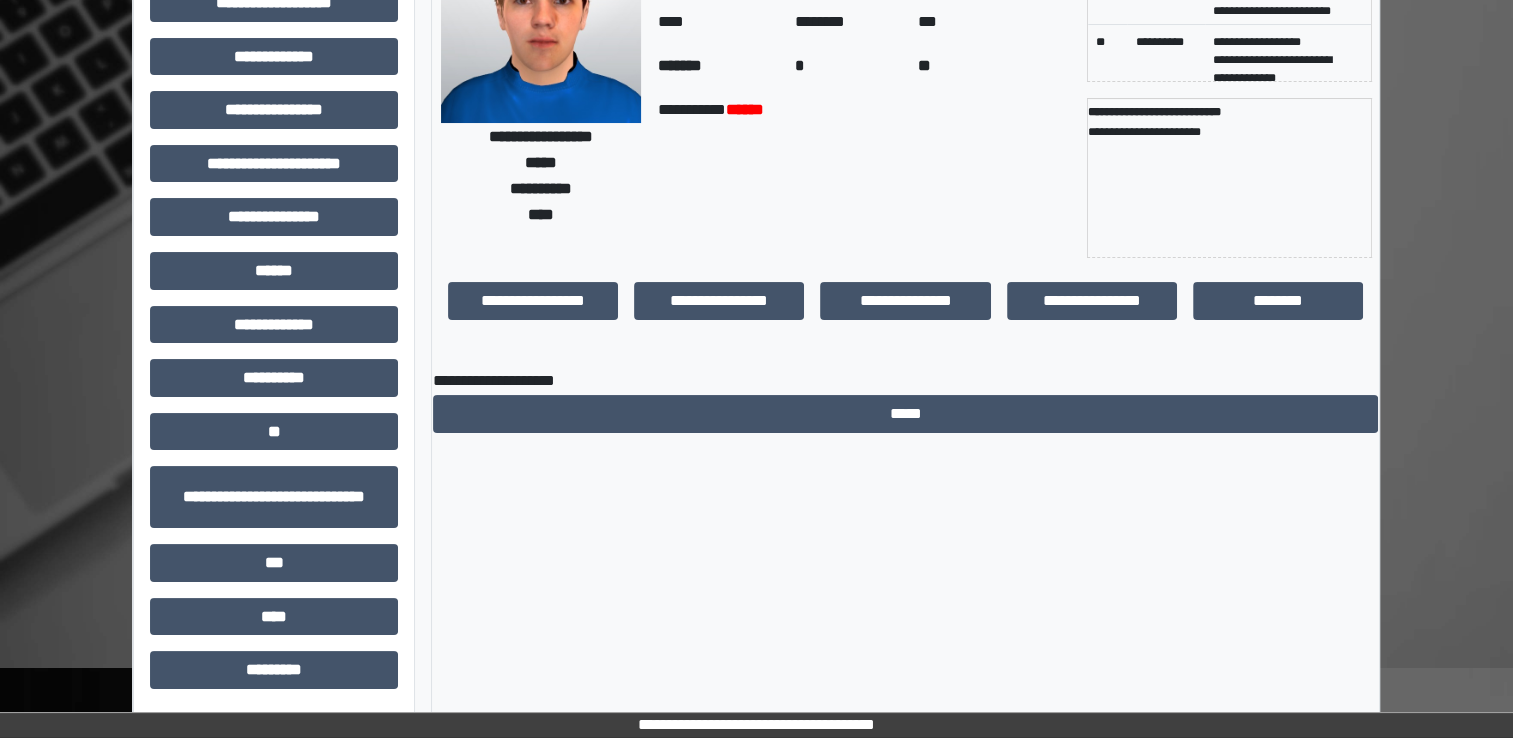 scroll, scrollTop: 184, scrollLeft: 0, axis: vertical 